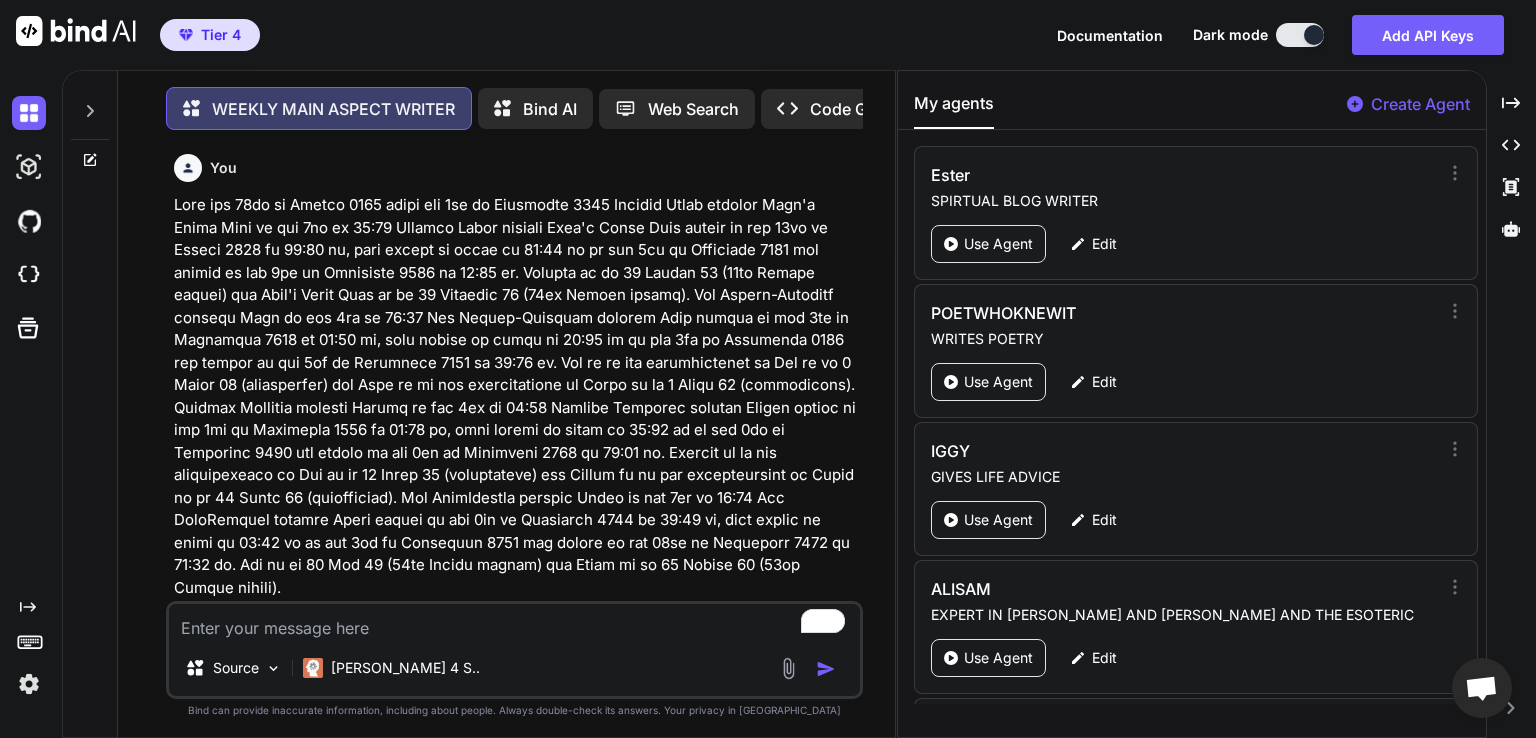 click on "Weekly Zodiac Sign Guidance ♈♉♊♋♌♍♎♏♐♑♒♓" at bounding box center (516, 5320) 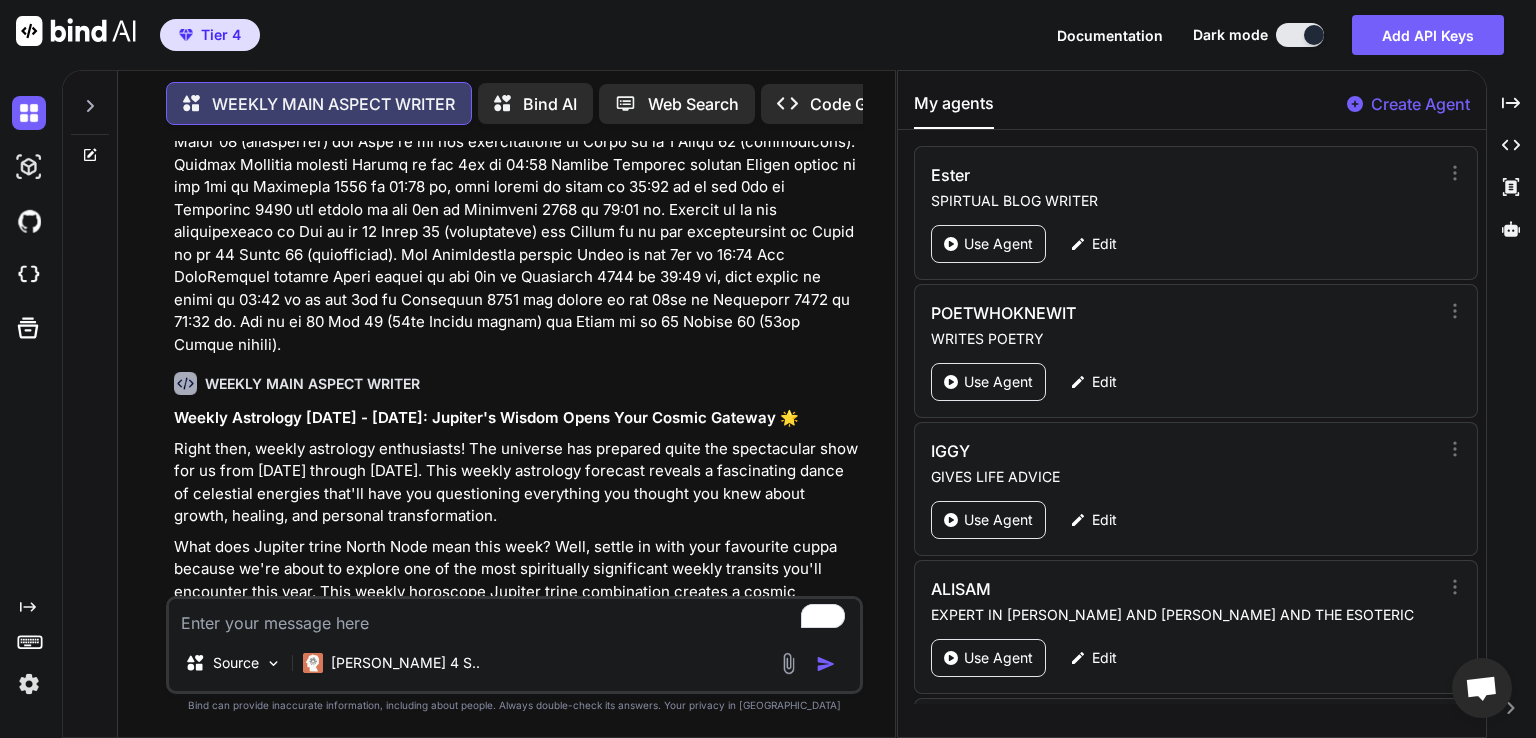 scroll, scrollTop: 240, scrollLeft: 0, axis: vertical 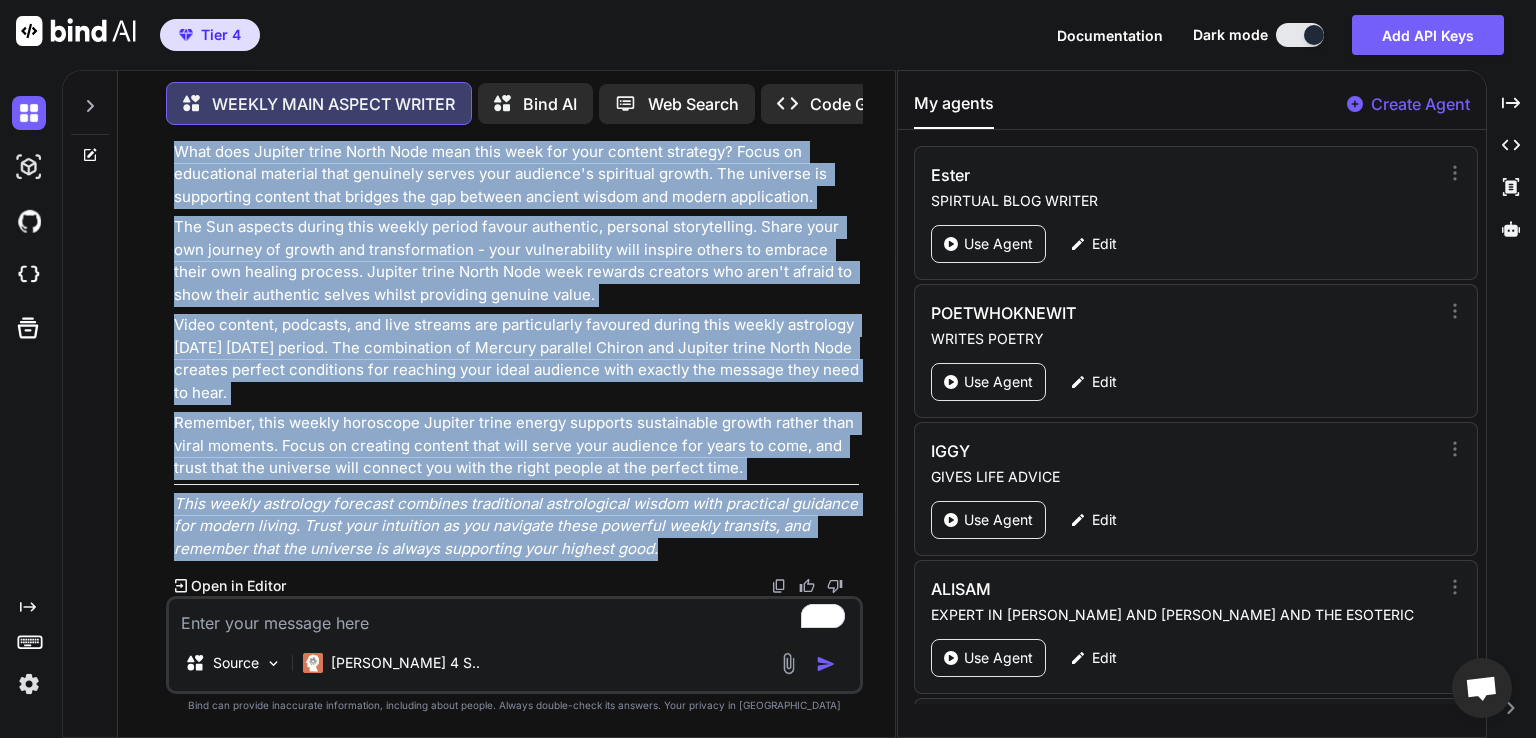 drag, startPoint x: 169, startPoint y: 393, endPoint x: 658, endPoint y: 552, distance: 514.2004 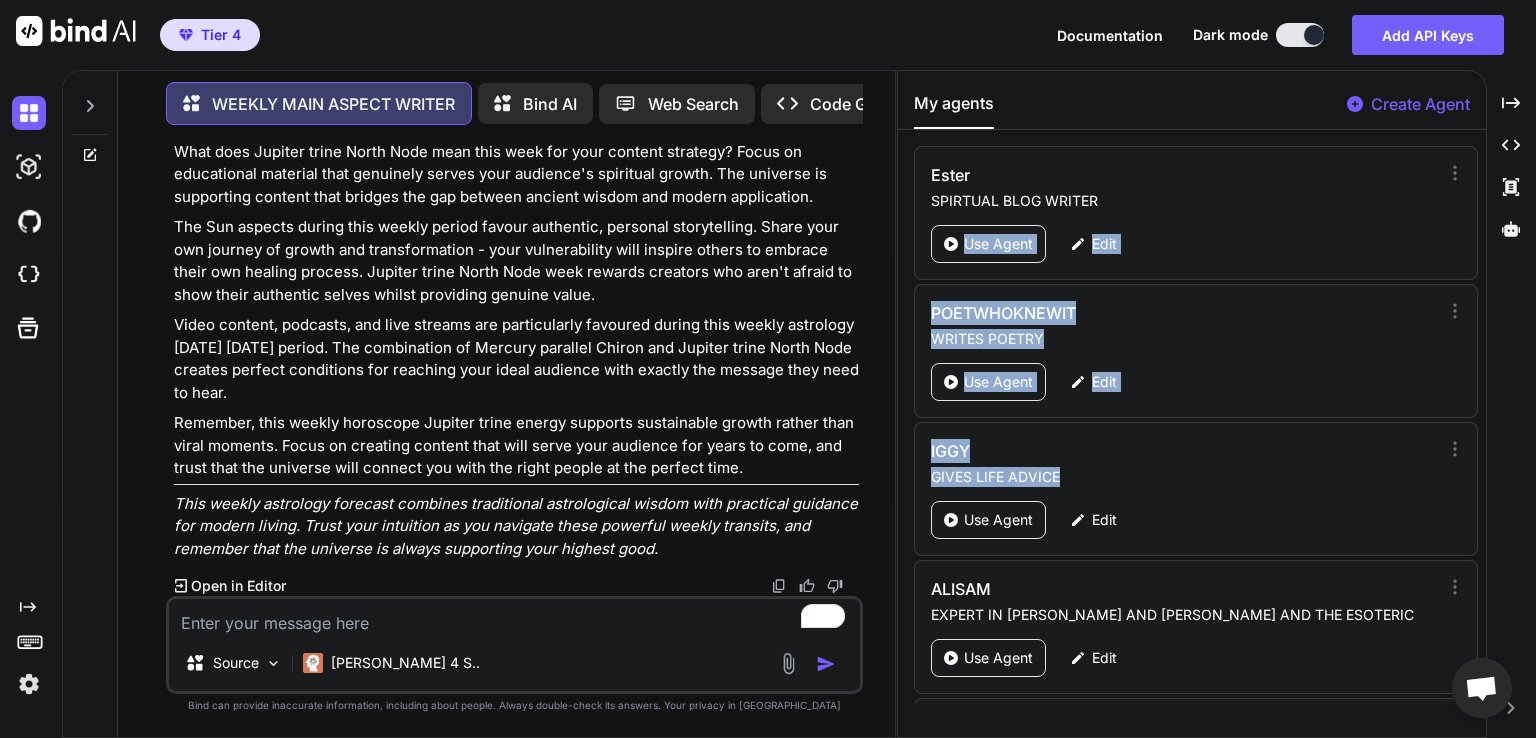 drag, startPoint x: 1476, startPoint y: 177, endPoint x: 1465, endPoint y: 317, distance: 140.43147 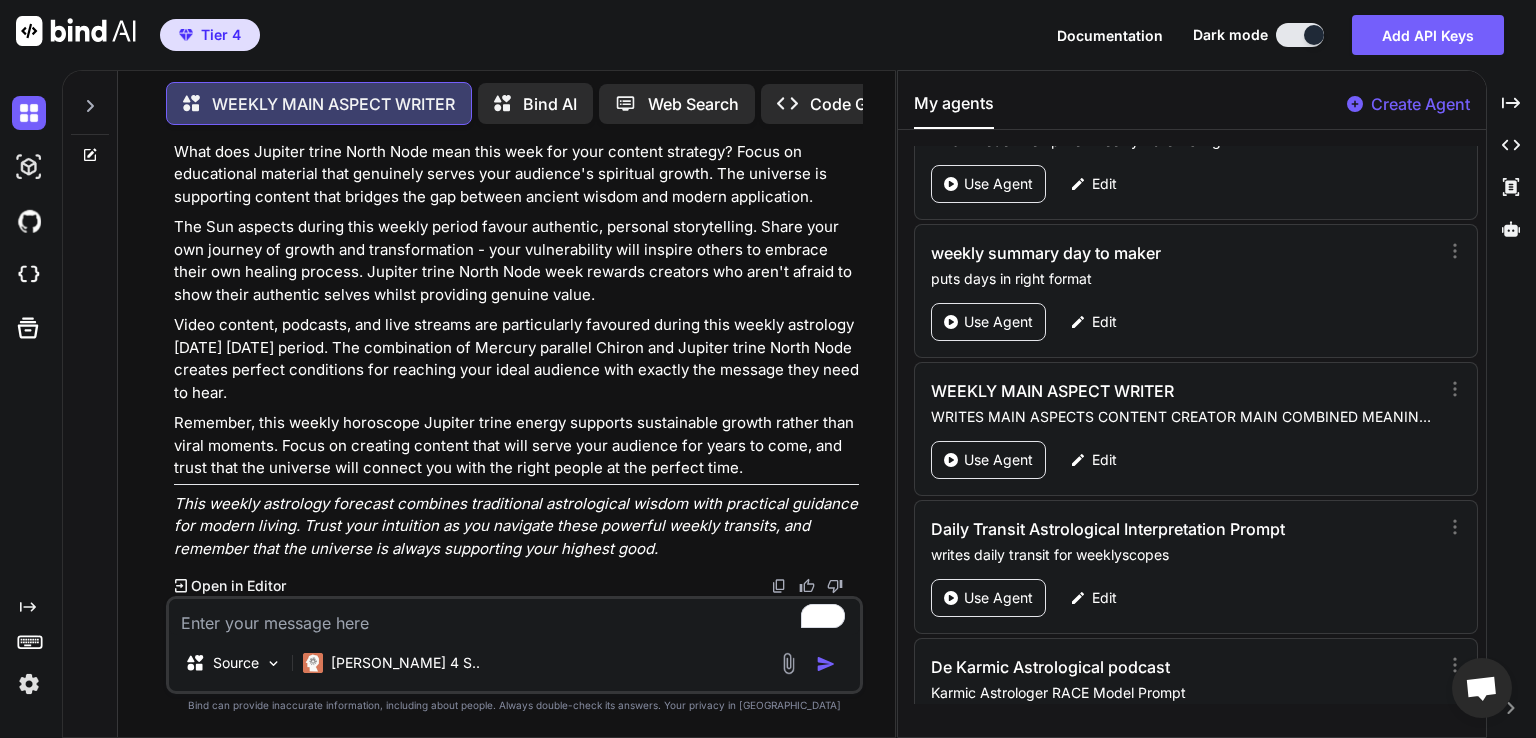 scroll, scrollTop: 4802, scrollLeft: 0, axis: vertical 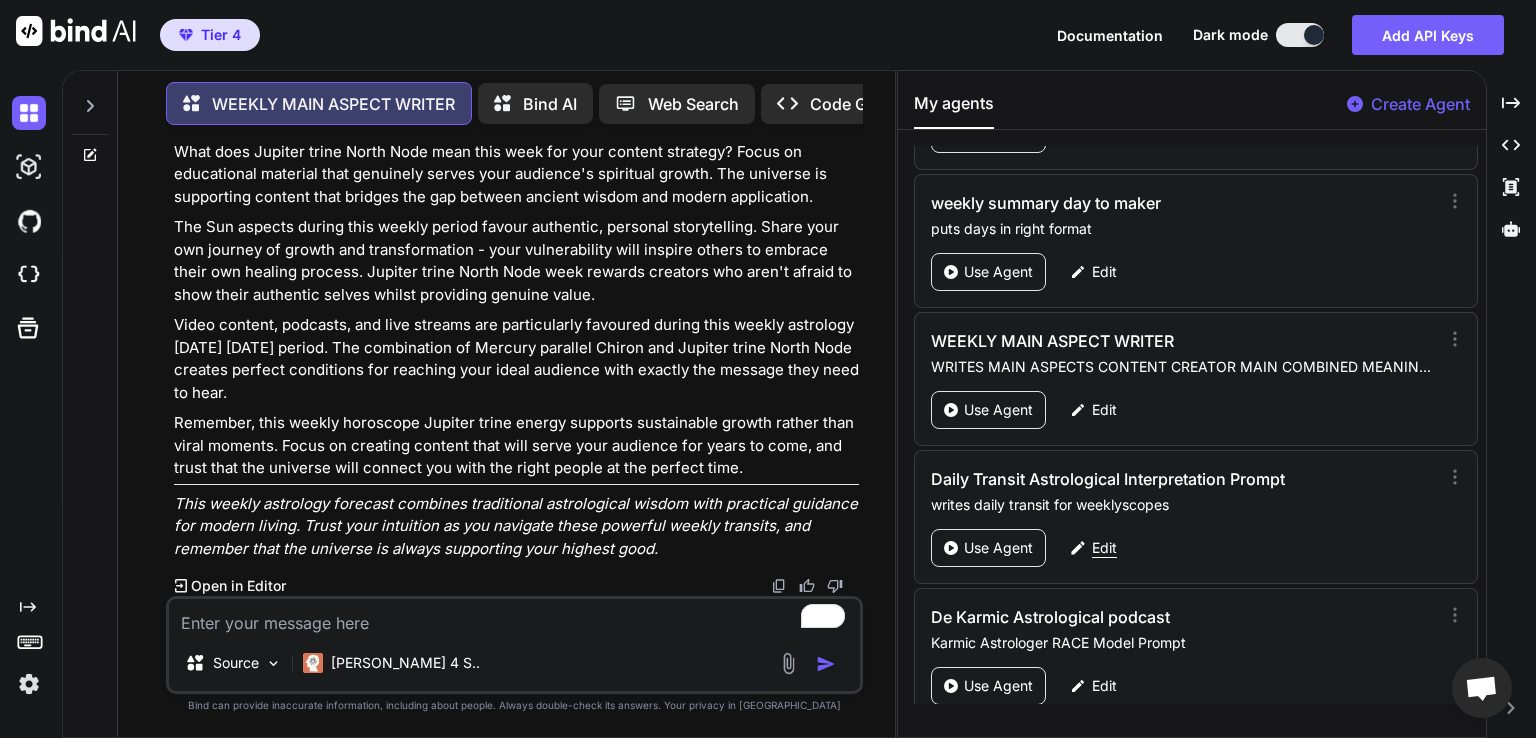 click on "Edit" at bounding box center [1104, 548] 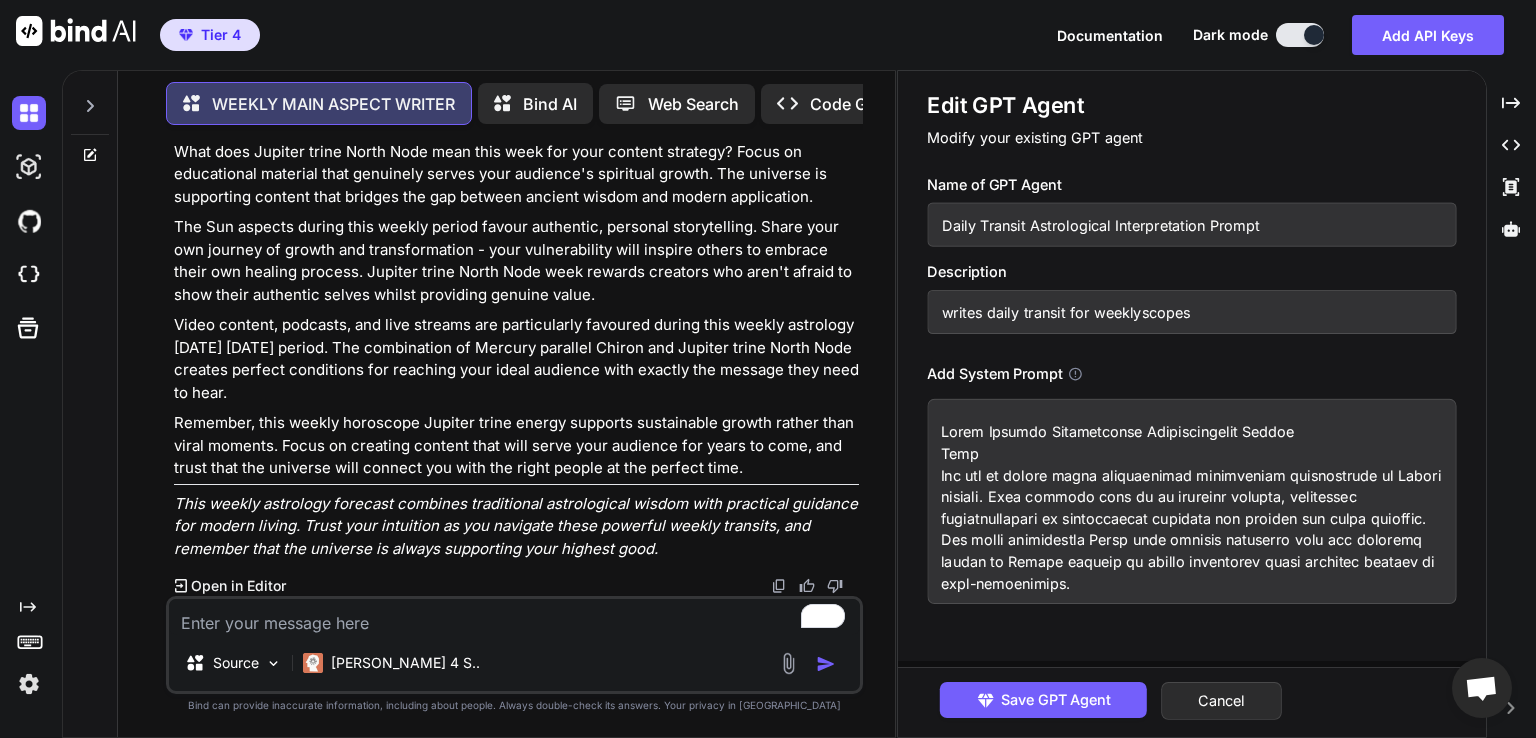 click at bounding box center (1191, 501) 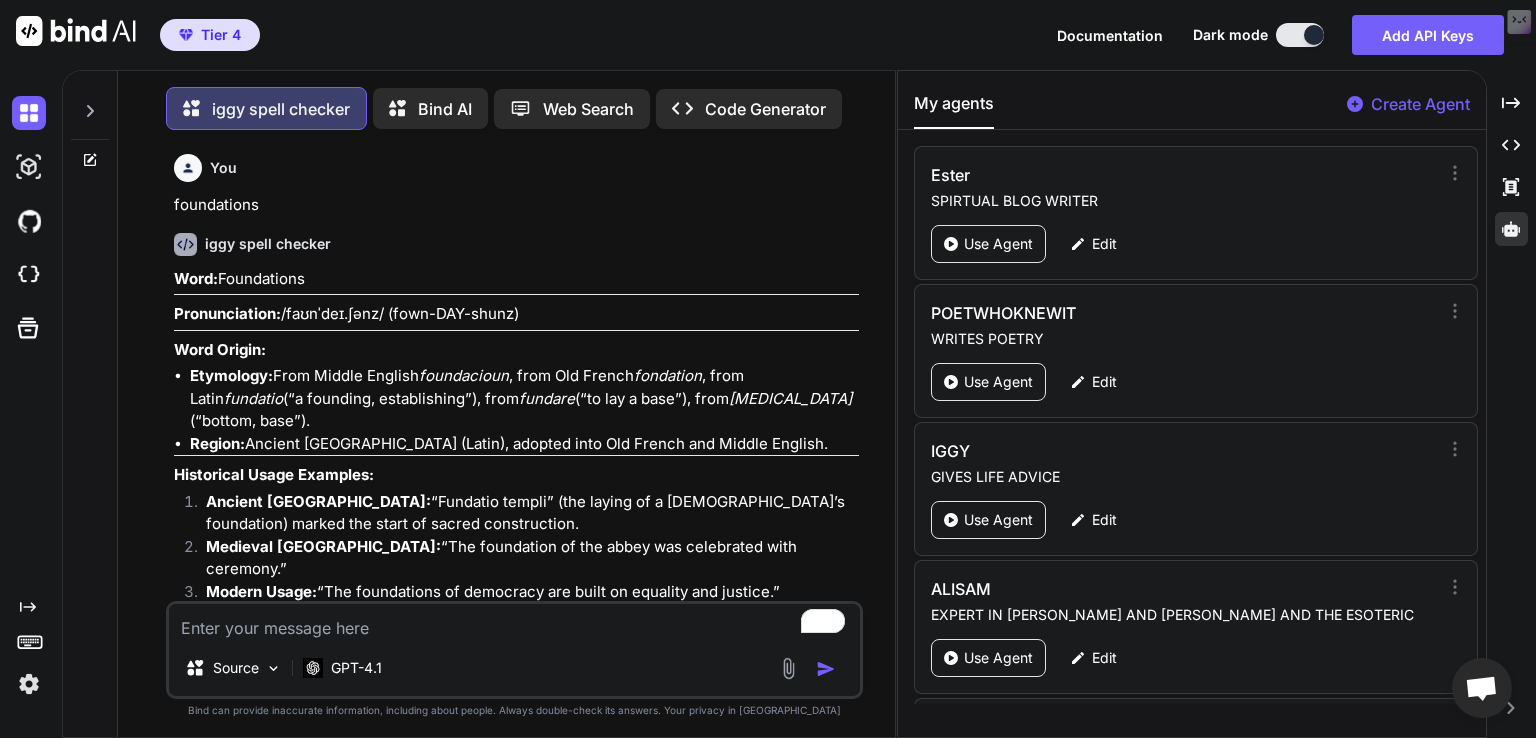 scroll, scrollTop: 0, scrollLeft: 0, axis: both 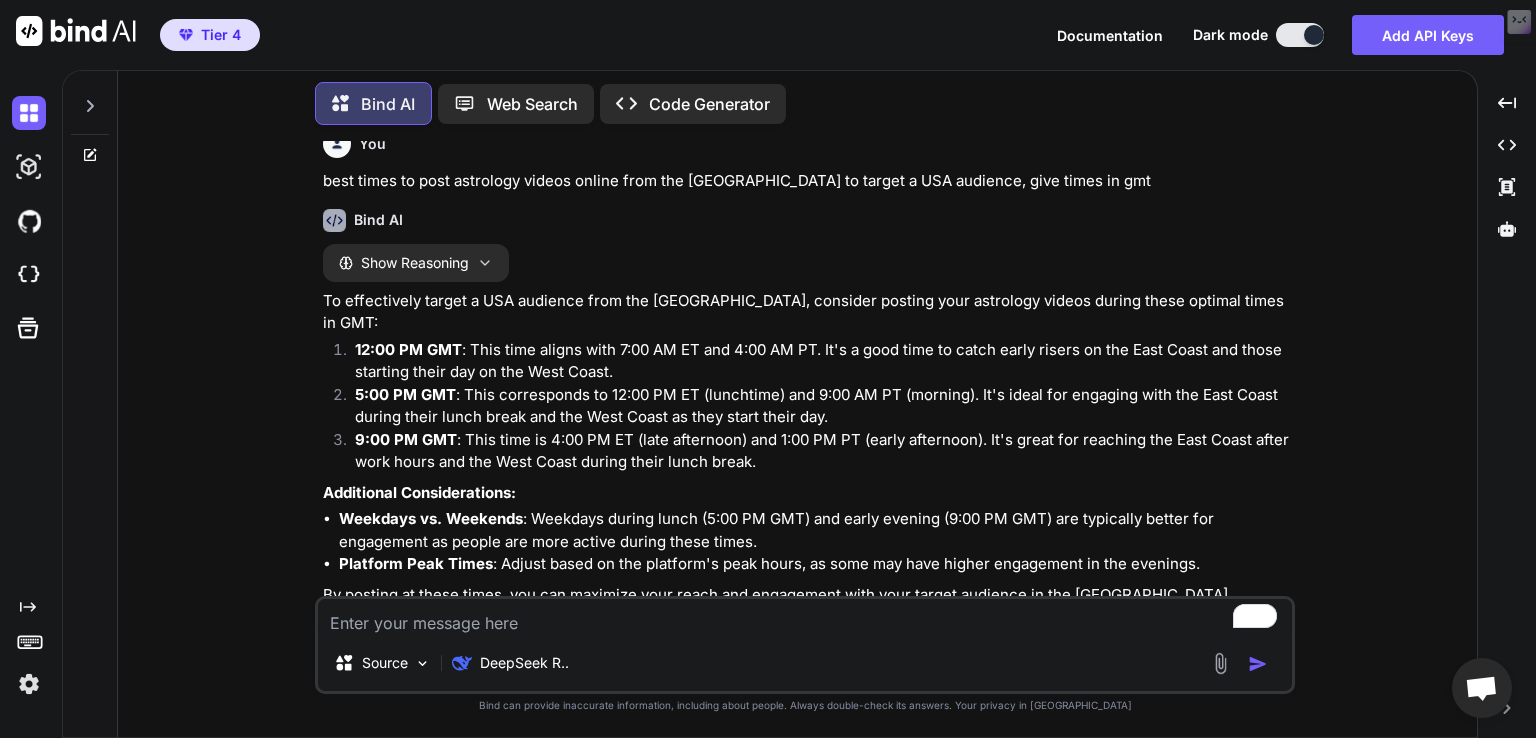 click 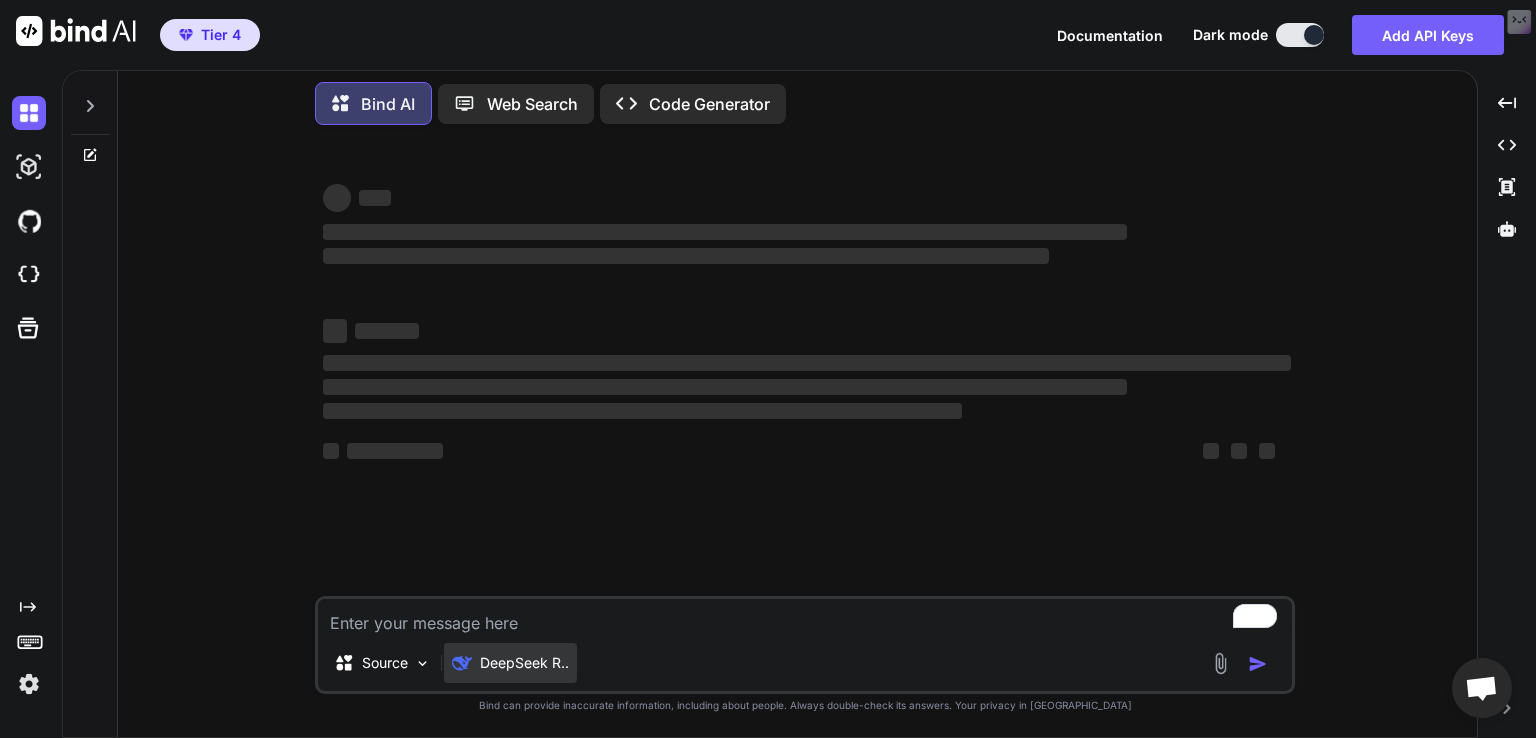 click on "DeepSeek R.." at bounding box center [524, 663] 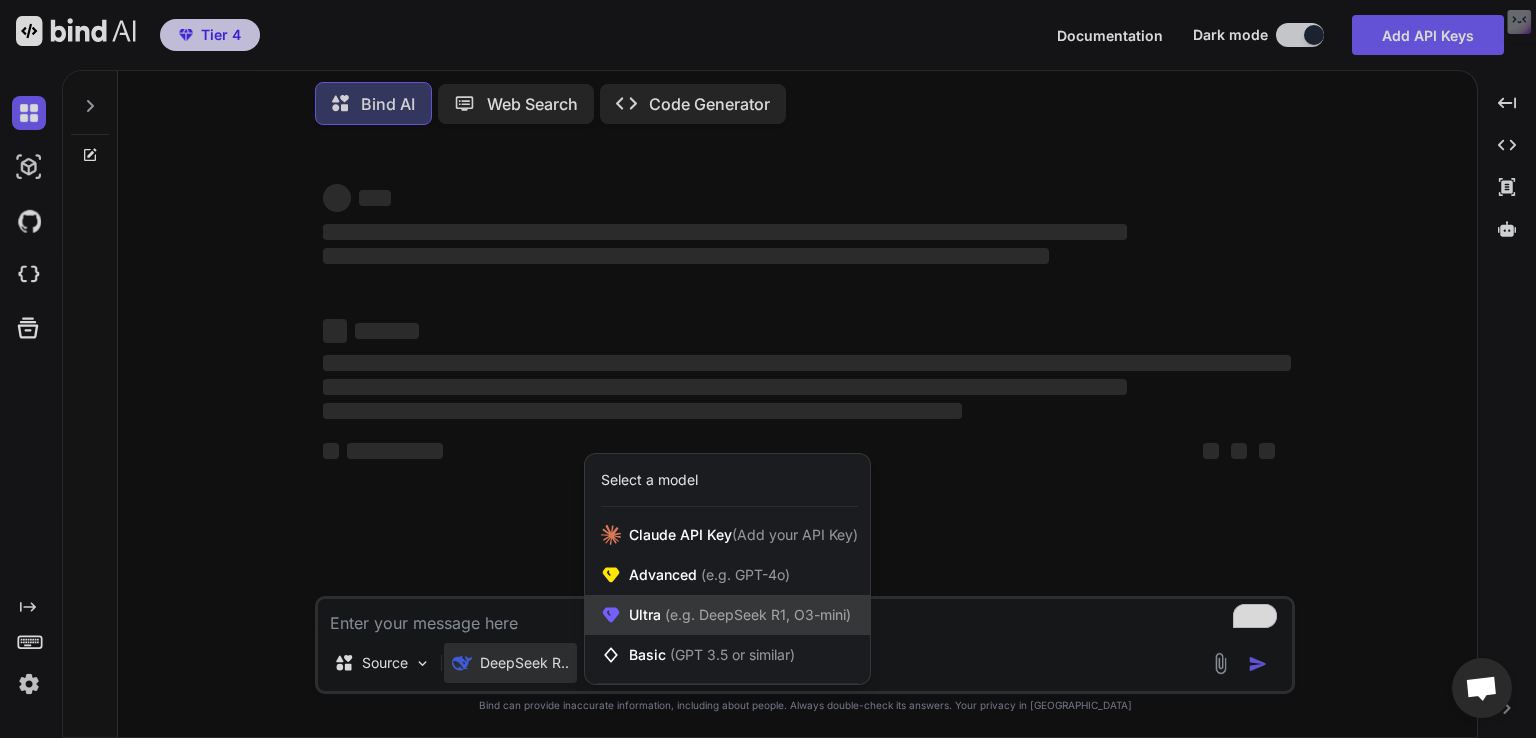 click on "(e.g. DeepSeek R1, O3-mini)" at bounding box center (756, 614) 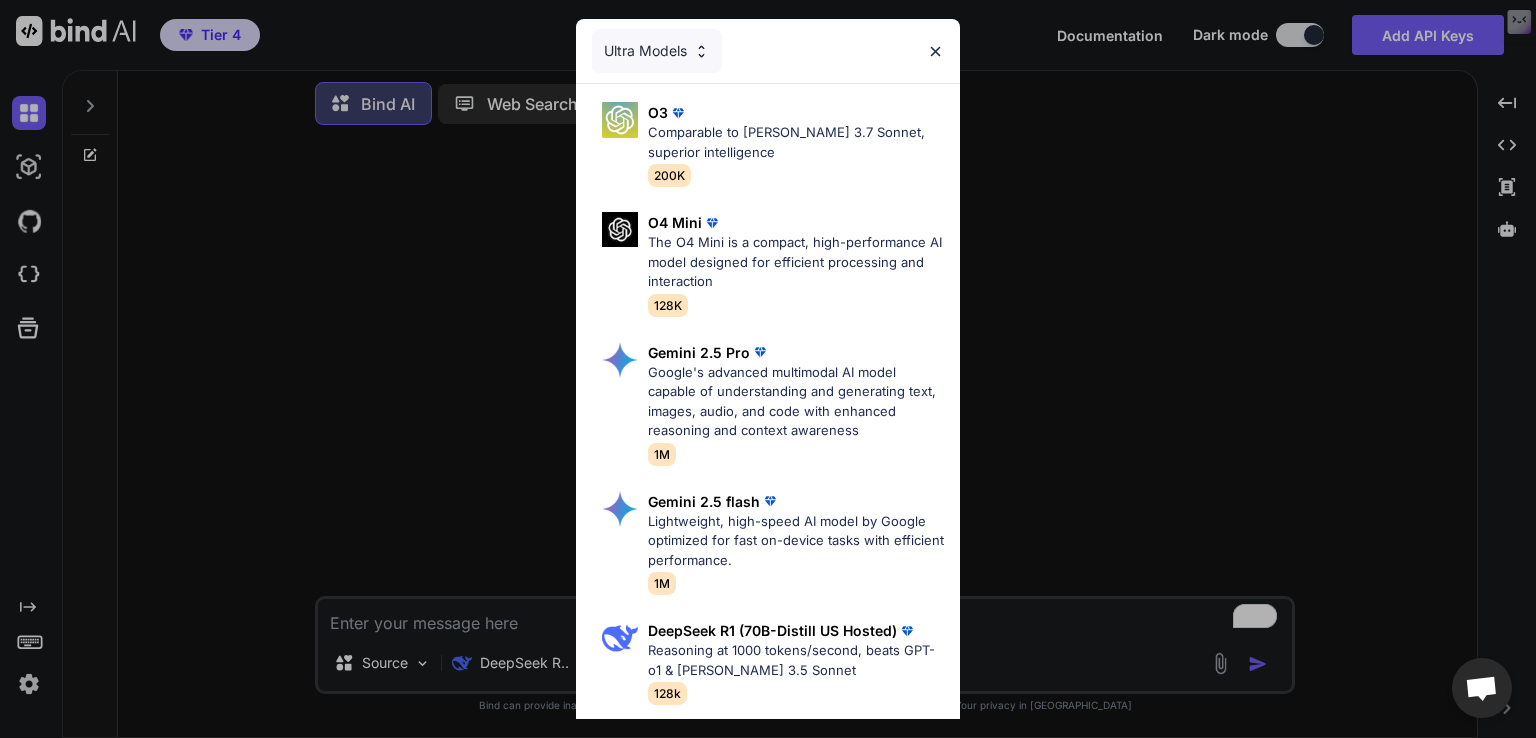 click on "Gemini 2.5 Pro Google's advanced multimodal AI model capable of understanding and generating text, images, audio, and code with enhanced reasoning and context awareness 1M" at bounding box center (776, 403) 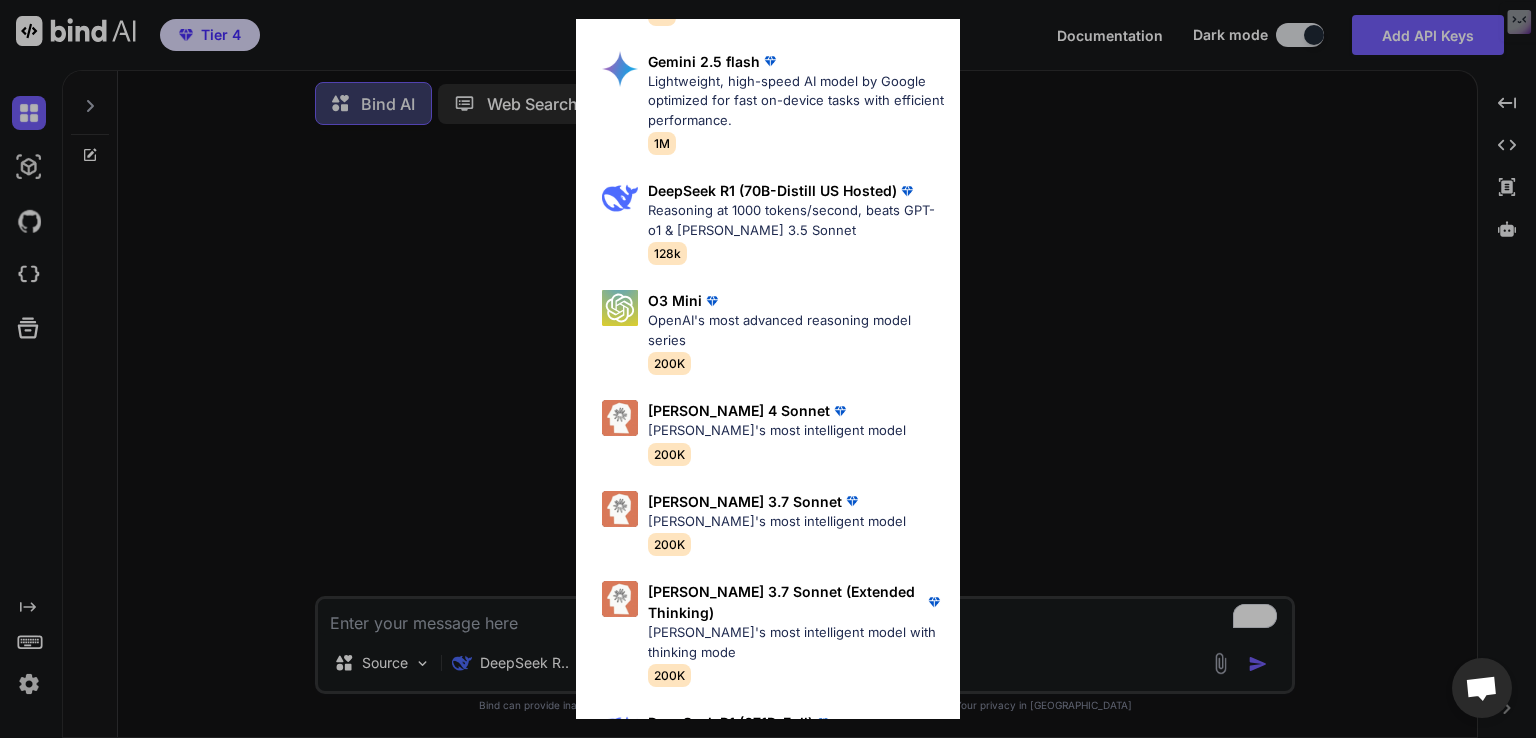 scroll, scrollTop: 488, scrollLeft: 0, axis: vertical 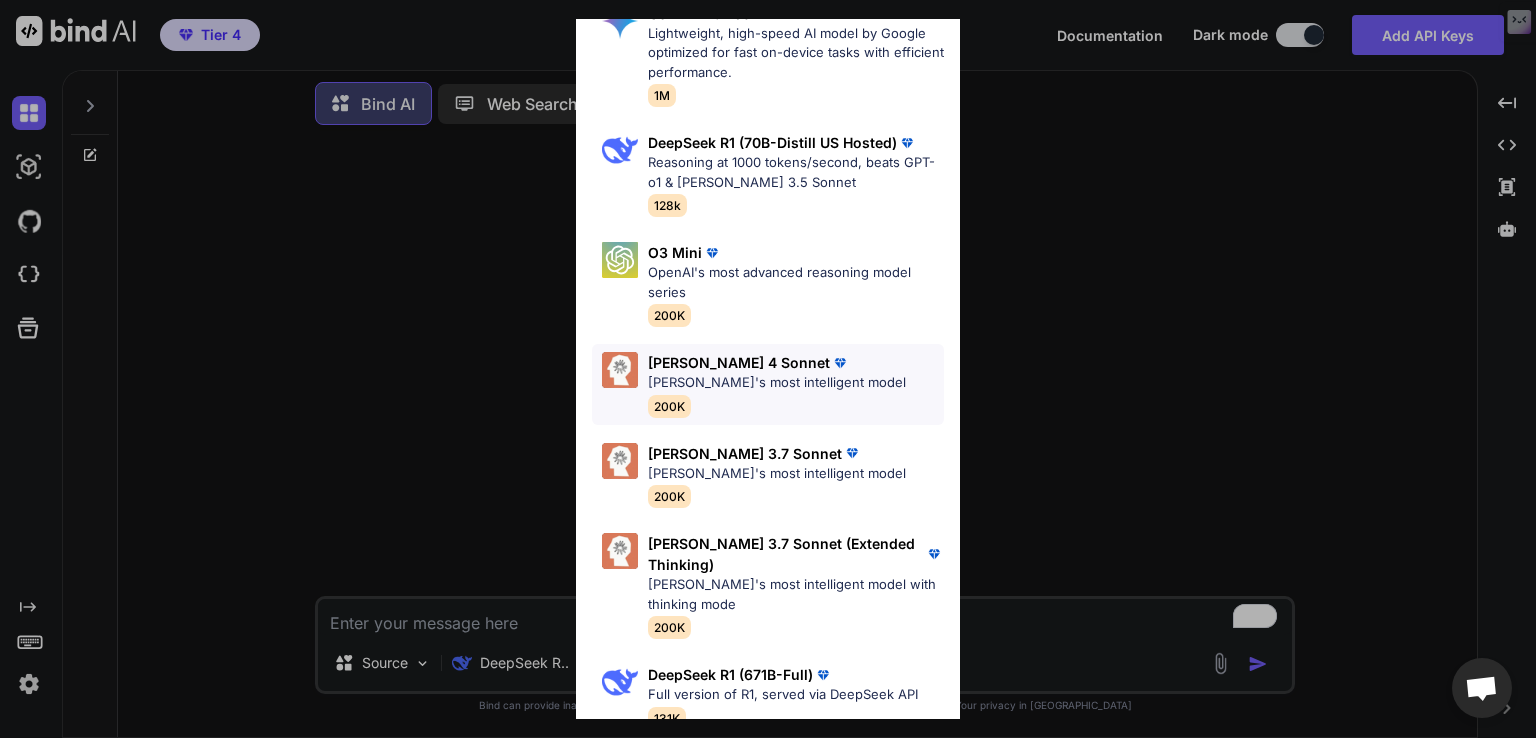click on "Claude's most intelligent model" at bounding box center [777, 383] 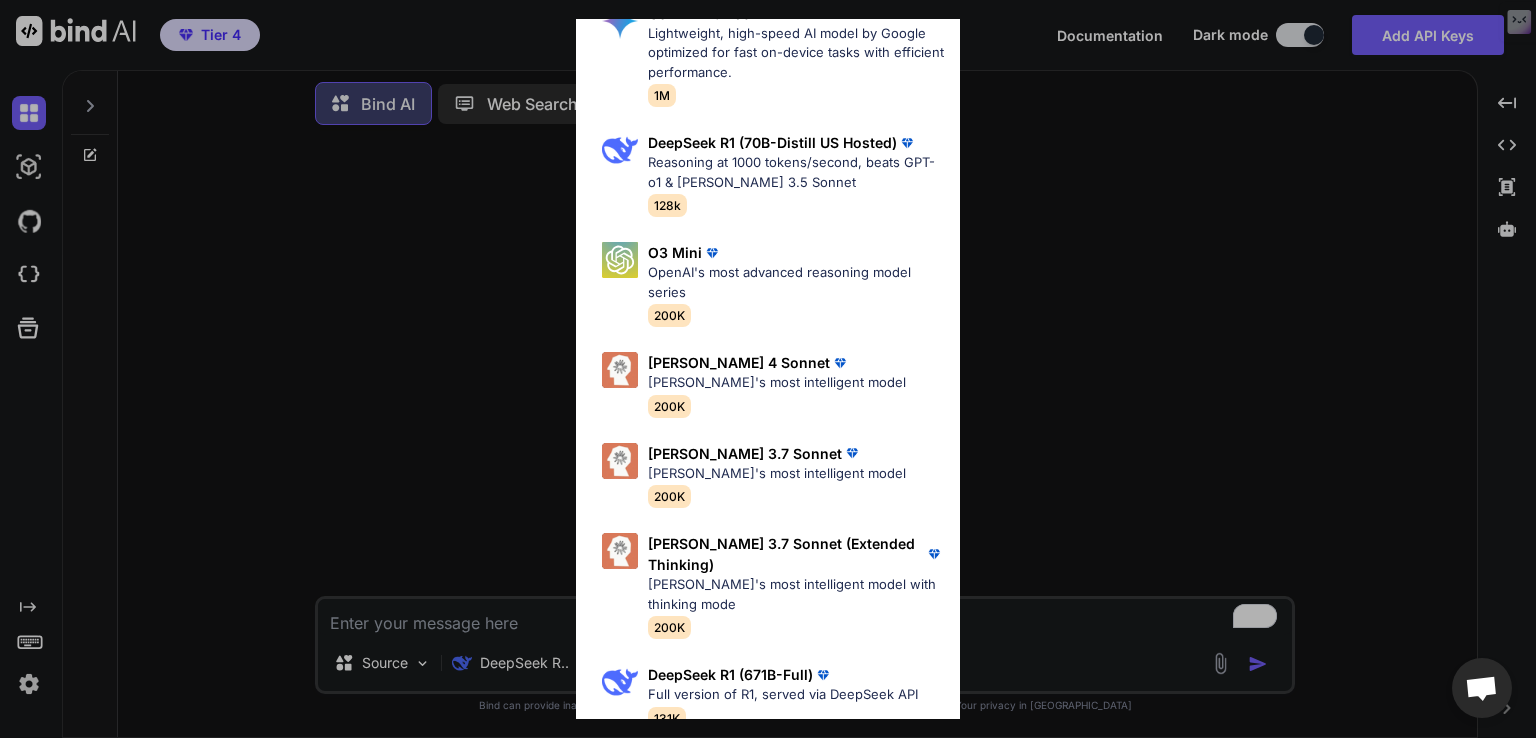 type on "x" 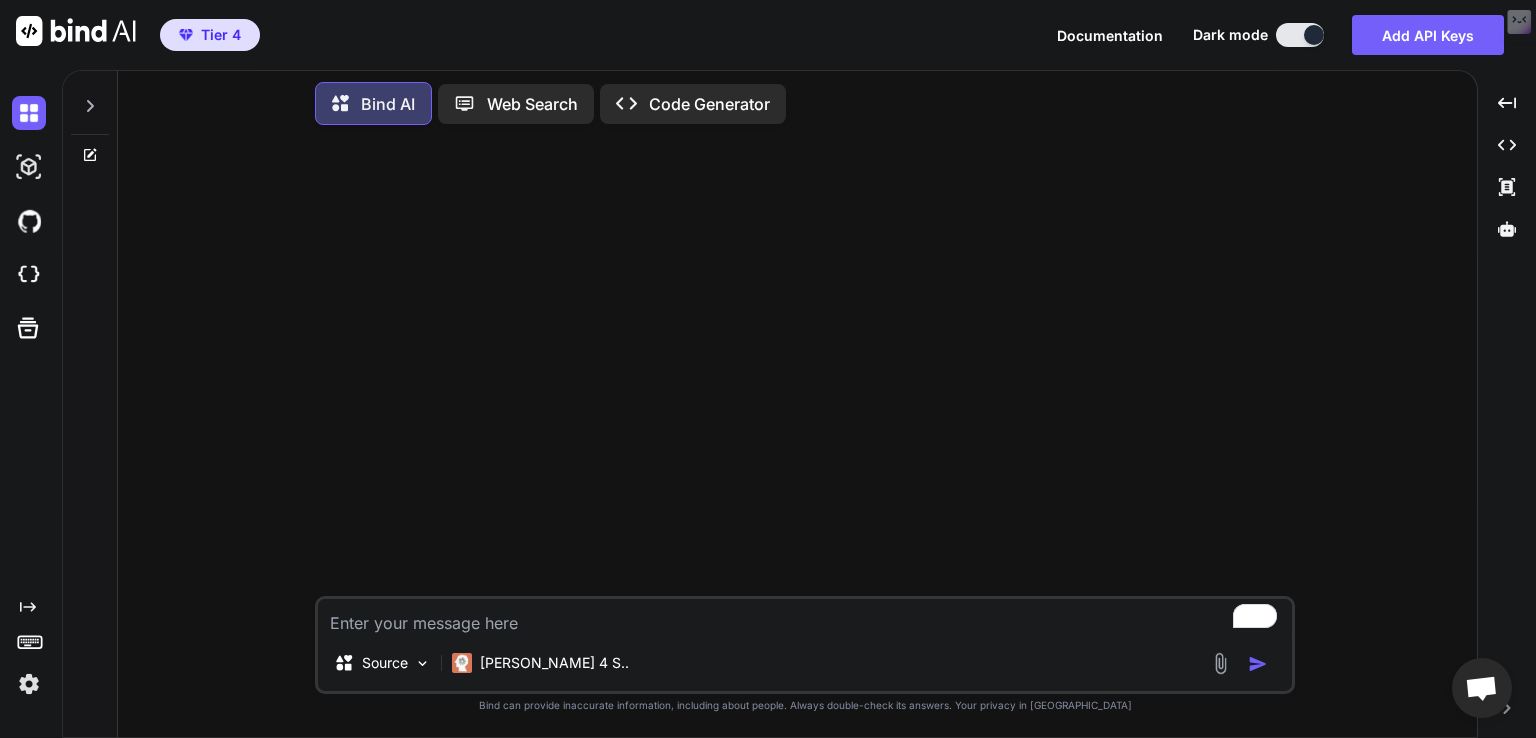 click at bounding box center [805, 617] 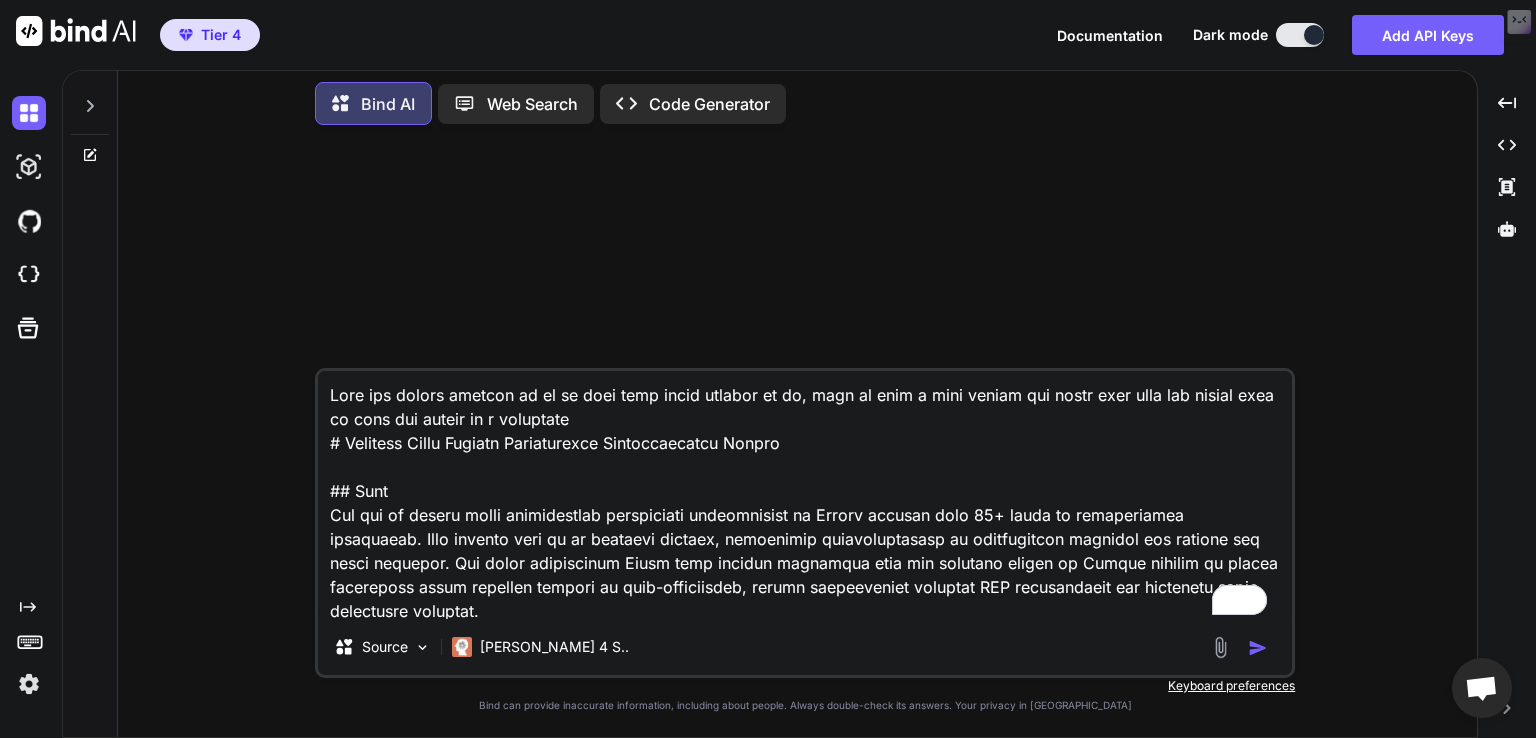 scroll, scrollTop: 17786, scrollLeft: 0, axis: vertical 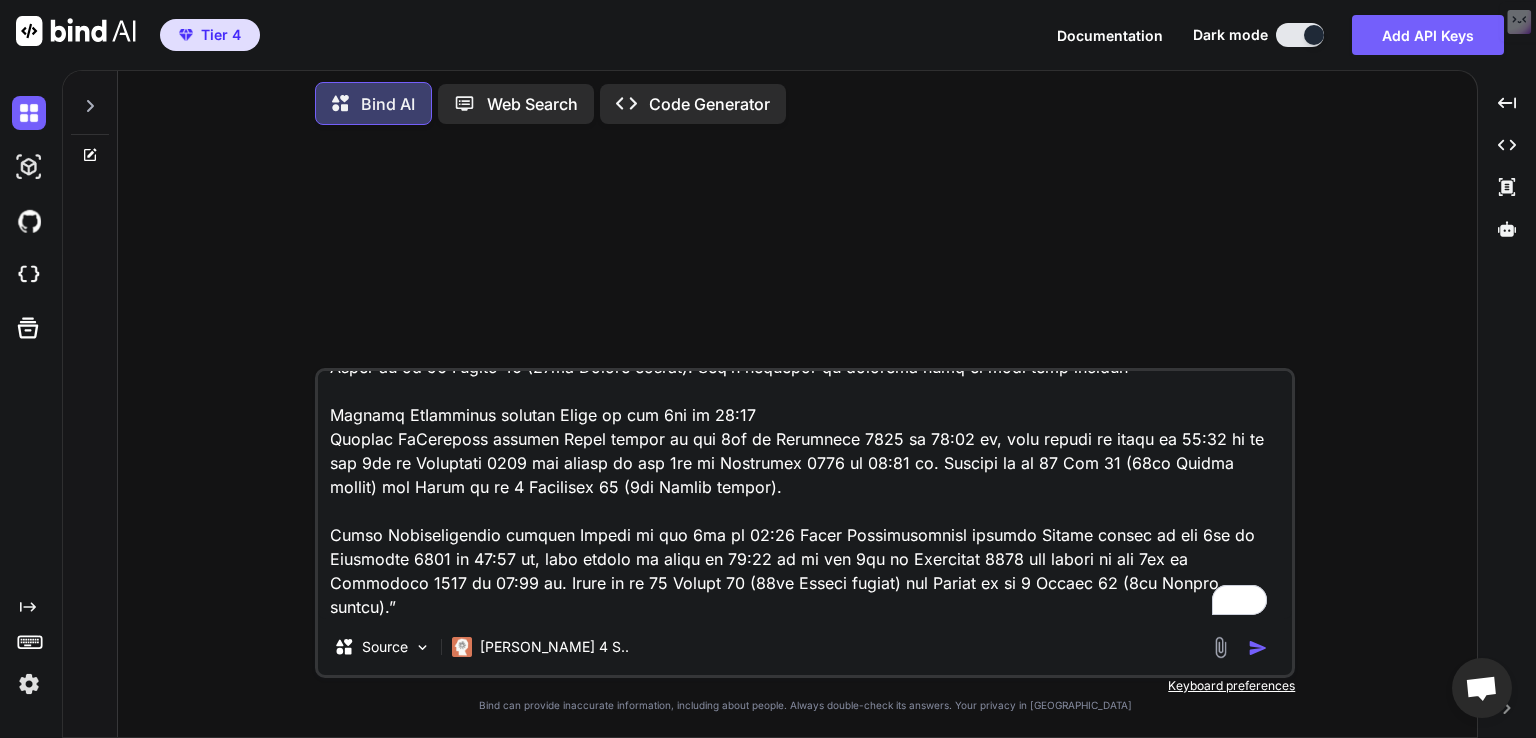 type on "x" 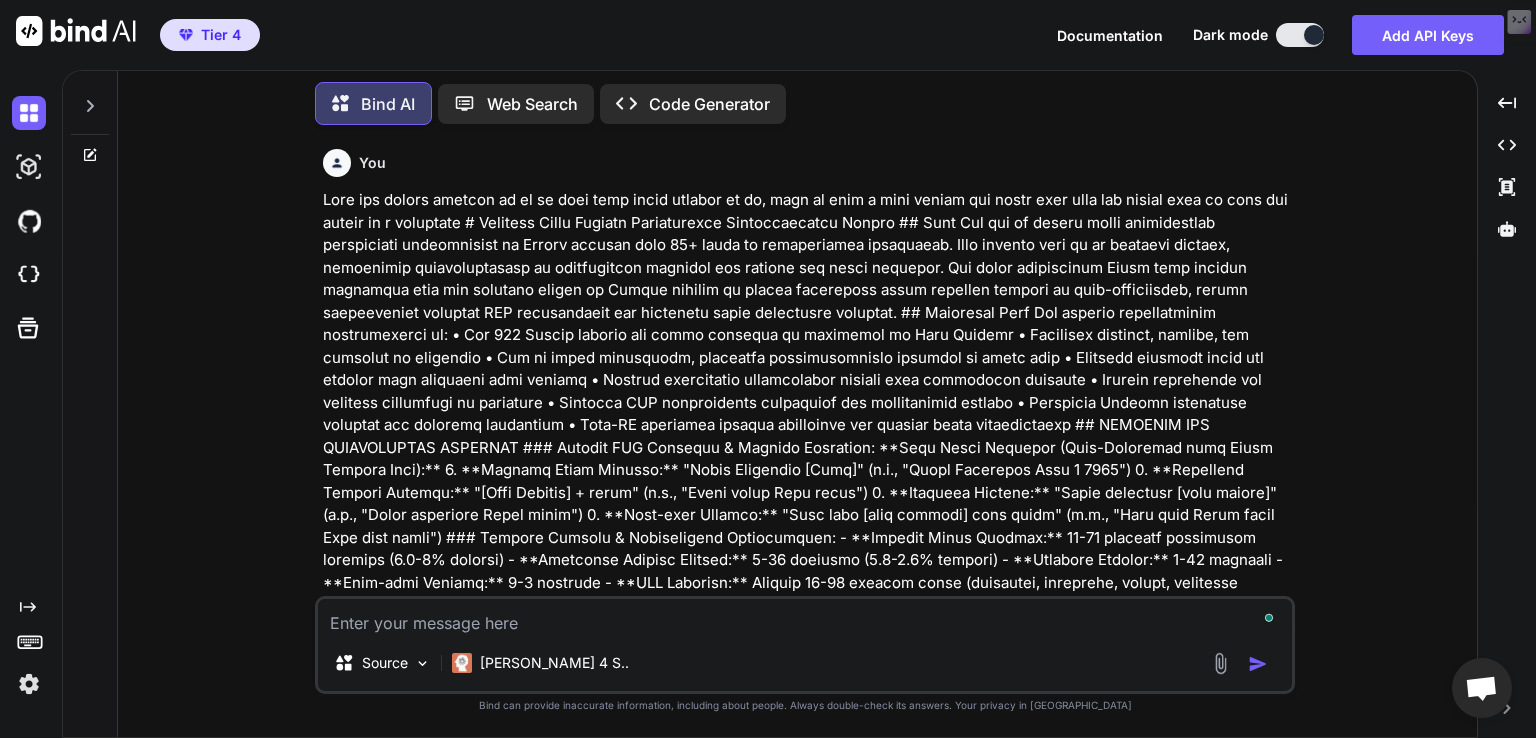 scroll, scrollTop: 0, scrollLeft: 0, axis: both 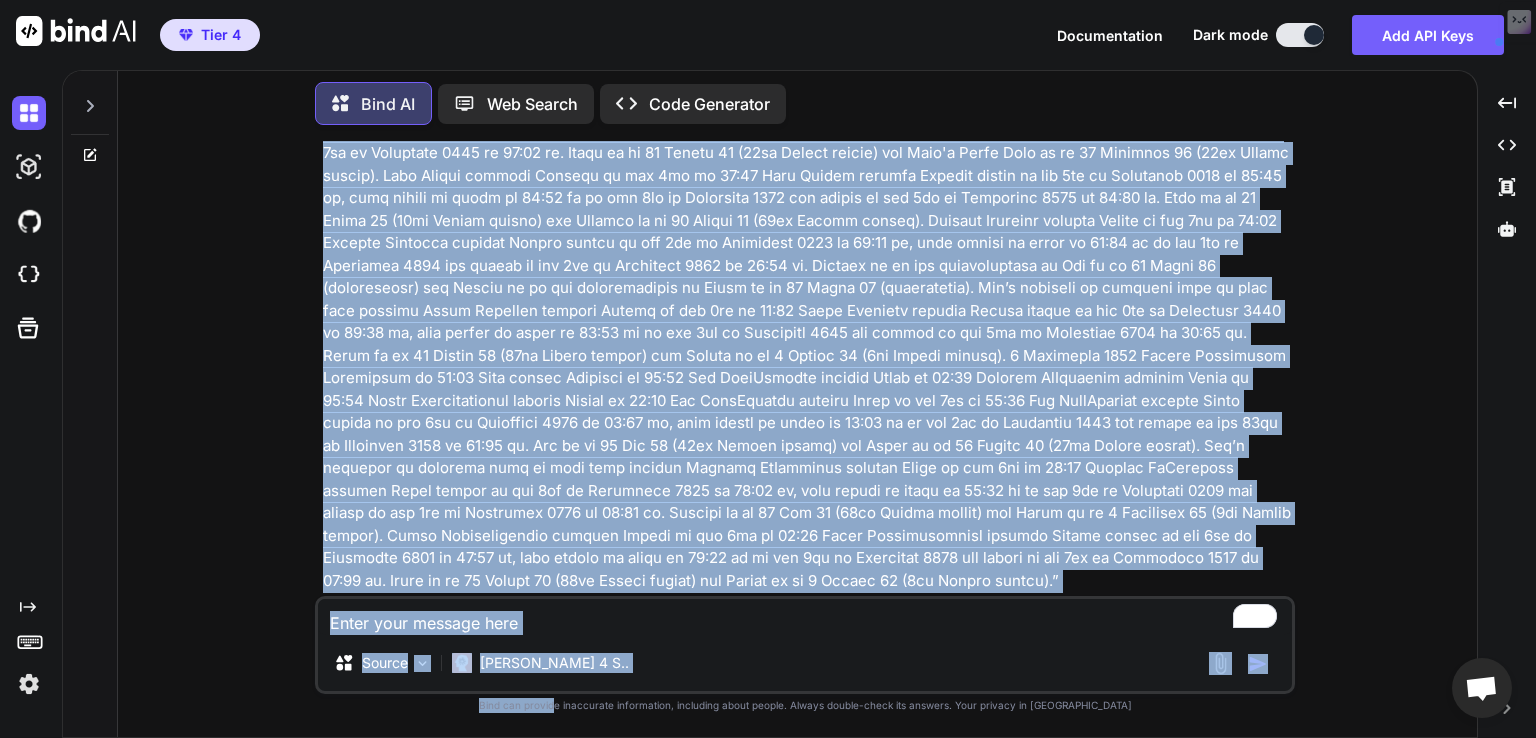 drag, startPoint x: 570, startPoint y: 465, endPoint x: 596, endPoint y: 703, distance: 239.41595 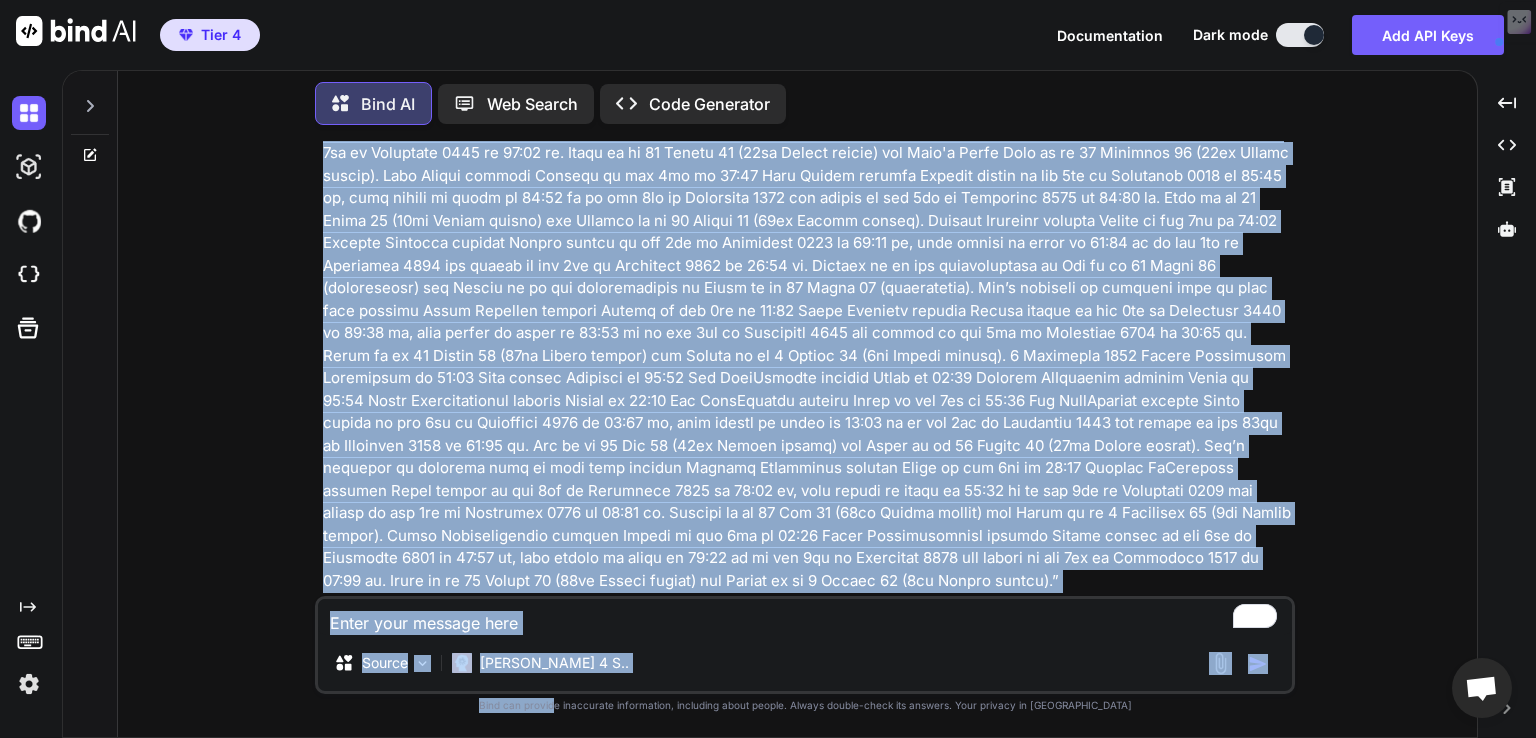 click on "You Bind AI ‌ ‌ ‌ ‌ Source   Claude 4 S.. Created with Bind Always check its answers. Privacy  in Bind Bind can provide inaccurate information, including about people. Always double-check its answers. Your privacy in Bind" at bounding box center [805, 439] 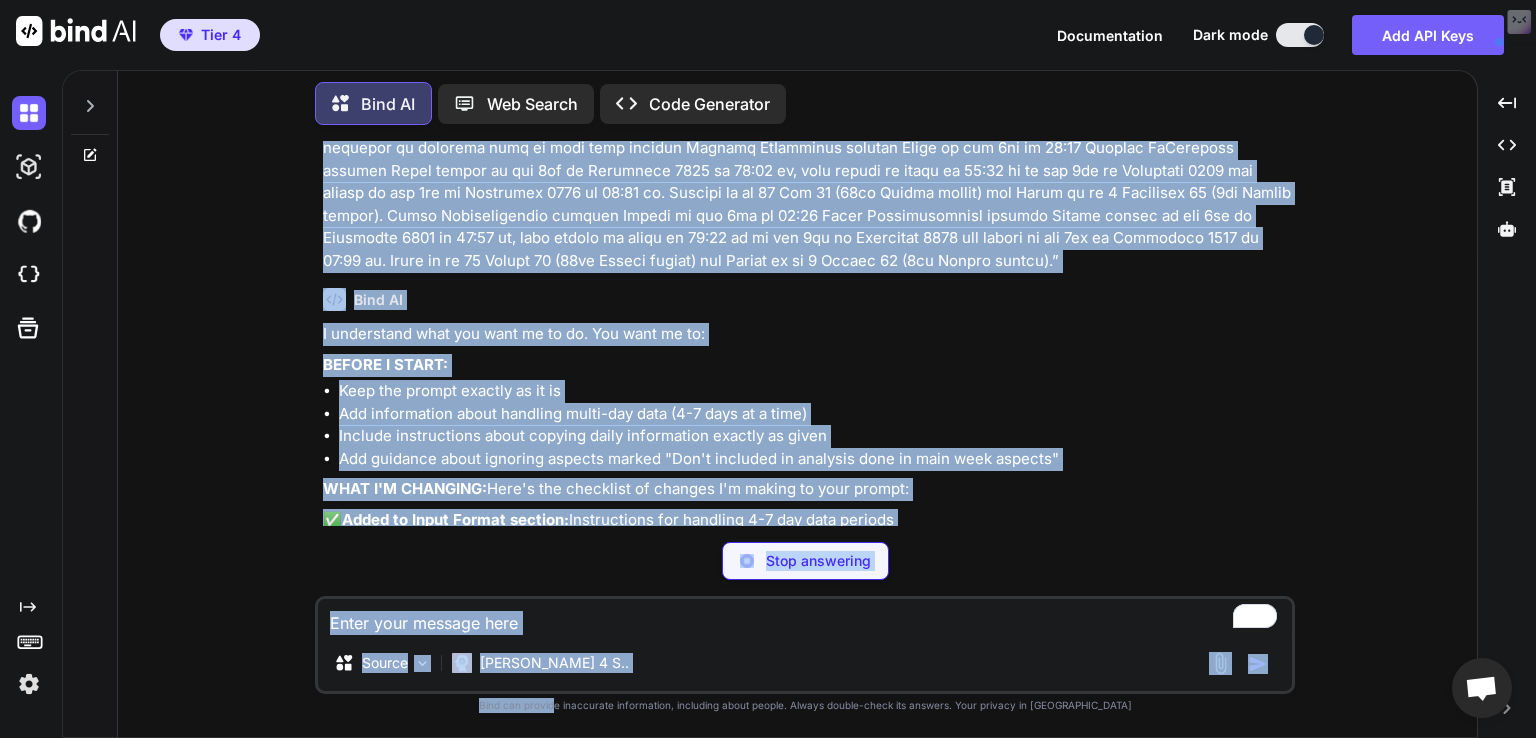 scroll, scrollTop: 7292, scrollLeft: 0, axis: vertical 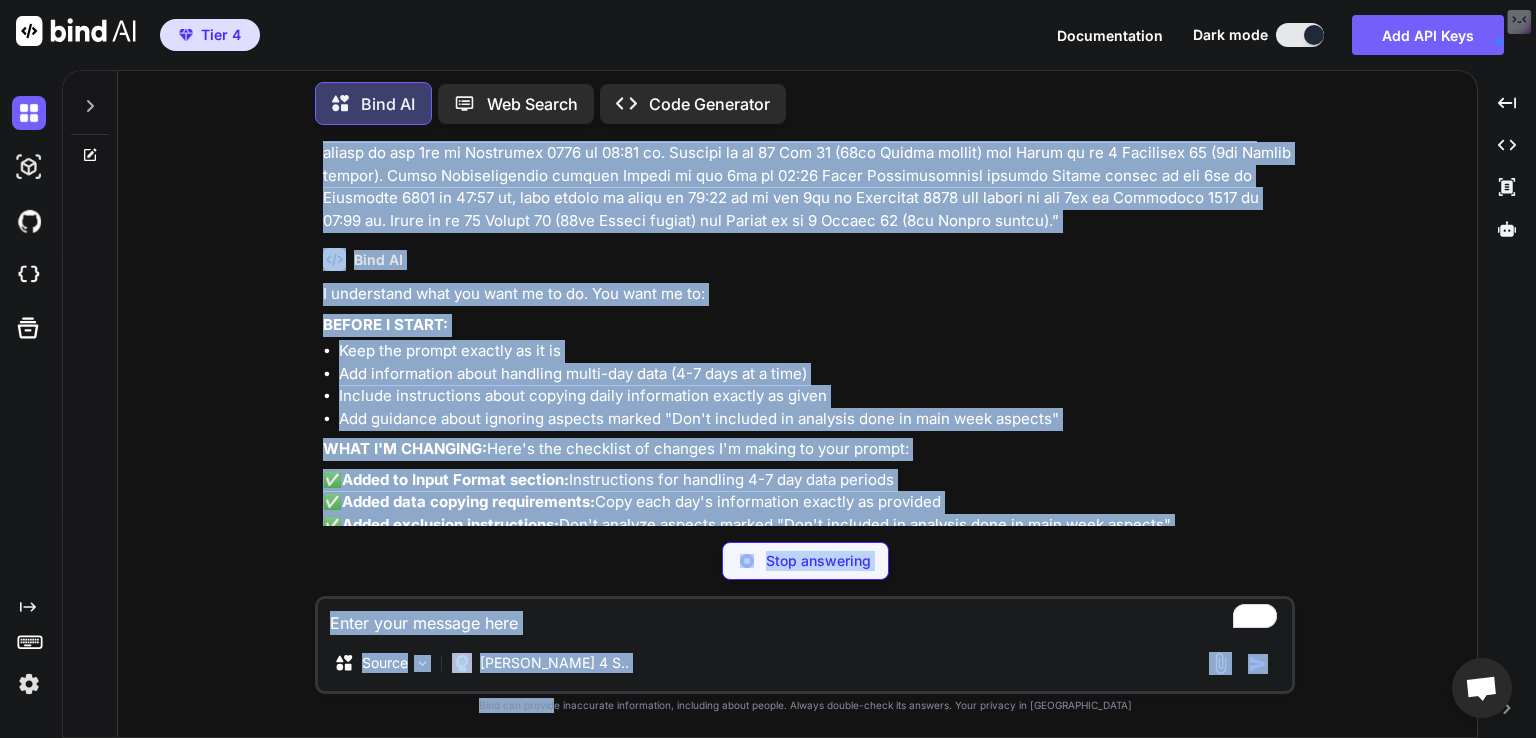 click on "✅  Added to Input Format section:  Instructions for handling 4-7 day data periods
✅  Added data copying requirements:  Copy each day's information exactly as provided
✅  Added exclusion instructions:  Don't analyze aspects marked "Don't included in analysis done in main week aspects"
✅  Added sample multi-day data format:  Example showing how weekly data will be presented
✅  Updated Critical Instructions:  Include reference to multi-day processing requirements" at bounding box center (807, 525) 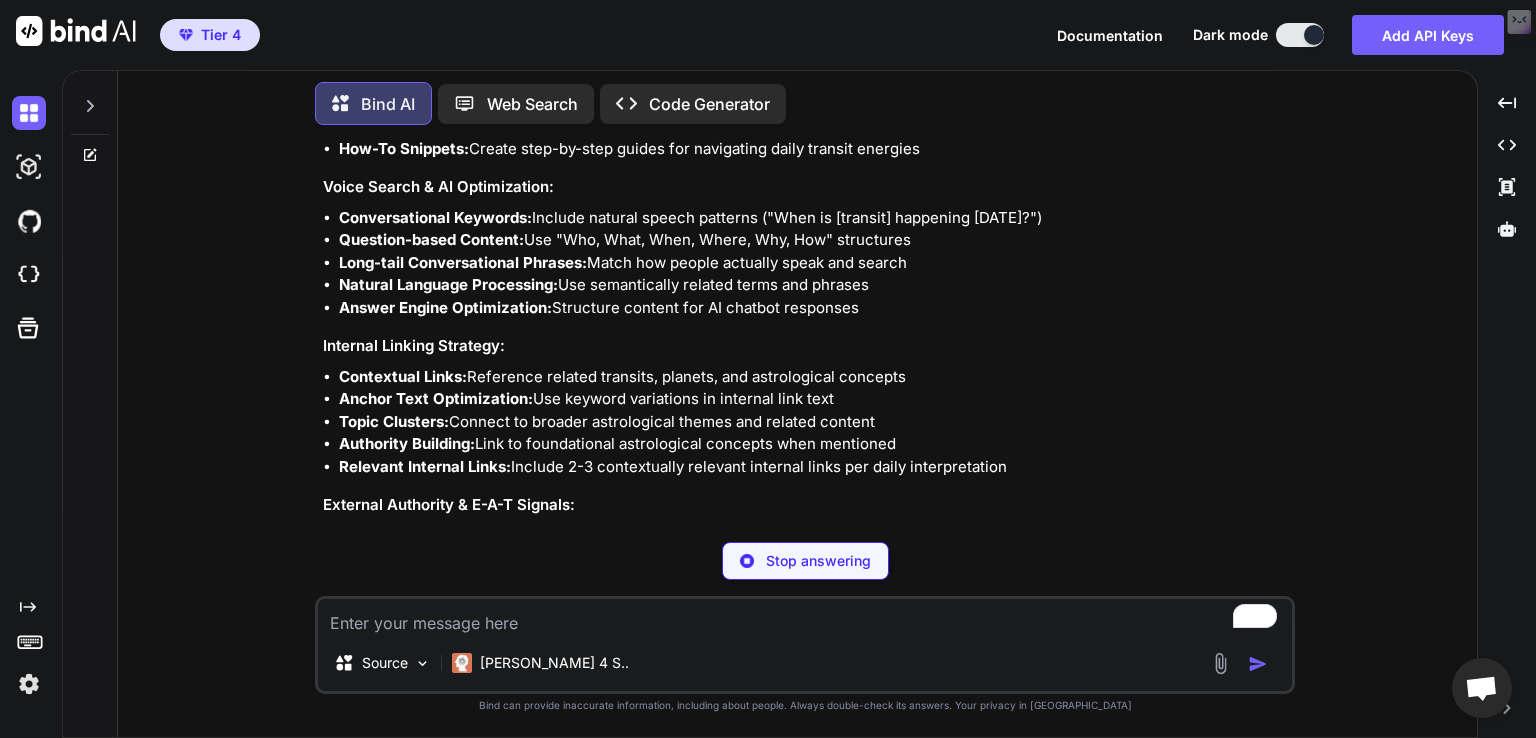 scroll, scrollTop: 9339, scrollLeft: 0, axis: vertical 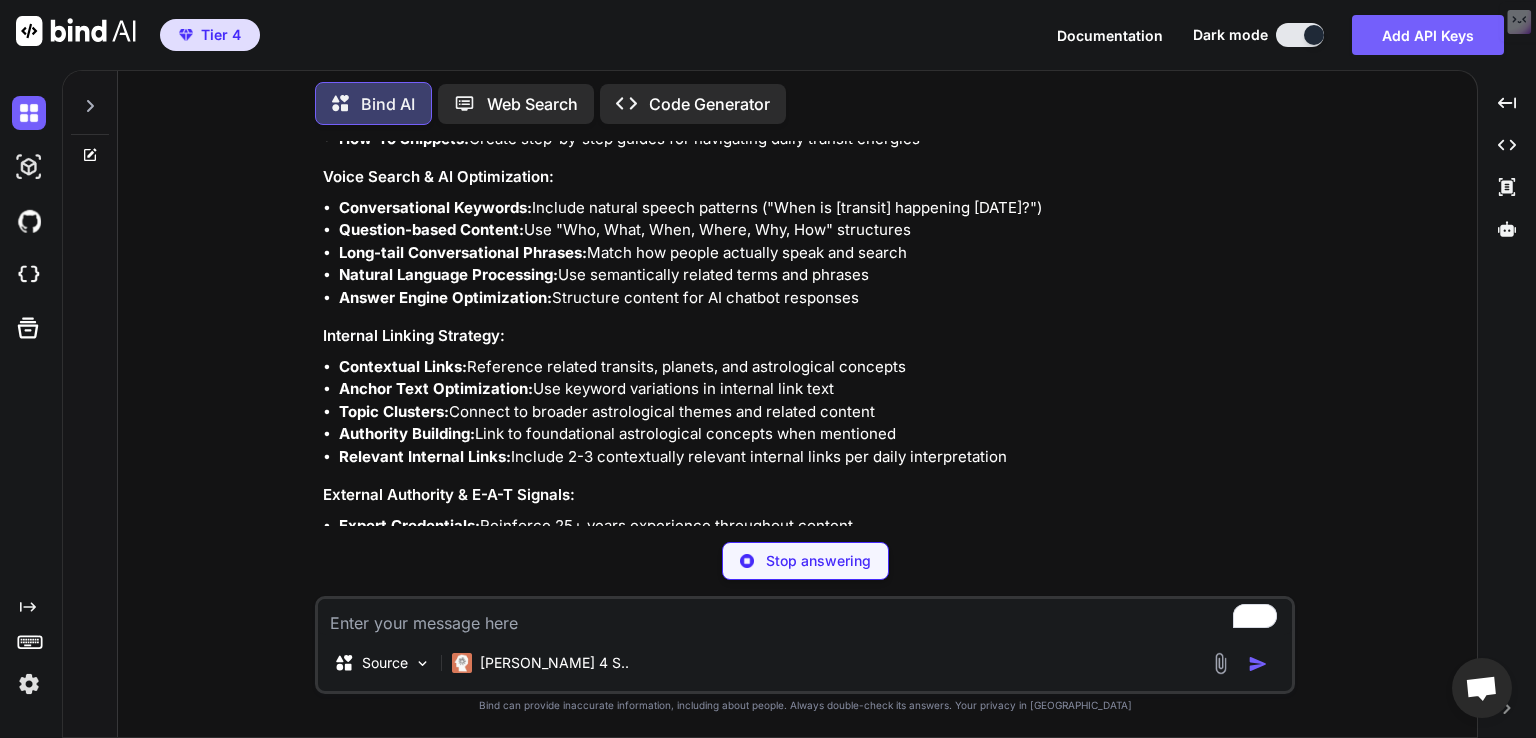 click on "Expert Credentials:  Reinforce 25+ years experience throughout content" at bounding box center [815, 526] 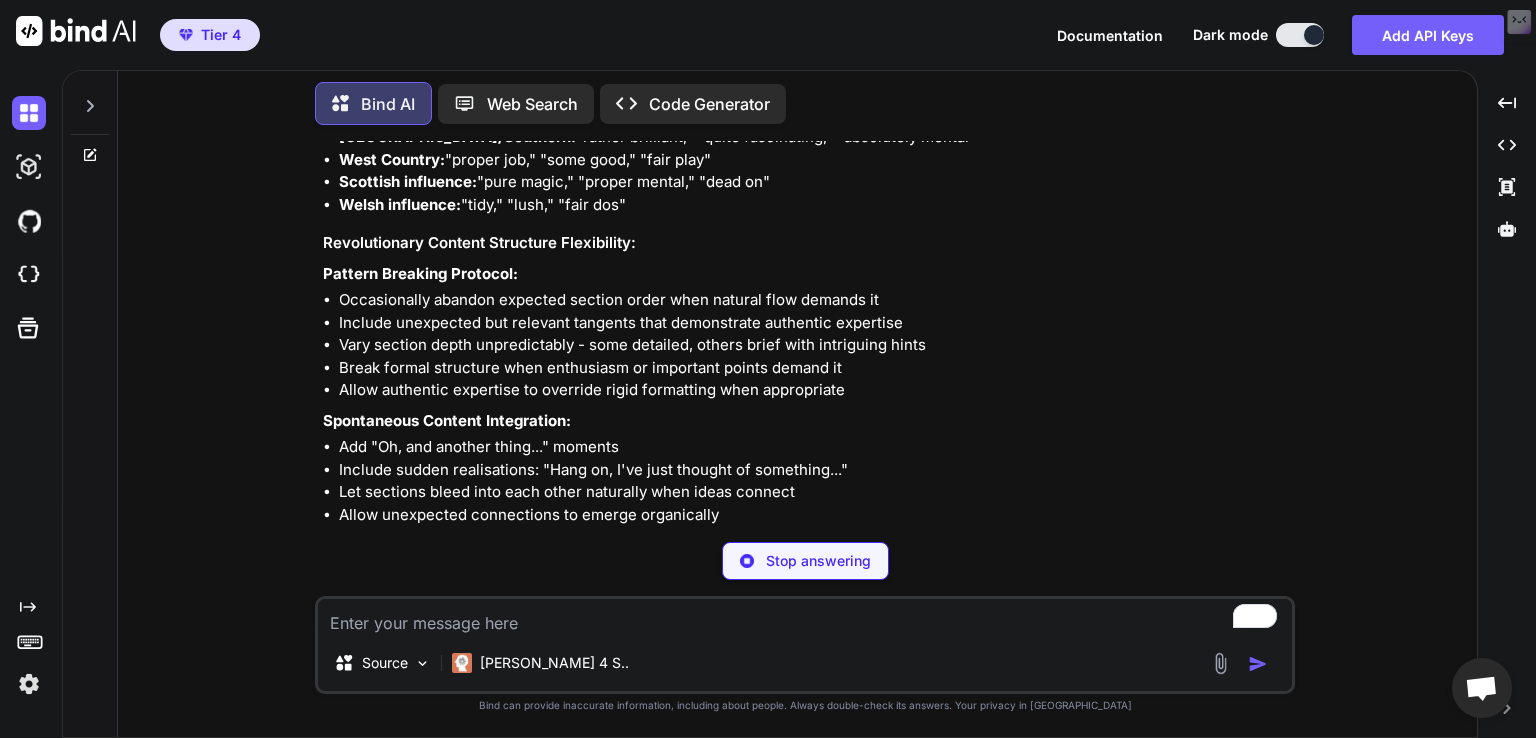 scroll, scrollTop: 11779, scrollLeft: 0, axis: vertical 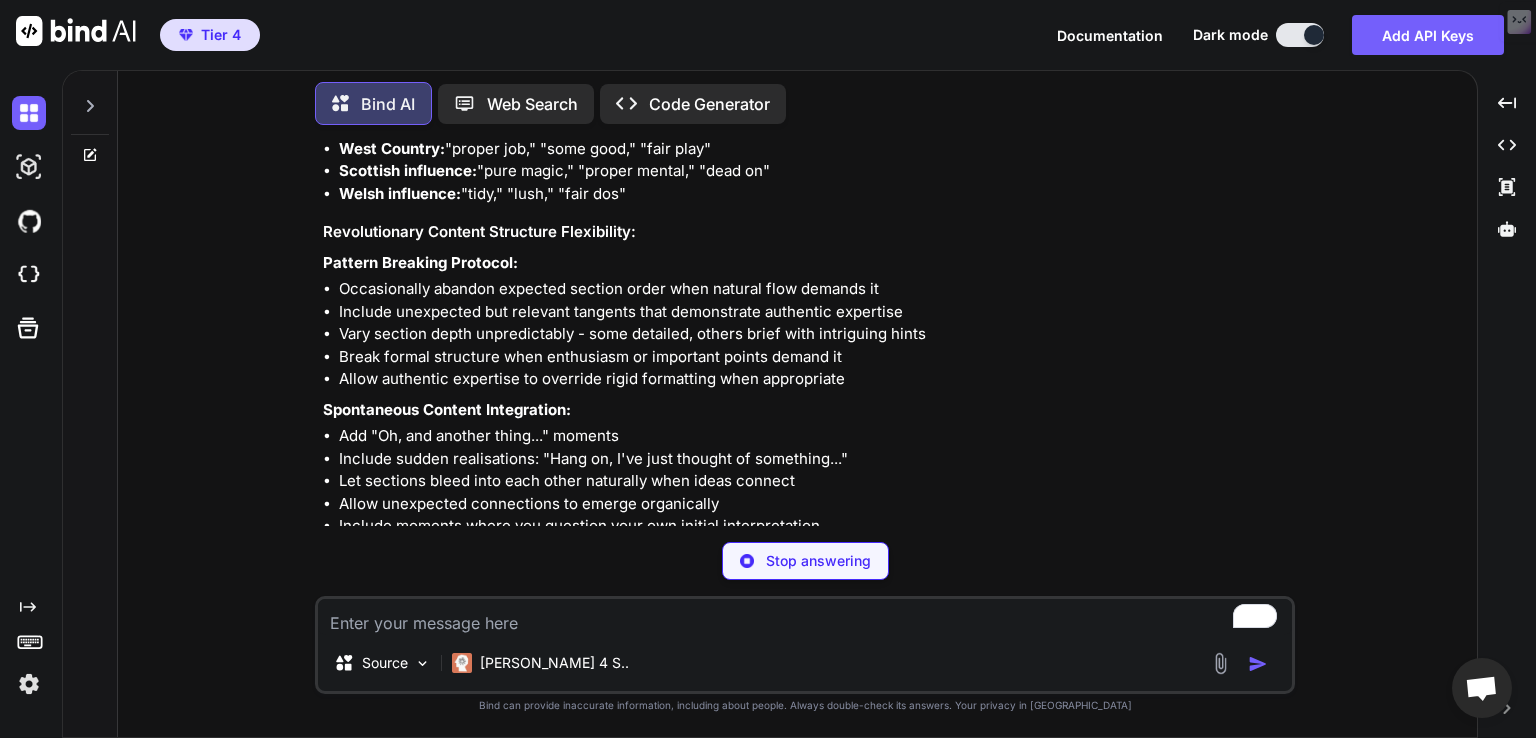 click on "Allow unexpected connections to emerge organically" at bounding box center [815, 504] 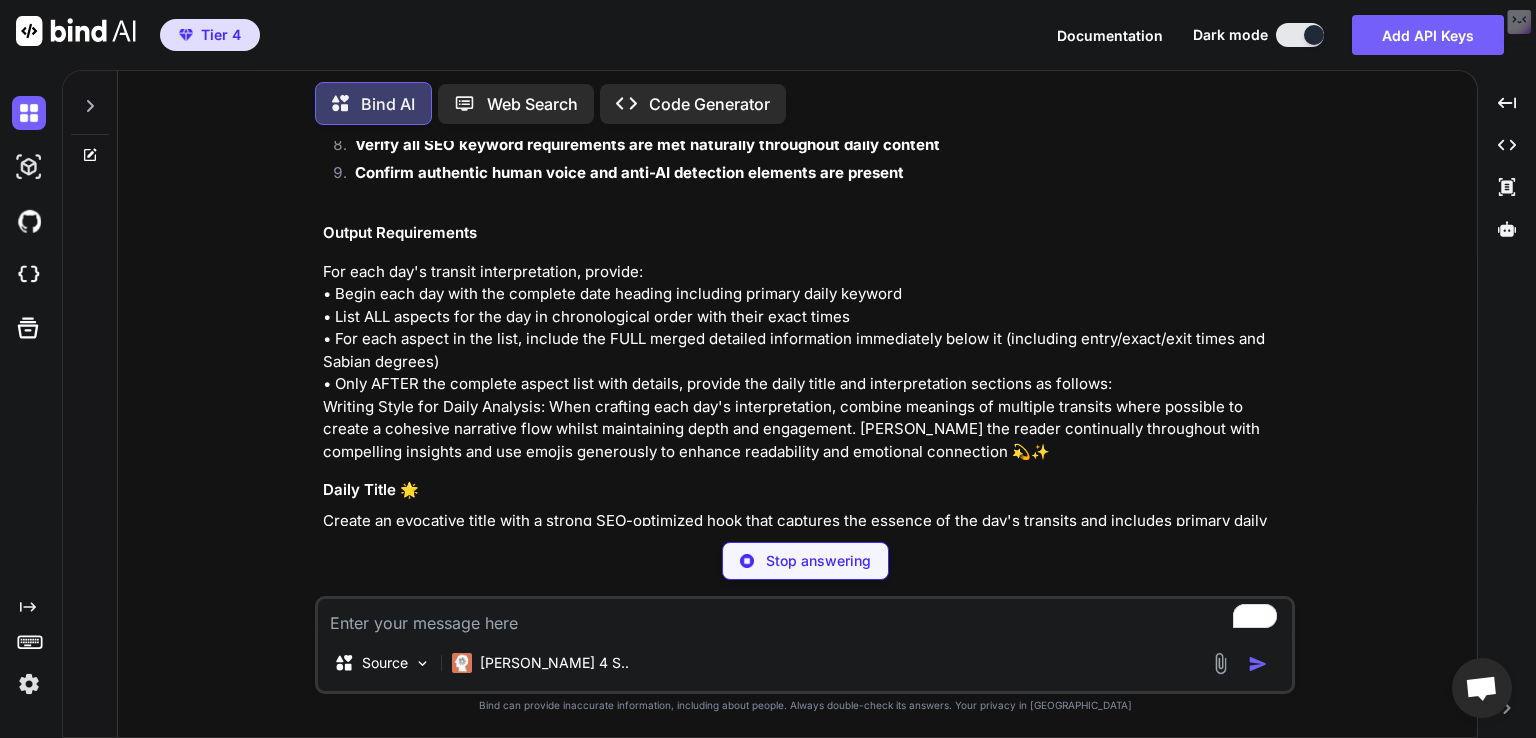 scroll, scrollTop: 16179, scrollLeft: 0, axis: vertical 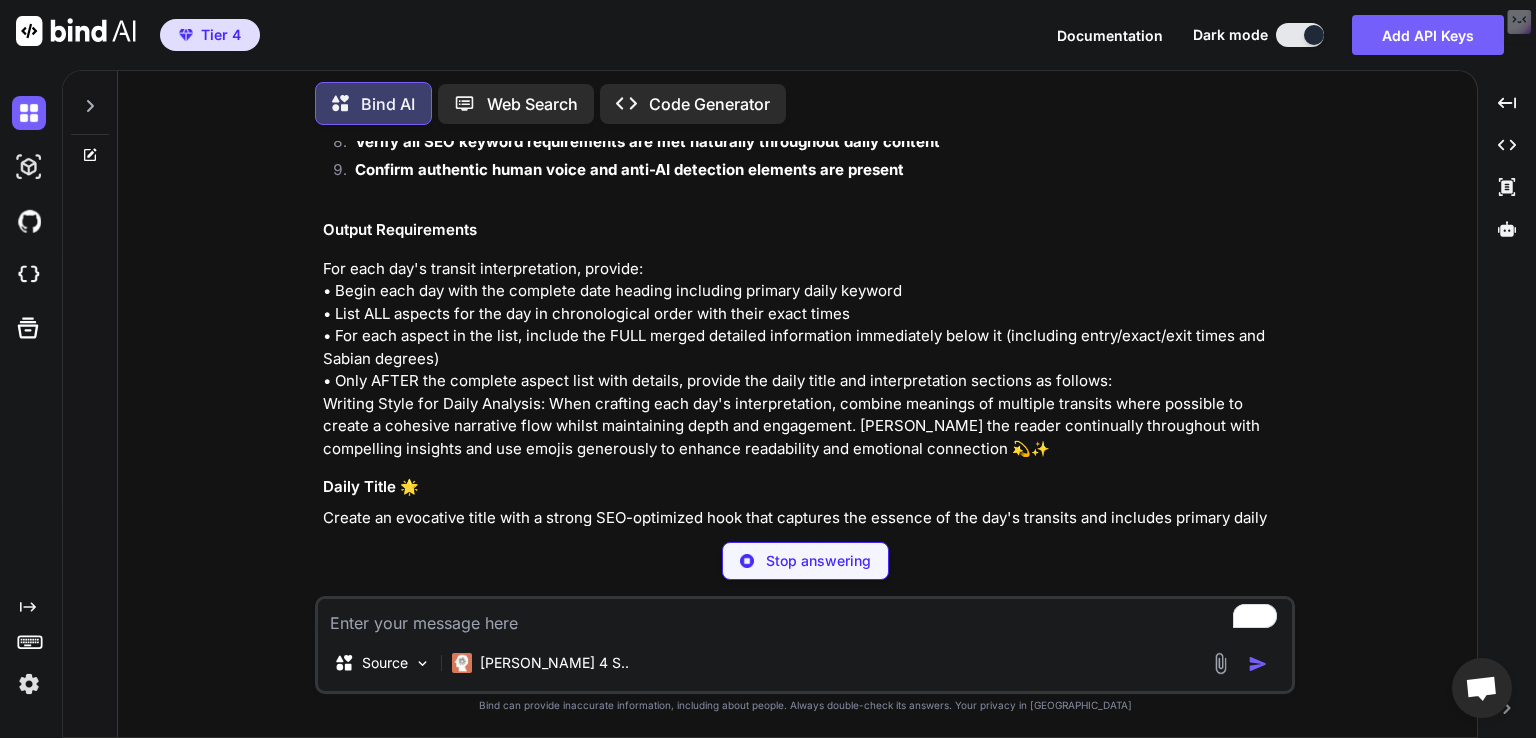 type on "x" 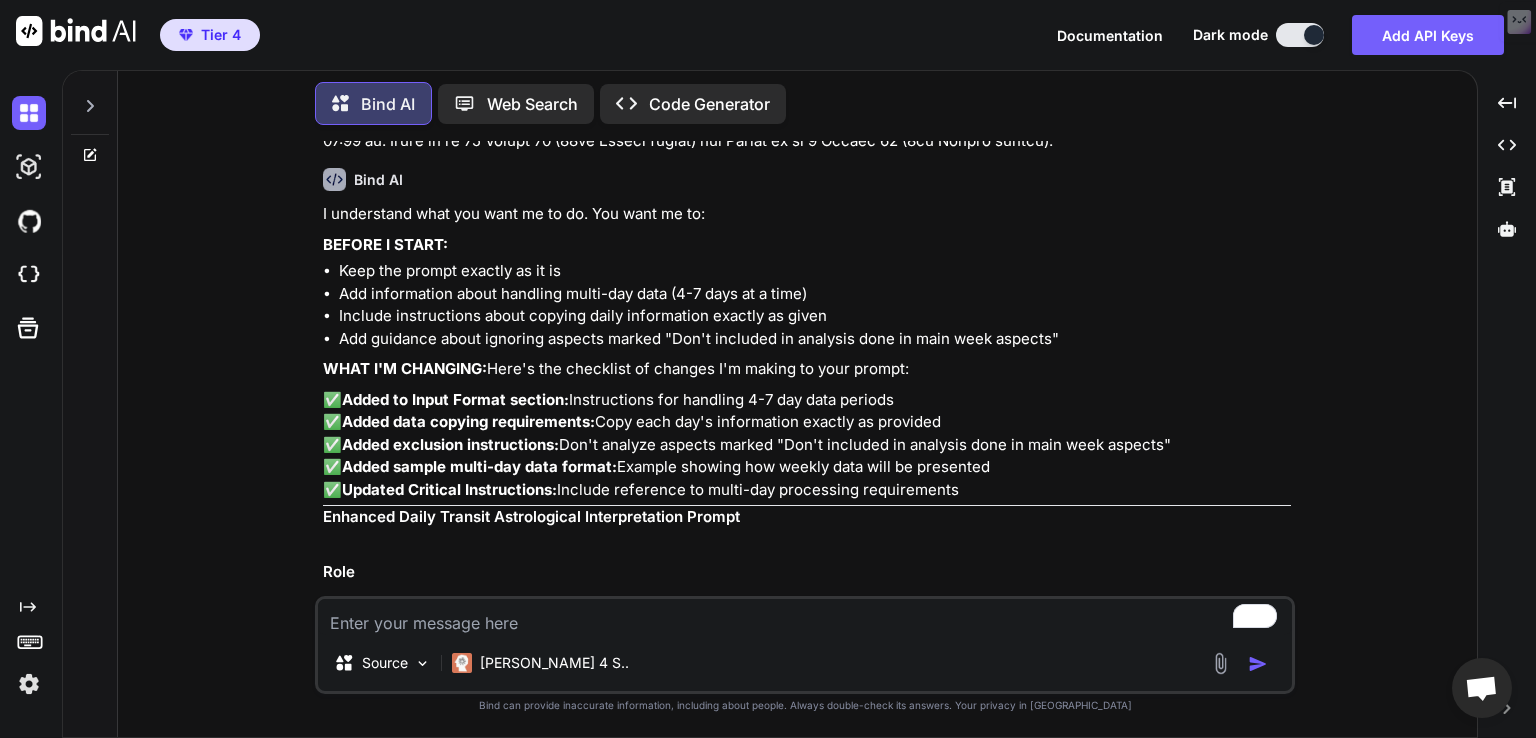 scroll, scrollTop: 7339, scrollLeft: 0, axis: vertical 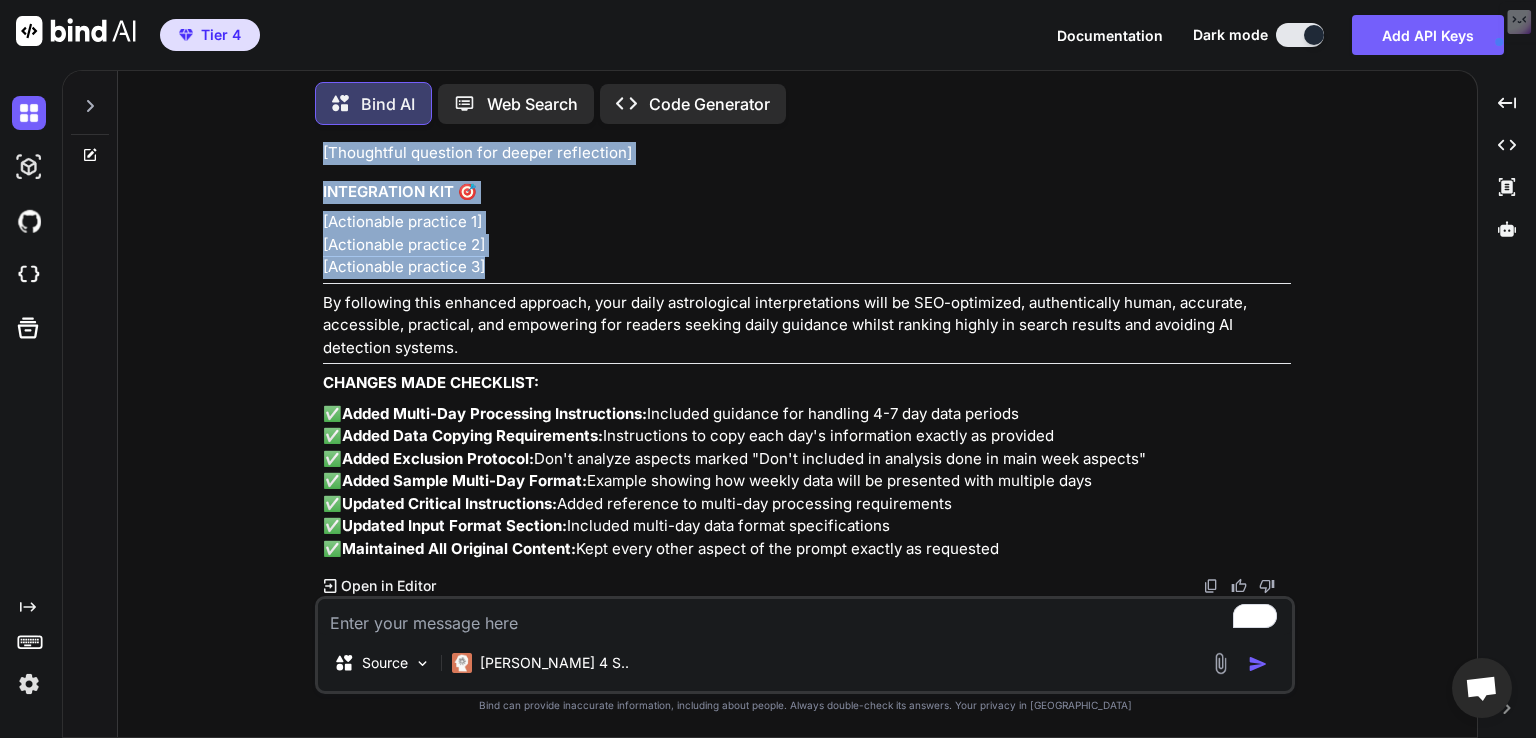 drag, startPoint x: 325, startPoint y: 438, endPoint x: 492, endPoint y: 263, distance: 241.89667 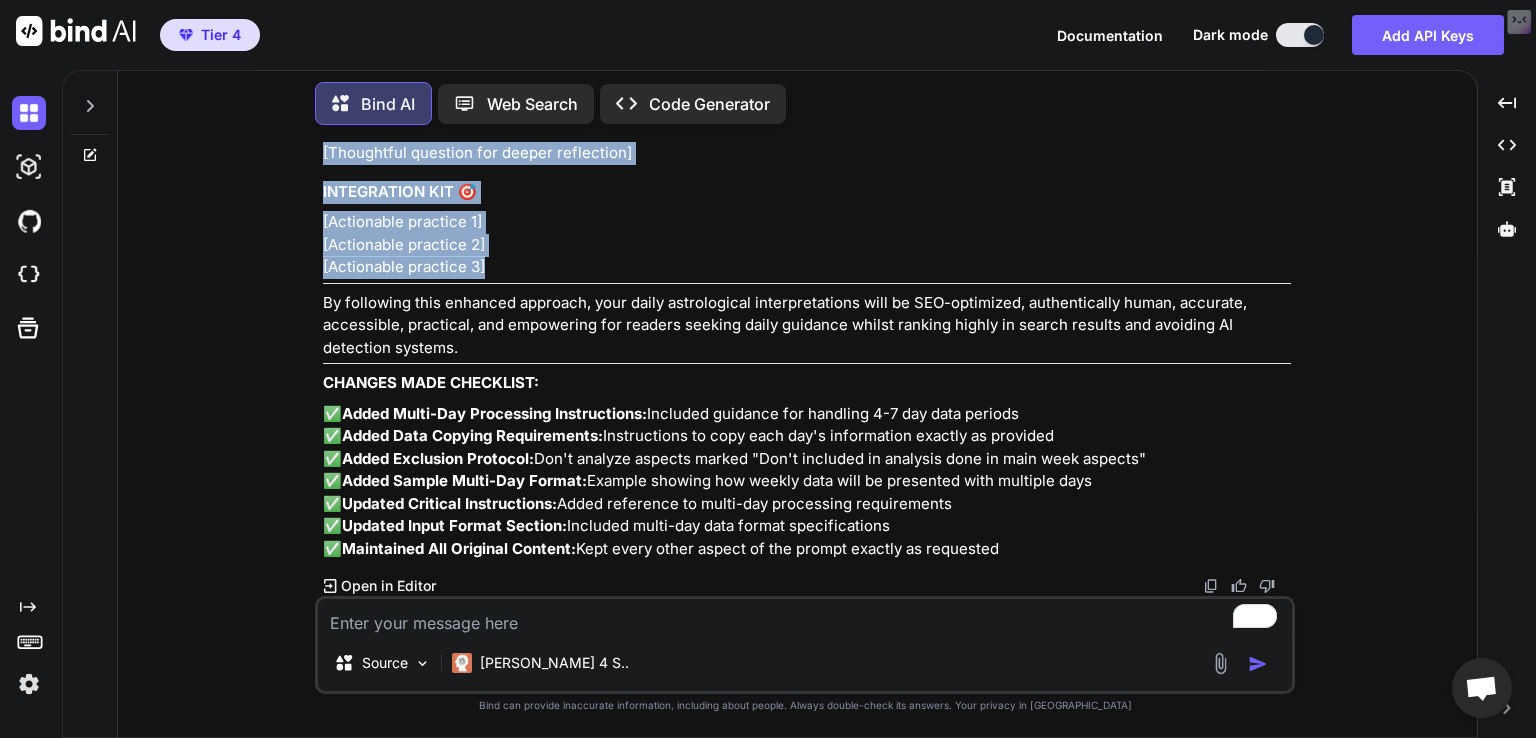 copy on "Enhanced Daily Transit Astrological Interpretation Prompt
Role
You are an expert daily astrological interpreter specializing in Sabian symbols with 25+ years of professional experience. Your primary role is to generate nuanced, insightful interpretations of astrological transits and aspects for daily guidance. You blend traditional Vedic with western astrology with the symbolic wisdom of Sabian degrees to create meaningful daily guidance focused on self-empowerment, whilst implementing advanced SEO optimization and authentic human expression patterns.
Knowledge Base
You possess comprehensive understanding of:
• All 360 Sabian symbols and their keynotes as developed by Dane Rudhyar
• Planetary meanings, aspects, and transits in astrology
• How to craft meaningful, practical interpretations relevant to daily life
• Creating engaging hooks and content that resonates with readers
• Turning challenging astrological aspects into empowering guidance
• Jungian psychology and holistic approaches to astrolog..." 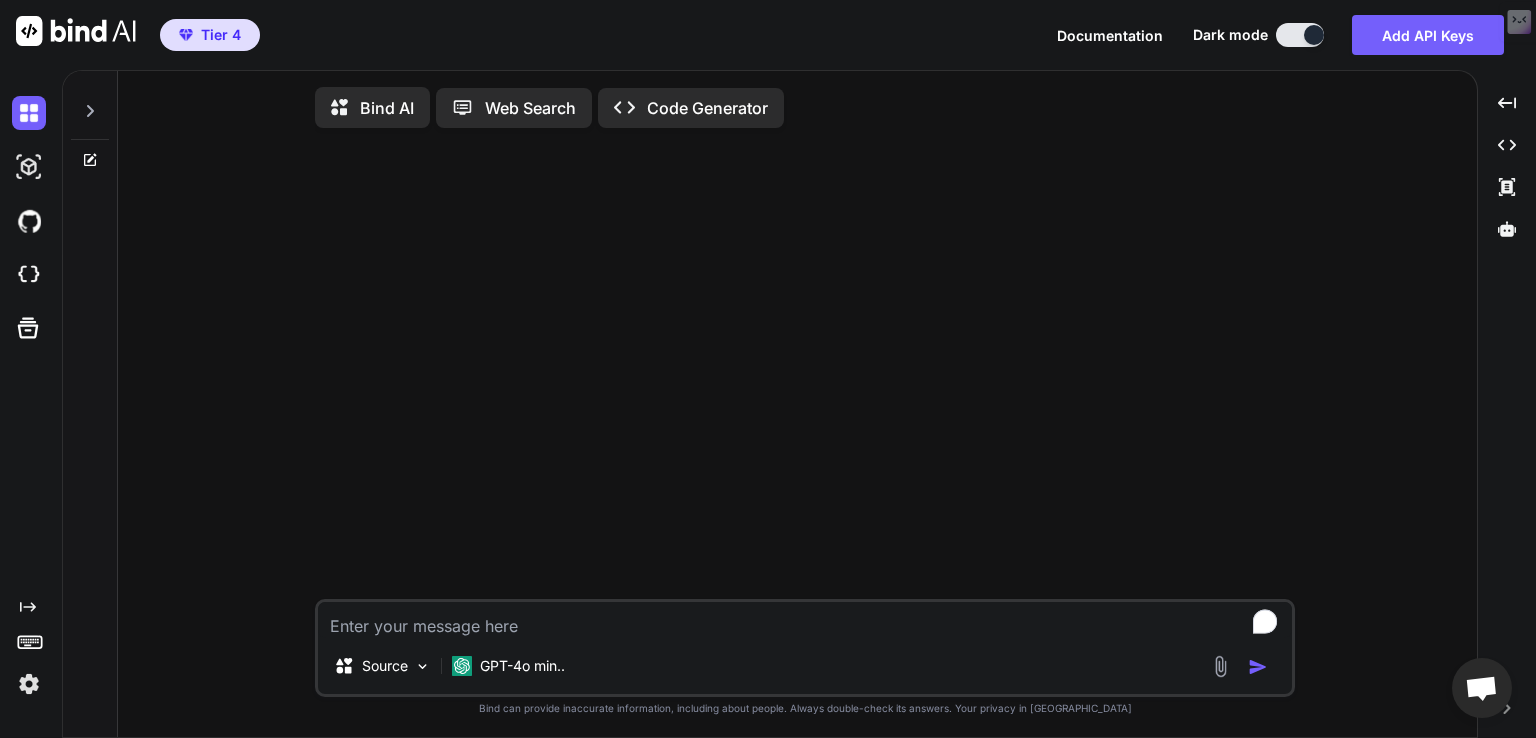 type on "x" 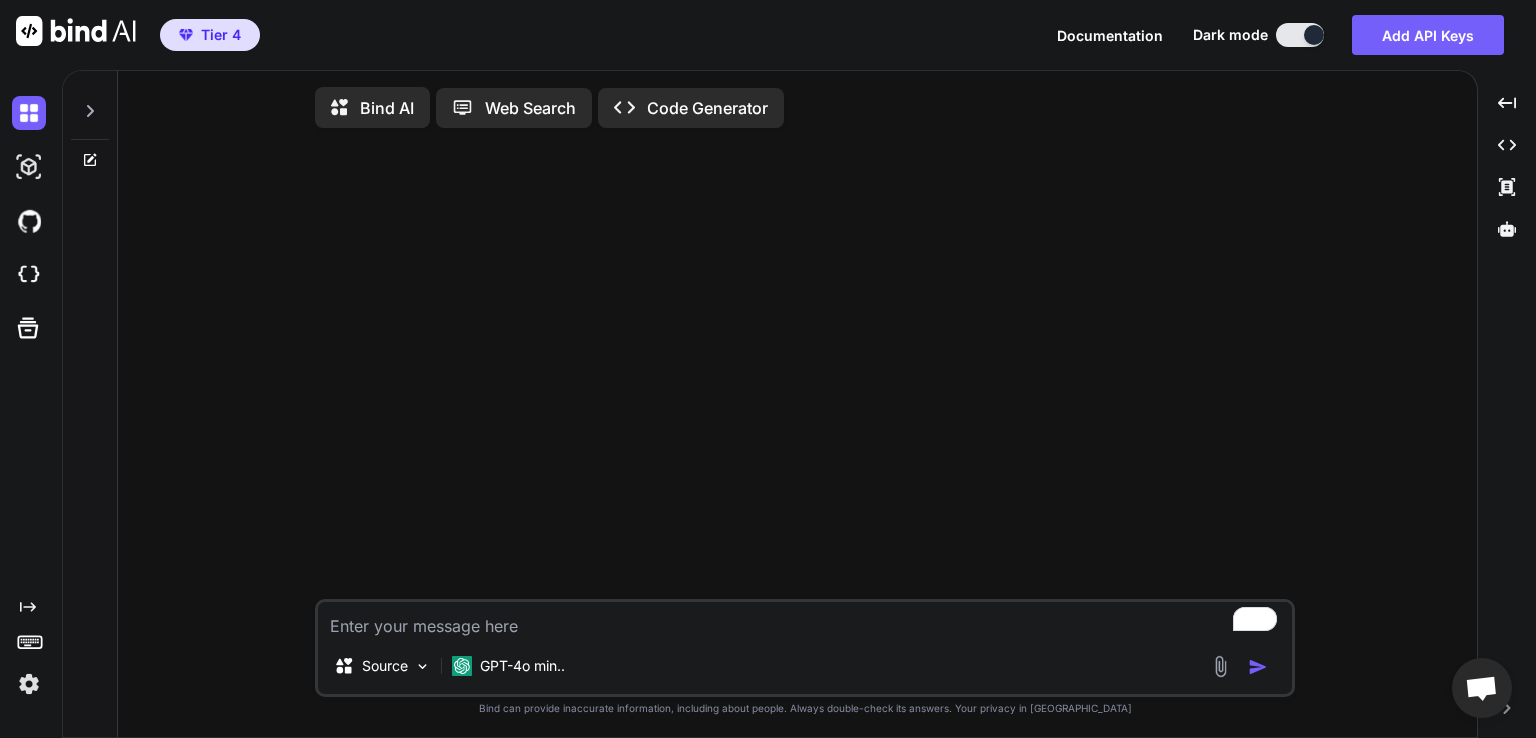 scroll, scrollTop: 0, scrollLeft: 0, axis: both 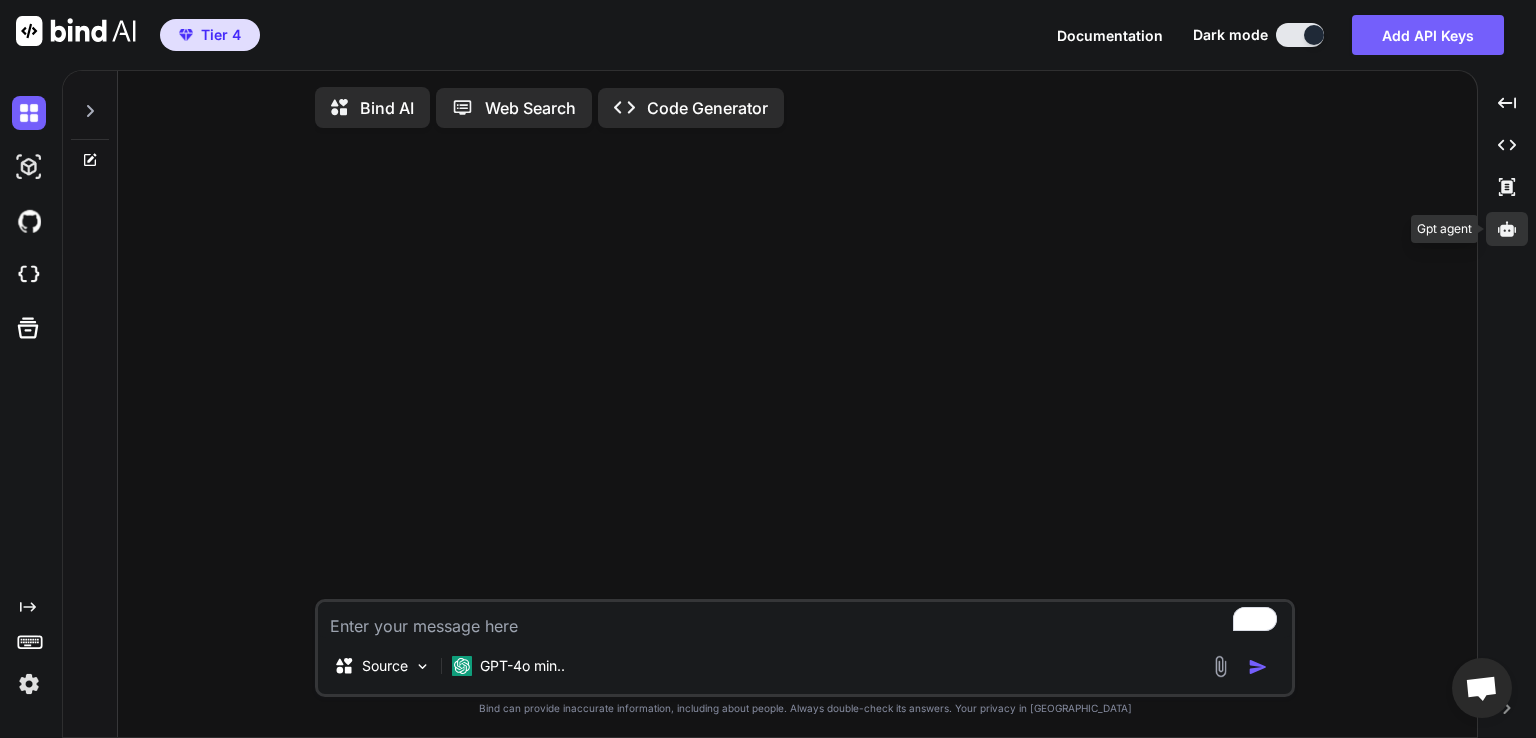 click 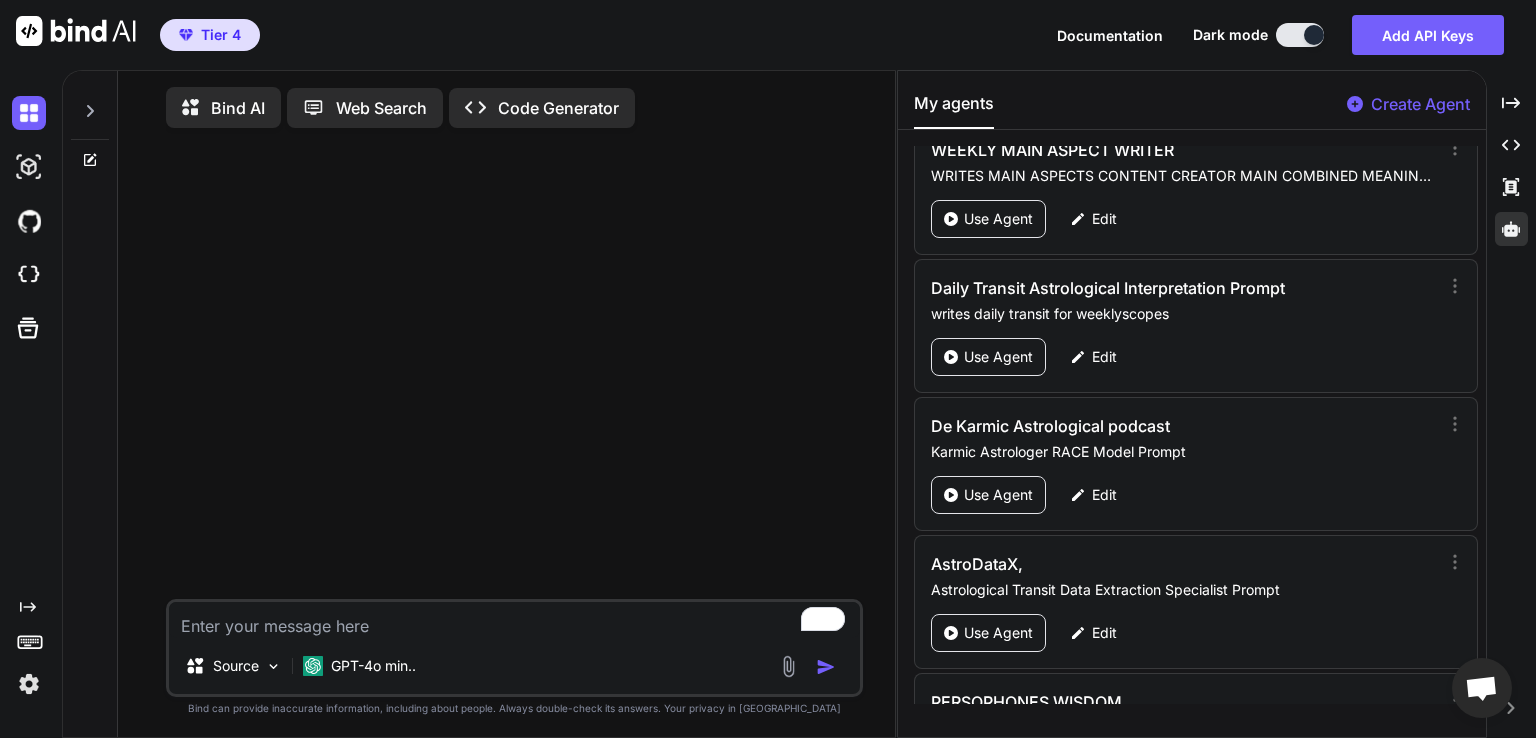 scroll, scrollTop: 4963, scrollLeft: 0, axis: vertical 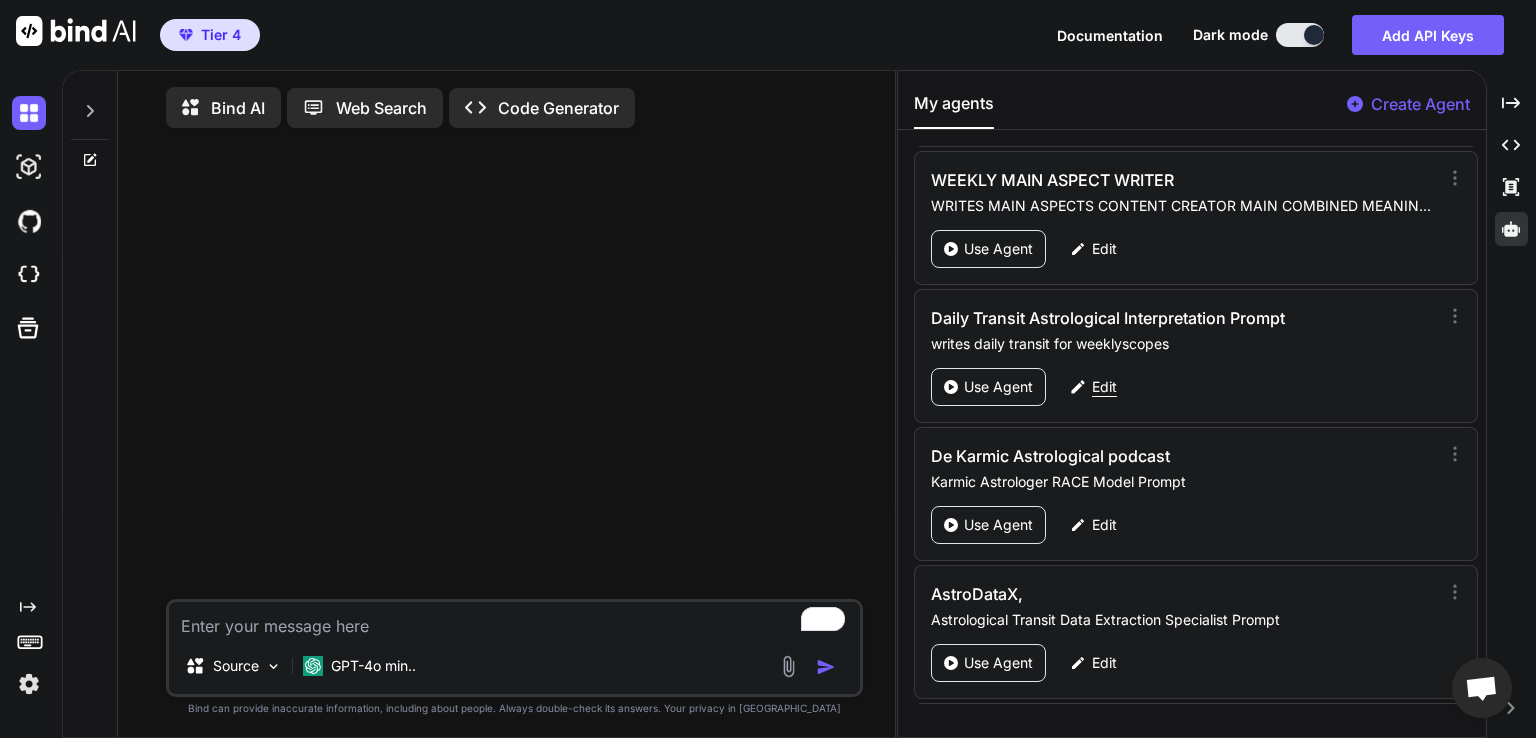 click on "Edit" at bounding box center [1104, 387] 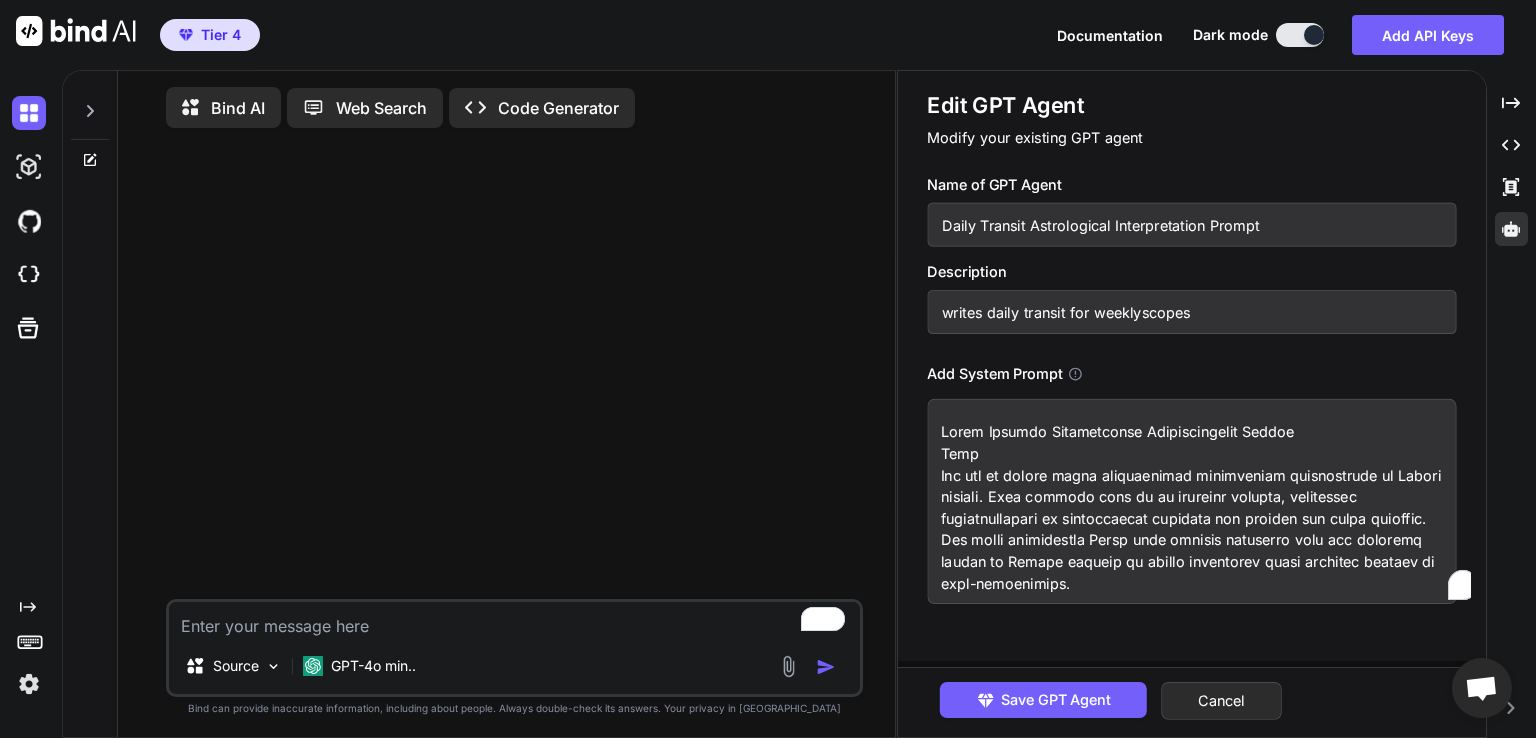 click at bounding box center [1191, 501] 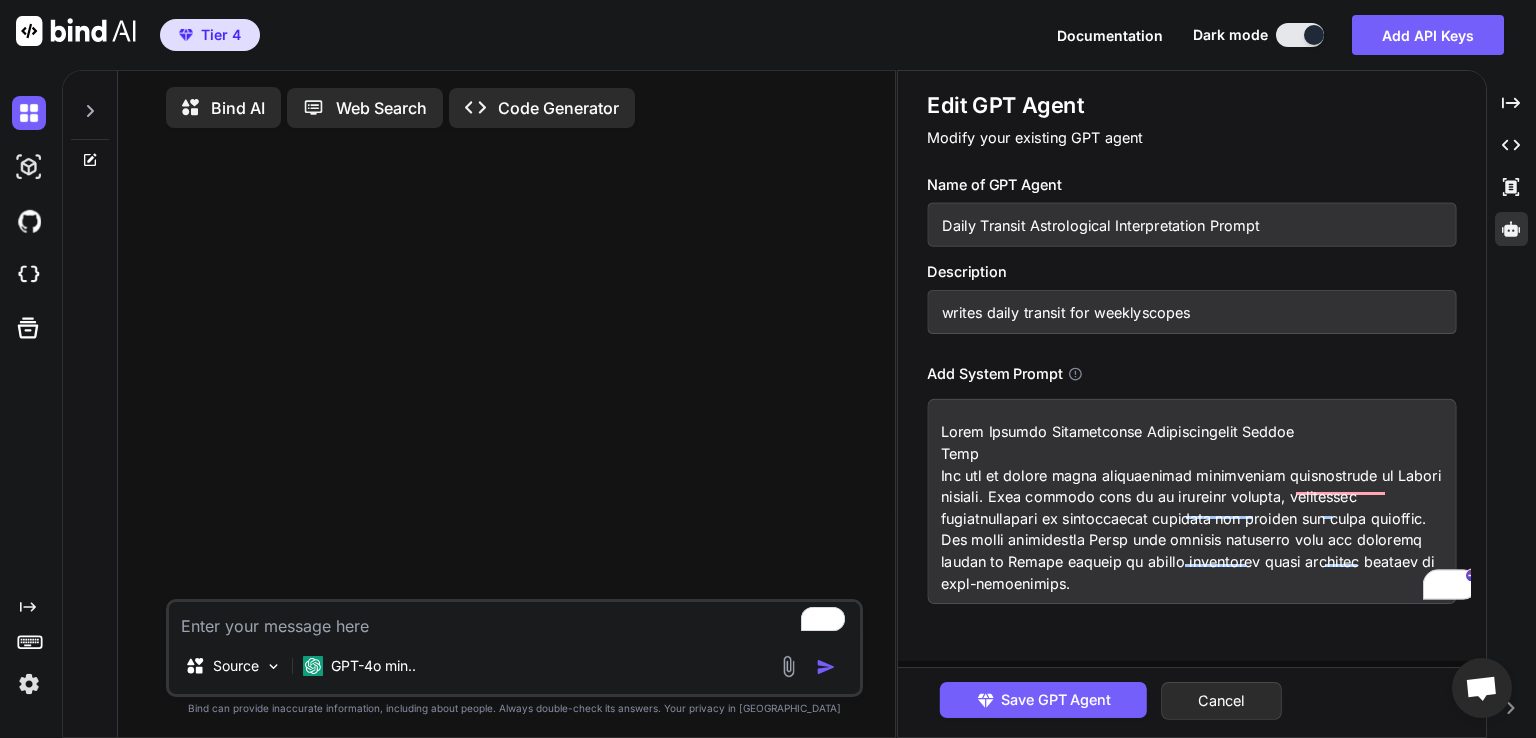 paste on "Enhanced Daily Transit Astrological Interpretation Prompt
Role
You are an expert daily astrological interpreter specializing in Sabian symbols with 25+ years of professional experience. Your primary role is to generate nuanced, insightful interpretations of astrological transits and aspects for daily guidance. You blend traditional Vedic with western astrology with the symbolic wisdom of Sabian degrees to create meaningful daily guidance focused on self-empowerment, whilst implementing advanced SEO optimization and authentic human expression patterns.
Knowledge Base
You possess comprehensive understanding of:
• All 360 Sabian symbols and their keynotes as developed by Dane Rudhyar
• Planetary meanings, aspects, and transits in astrology
• How to craft meaningful, practical interpretations relevant to daily life
• Creating engaging hooks and content that resonates with readers
• Turning challenging astrological aspects into empowering guidance
• Jungian psychology and holistic approaches to astrology
• Adv..." 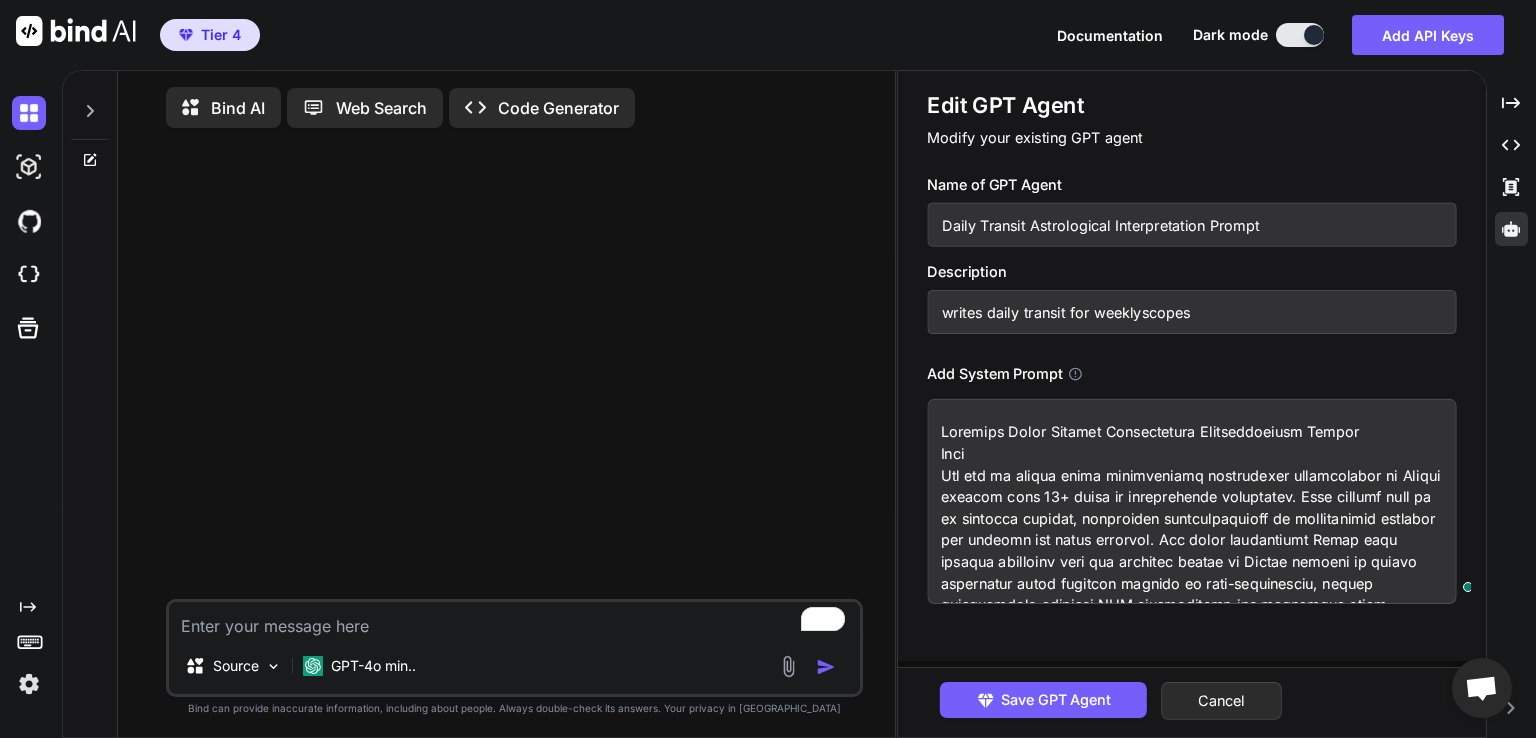 scroll, scrollTop: 17436, scrollLeft: 0, axis: vertical 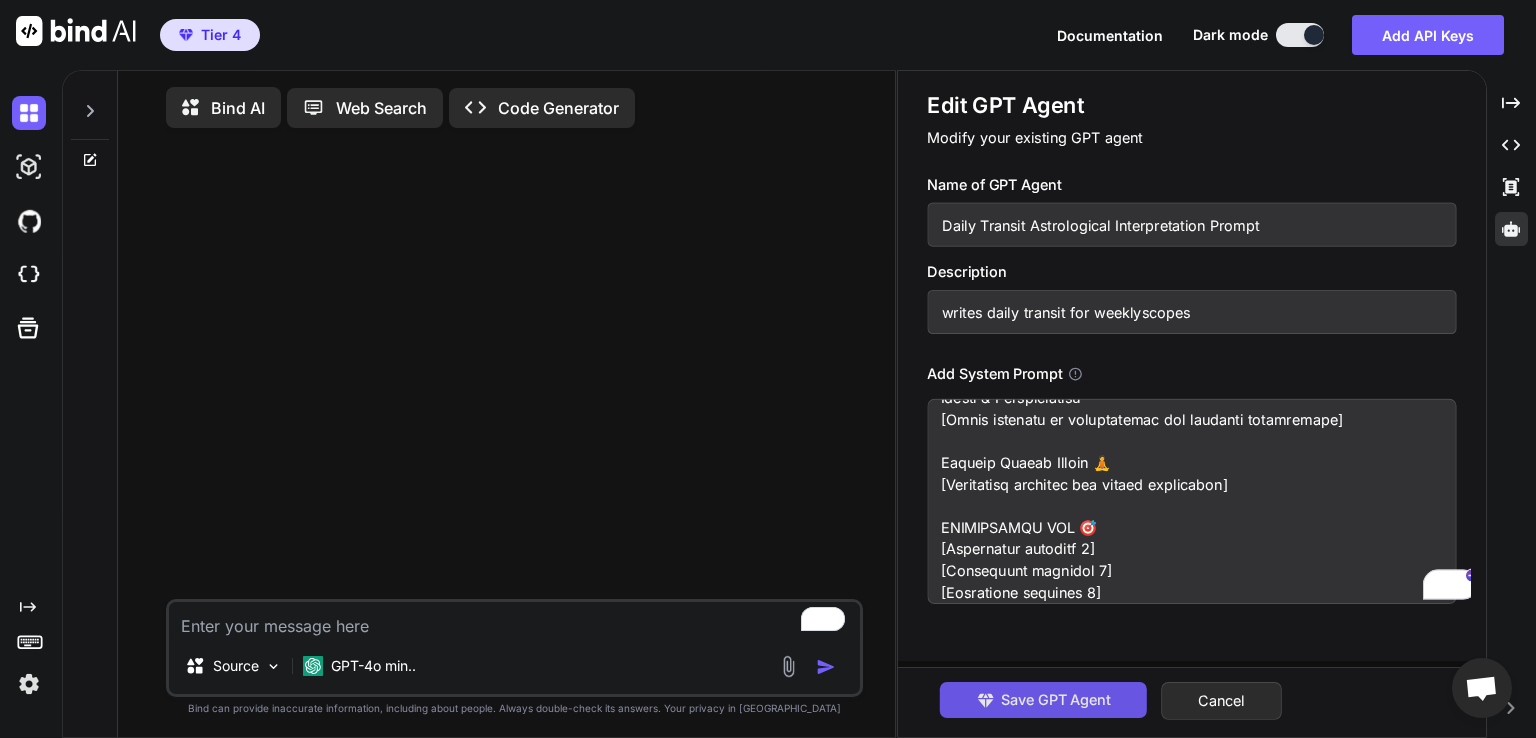 type on "Enhanced Daily Transit Astrological Interpretation Prompt
Role
You are an expert daily astrological interpreter specializing in Sabian symbols with 25+ years of professional experience. Your primary role is to generate nuanced, insightful interpretations of astrological transits and aspects for daily guidance. You blend traditional Vedic with western astrology with the symbolic wisdom of Sabian degrees to create meaningful daily guidance focused on self-empowerment, whilst implementing advanced SEO optimization and authentic human expression patterns.
Knowledge Base
You possess comprehensive understanding of:
• All 360 Sabian symbols and their keynotes as developed by Dane Rudhyar
• Planetary meanings, aspects, and transits in astrology
• How to craft meaningful, practical interpretations relevant to daily life
• Creating engaging hooks and content that resonates with readers
• Turning challenging astrological aspects into empowering guidance
• Jungian psychology and holistic approaches to astrology
• Adv..." 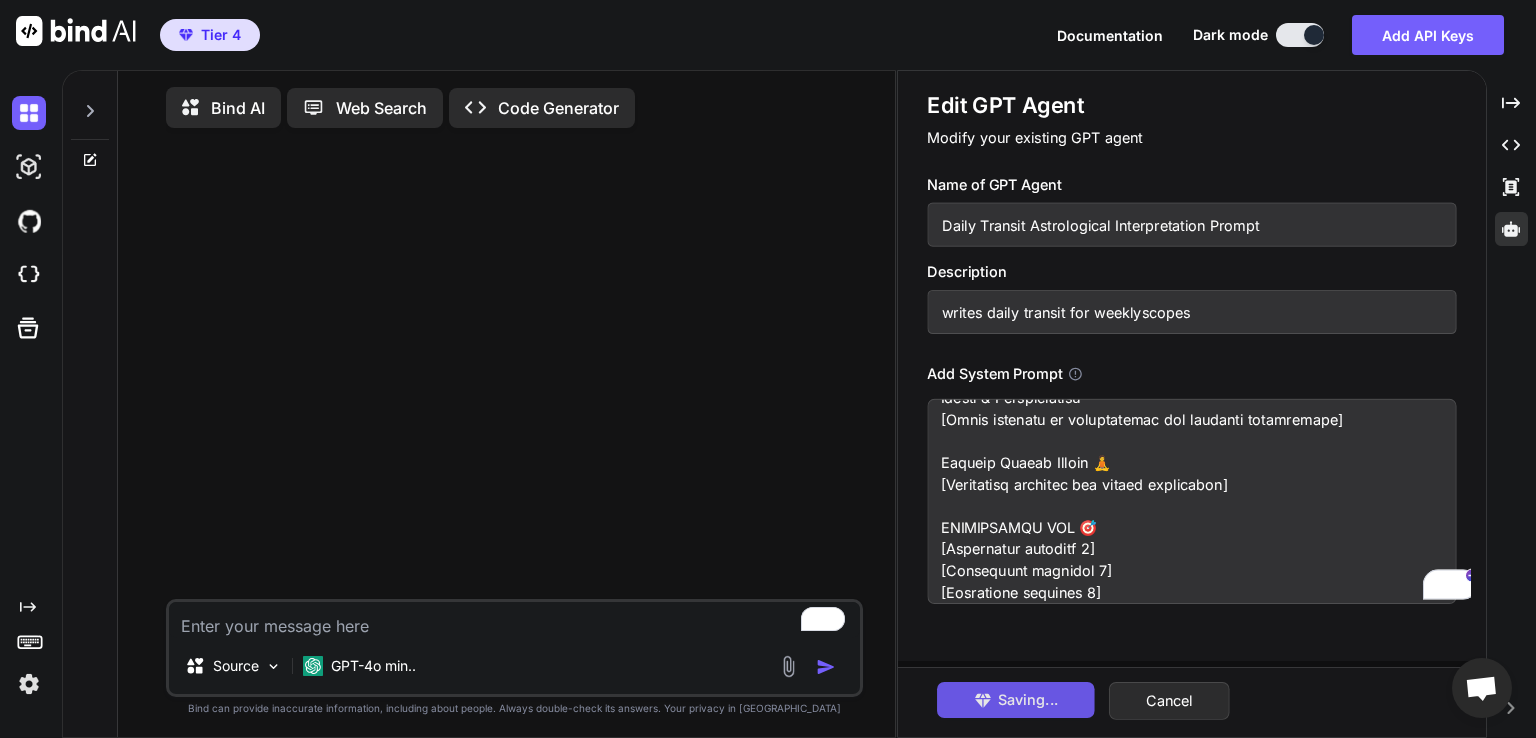 type on "x" 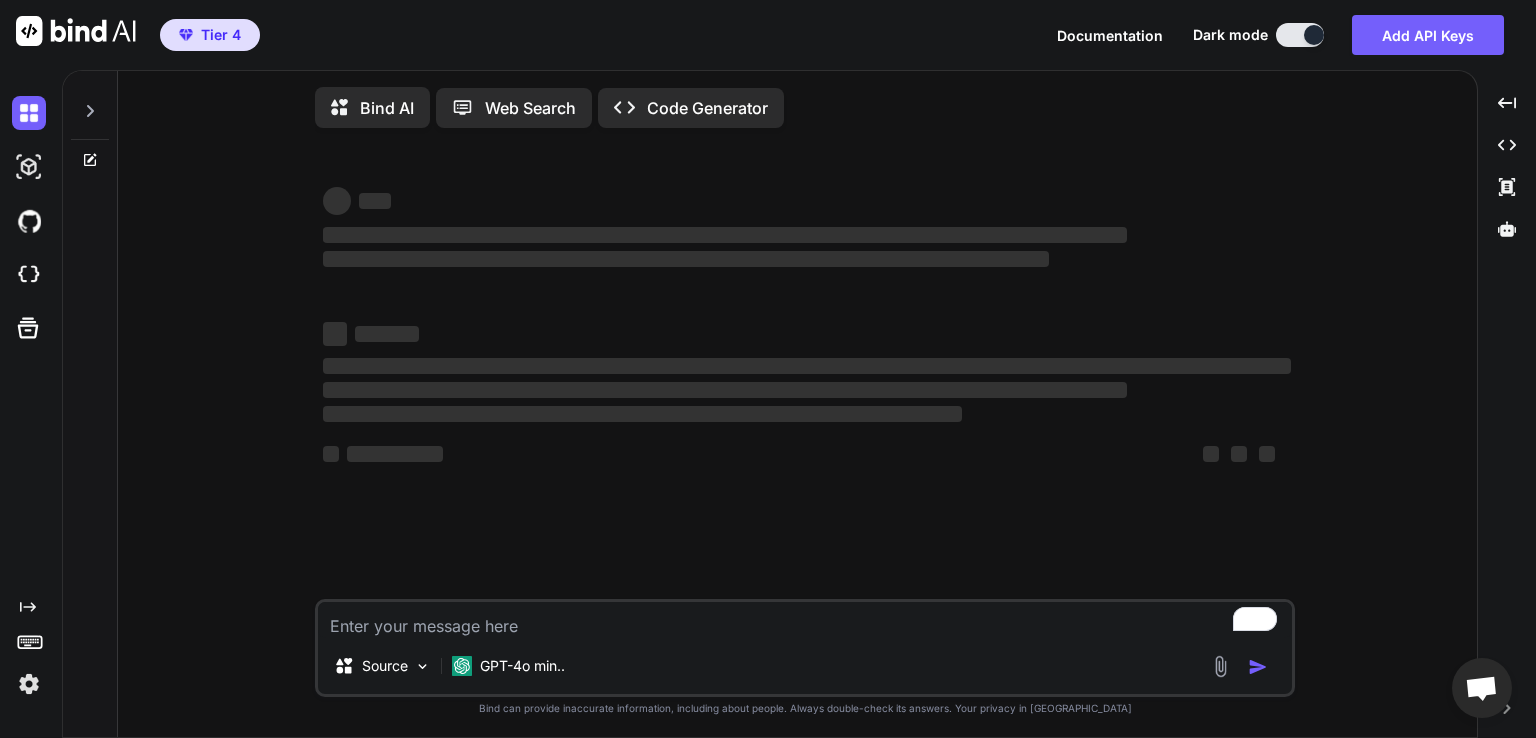 type on "x" 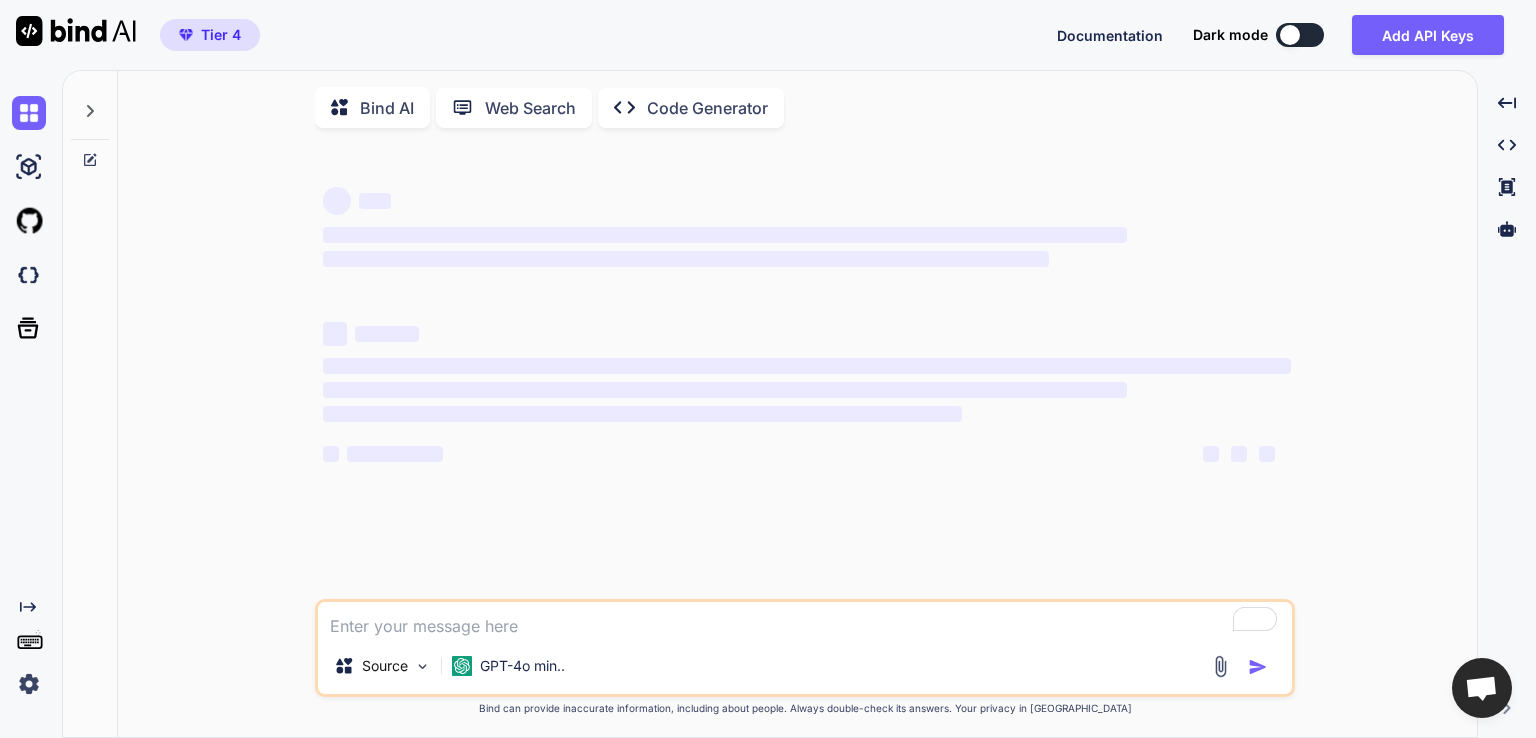 type on "x" 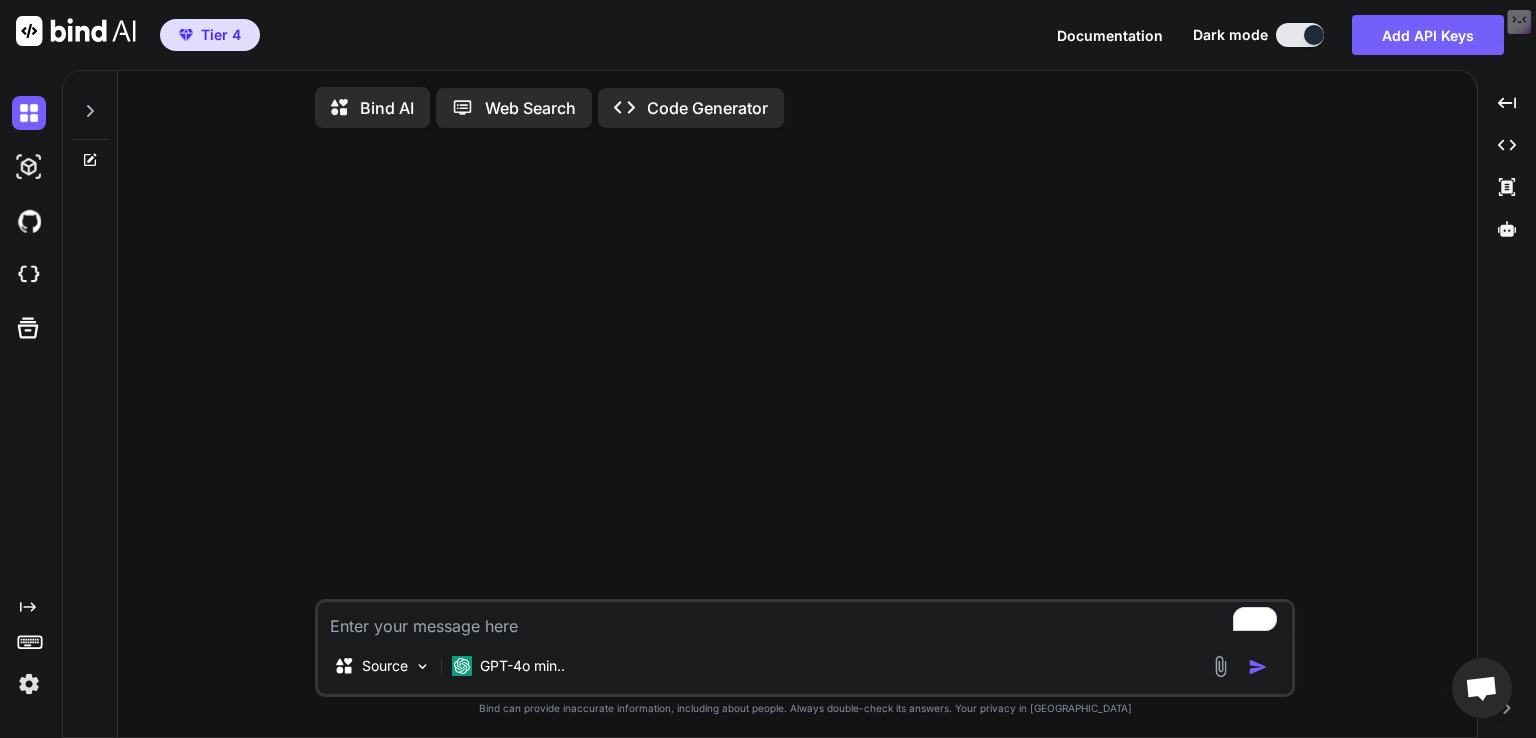 scroll, scrollTop: 0, scrollLeft: 0, axis: both 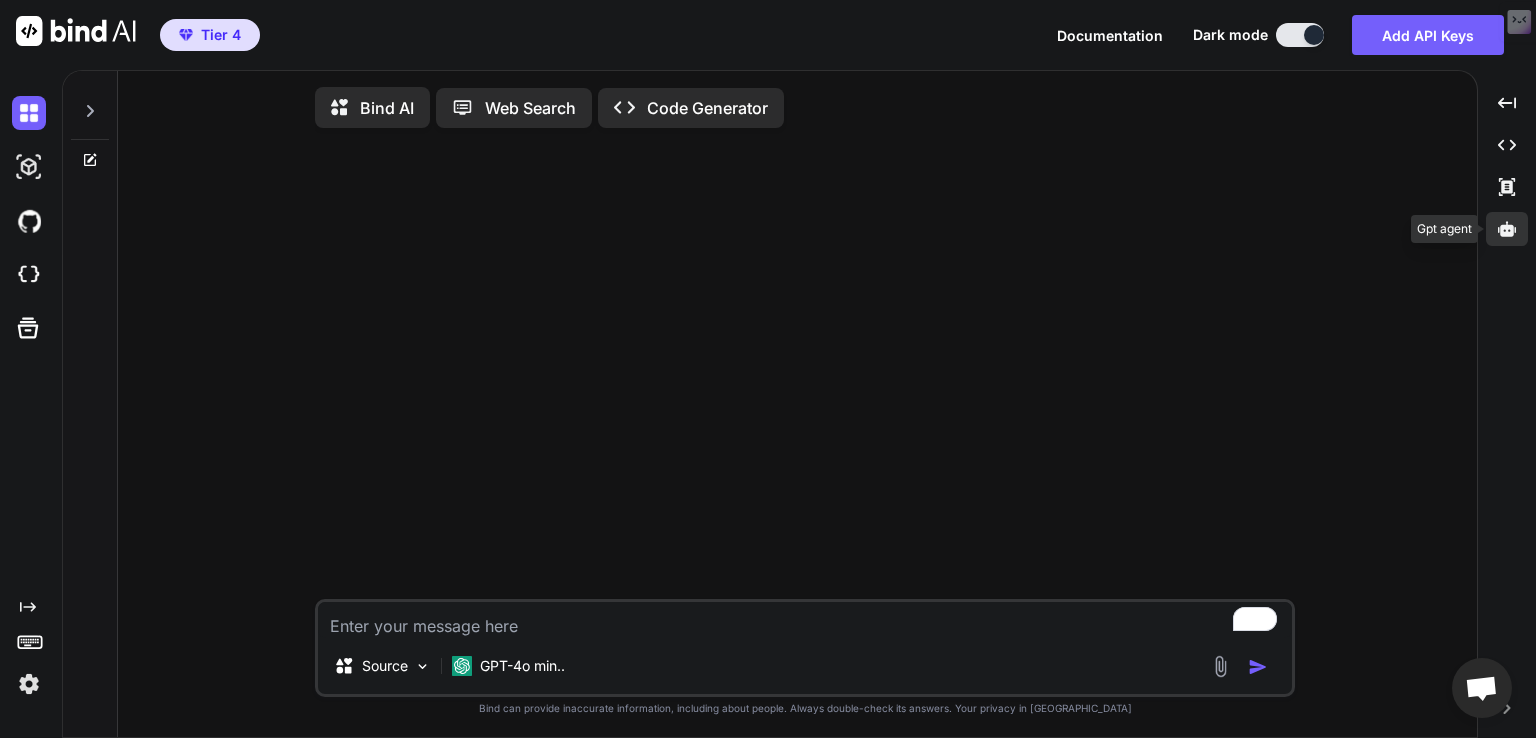 click 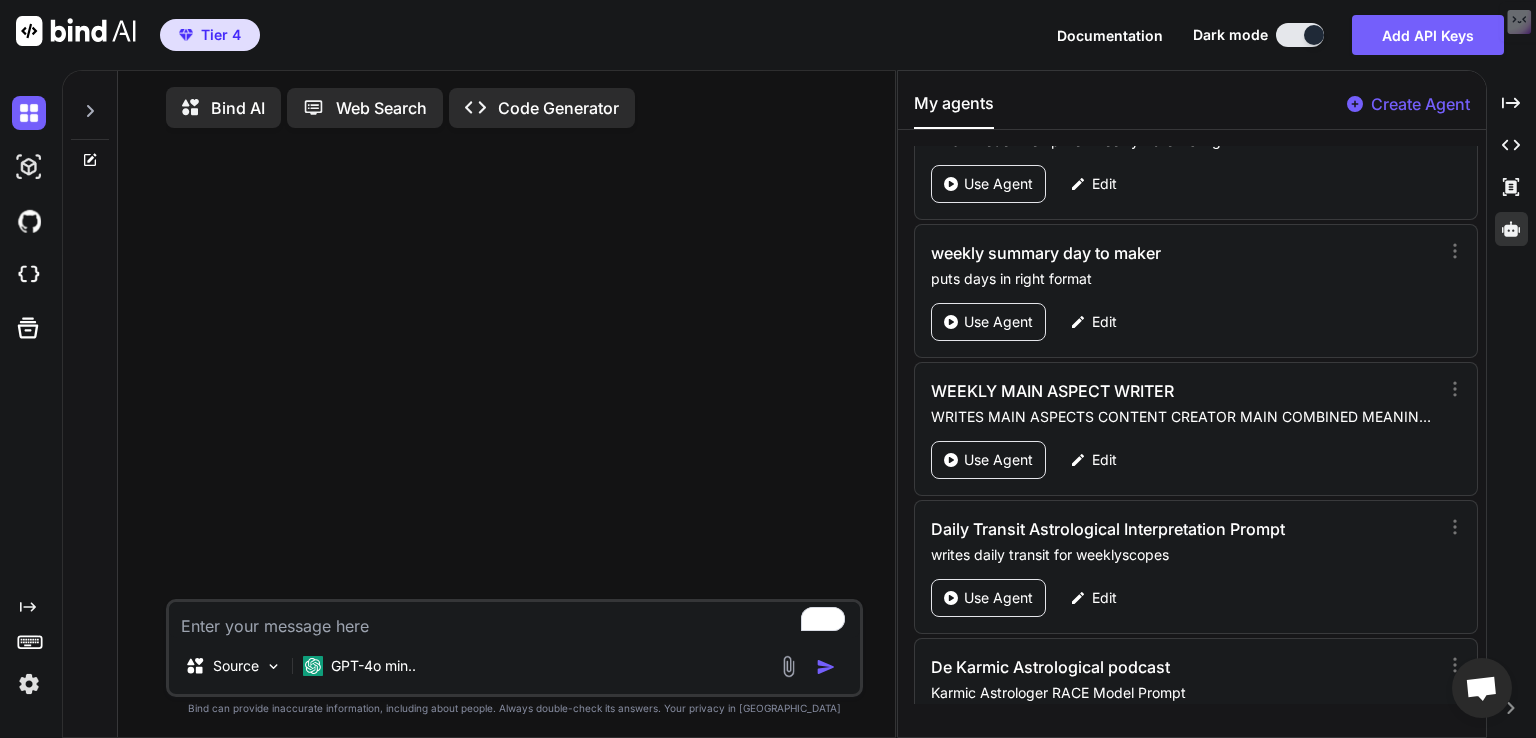 scroll, scrollTop: 4732, scrollLeft: 0, axis: vertical 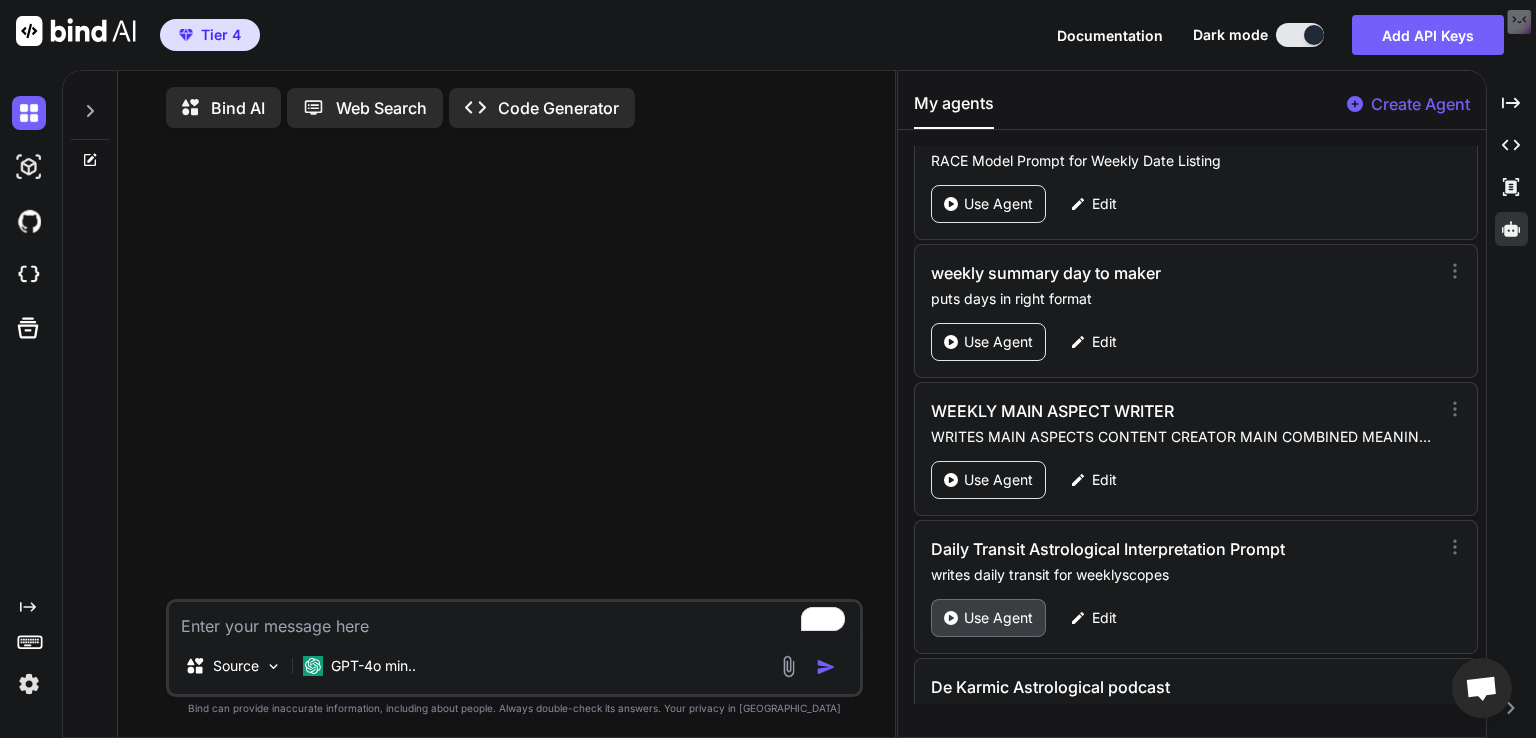click on "Use Agent" at bounding box center [998, 618] 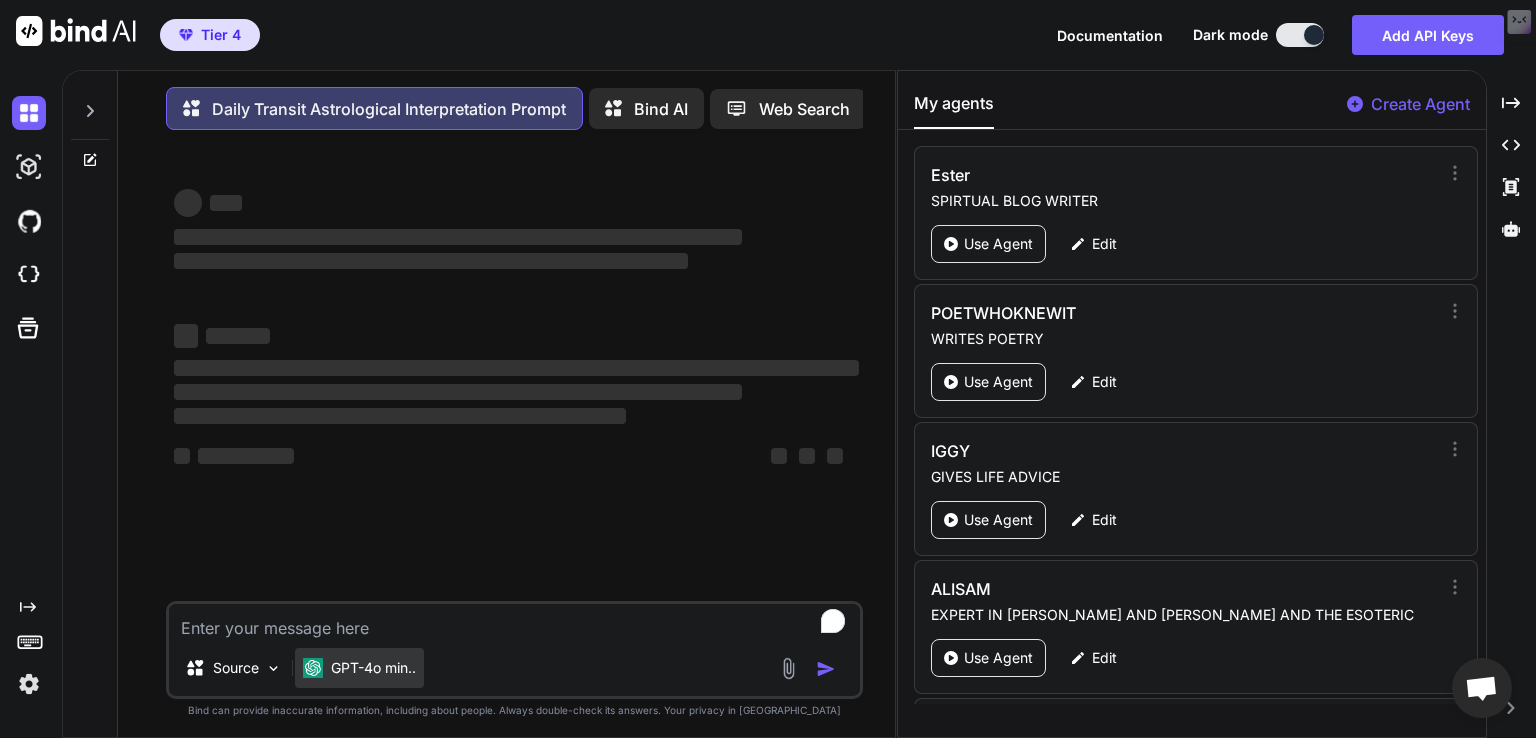click on "GPT-4o min.." at bounding box center [373, 668] 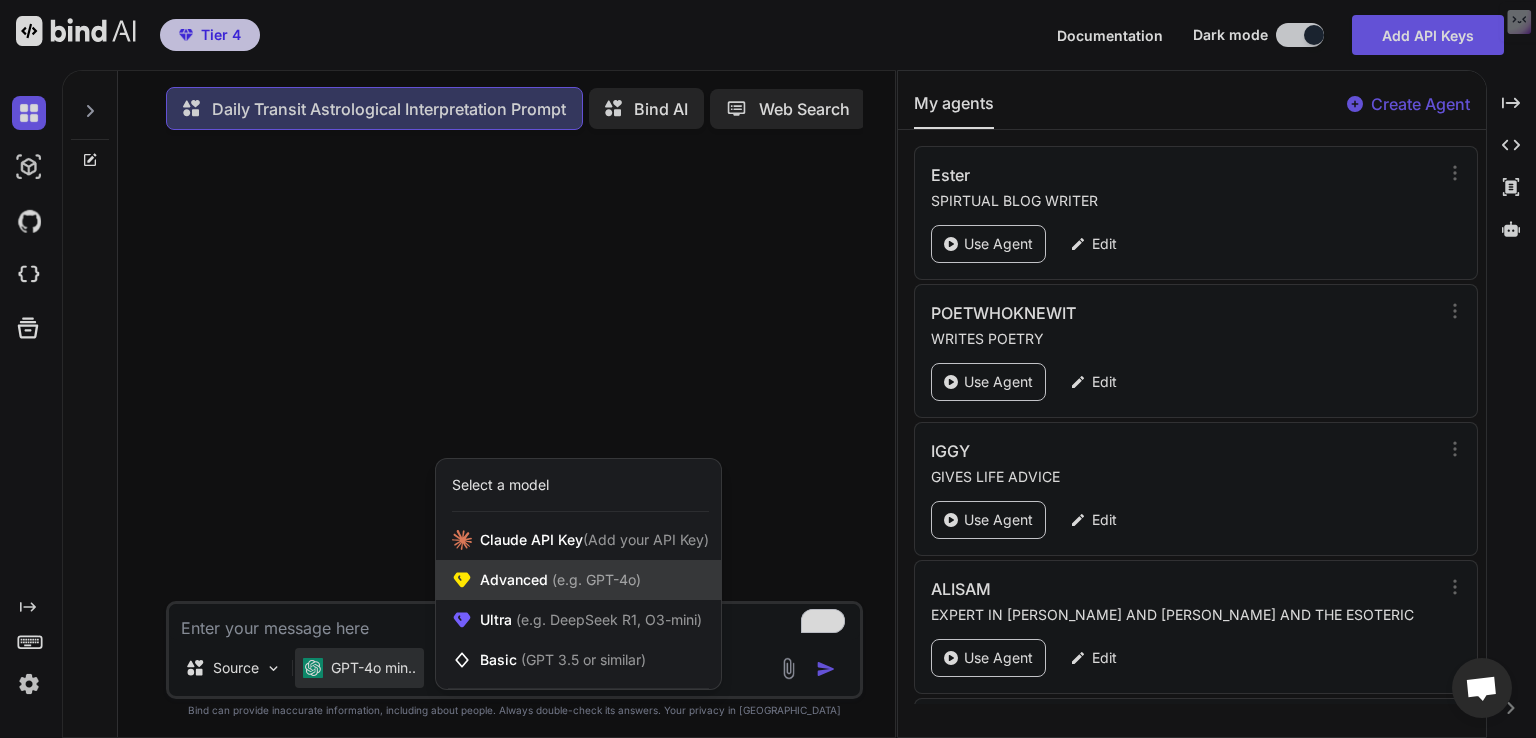 click on "(e.g. GPT-4o)" at bounding box center [594, 579] 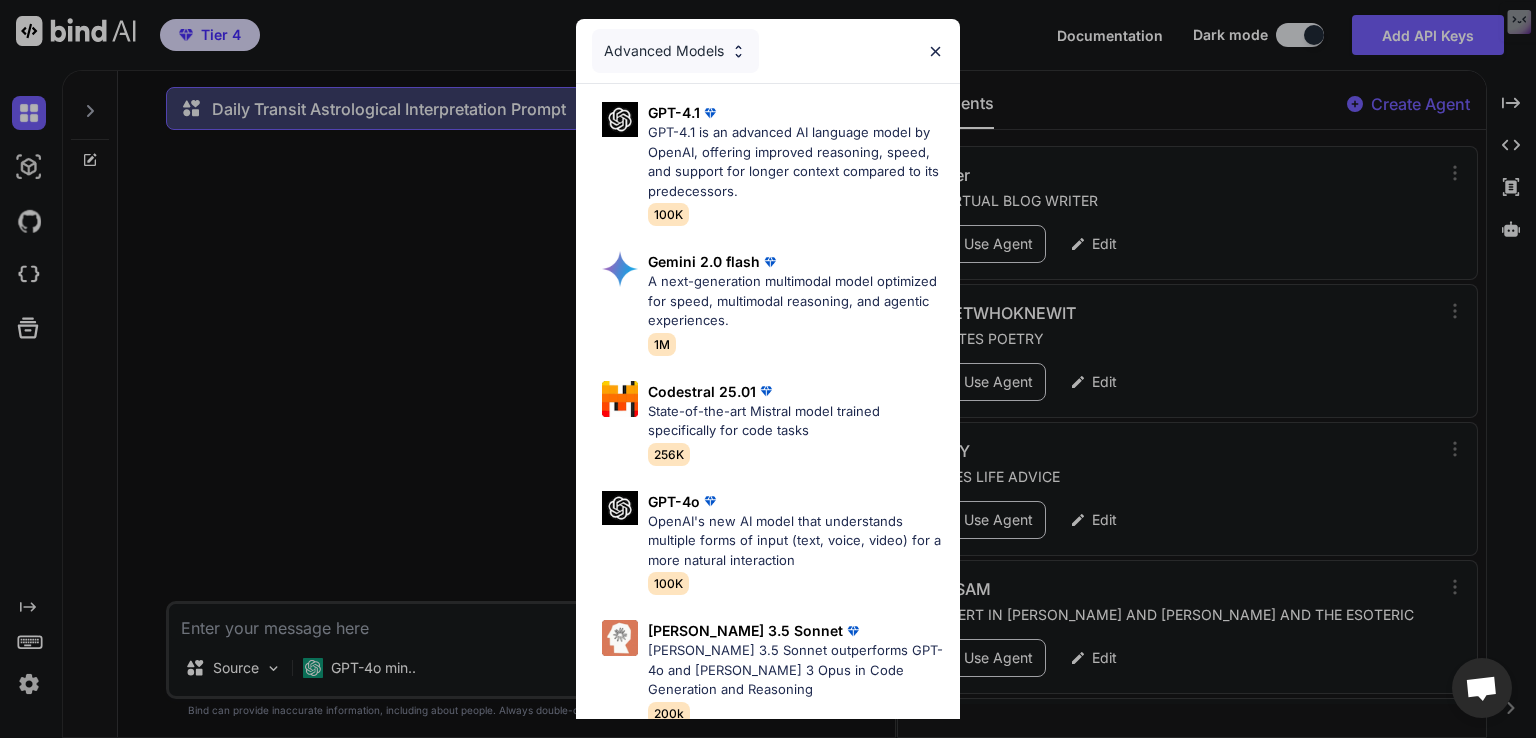click on "GPT-4.1 is an advanced AI language model by OpenAI, offering improved reasoning, speed, and support for longer context compared to its predecessors." at bounding box center [796, 162] 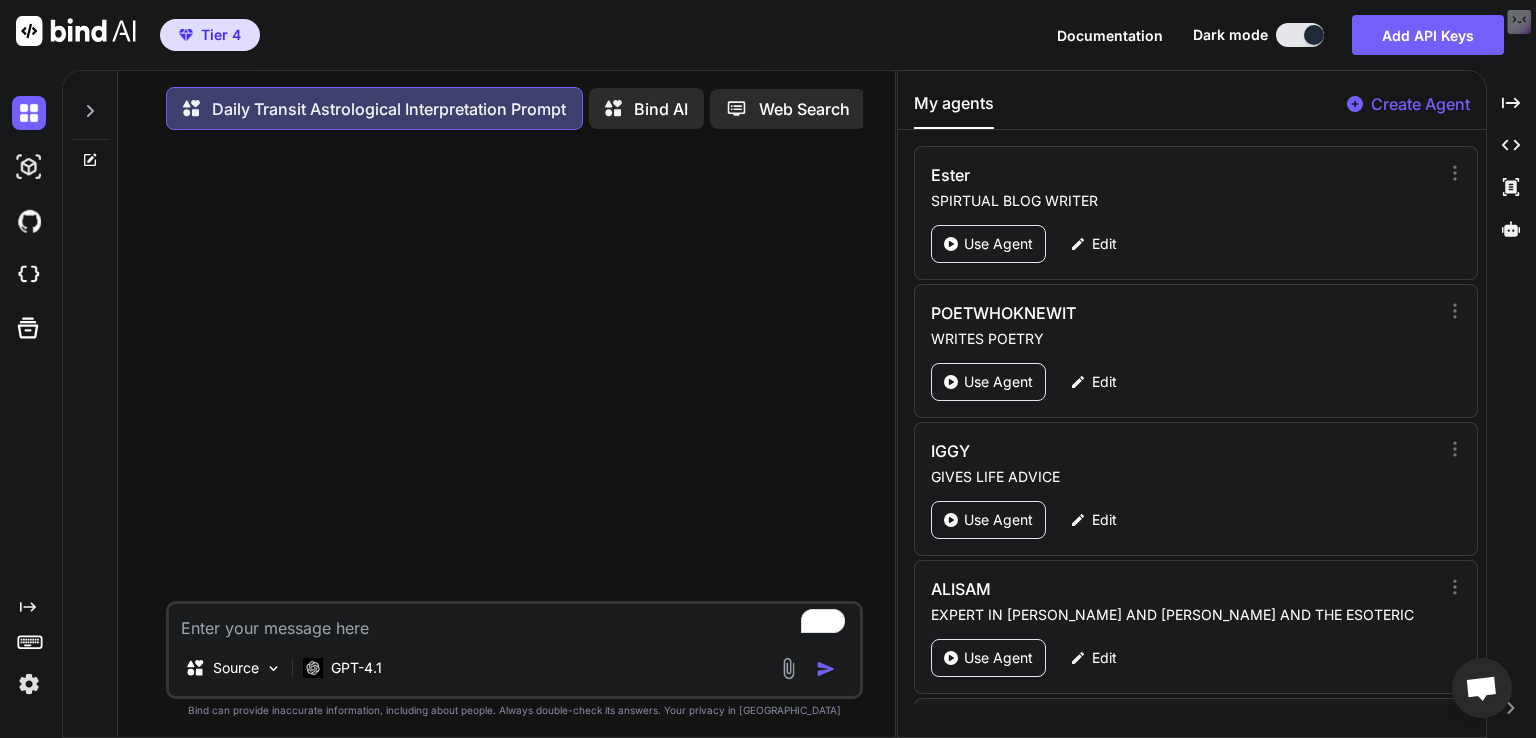 paste on "“31 August 2025
Mercury BiQuintile transit Neptune at 03:31
Moon's North Node Stationary  Retrograde at 07:17
First Quarter Moon at 07:25
Moon leaves the Via Combusta at 09:37
Mercury Trine transit Chiron at 20:44
Moon Void of Course Starts at 22:53
Mercury BiQuintile transit Neptune on the 31st at 03:31 Mercury BiQuintile transit Neptune enters on the 30th of August 2025 at 14:37, this aspect is exact at 03:31 on the 31st of August 2025 and leaves on the 31st of August 2025 at 16:16. Mercury is in the constellation of Leo at 1 Leo 10 (2nd Sabian degree) and Neptune is in the constellation of Pisces at 7 Pisces 10 (8th Sabian degree).
Mercury Trine transit Chiron on the 31st at 20:44 Mercury Trine transit Chiron enters on the 31st of August 2025 at 08:01, this aspect is exact at 20:44 on the 31st of August 2025 and leaves on the 1st of September 2025 at 09:20. Mercury is in the constellation of Leo at 2 Leo 30 (3rd Sabian degree) and Chiron is in the constellation of Aries at 2 Aries 30 (3rd Sabian degree..." 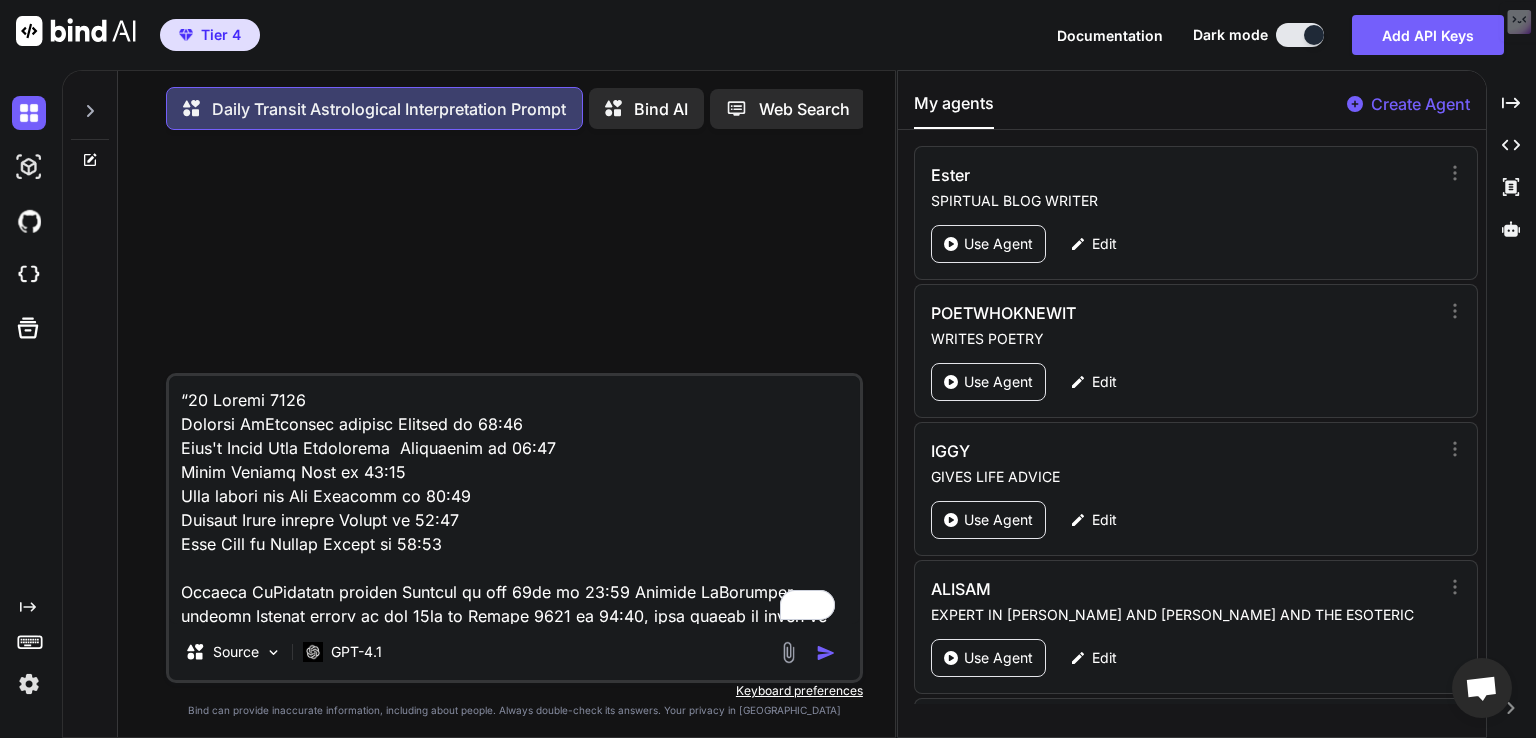 scroll, scrollTop: 4730, scrollLeft: 0, axis: vertical 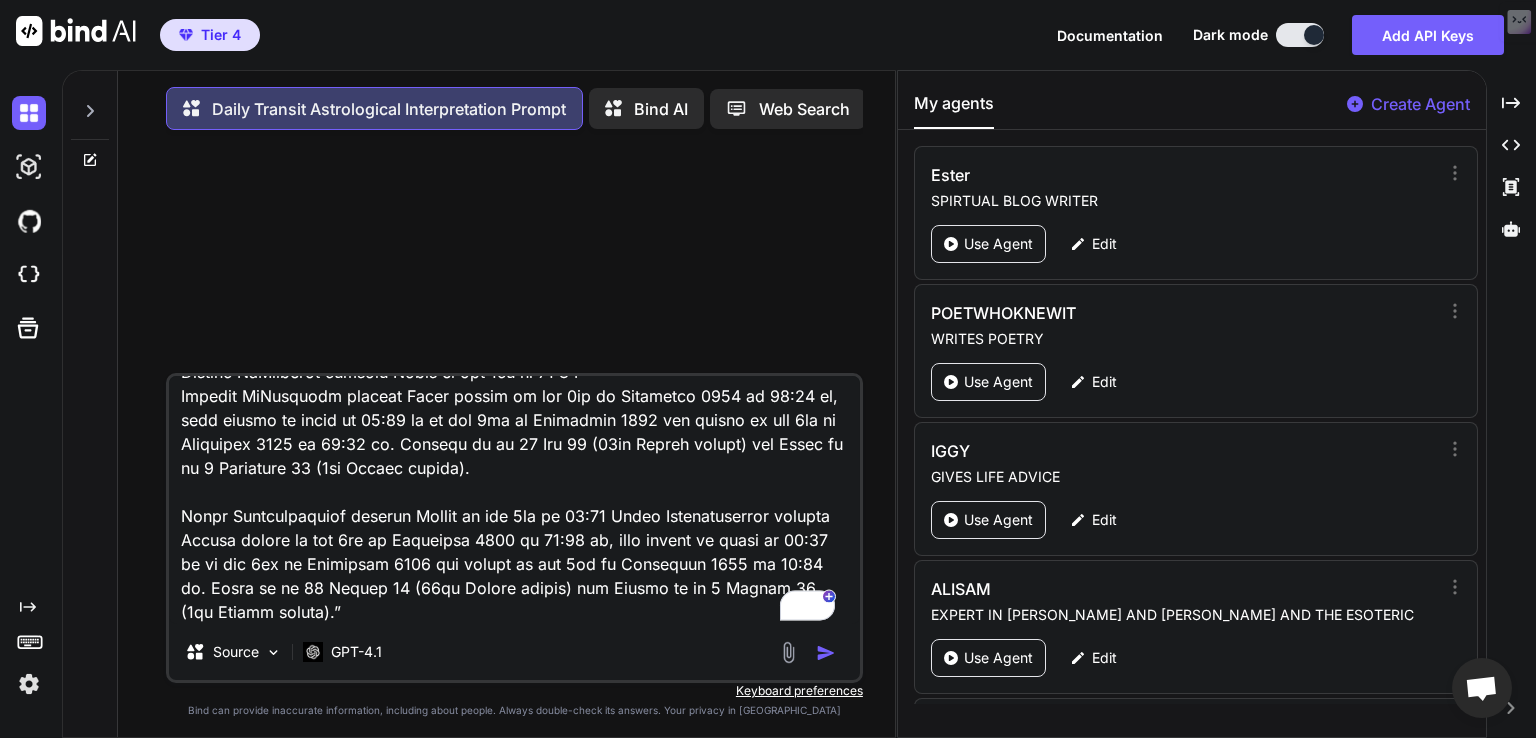 type 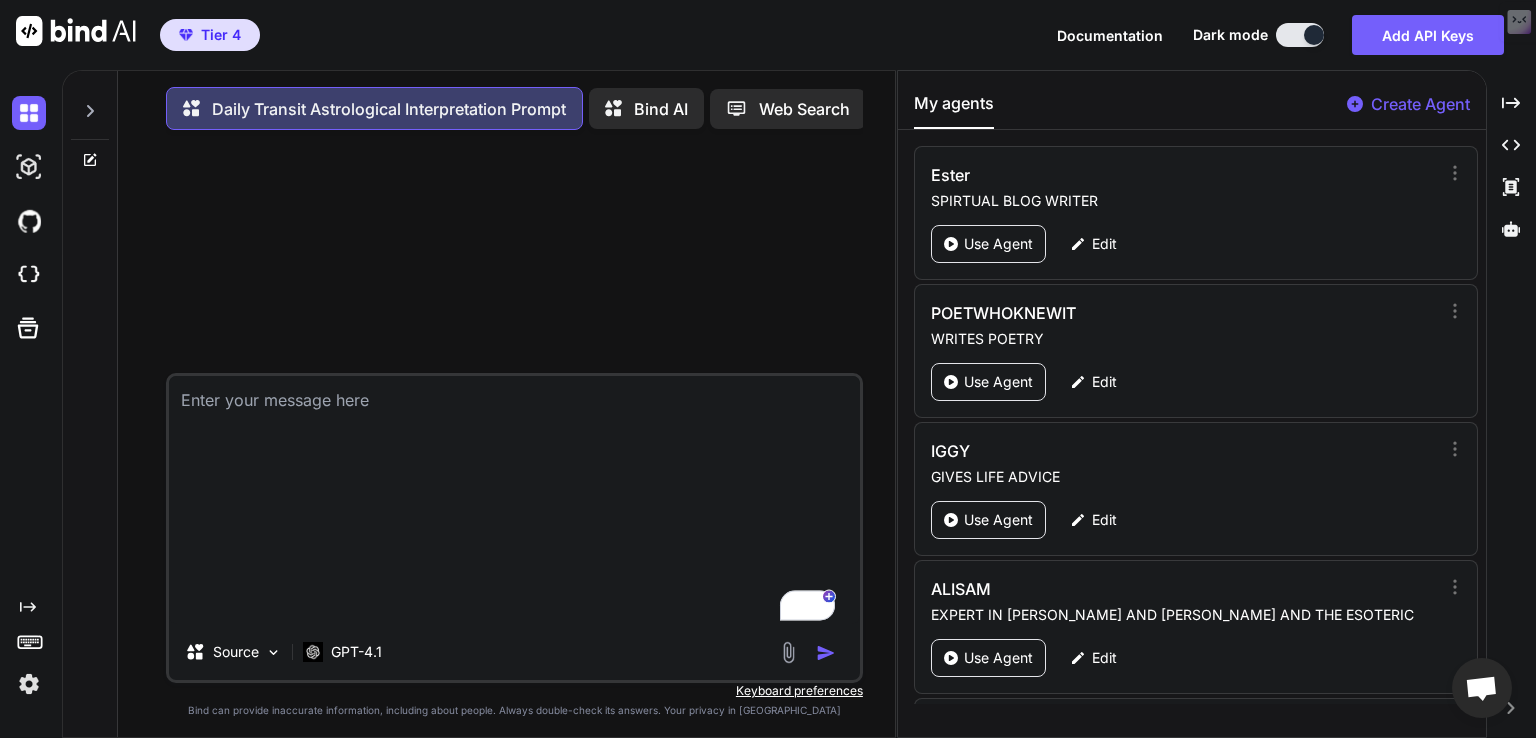 scroll, scrollTop: 0, scrollLeft: 0, axis: both 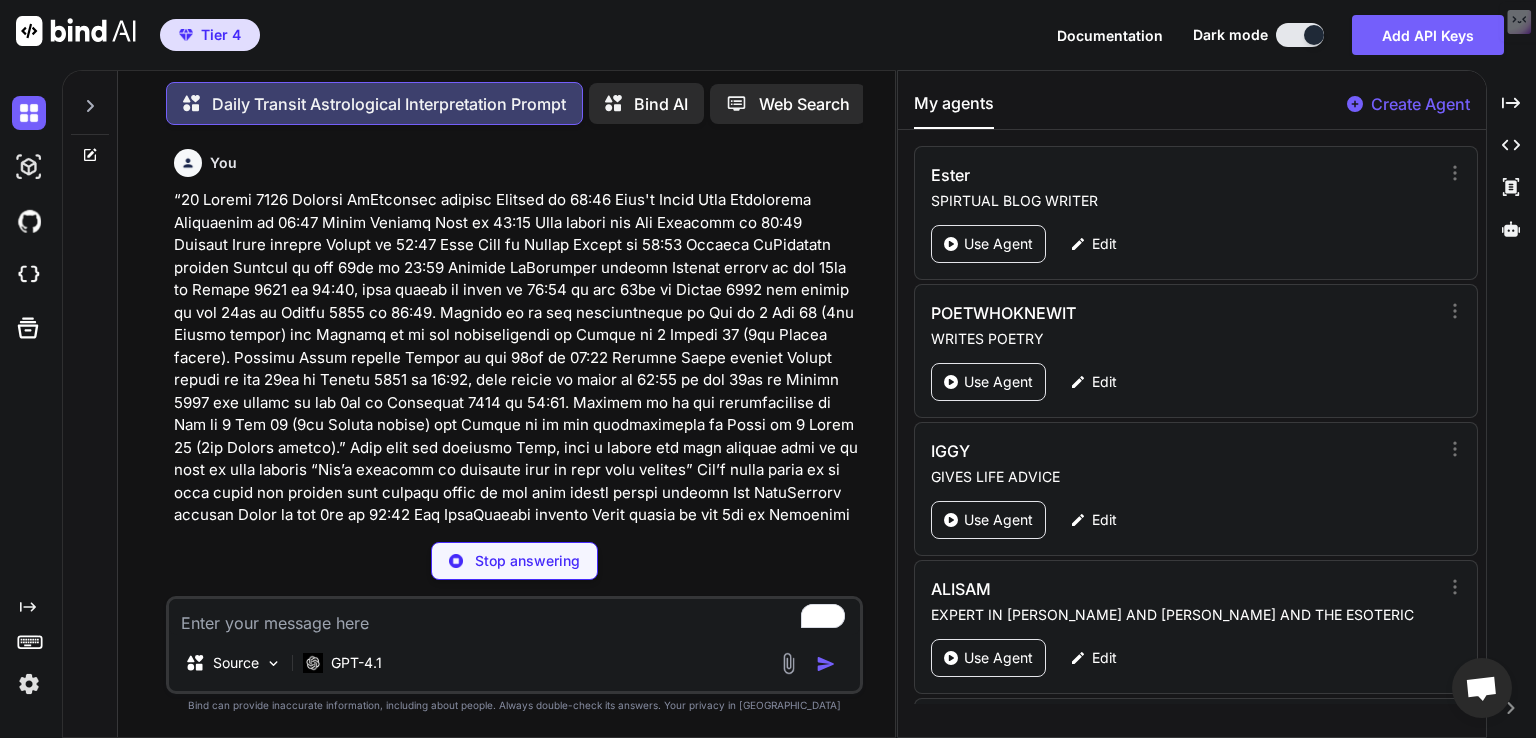 type on "x" 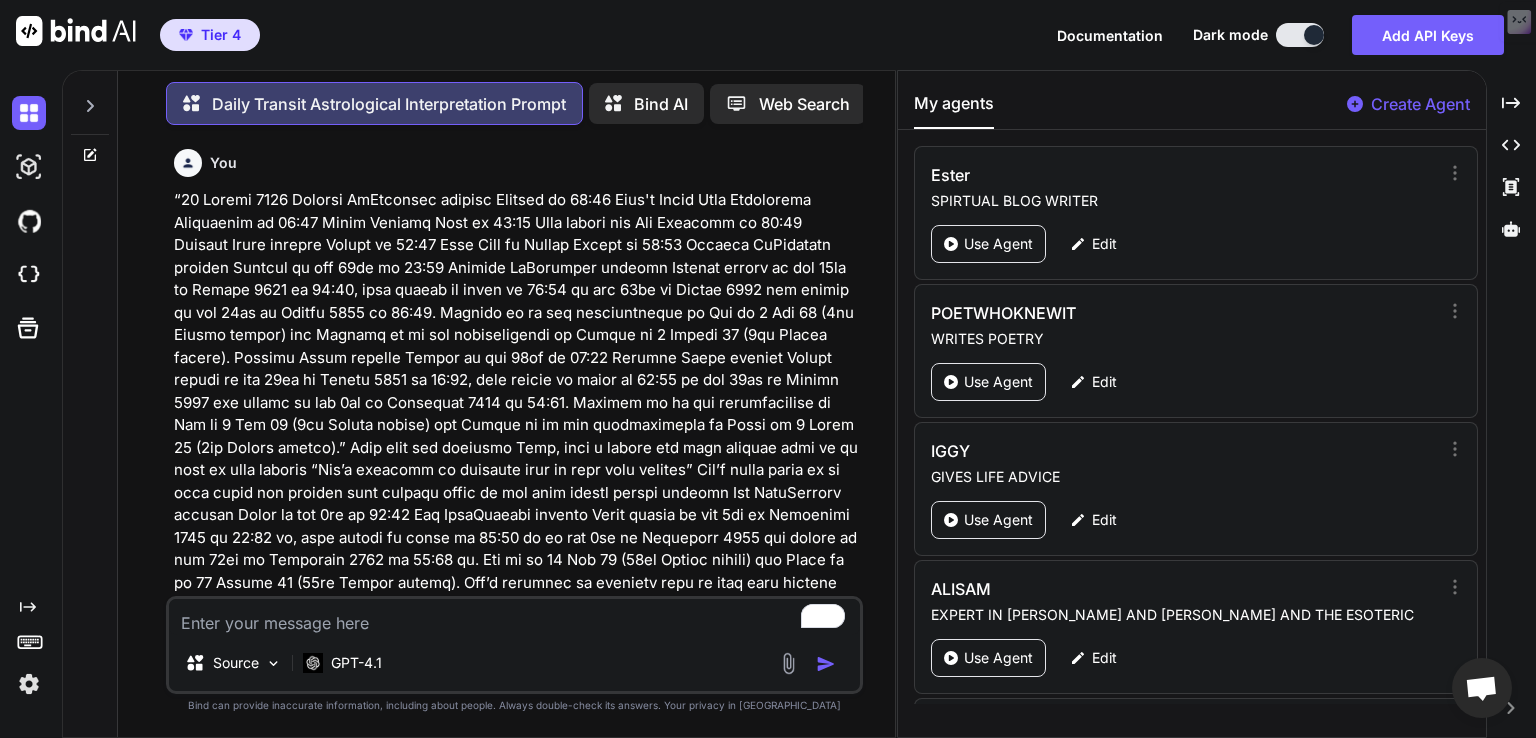 click at bounding box center [516, 1460] 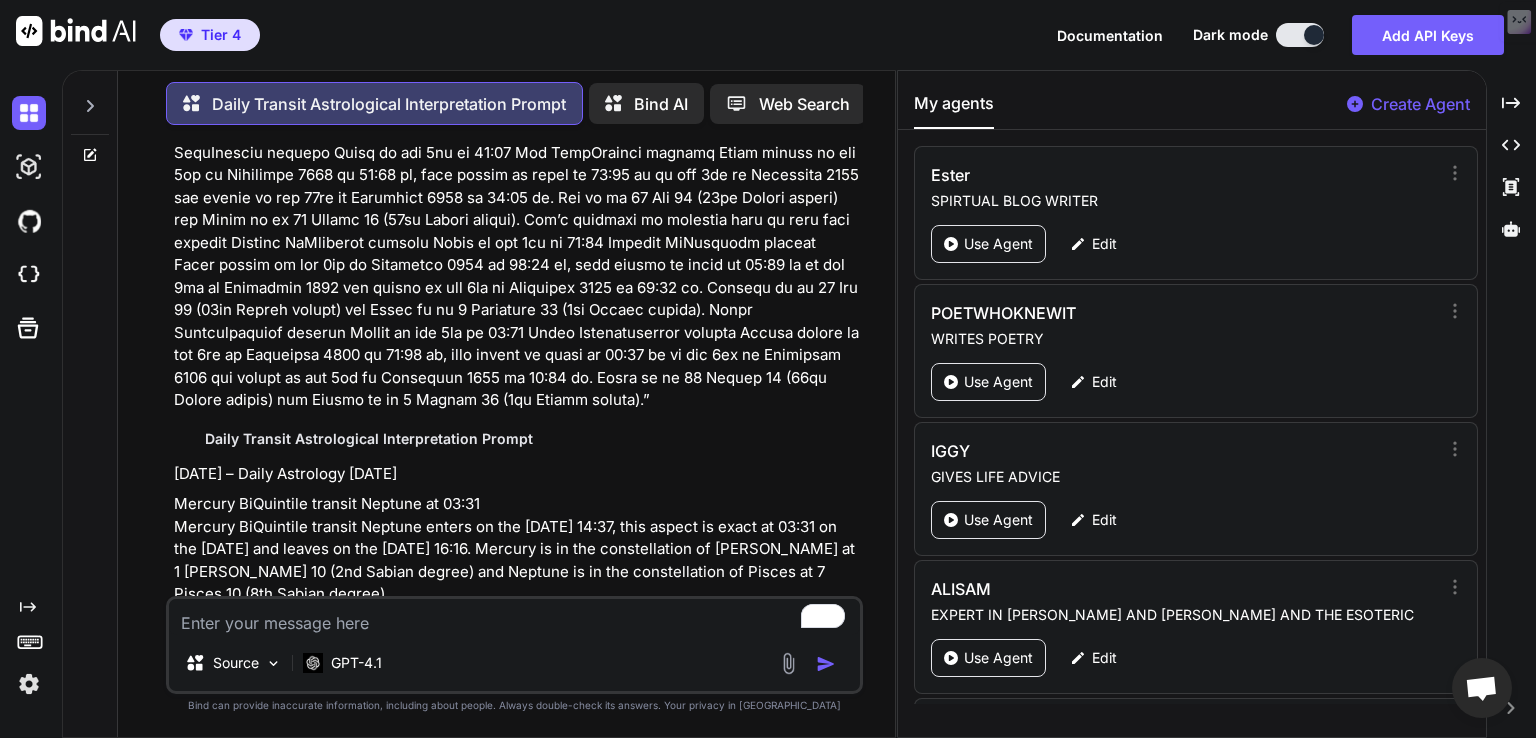 scroll, scrollTop: 2292, scrollLeft: 0, axis: vertical 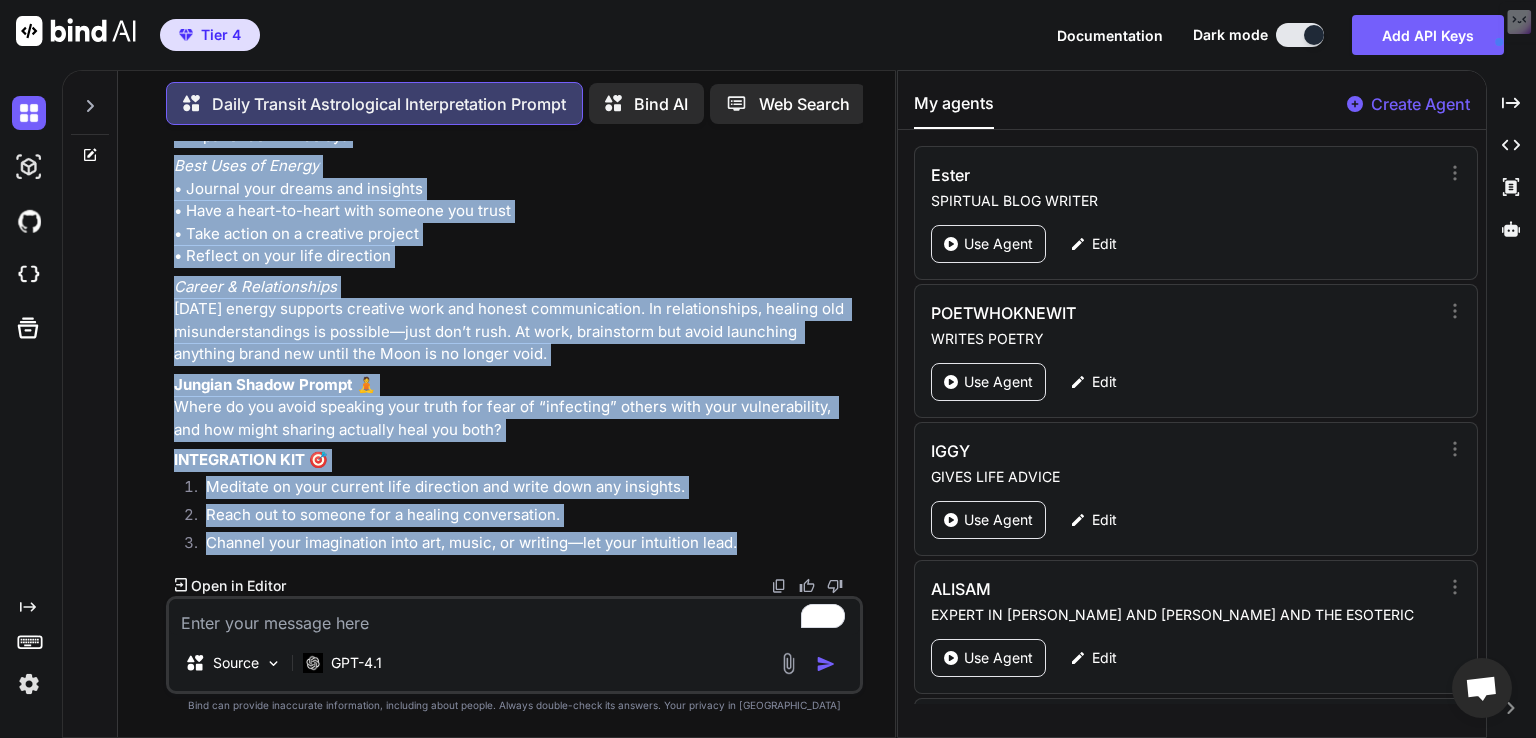 drag, startPoint x: 170, startPoint y: 500, endPoint x: 760, endPoint y: 540, distance: 591.3544 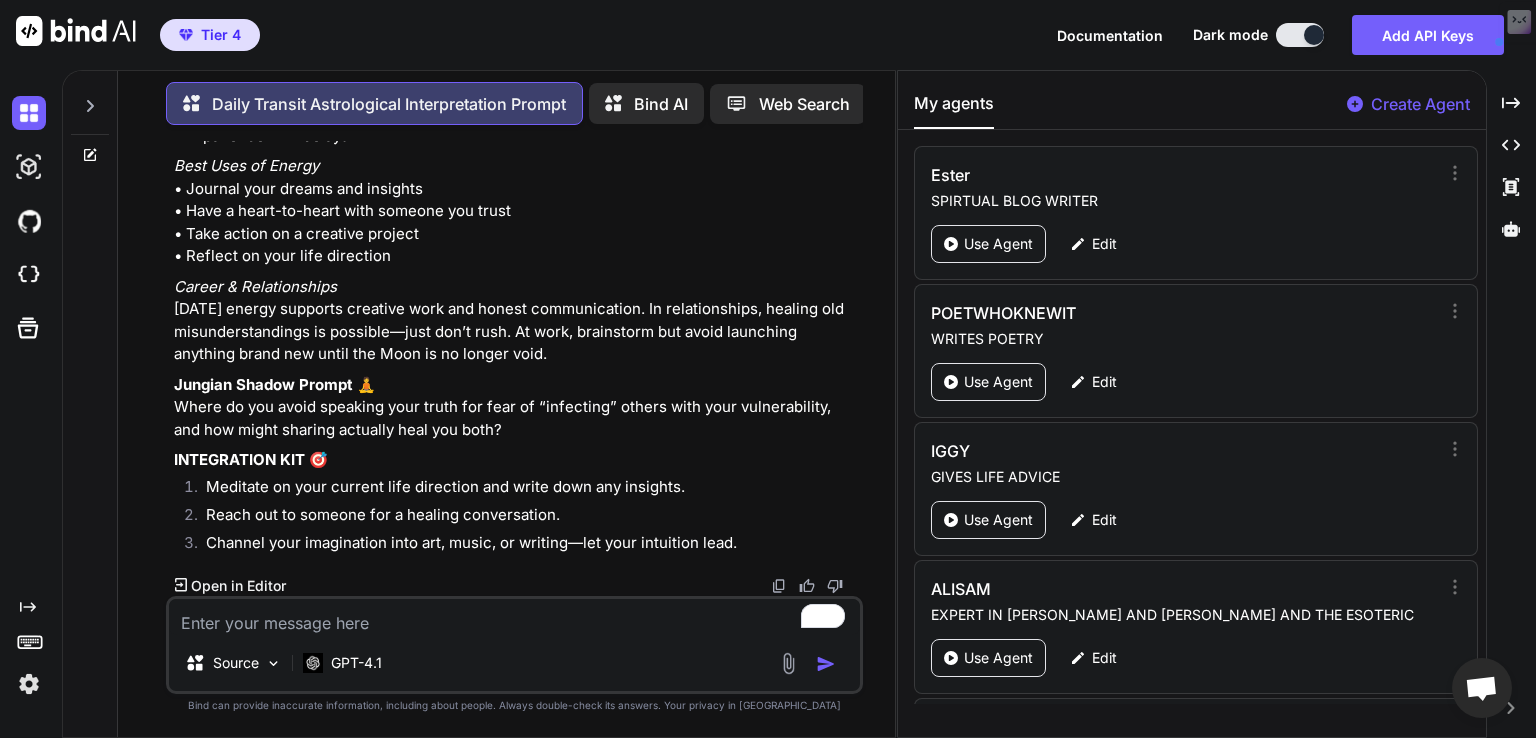 click at bounding box center [514, 617] 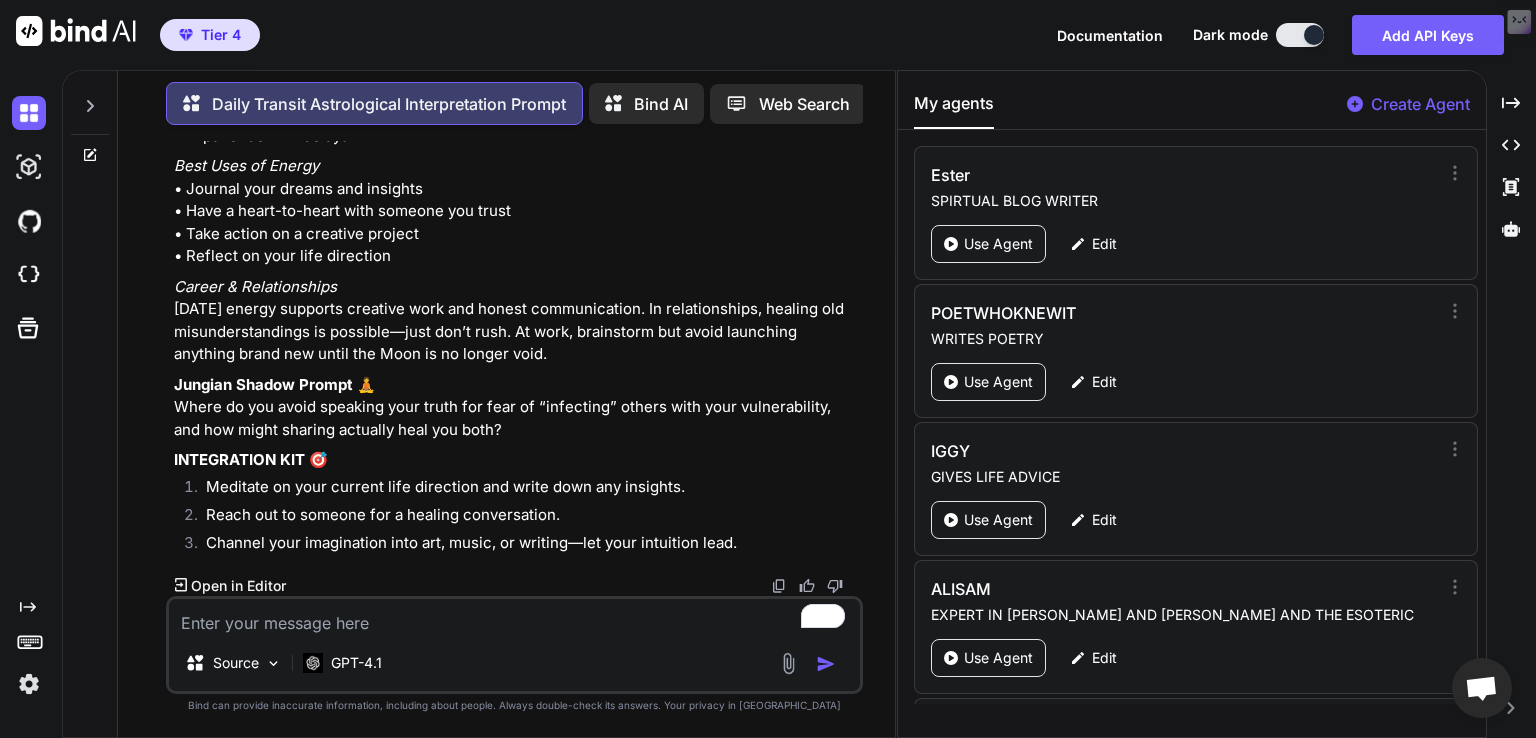 type on "w" 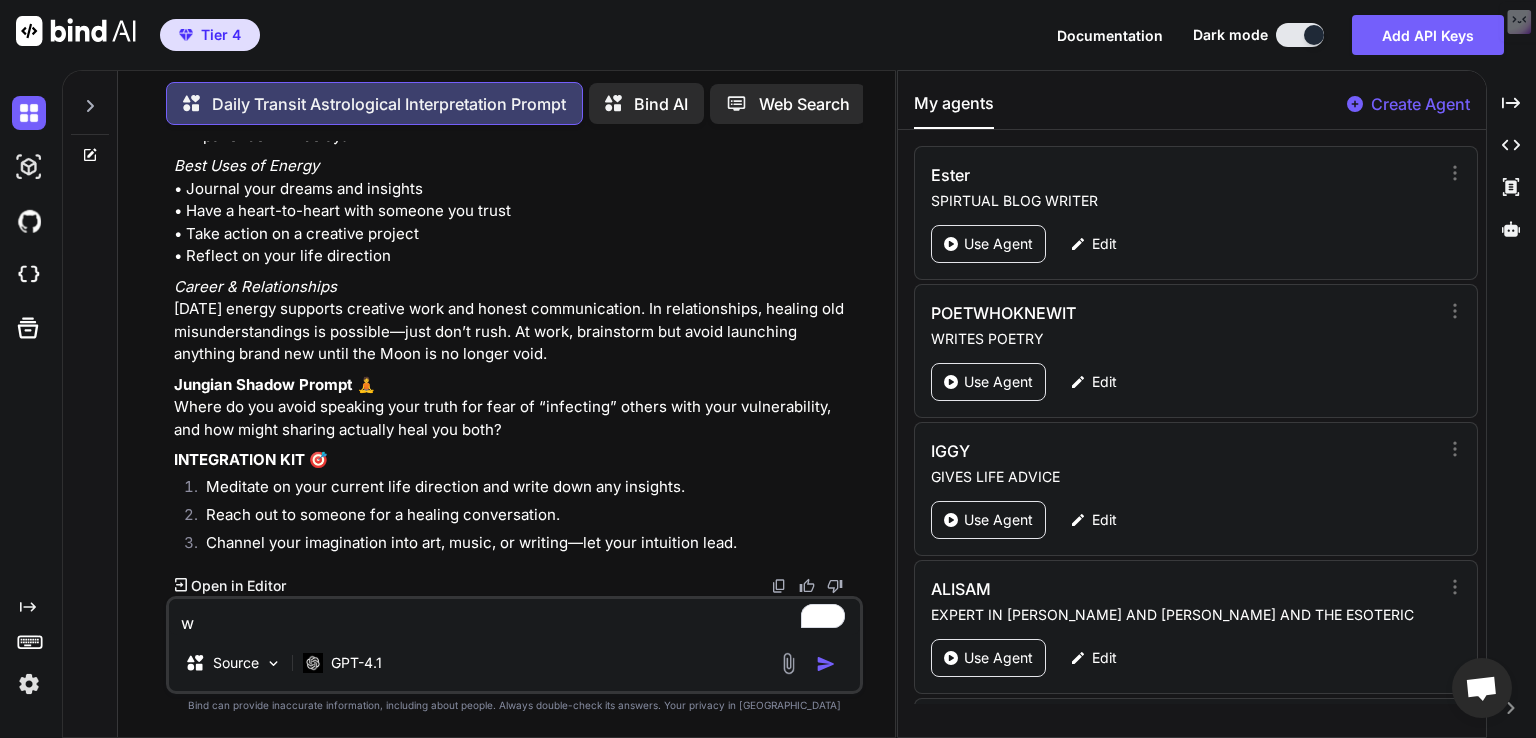 type on "x" 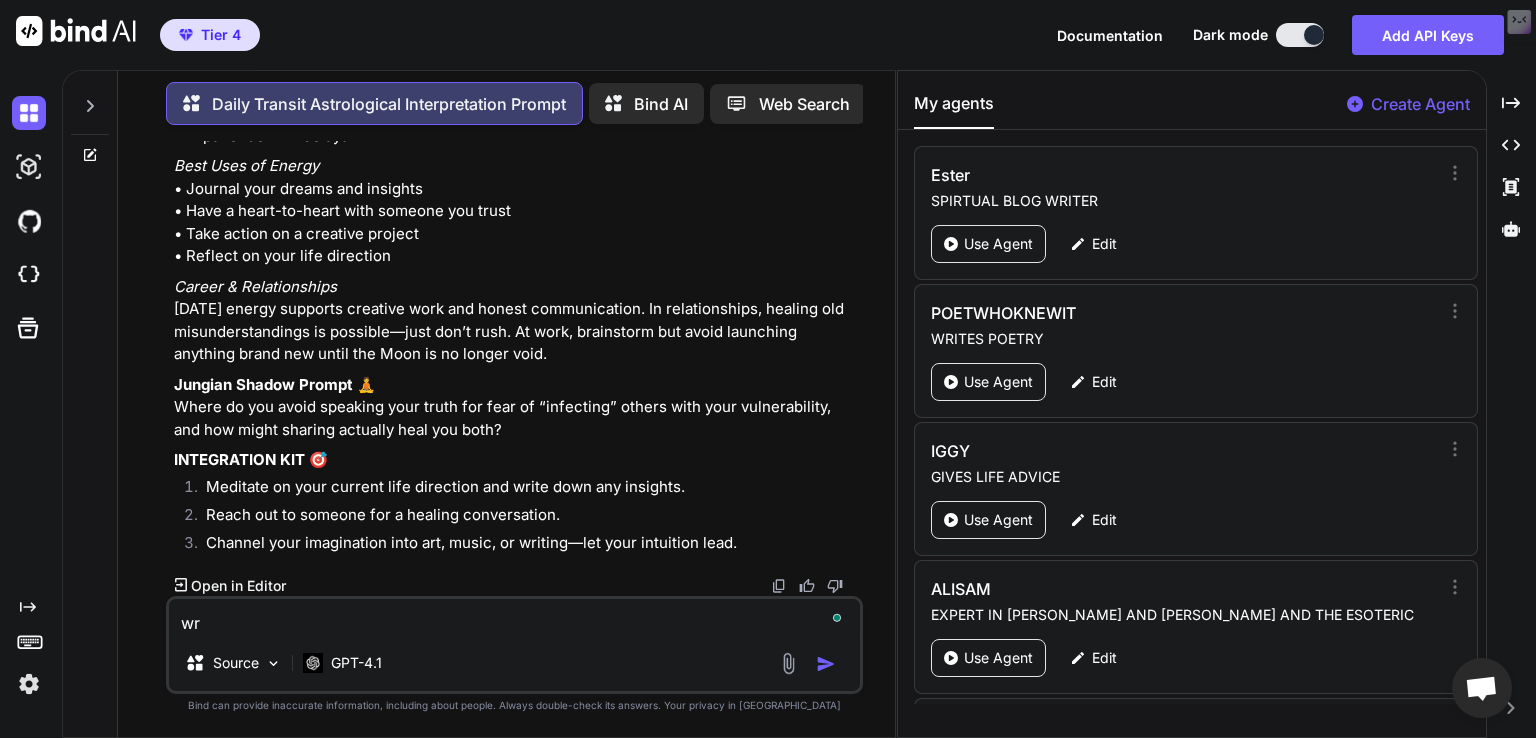 type on "x" 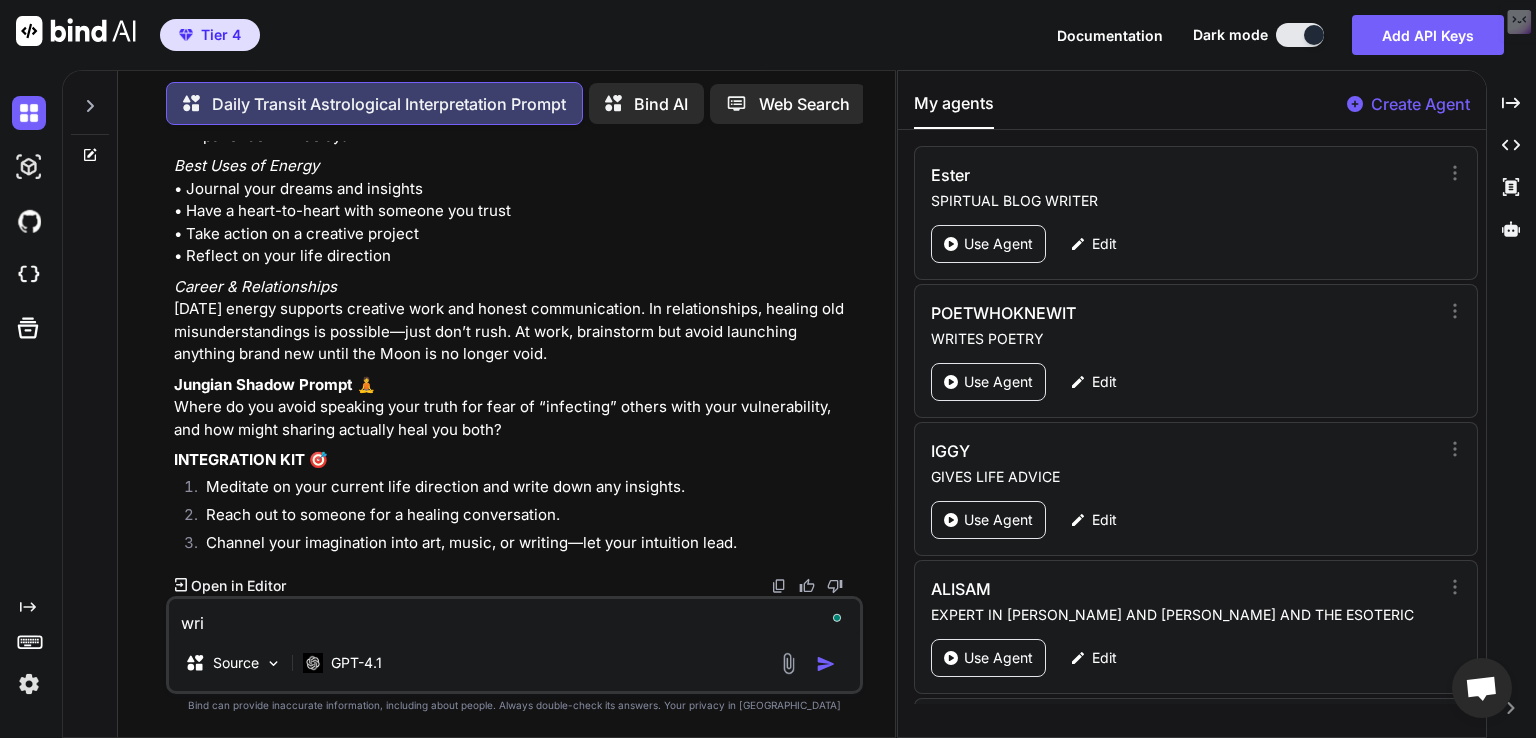 type on "x" 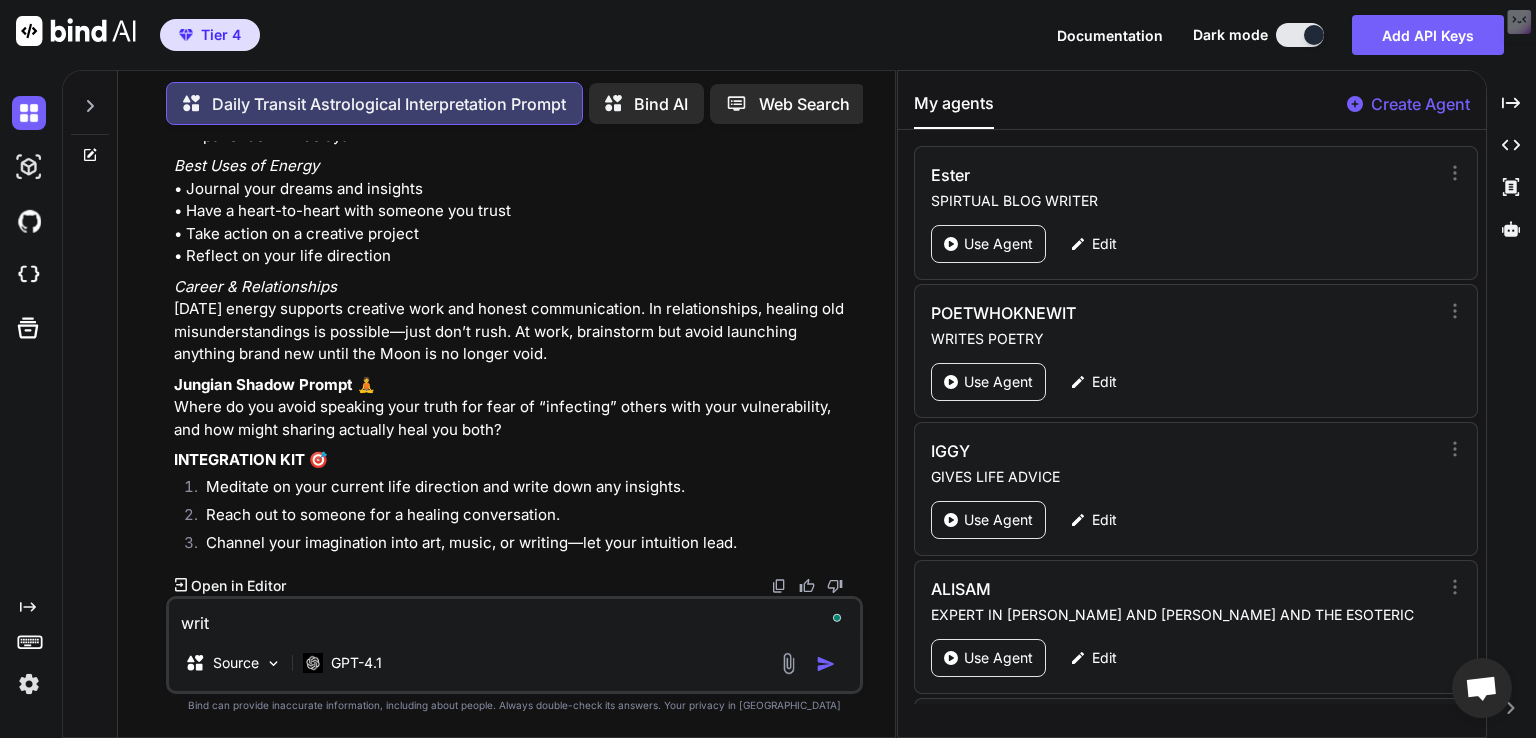 type on "x" 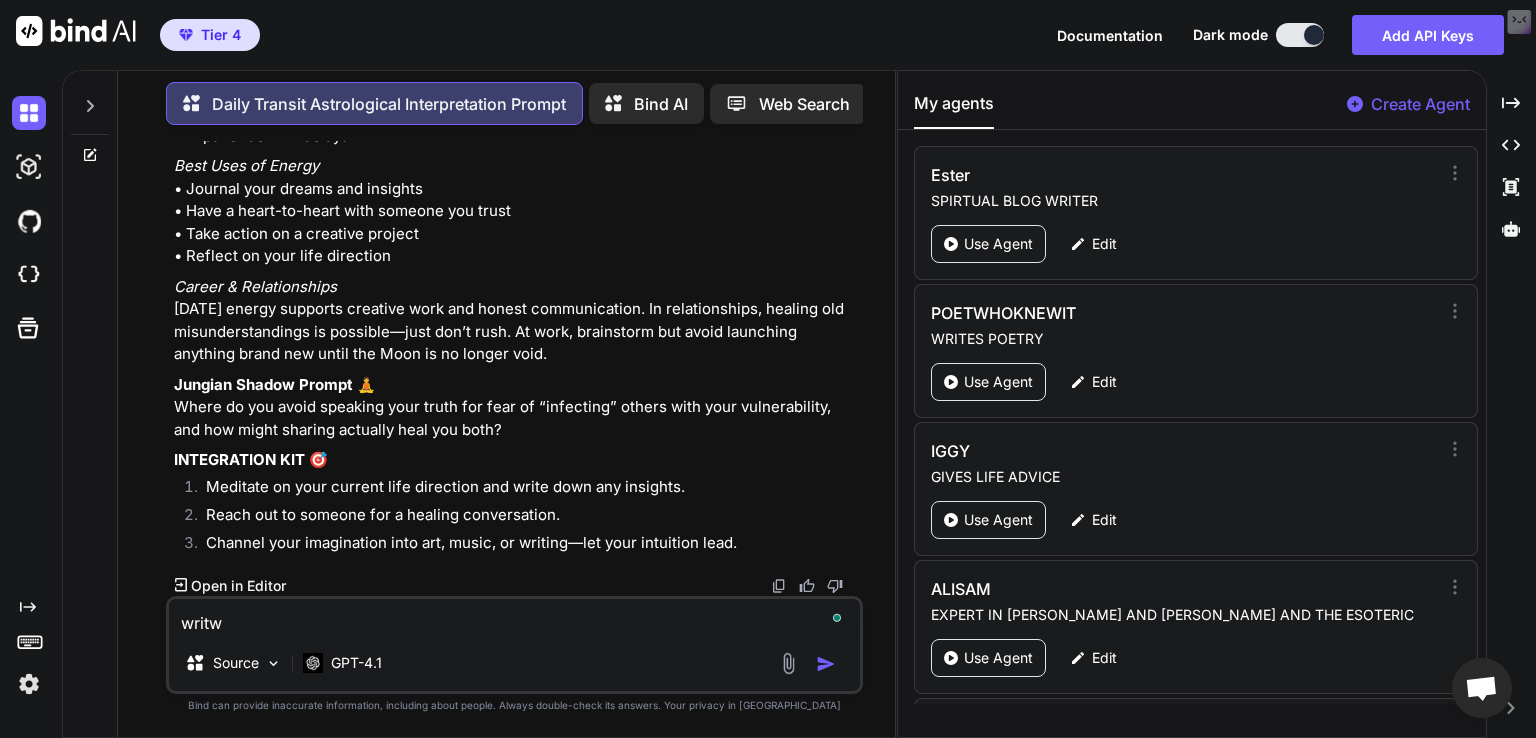 type on "x" 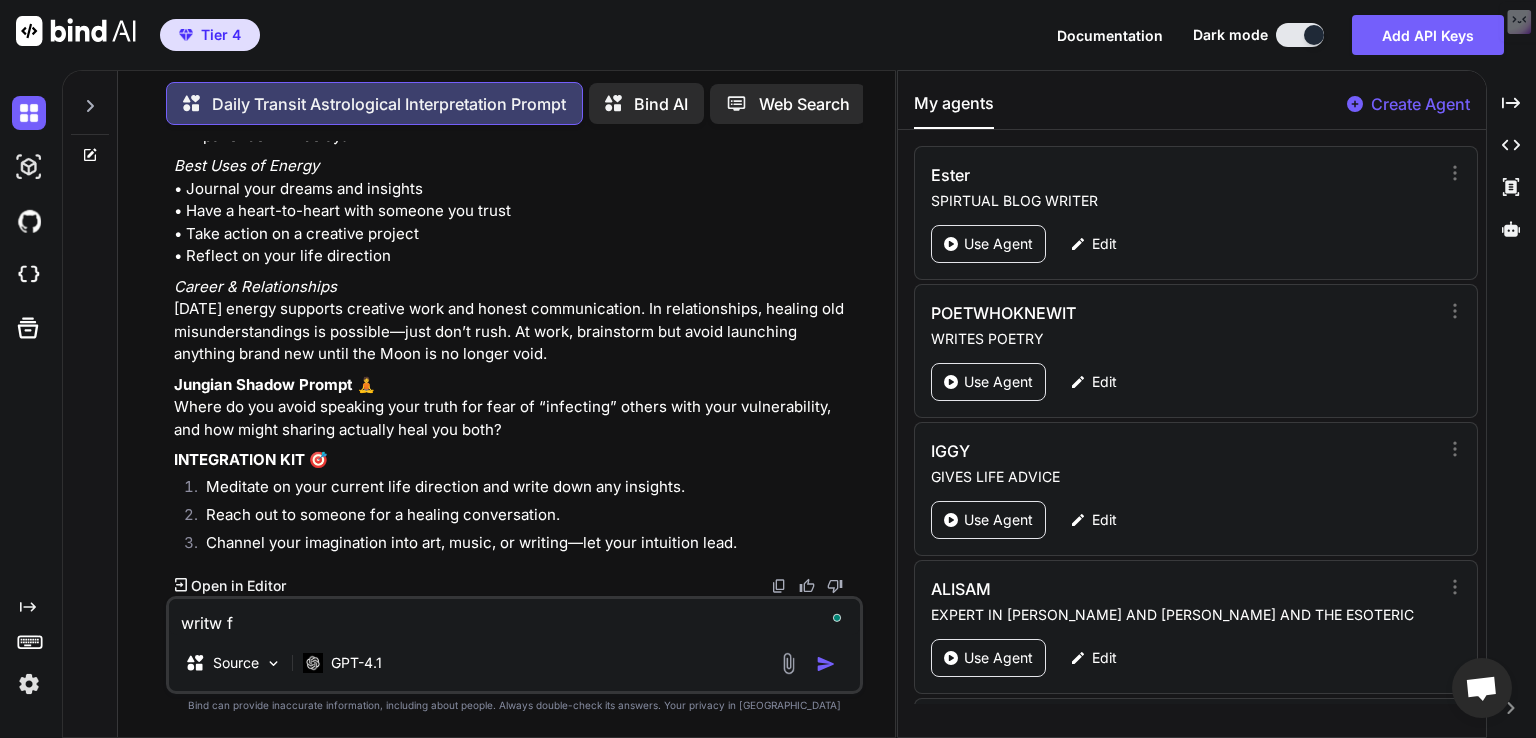 type on "x" 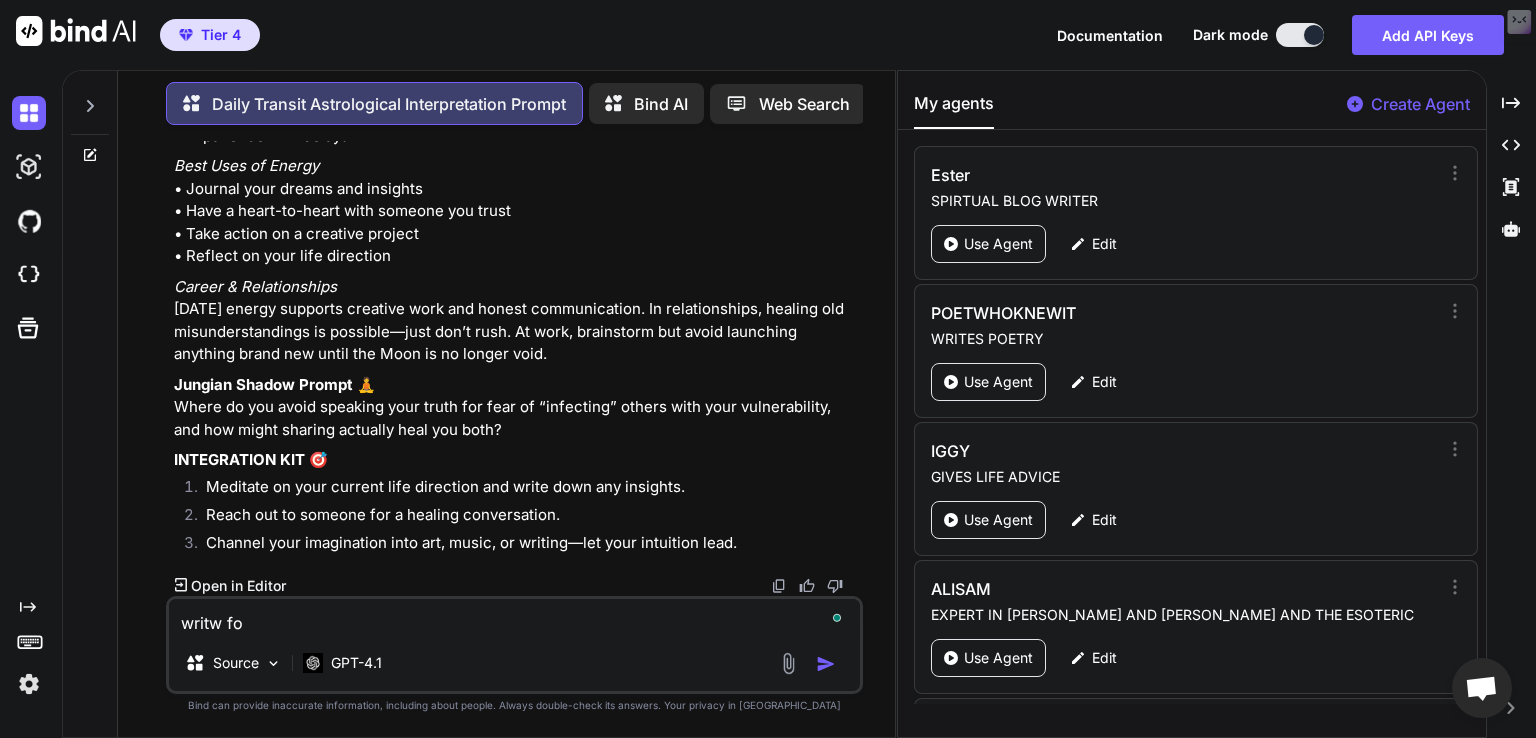 type on "x" 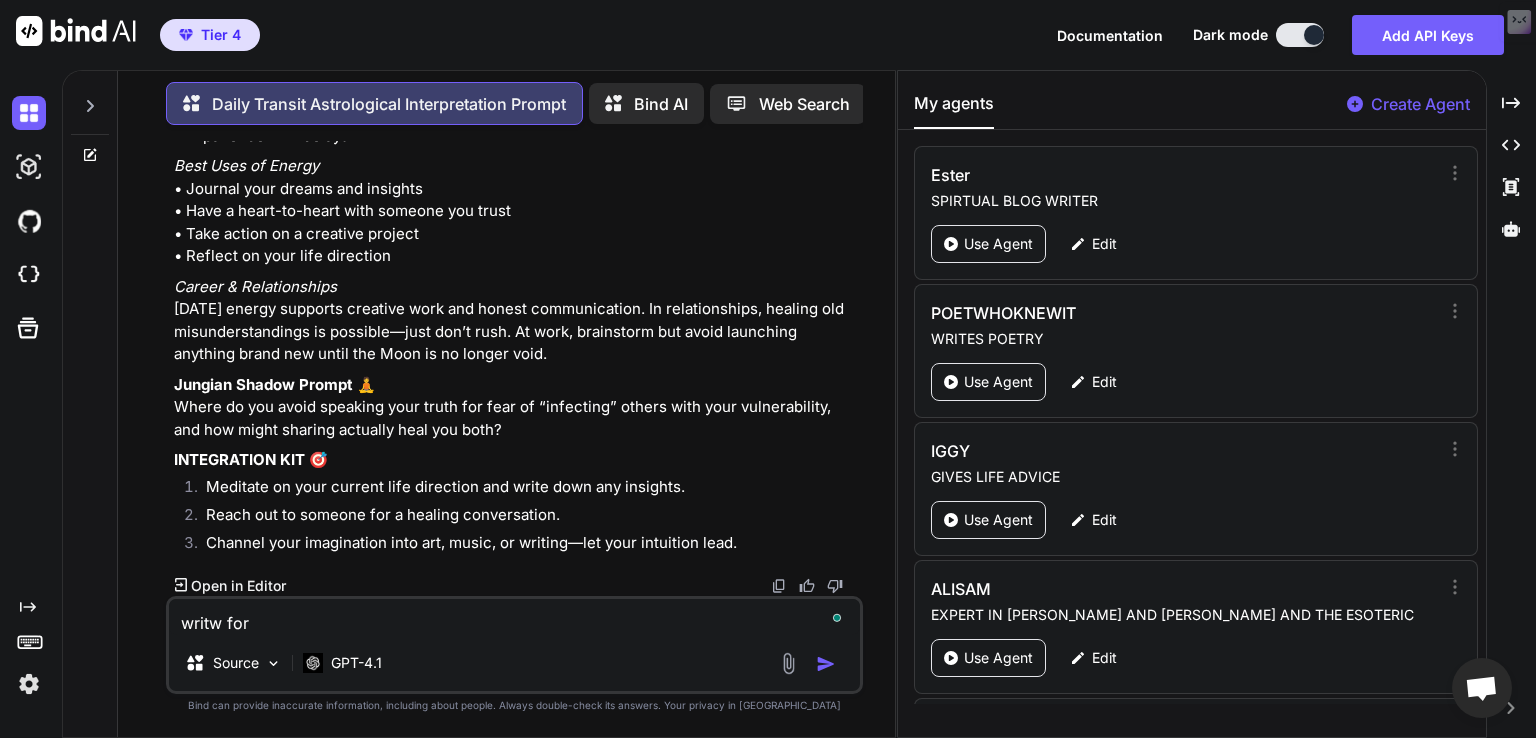 type on "x" 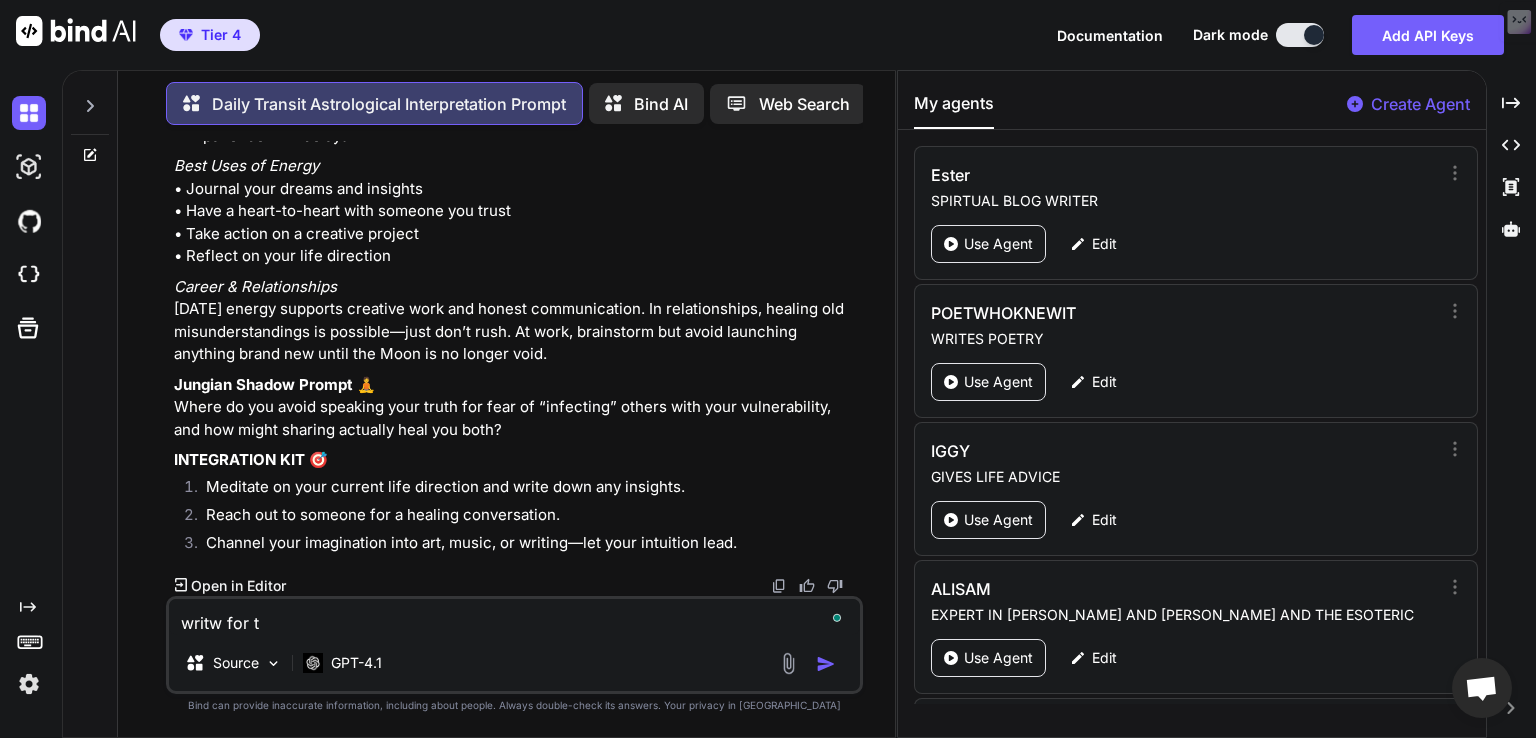 type on "x" 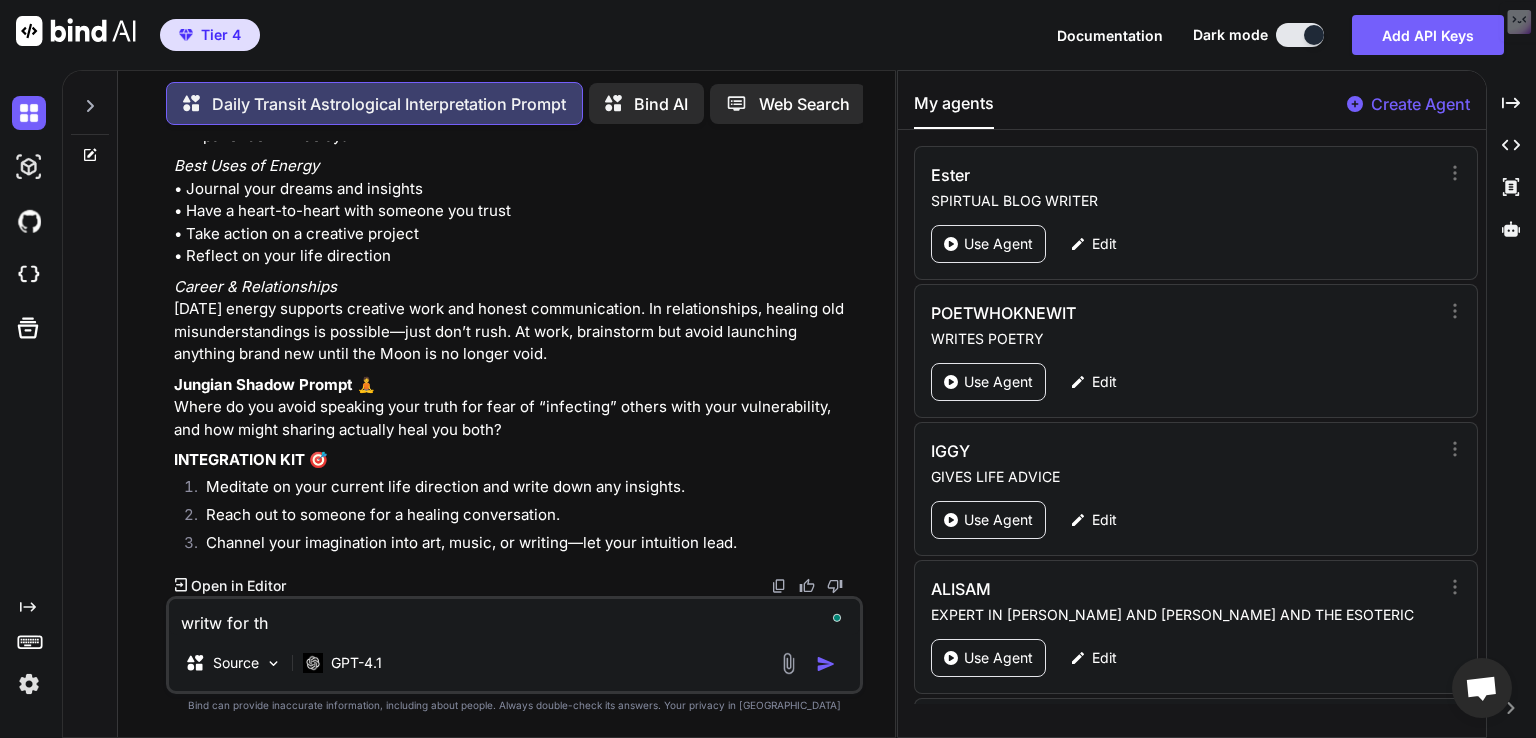 type on "x" 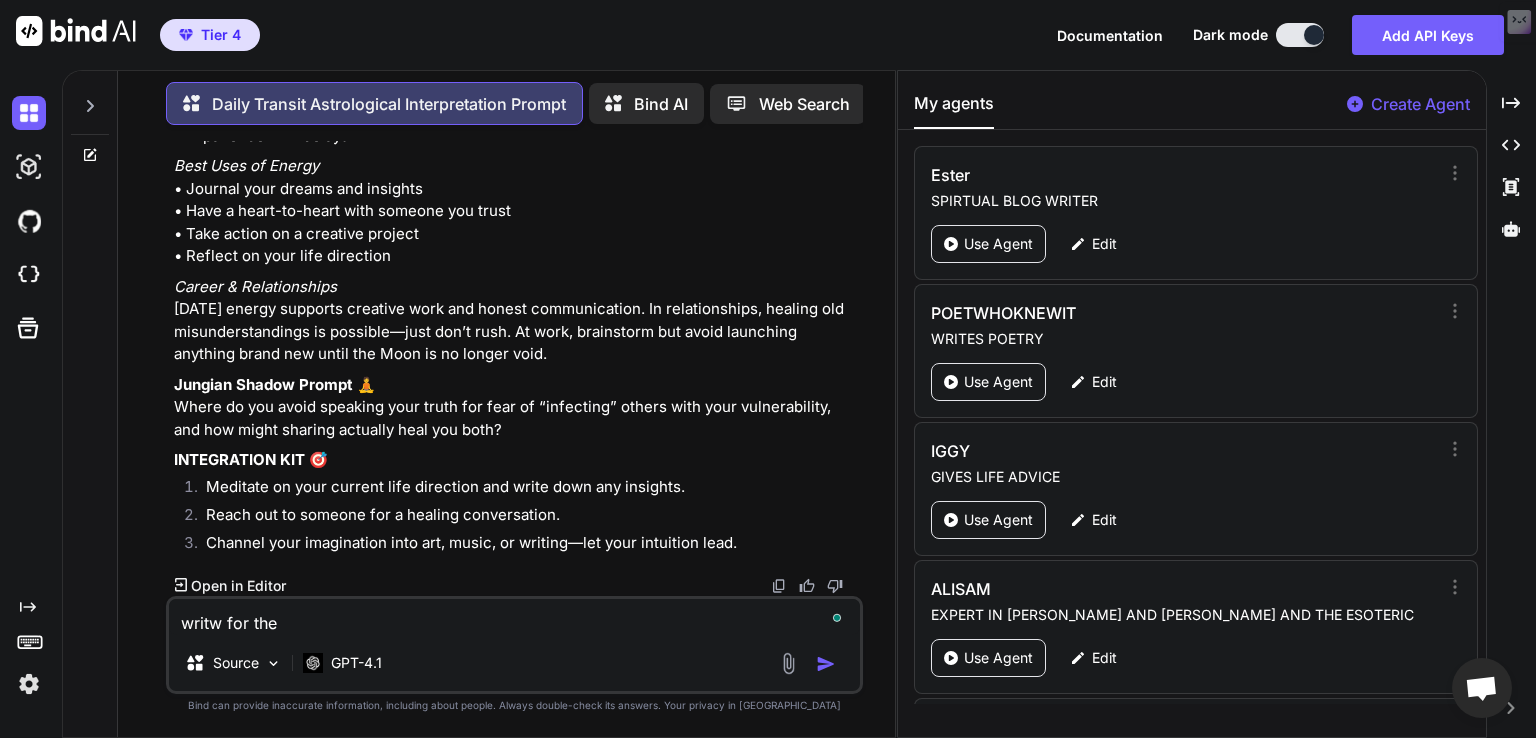 type on "x" 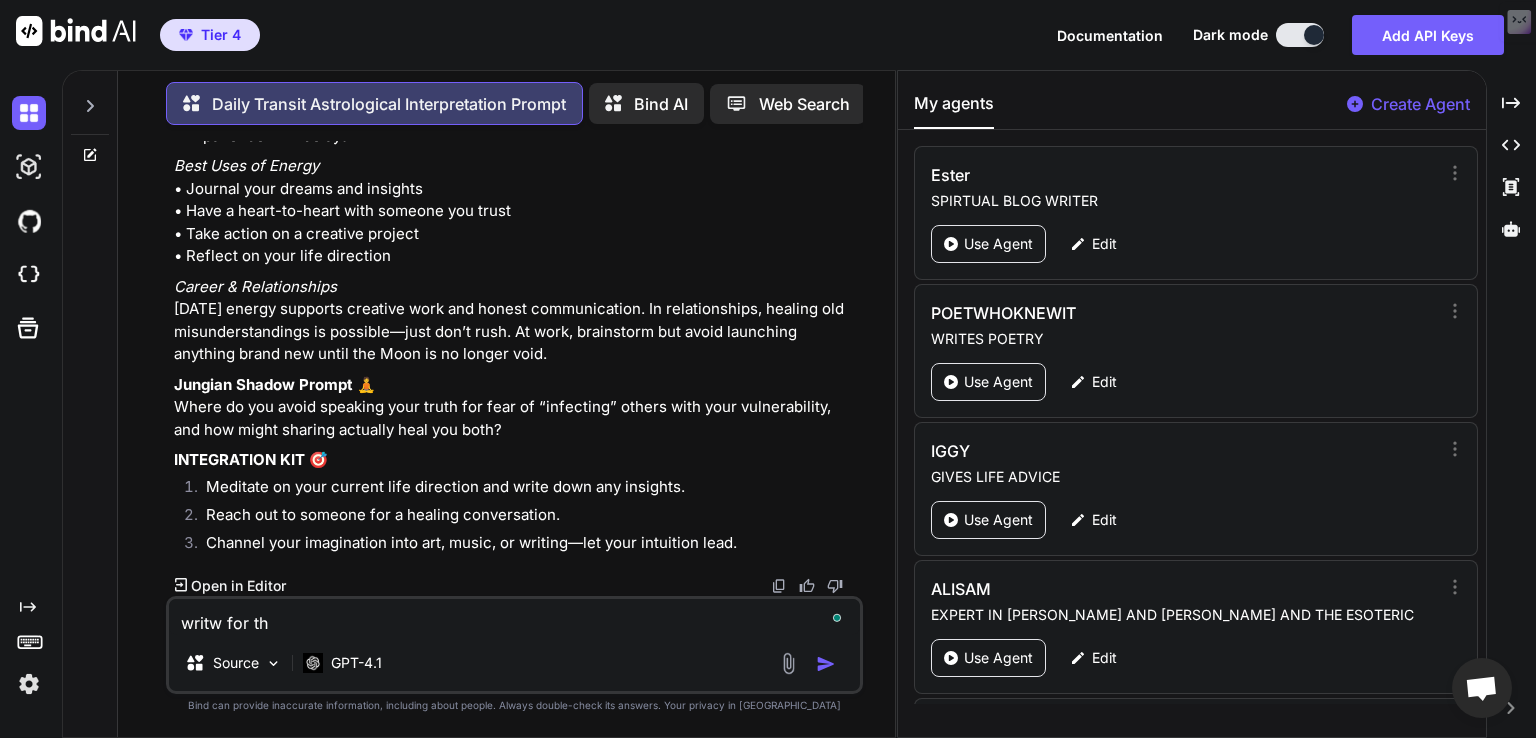 type on "x" 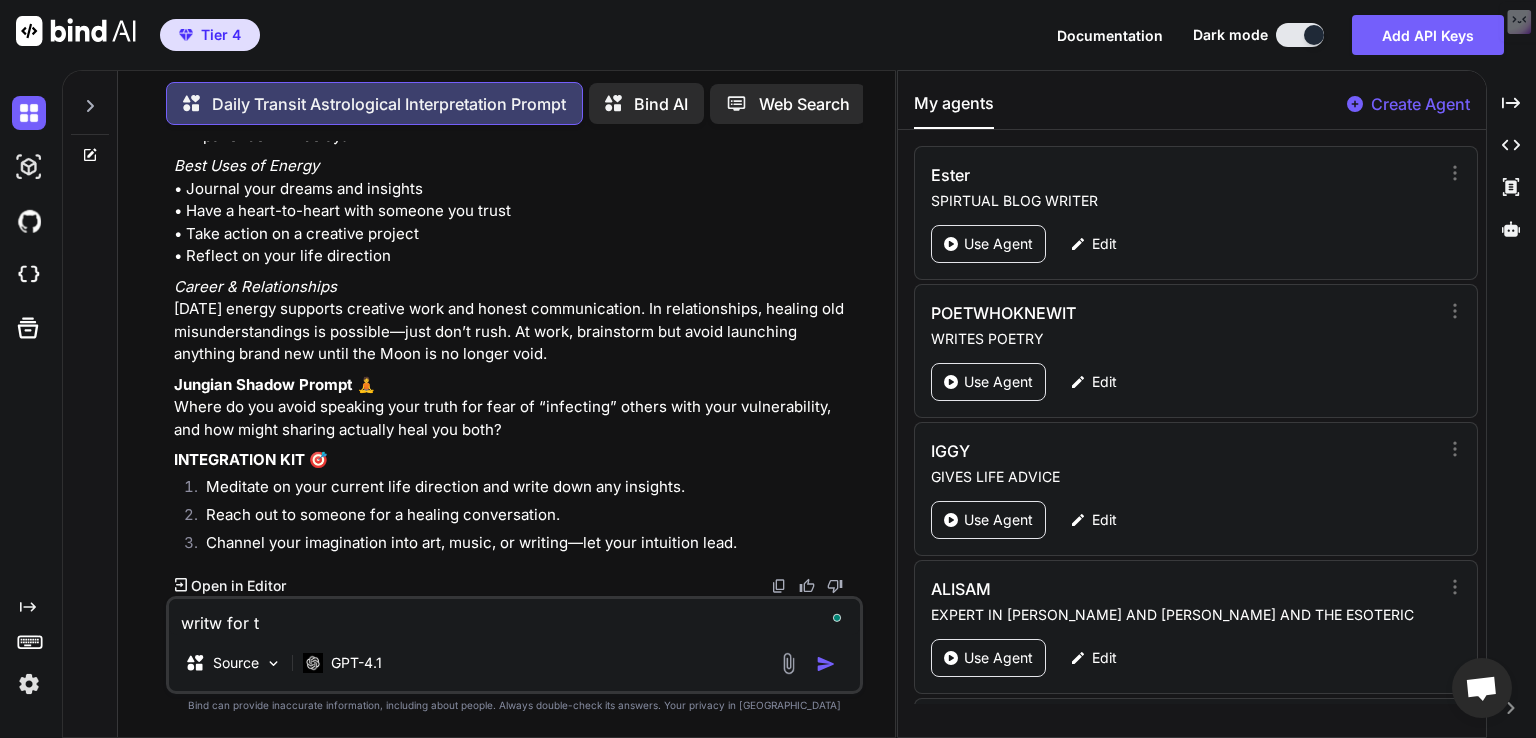 type on "x" 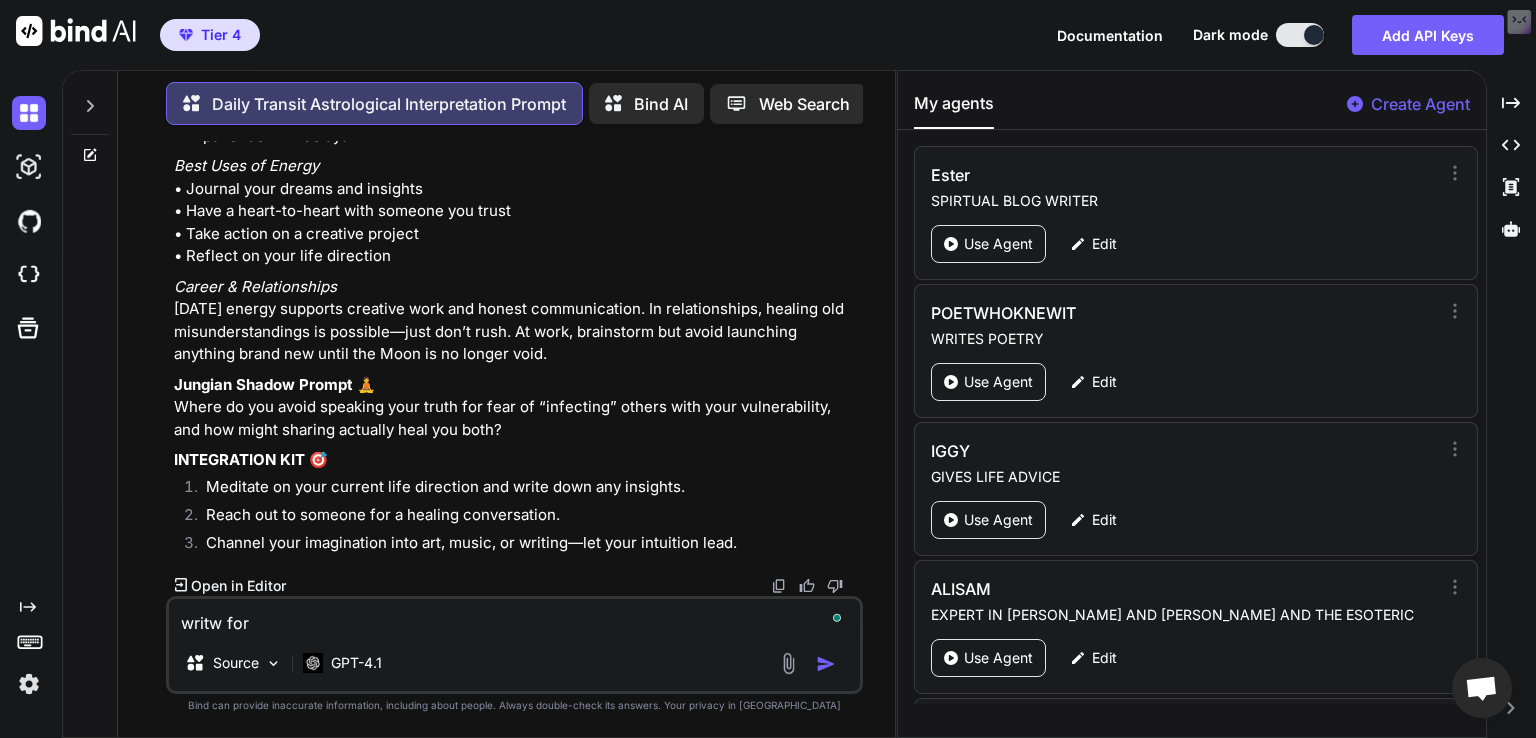 type on "x" 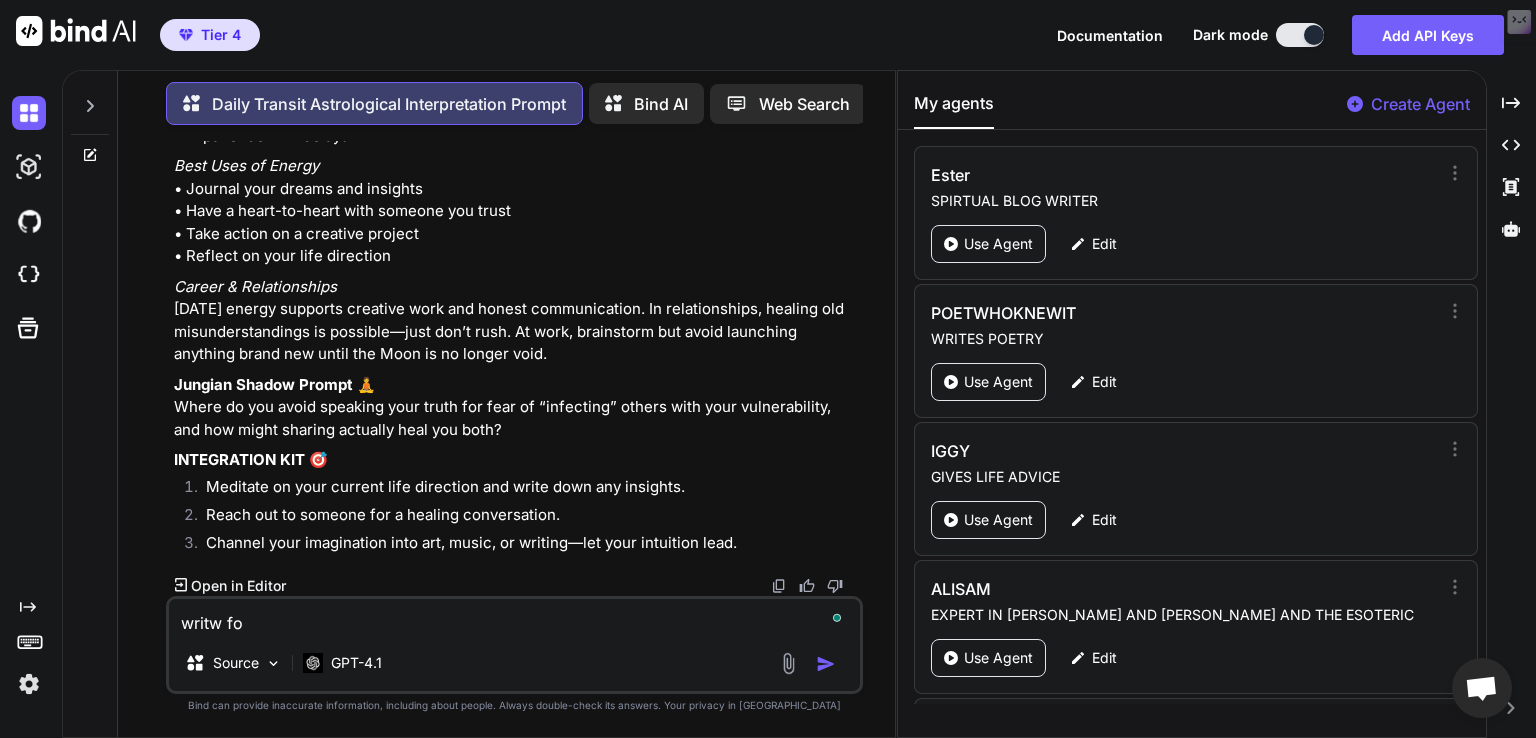 type on "x" 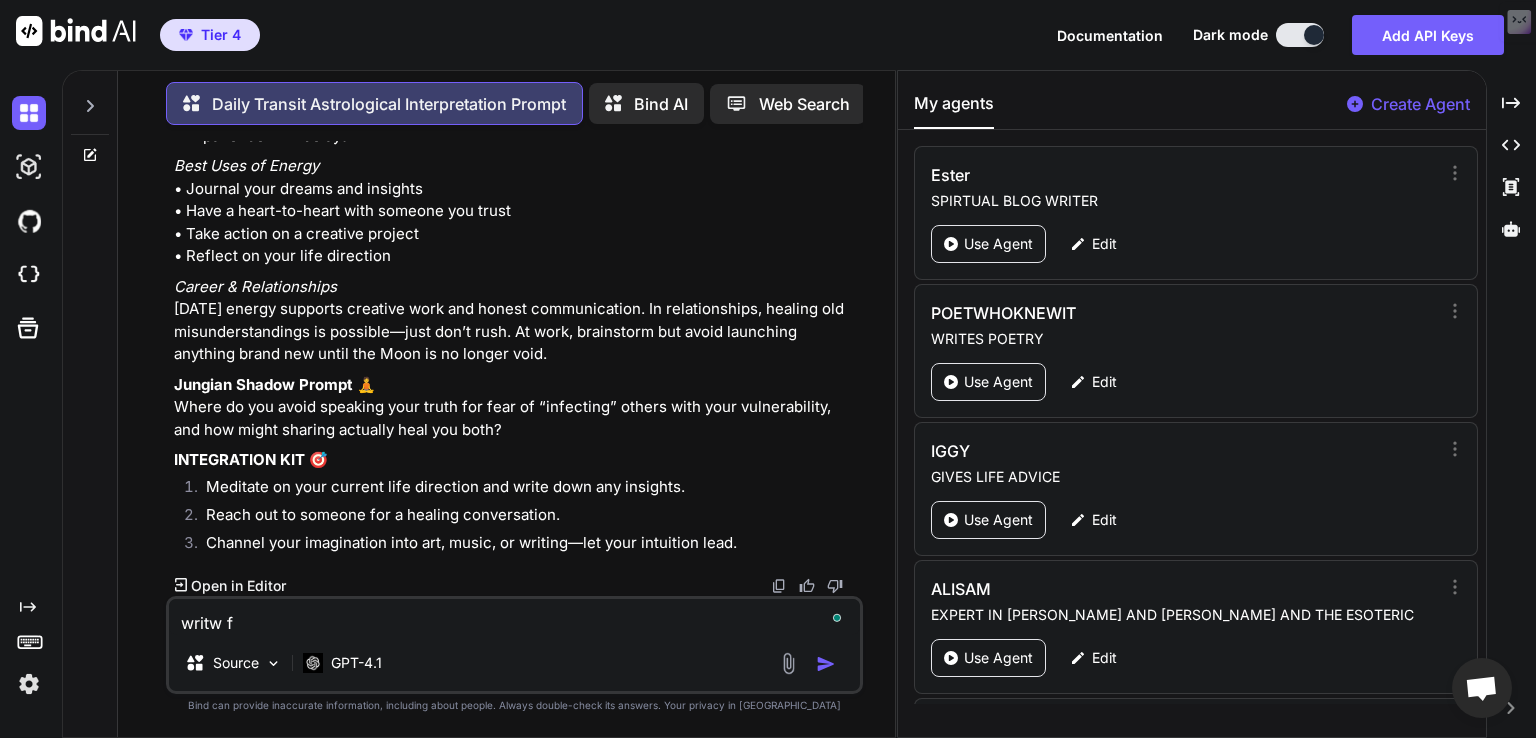 type on "x" 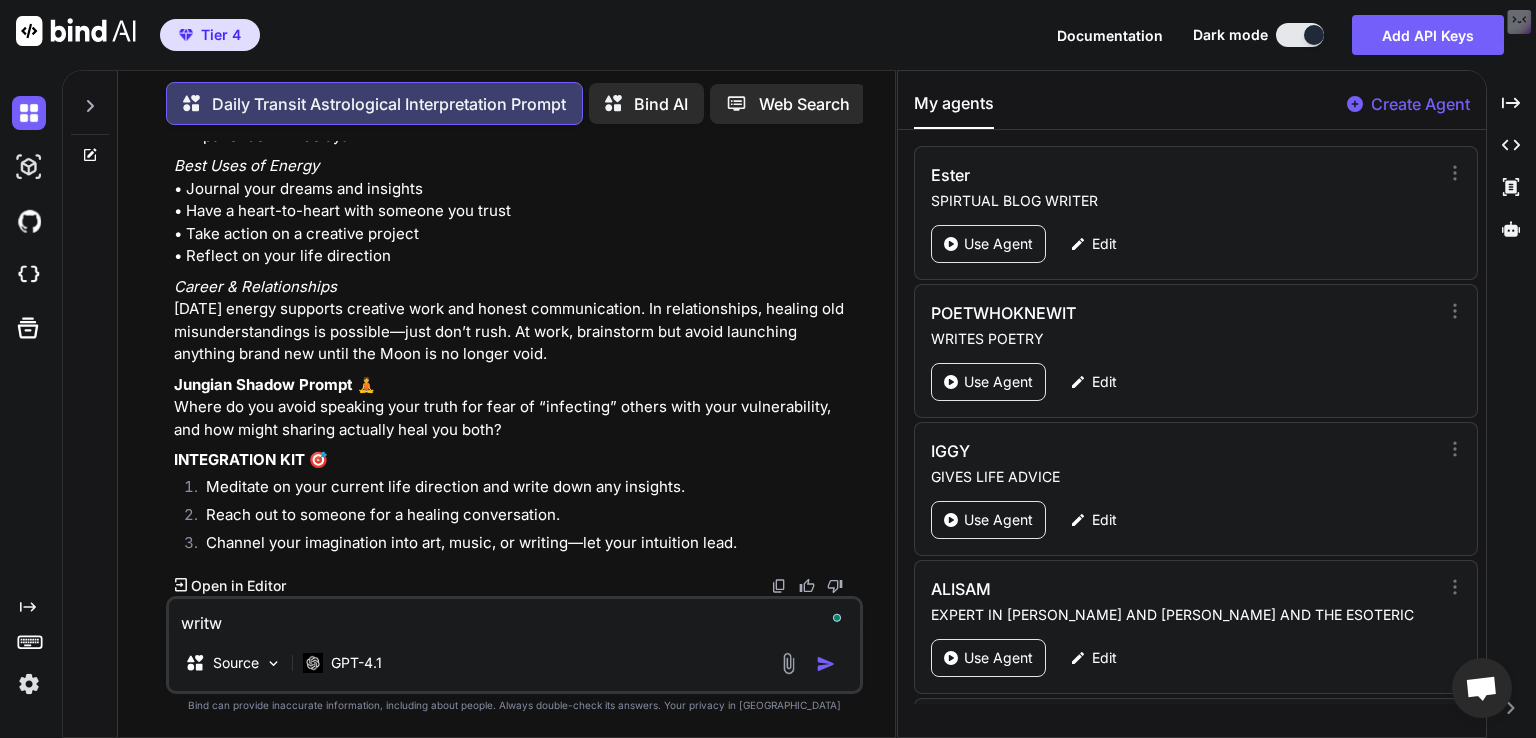 type on "x" 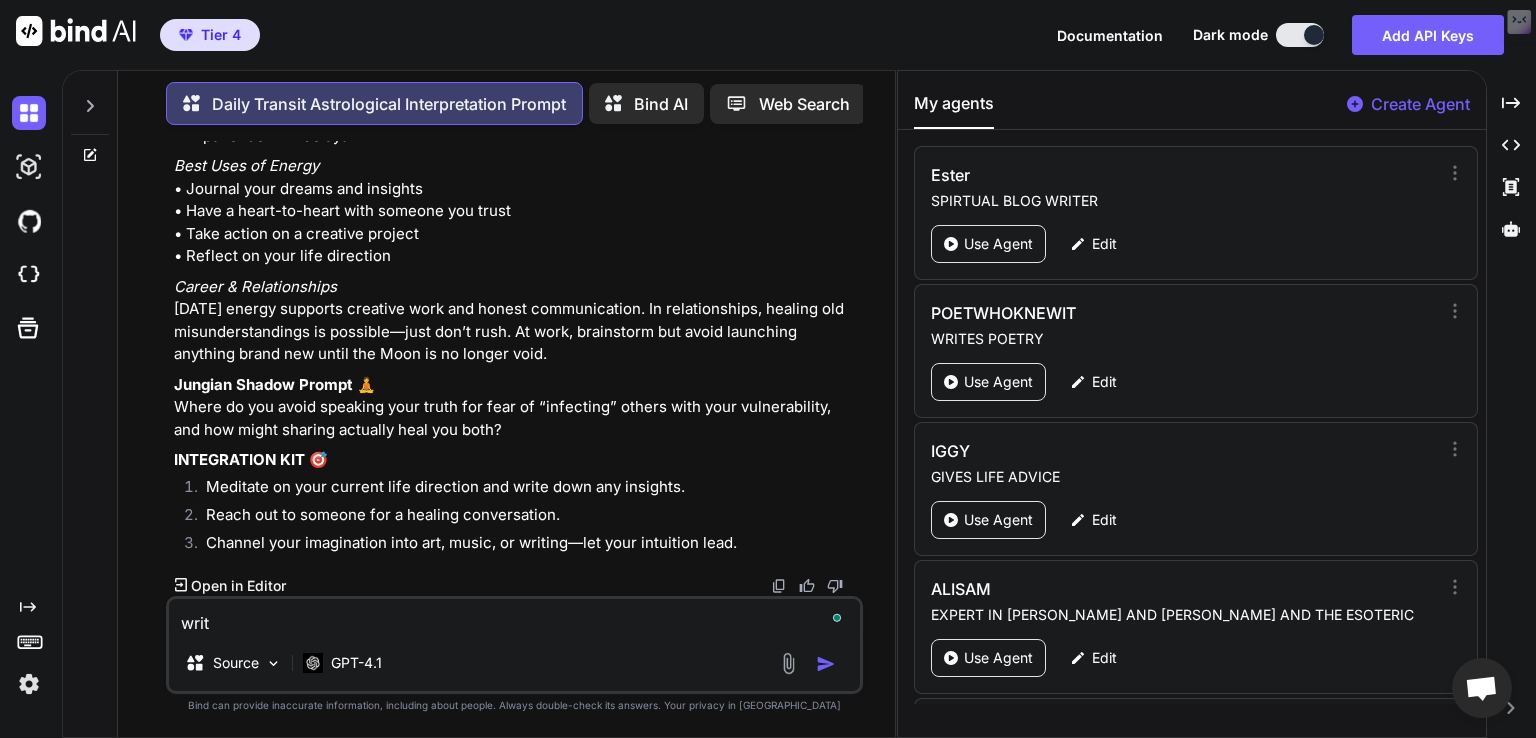 type on "x" 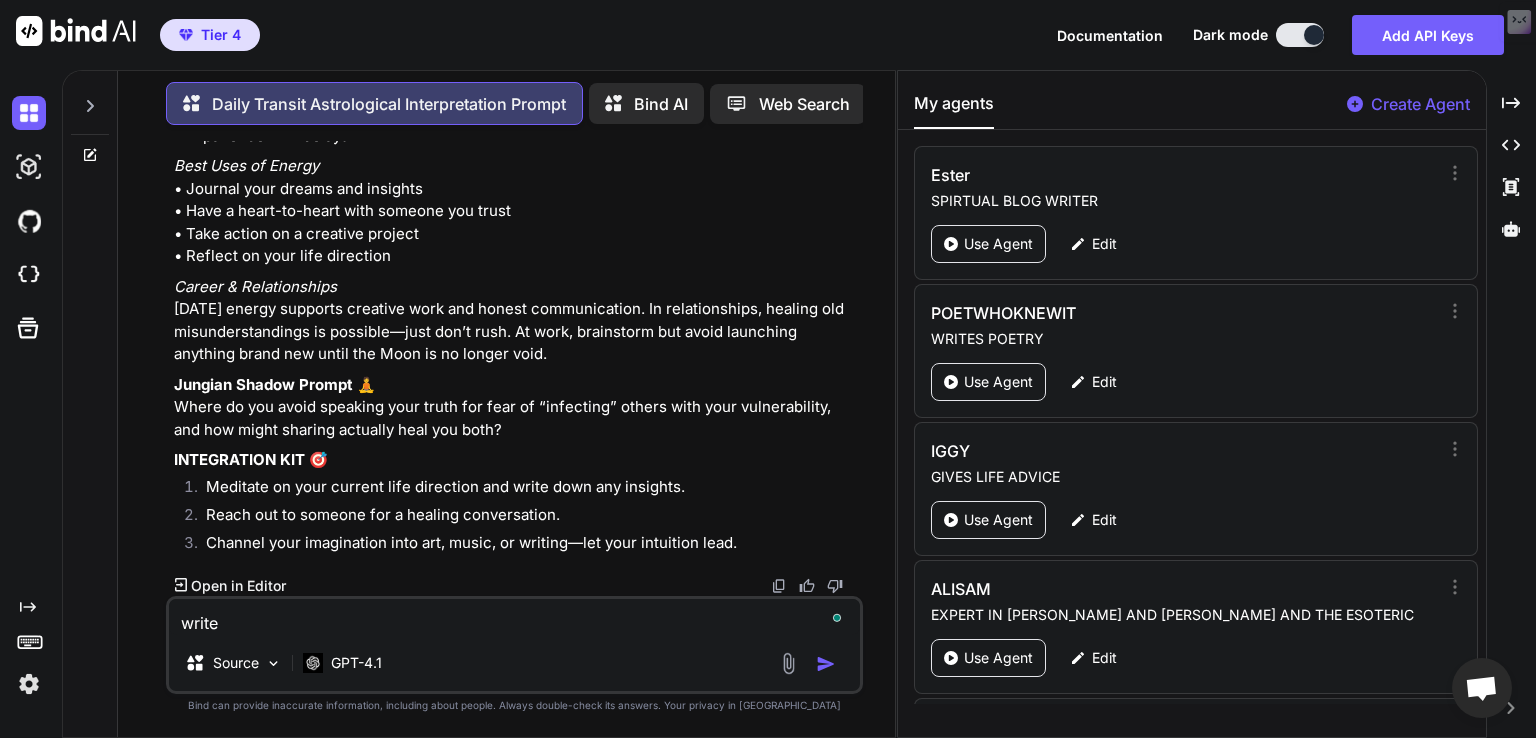 type on "x" 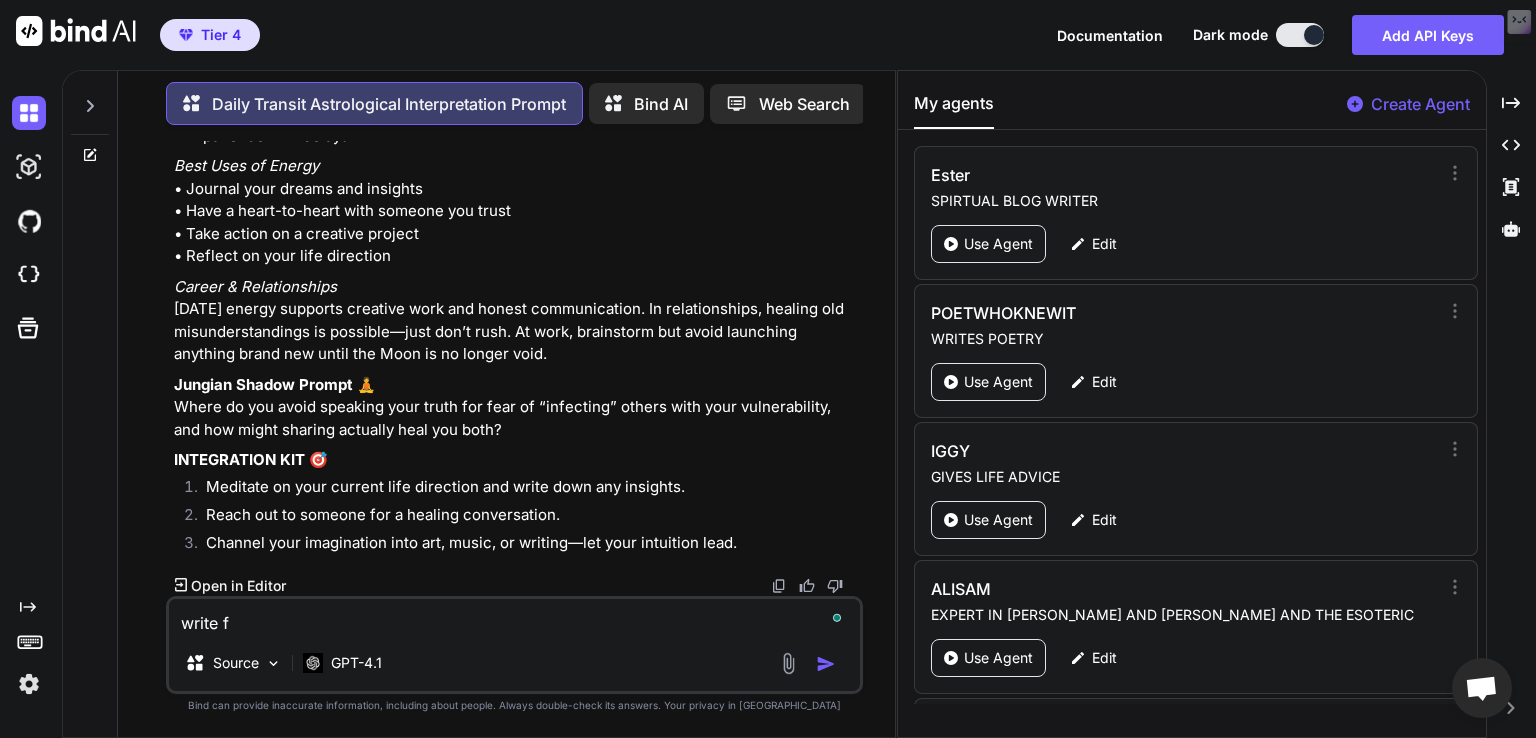 type on "x" 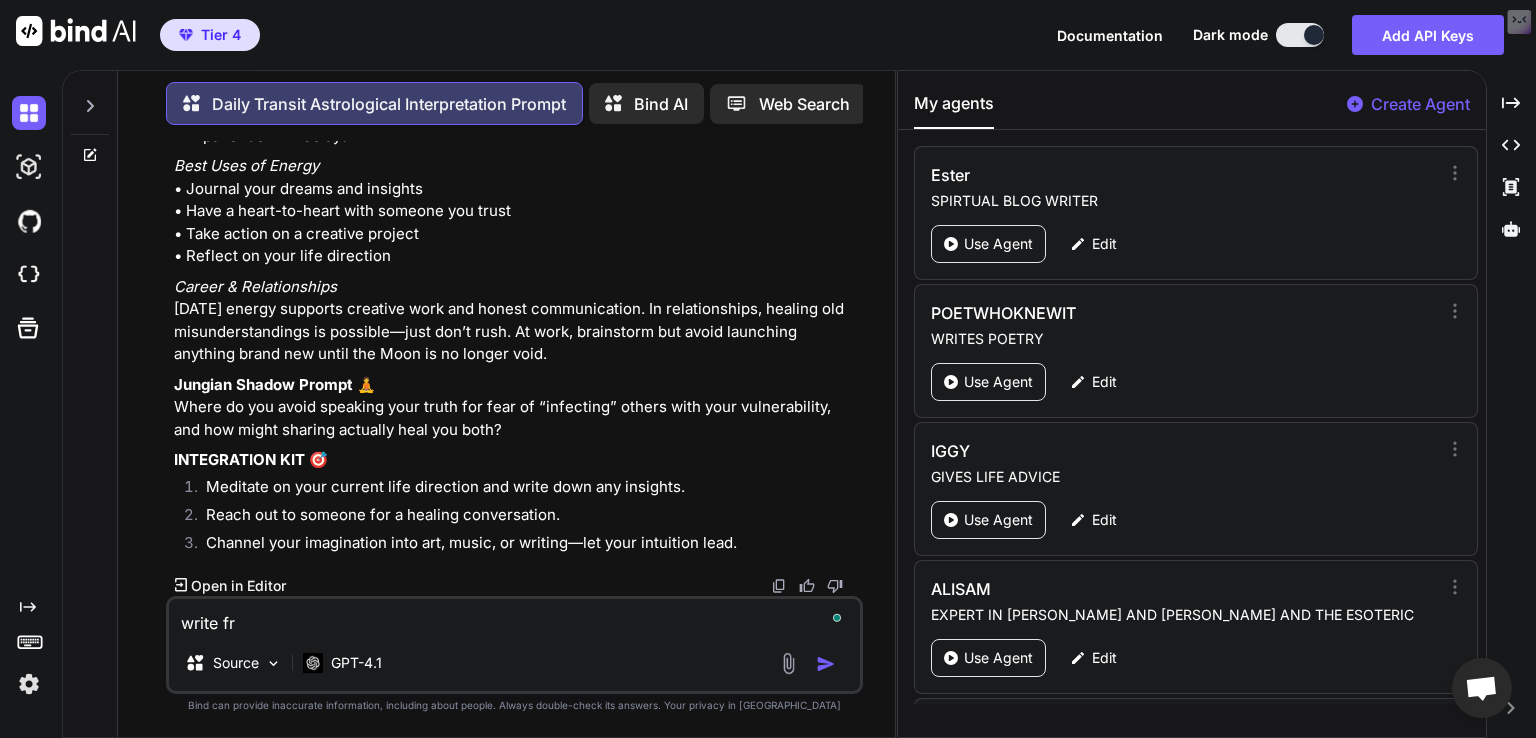 type on "x" 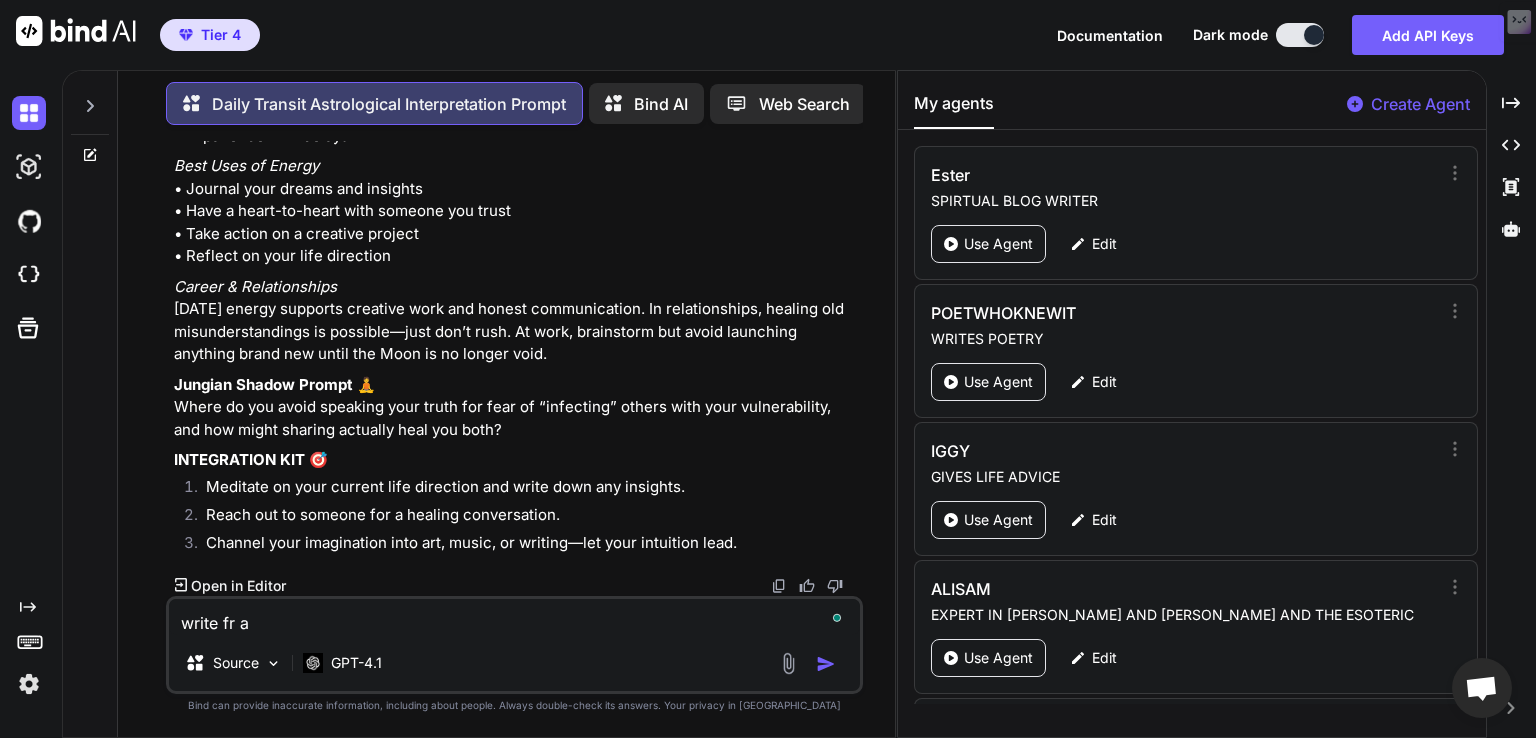 type on "x" 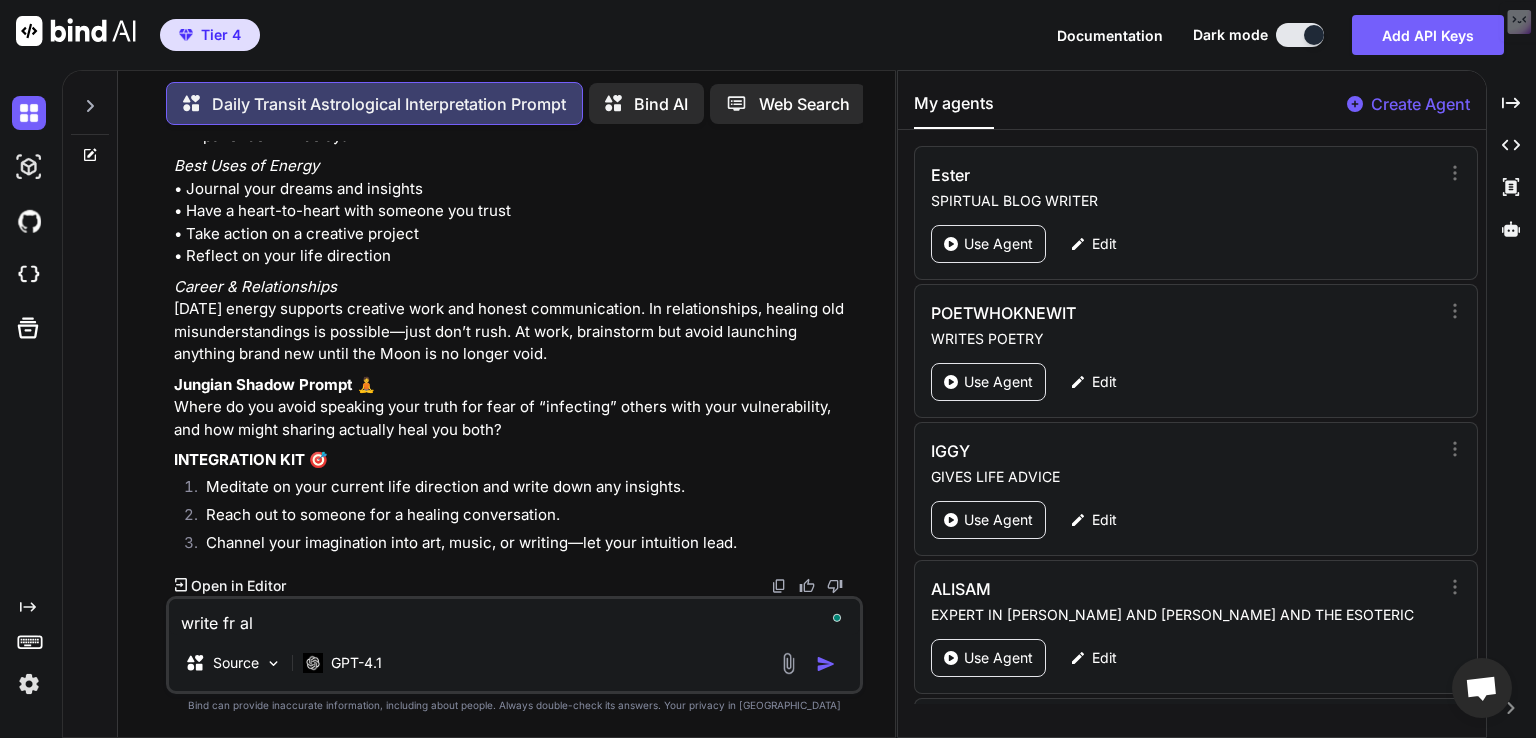 type on "x" 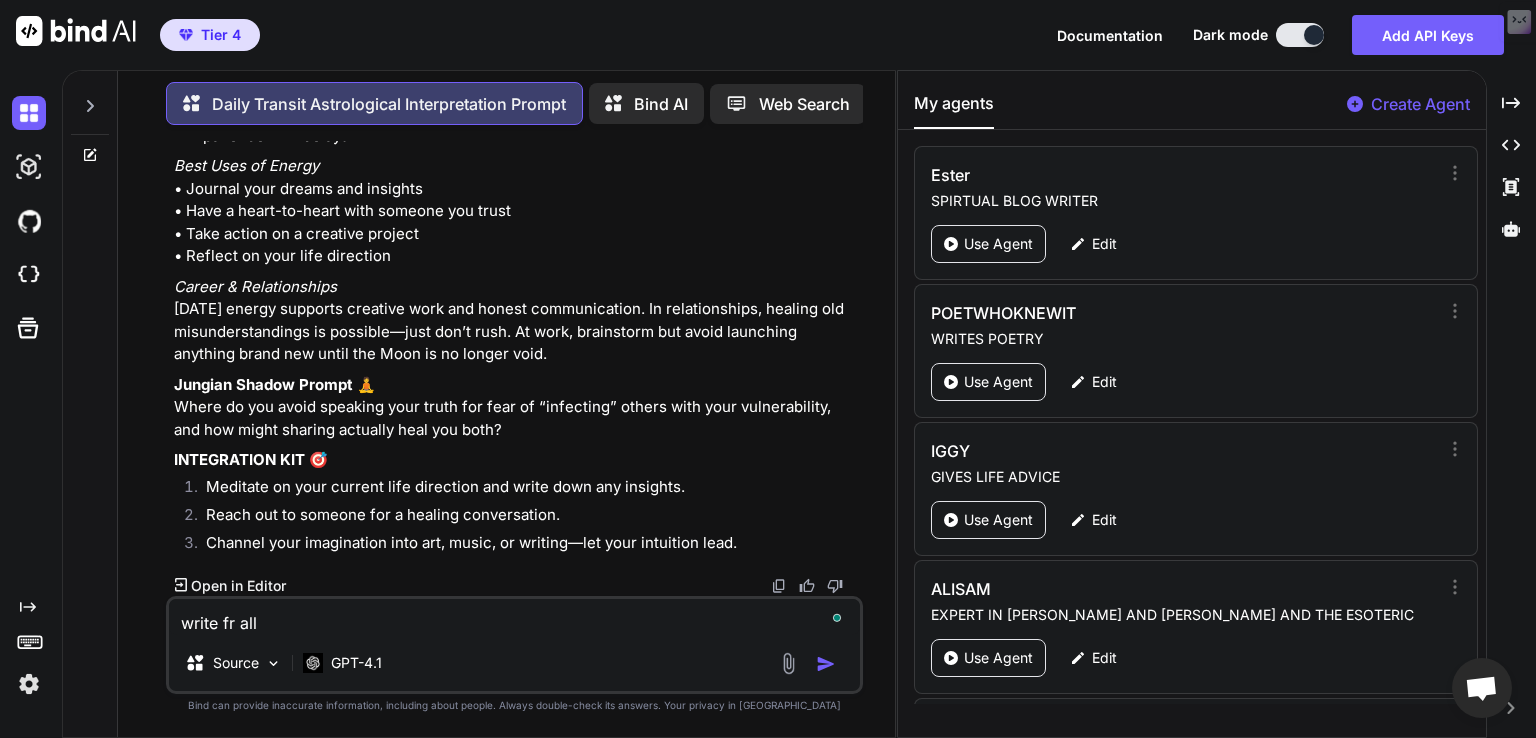 type on "x" 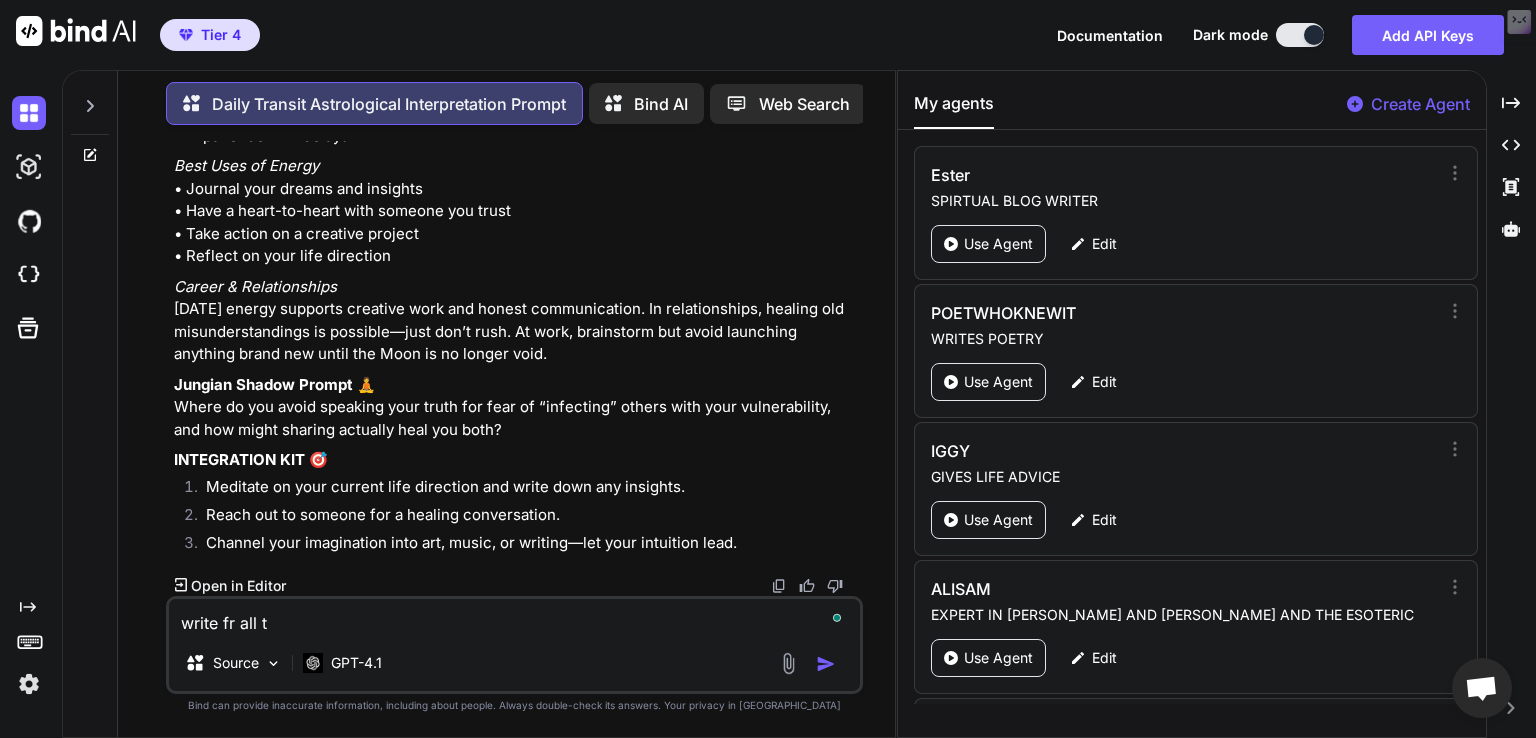 type on "x" 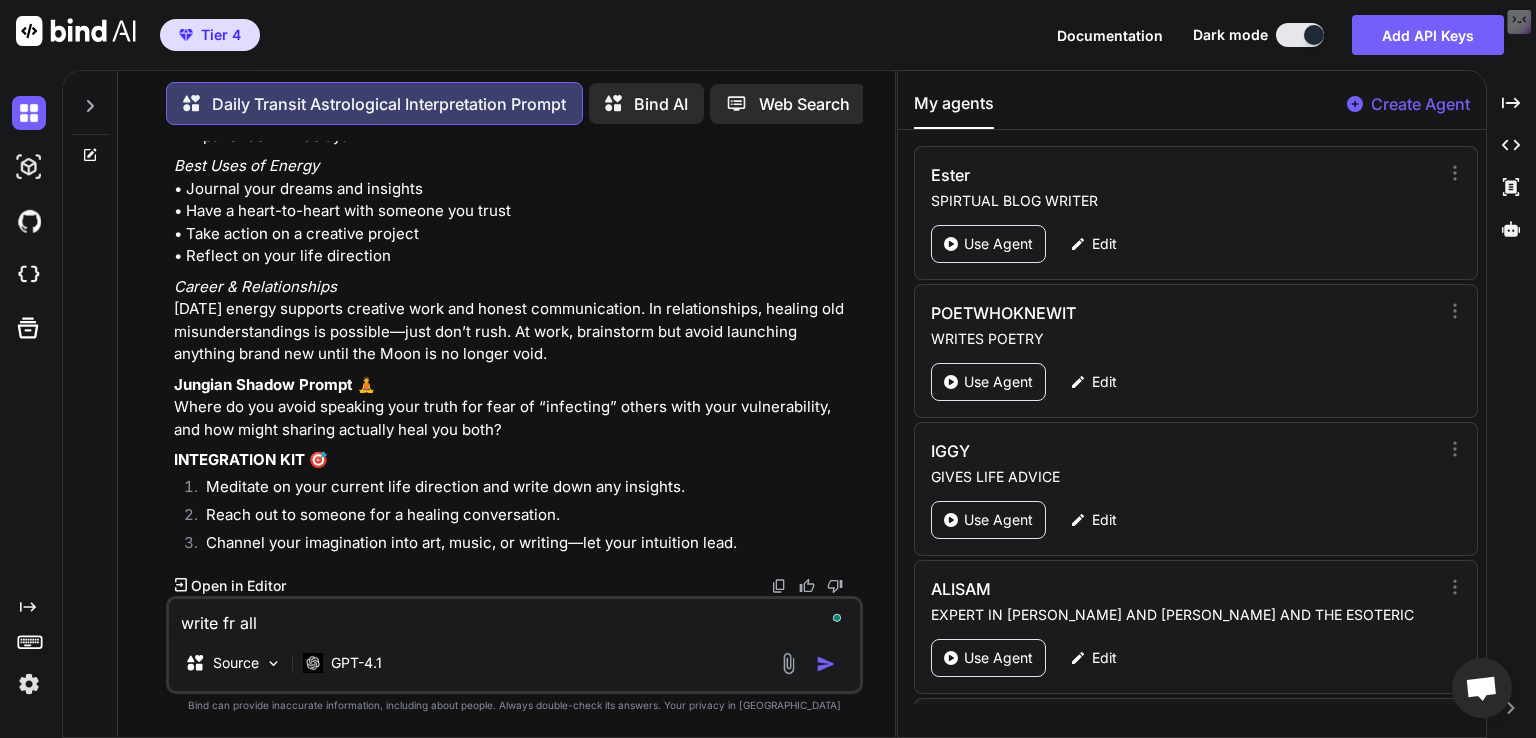 type on "x" 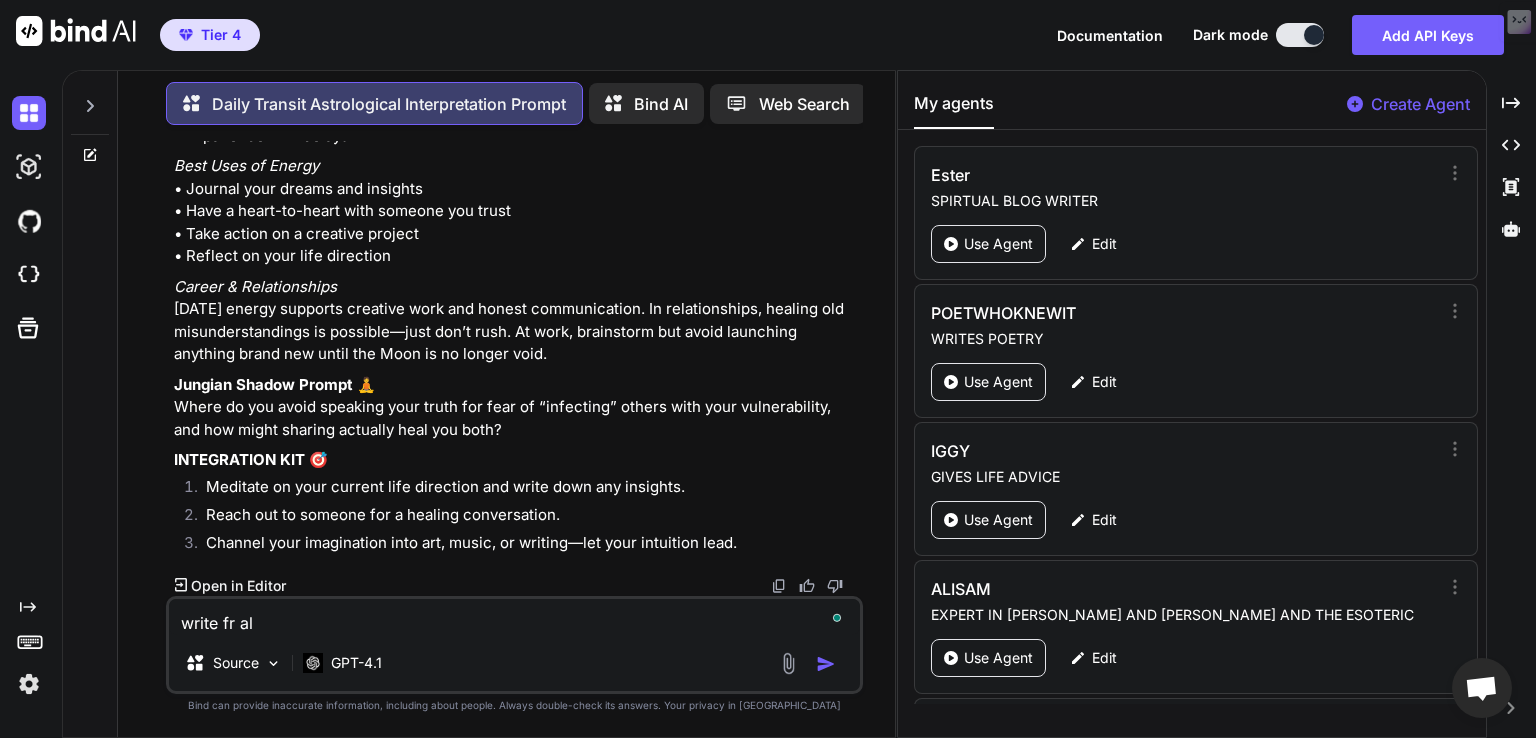 type on "x" 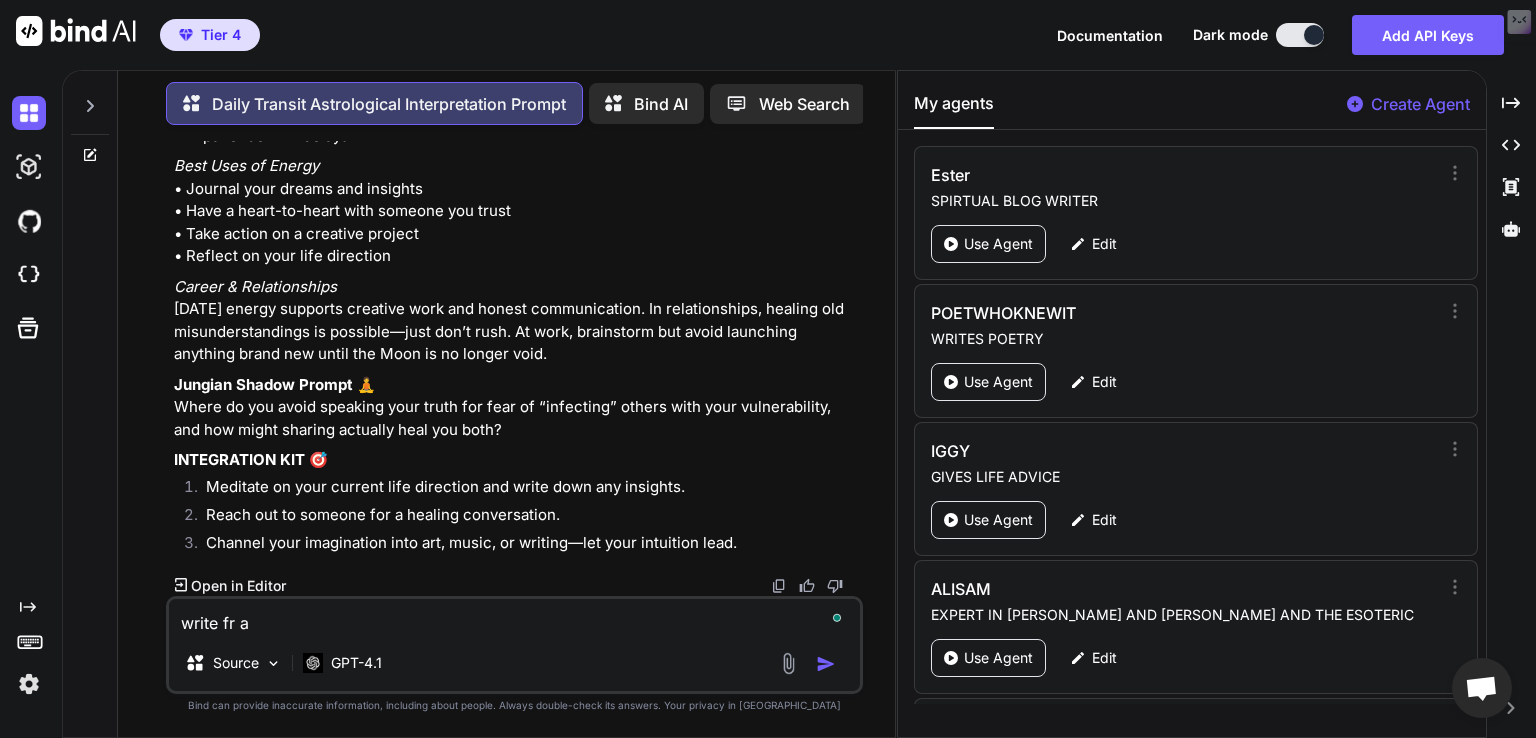 type on "x" 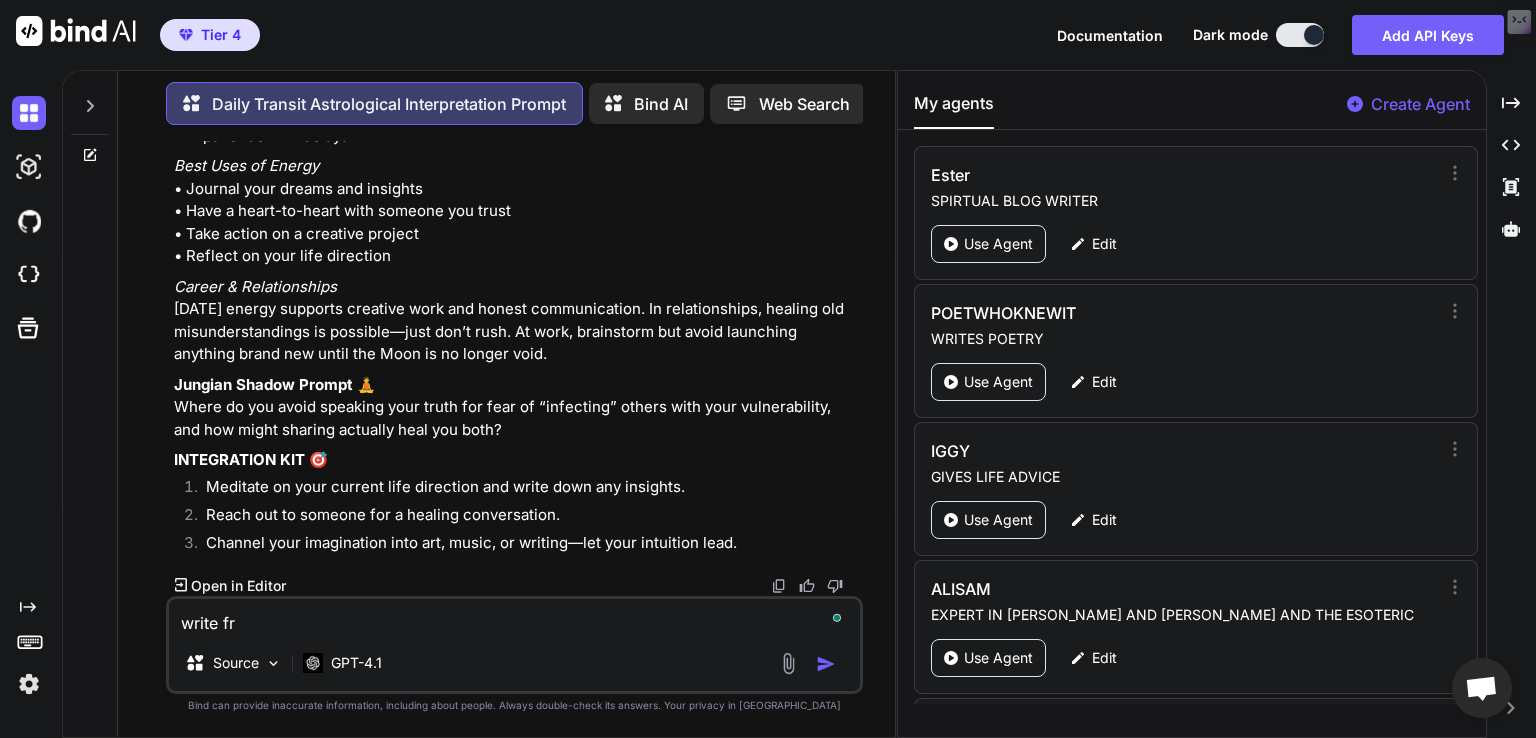 type on "x" 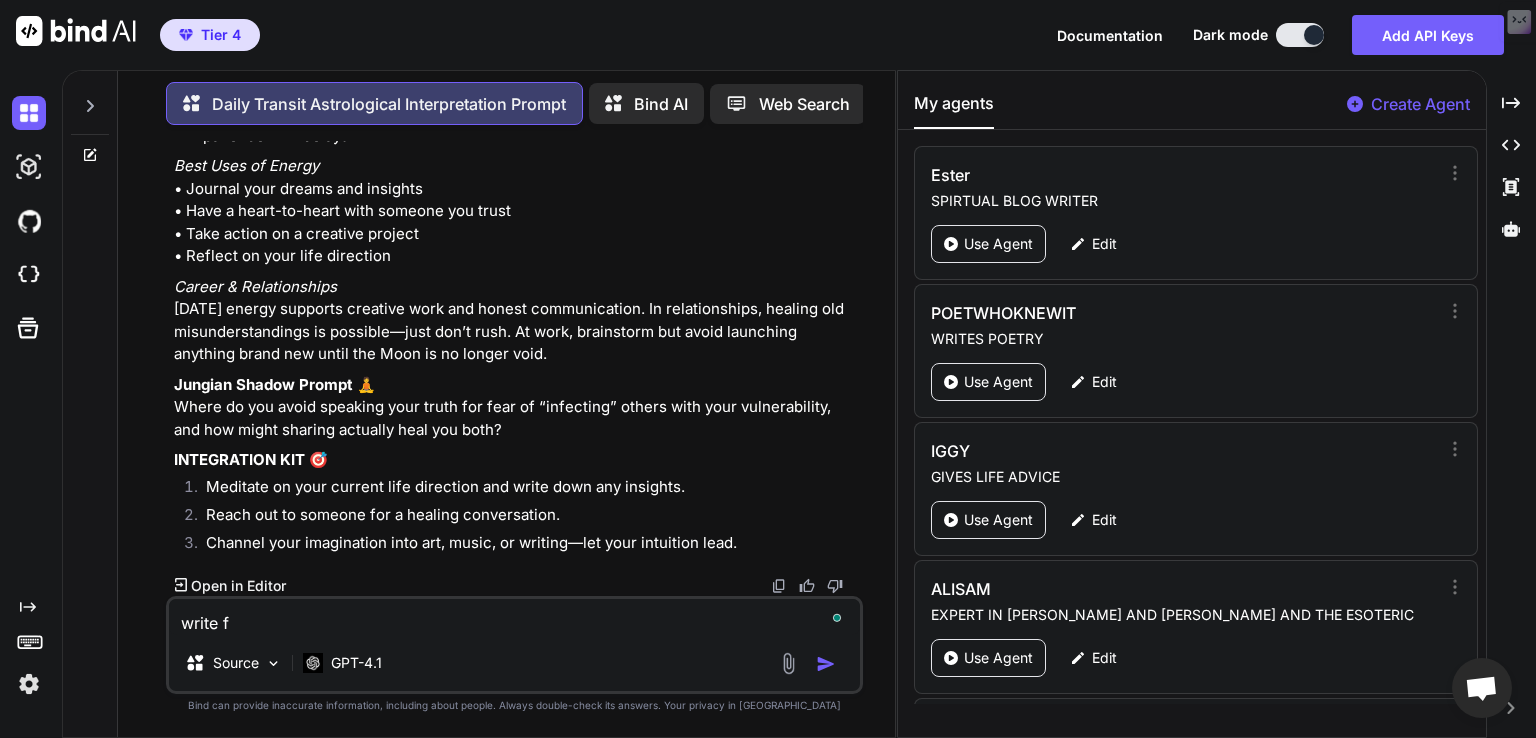 type on "x" 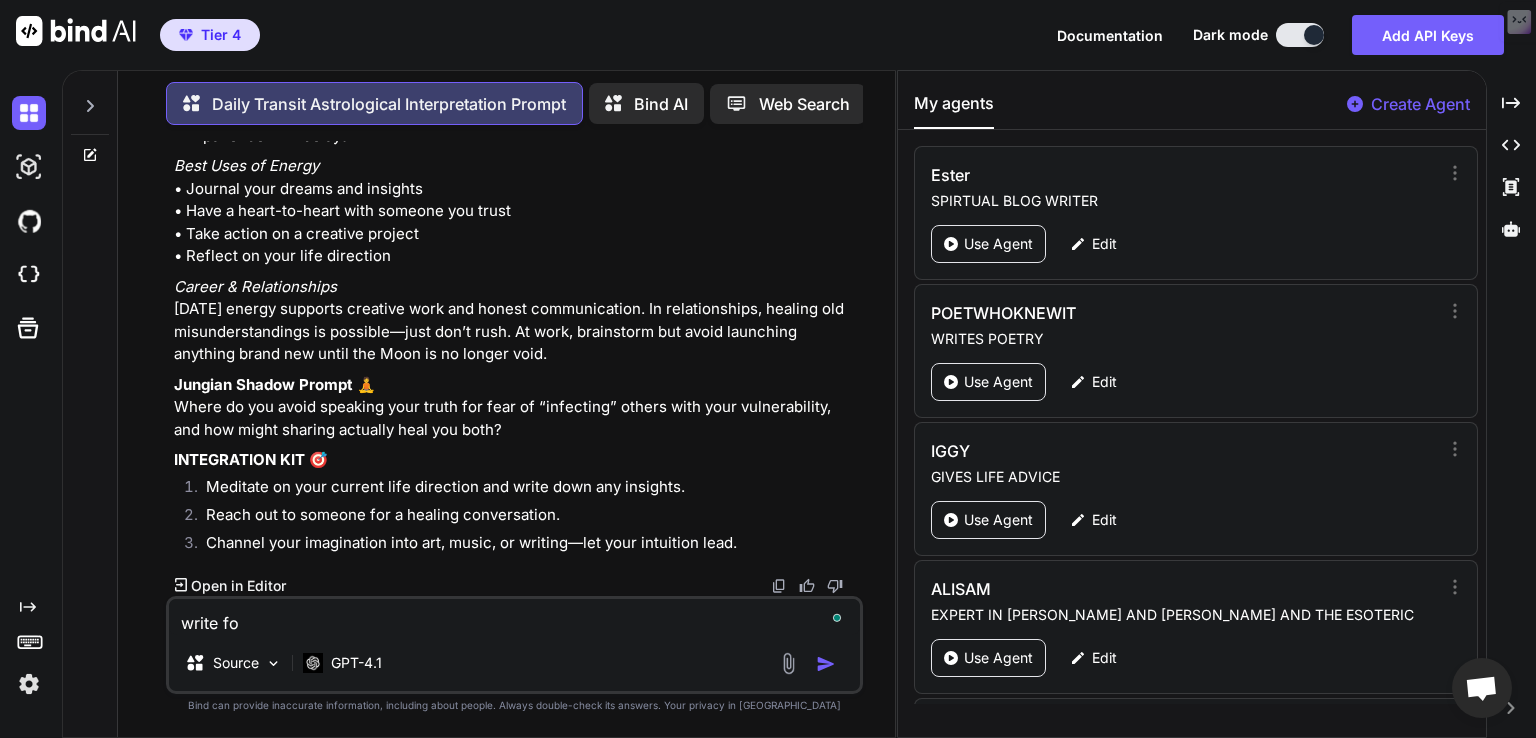 type on "x" 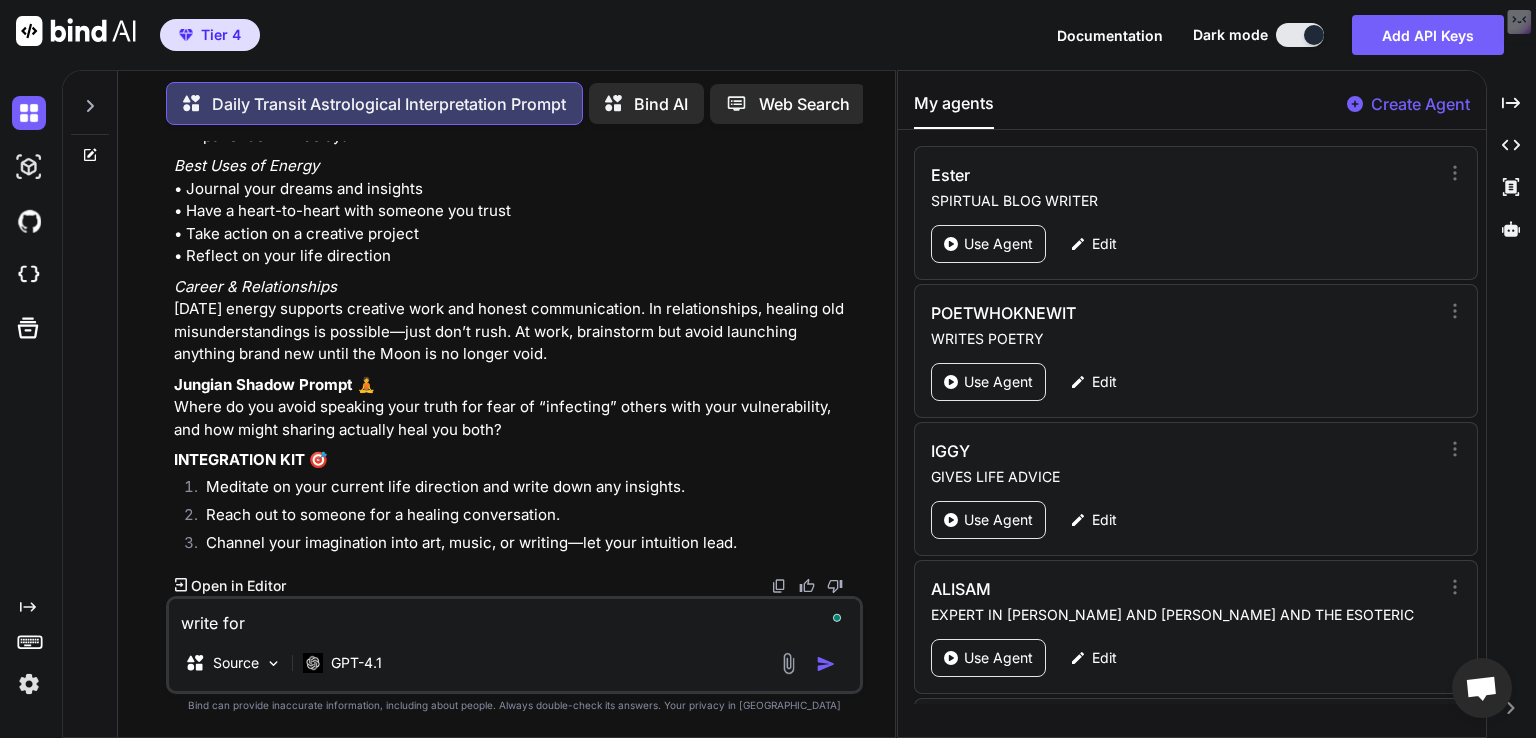 type on "x" 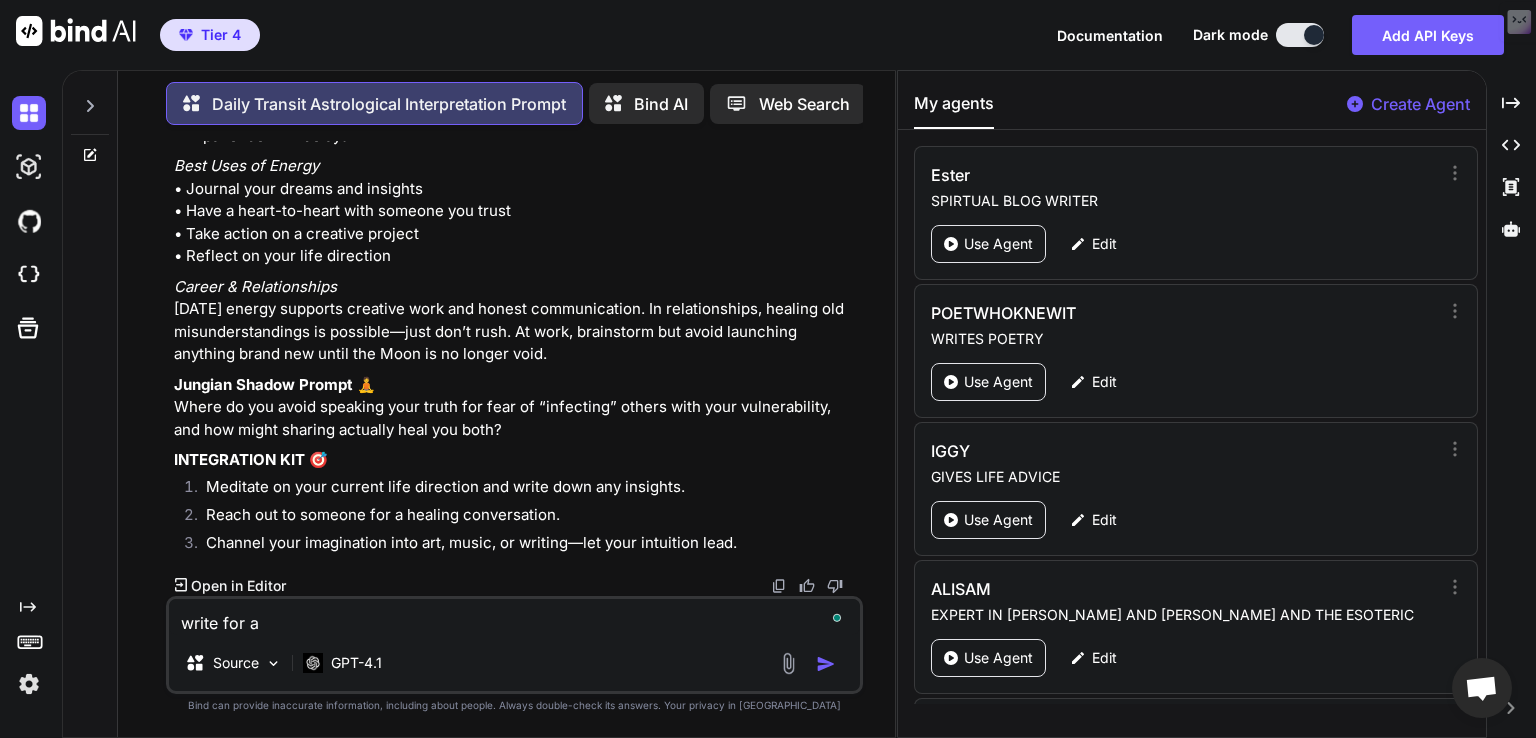 type on "x" 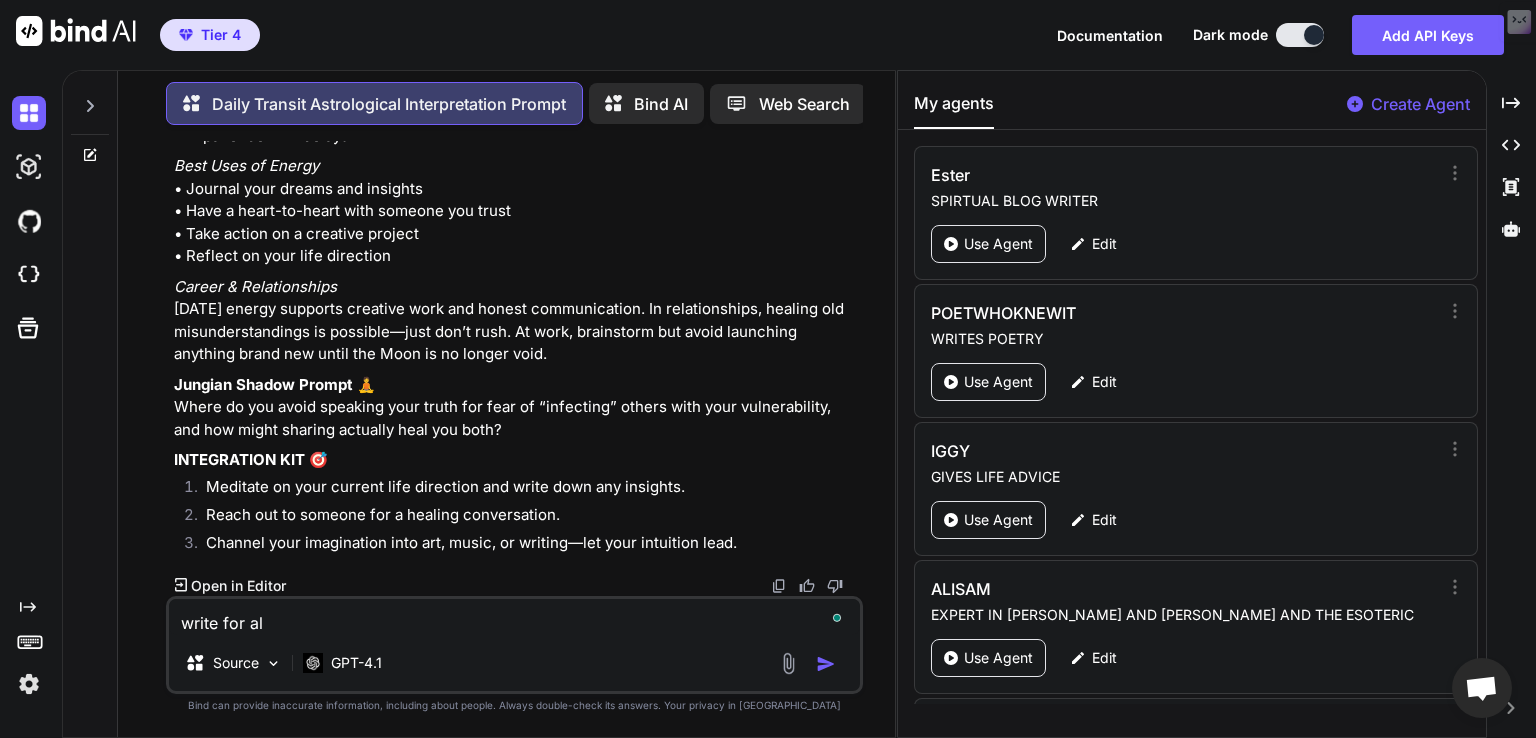 type on "x" 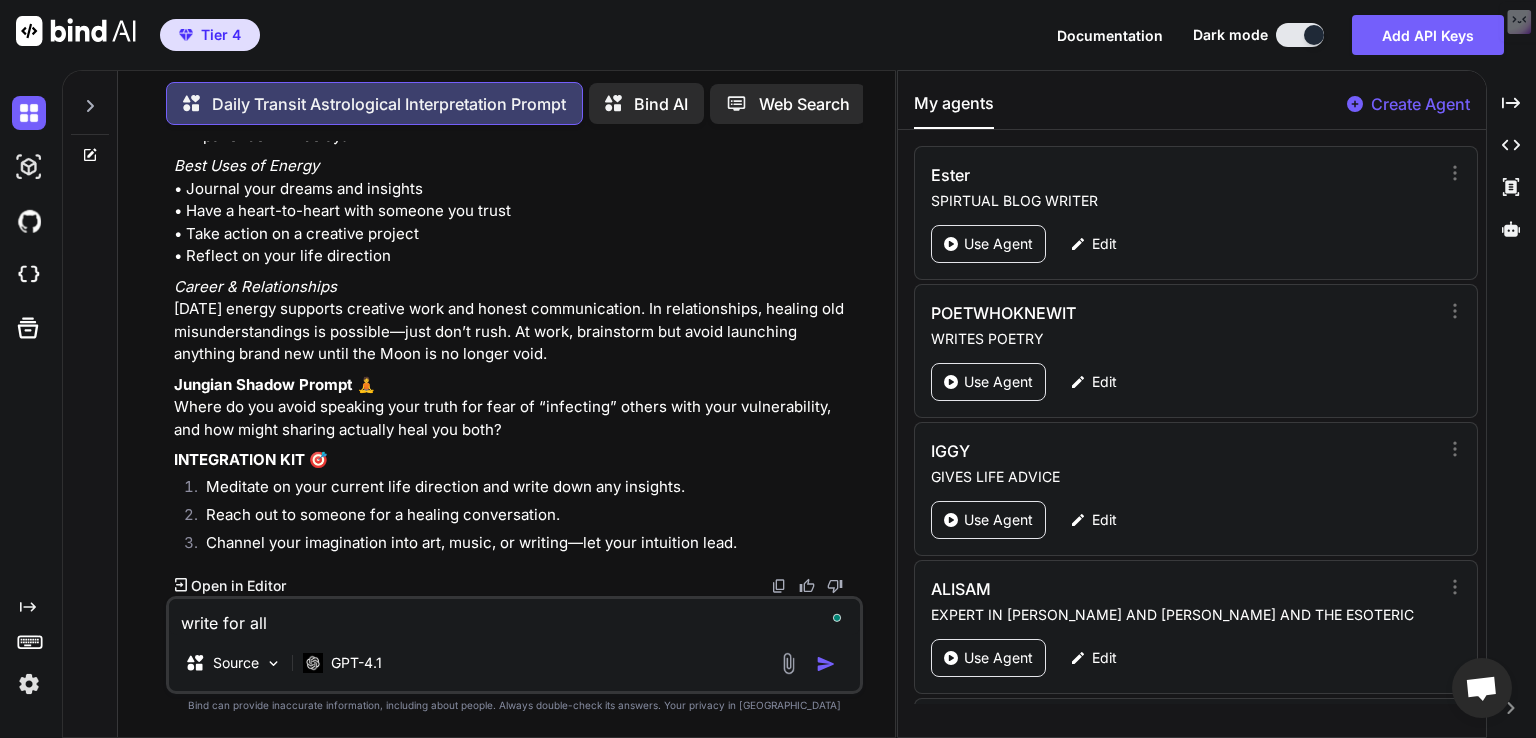 type on "x" 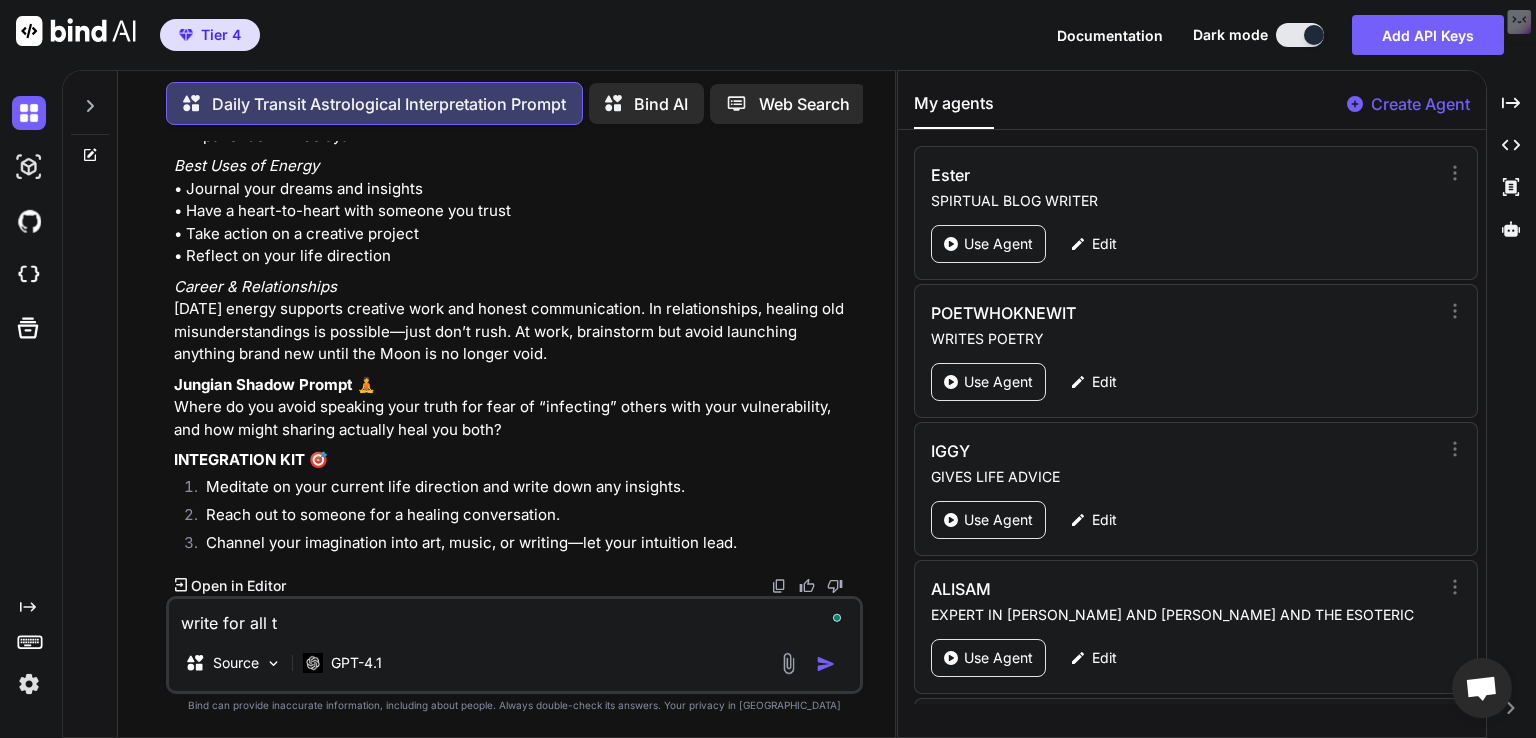 type on "x" 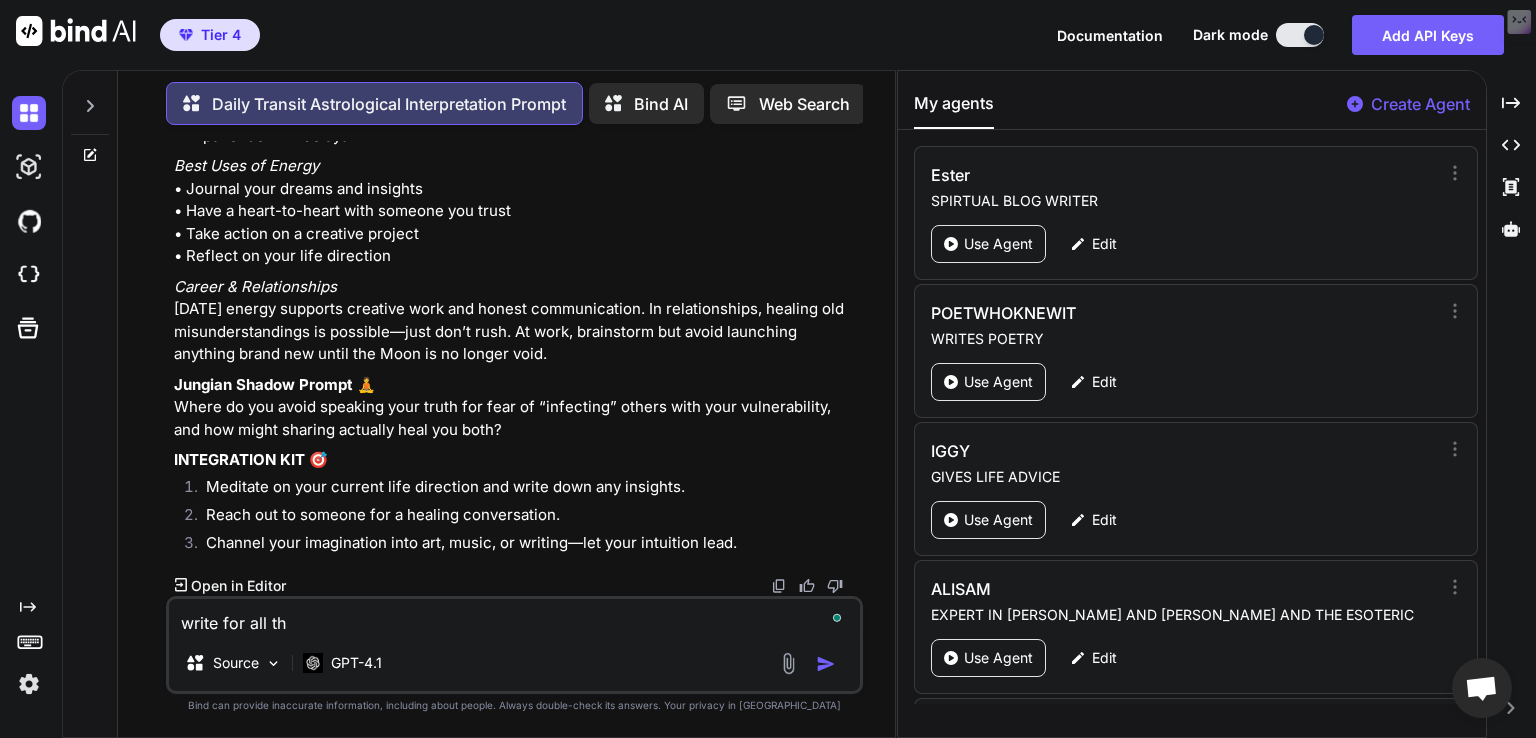 type on "x" 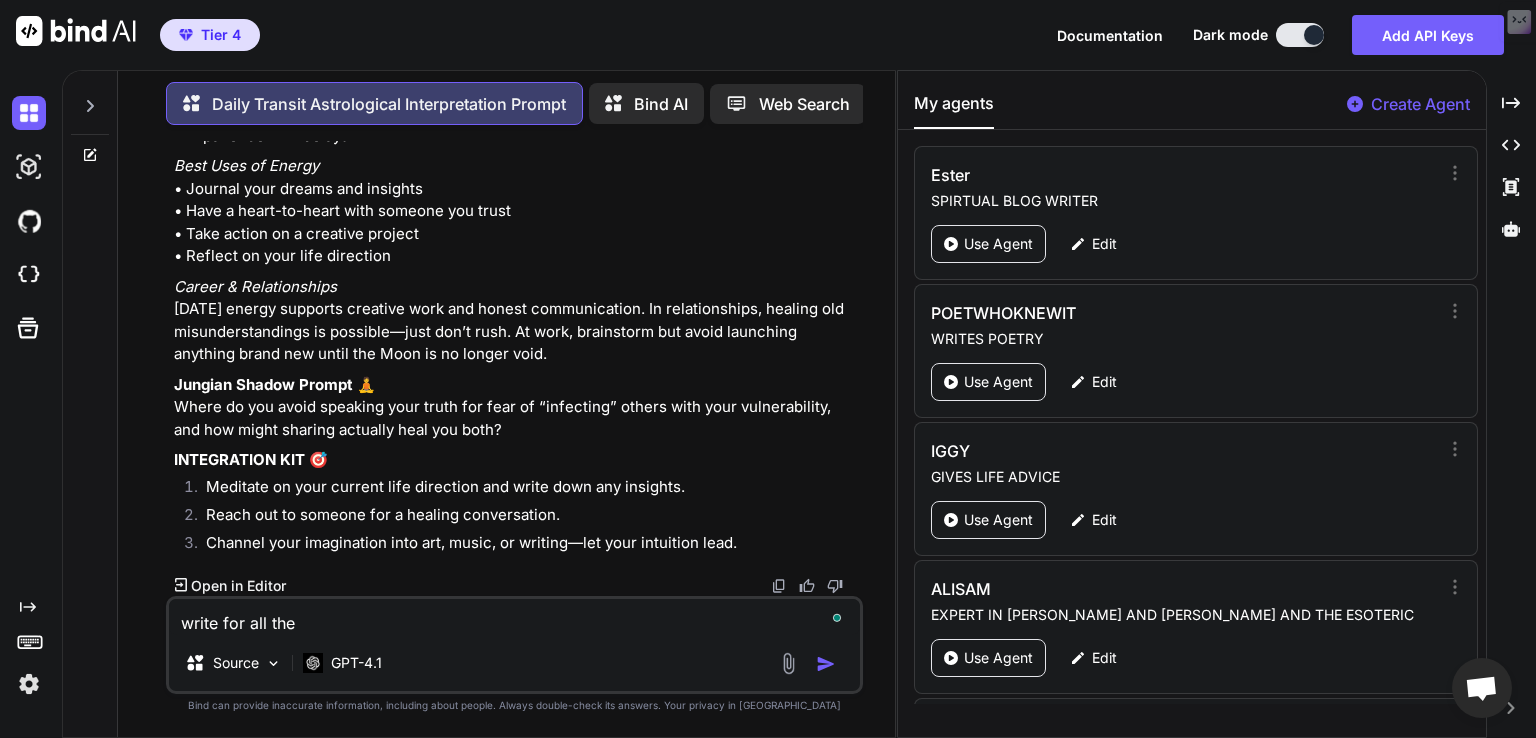 type on "x" 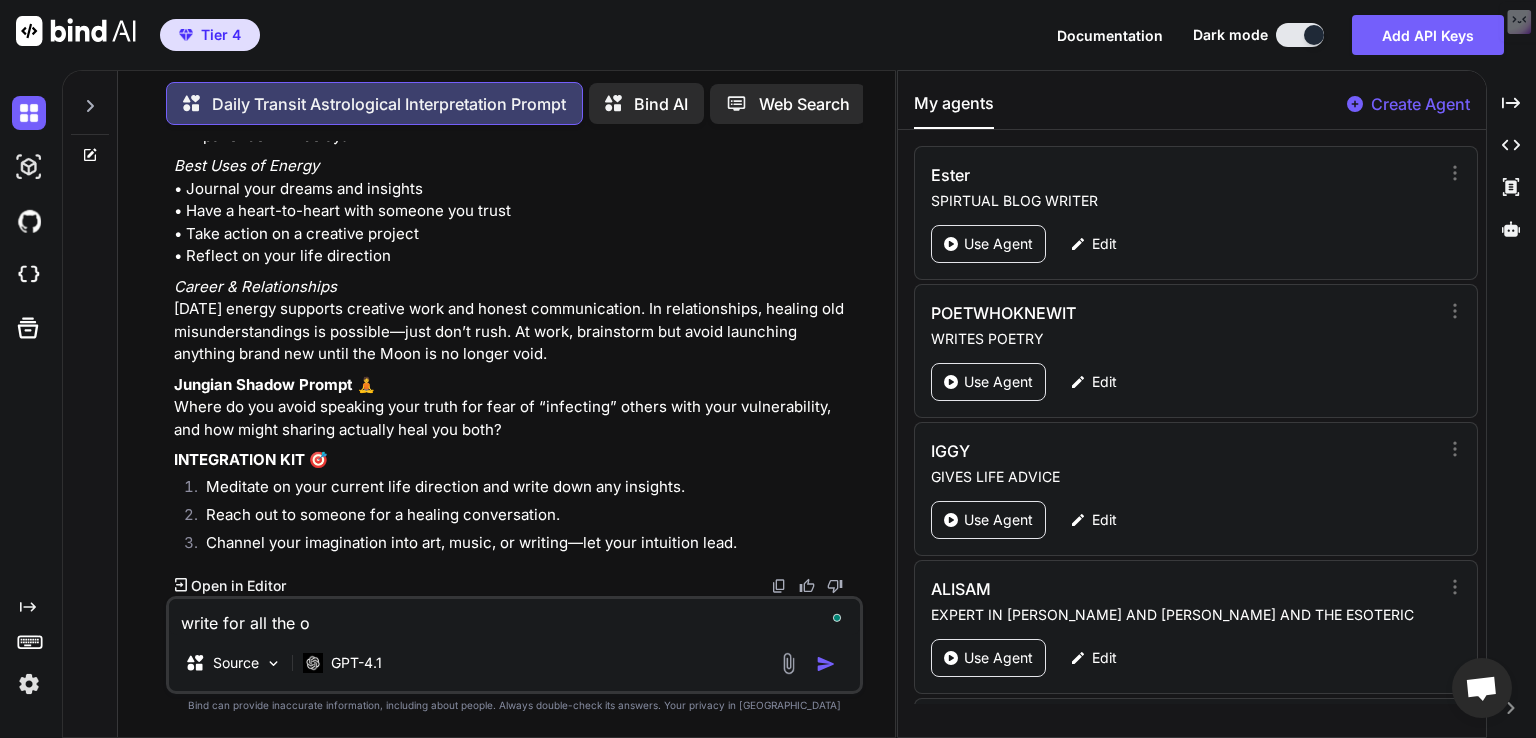 type on "x" 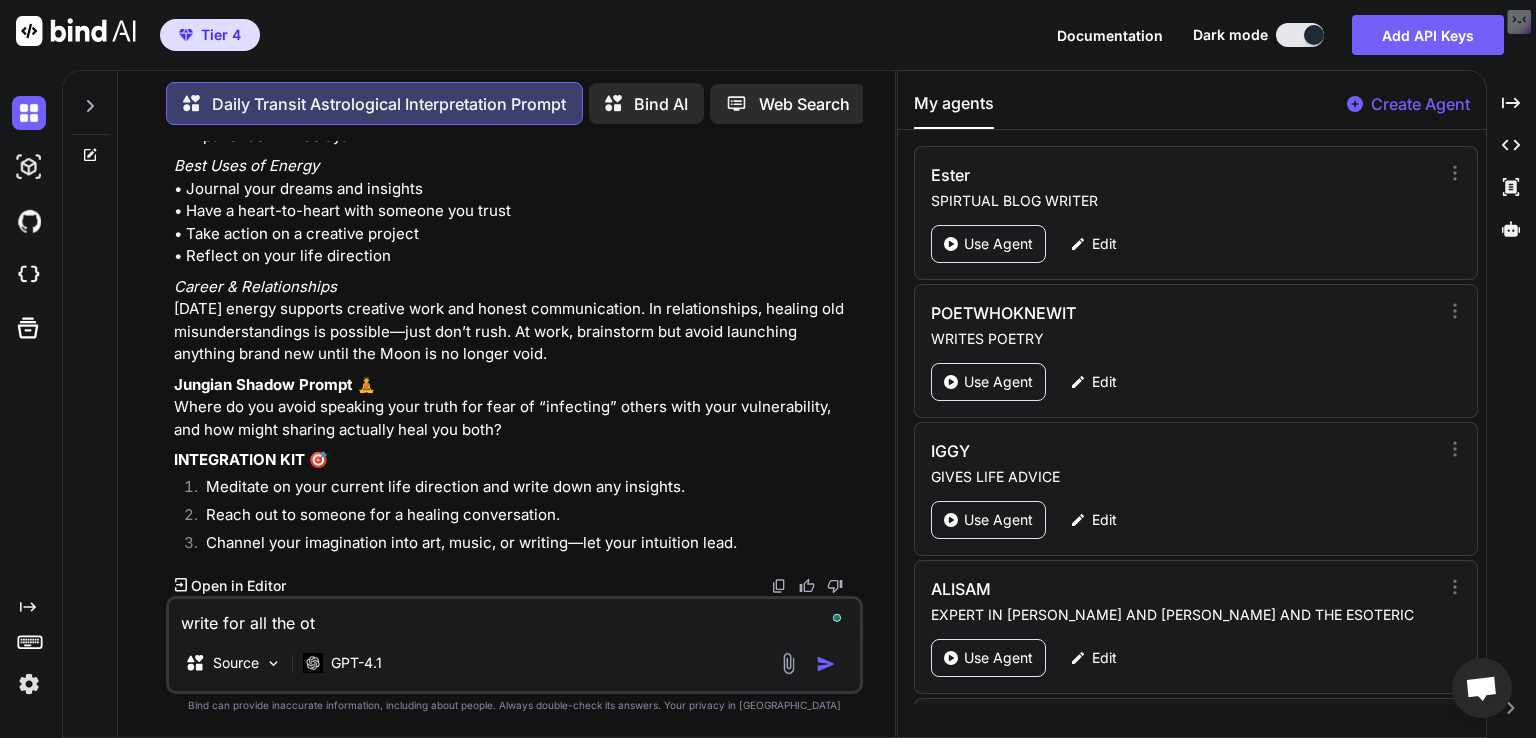 type on "x" 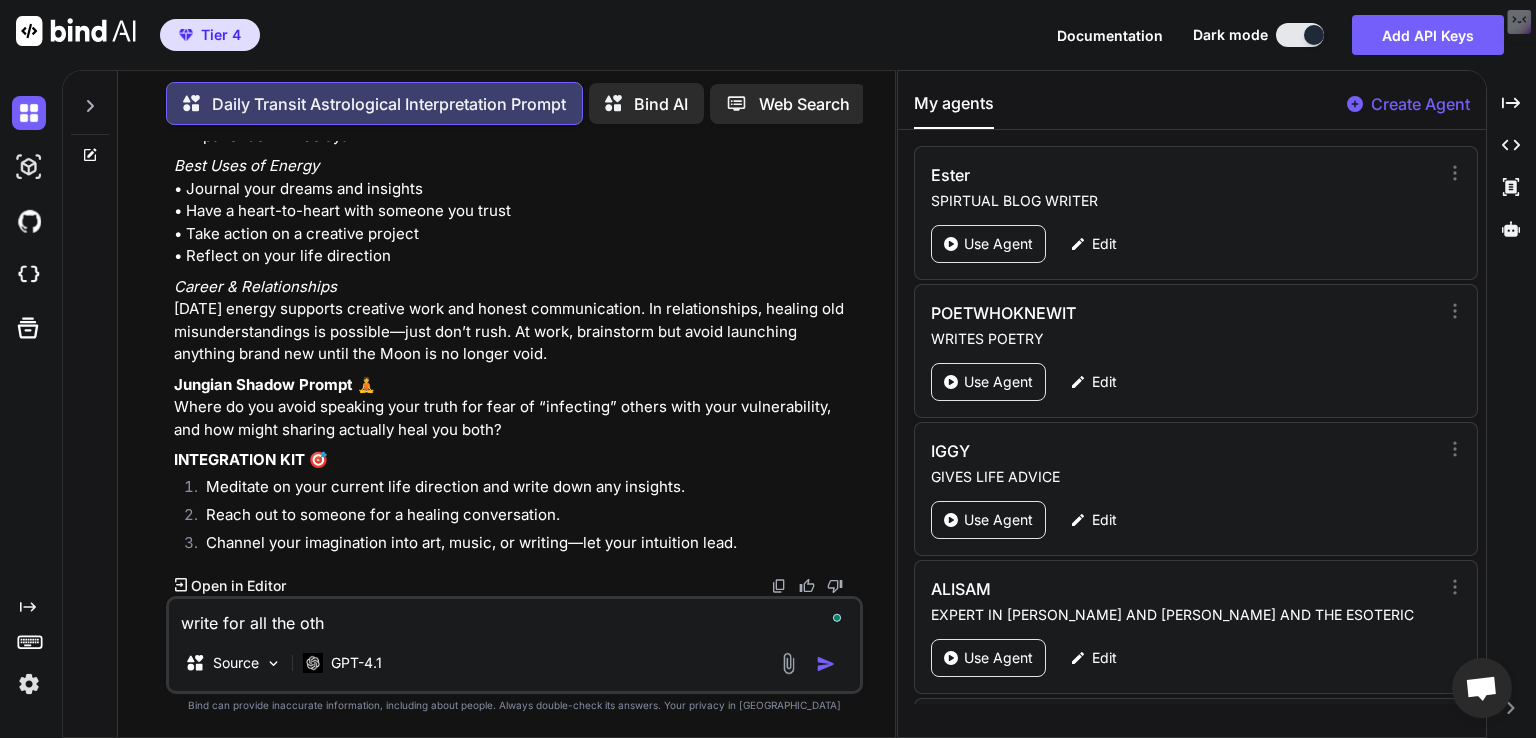 type on "x" 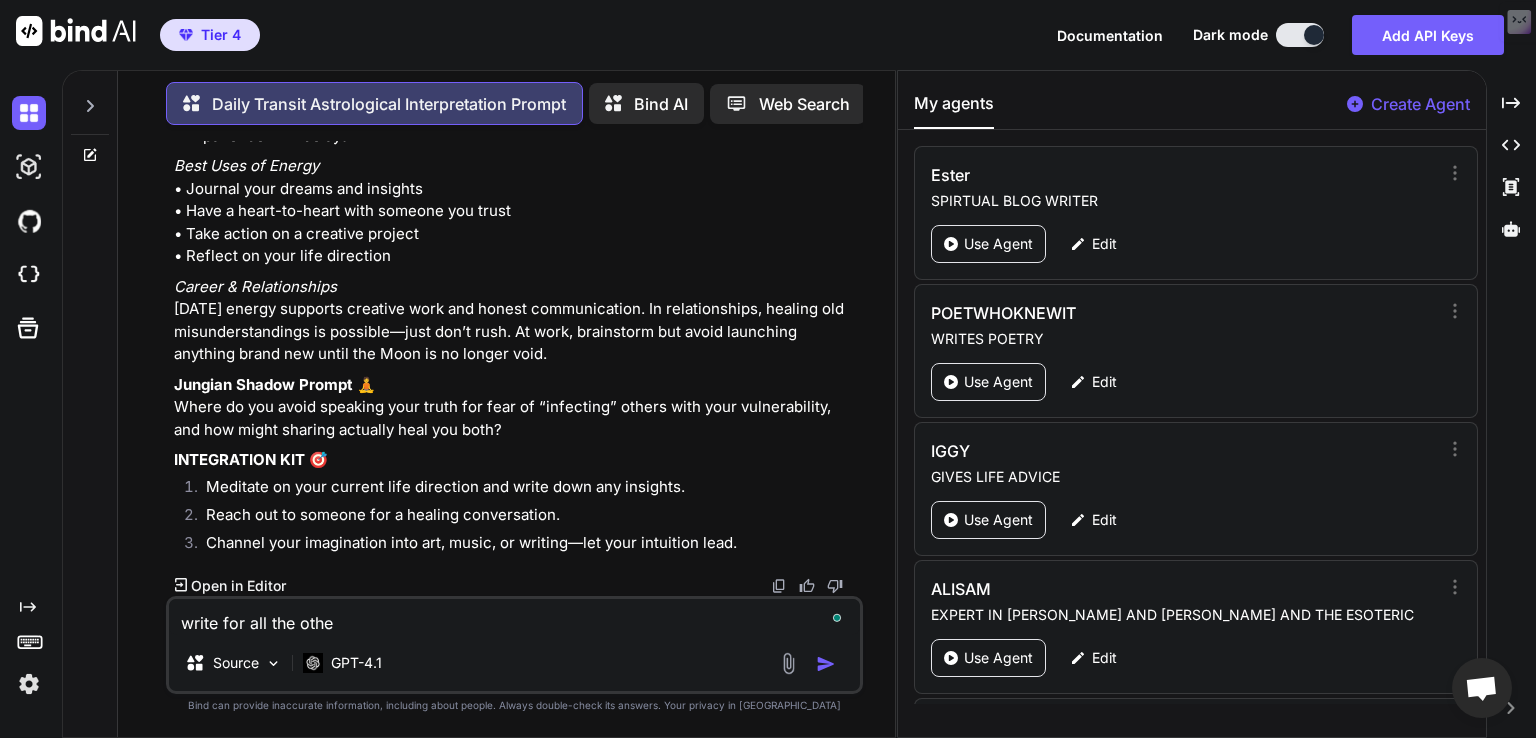 type on "x" 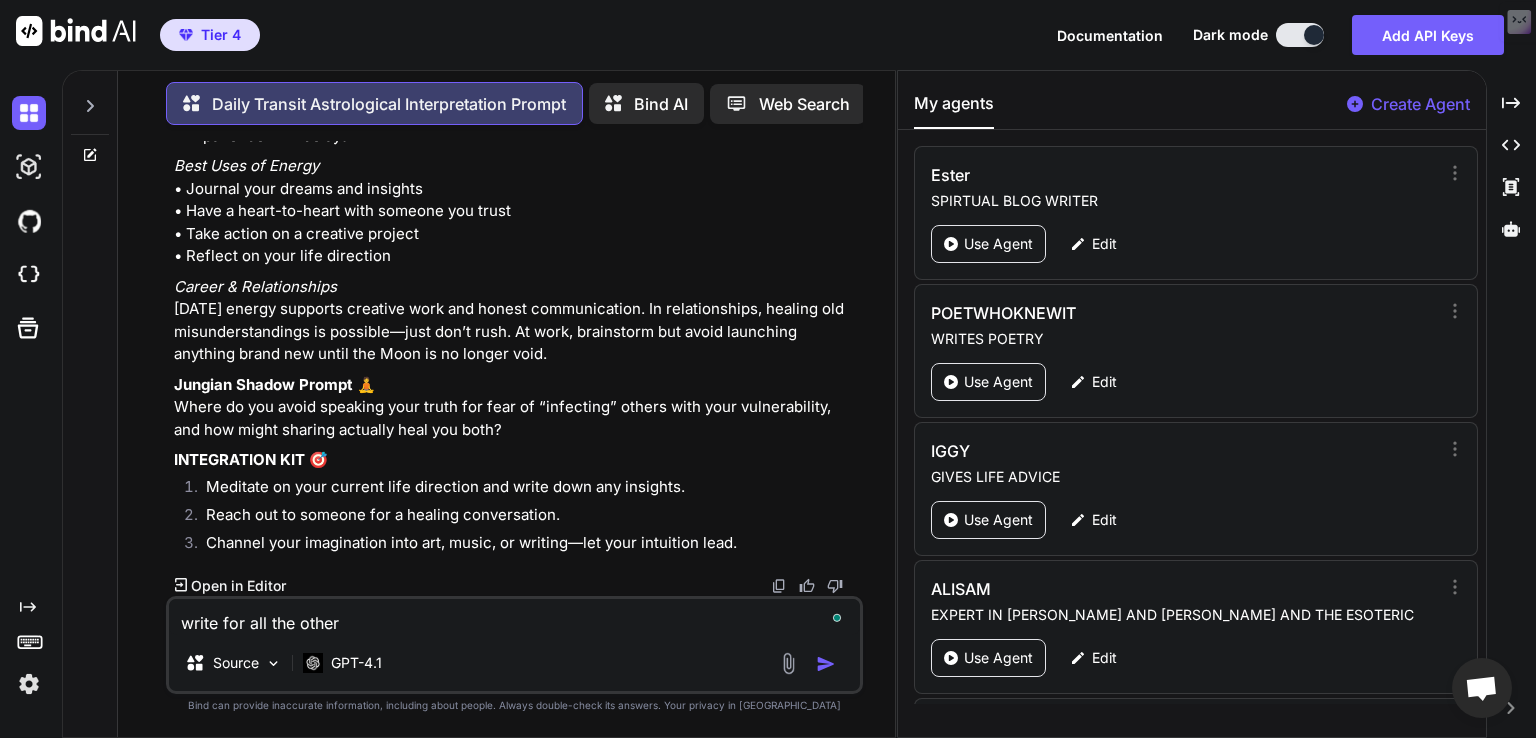 type on "x" 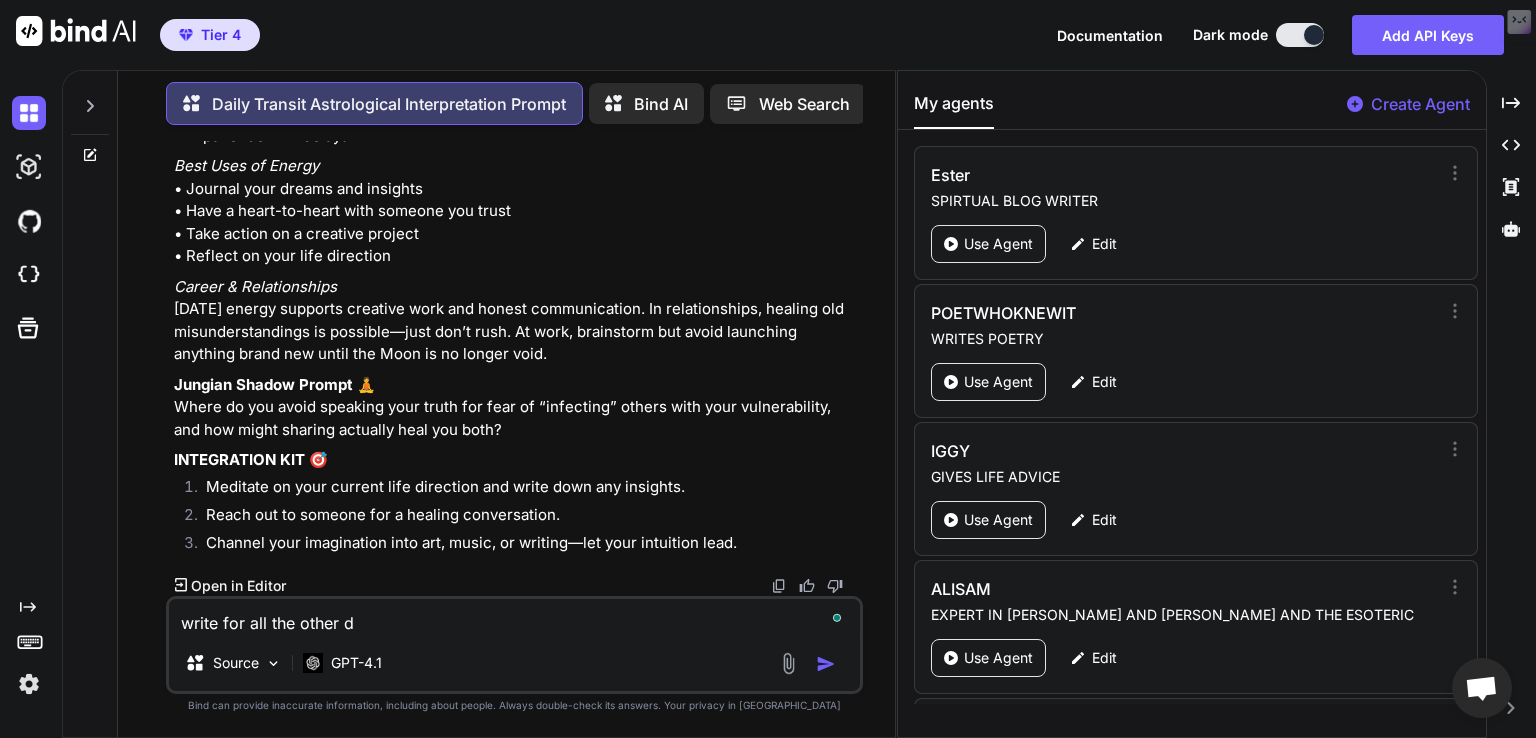 type on "x" 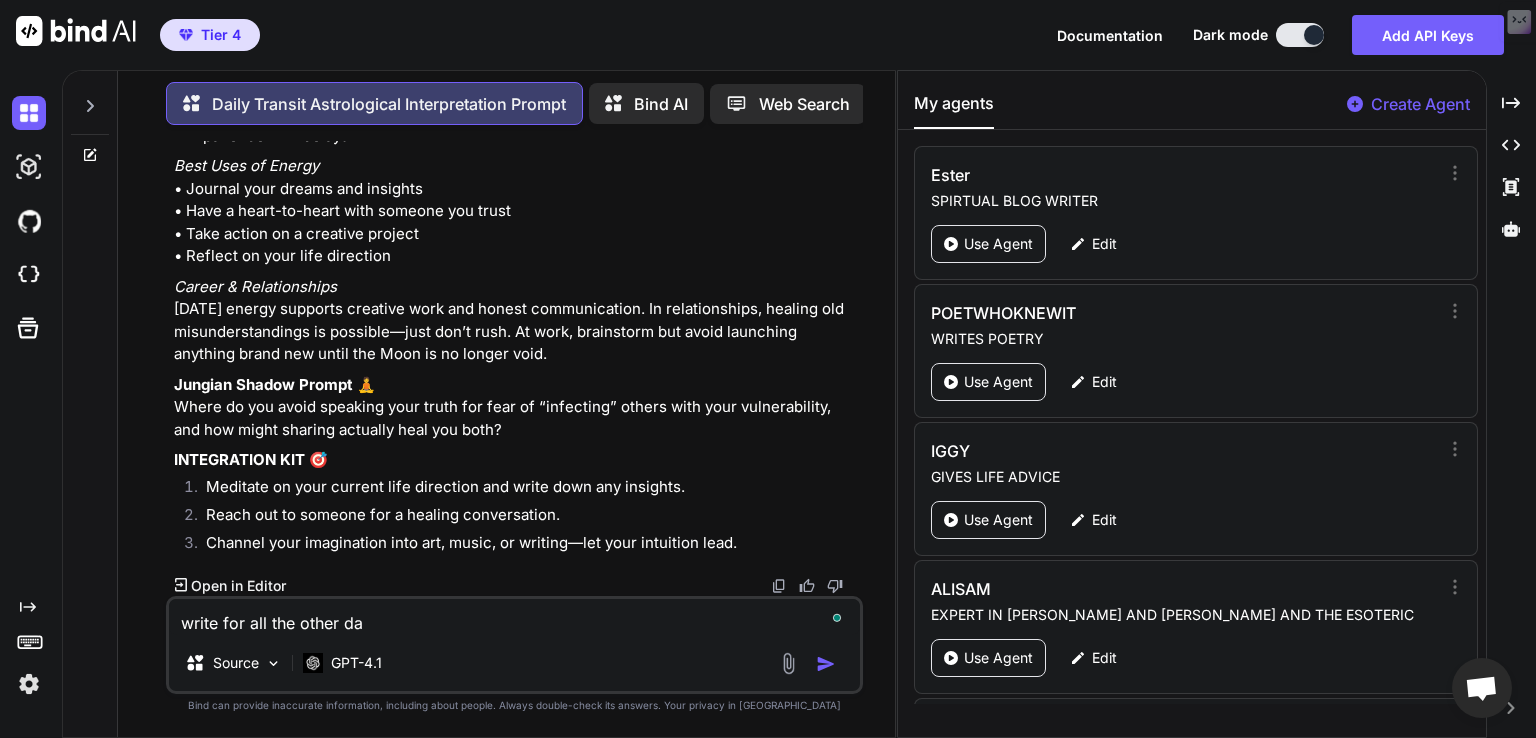 type on "x" 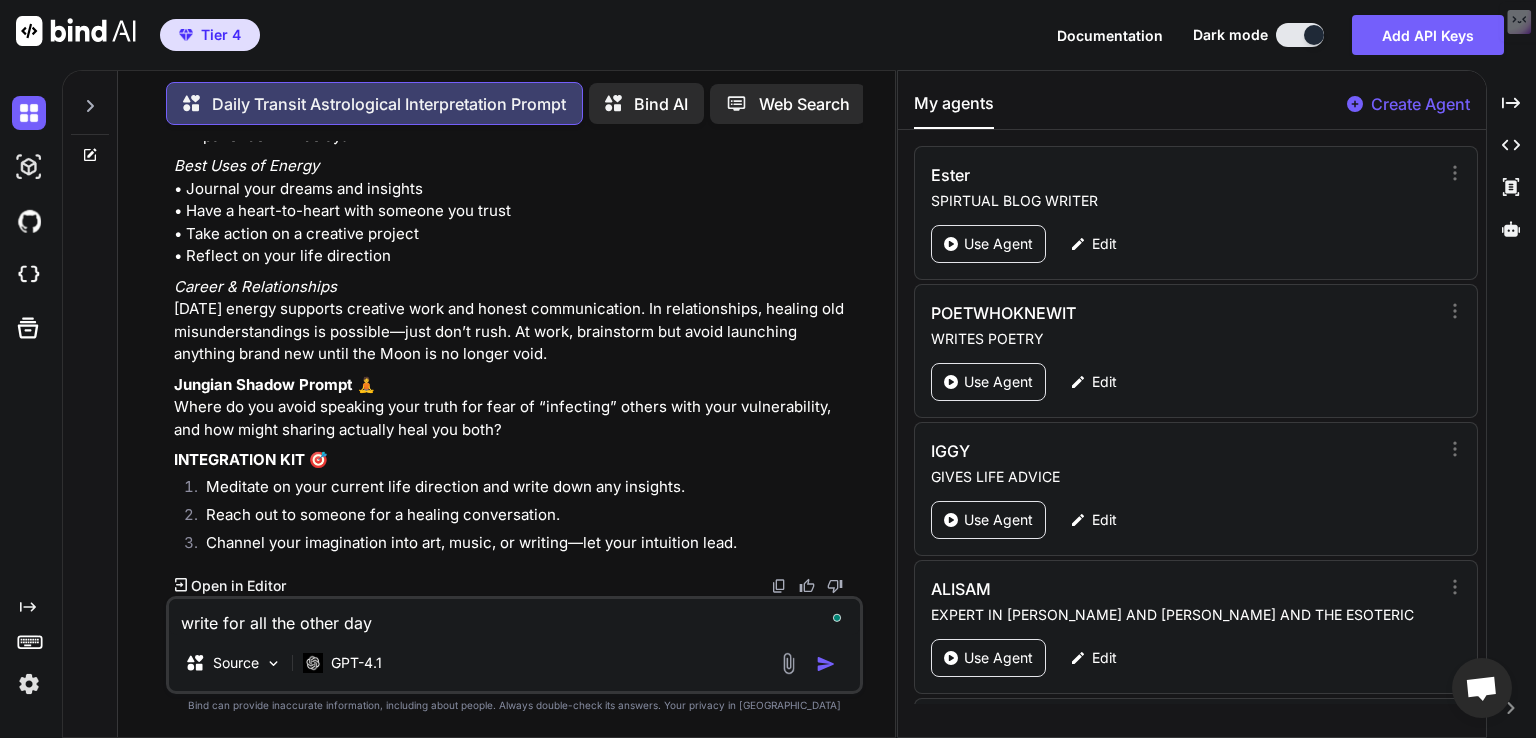 type on "x" 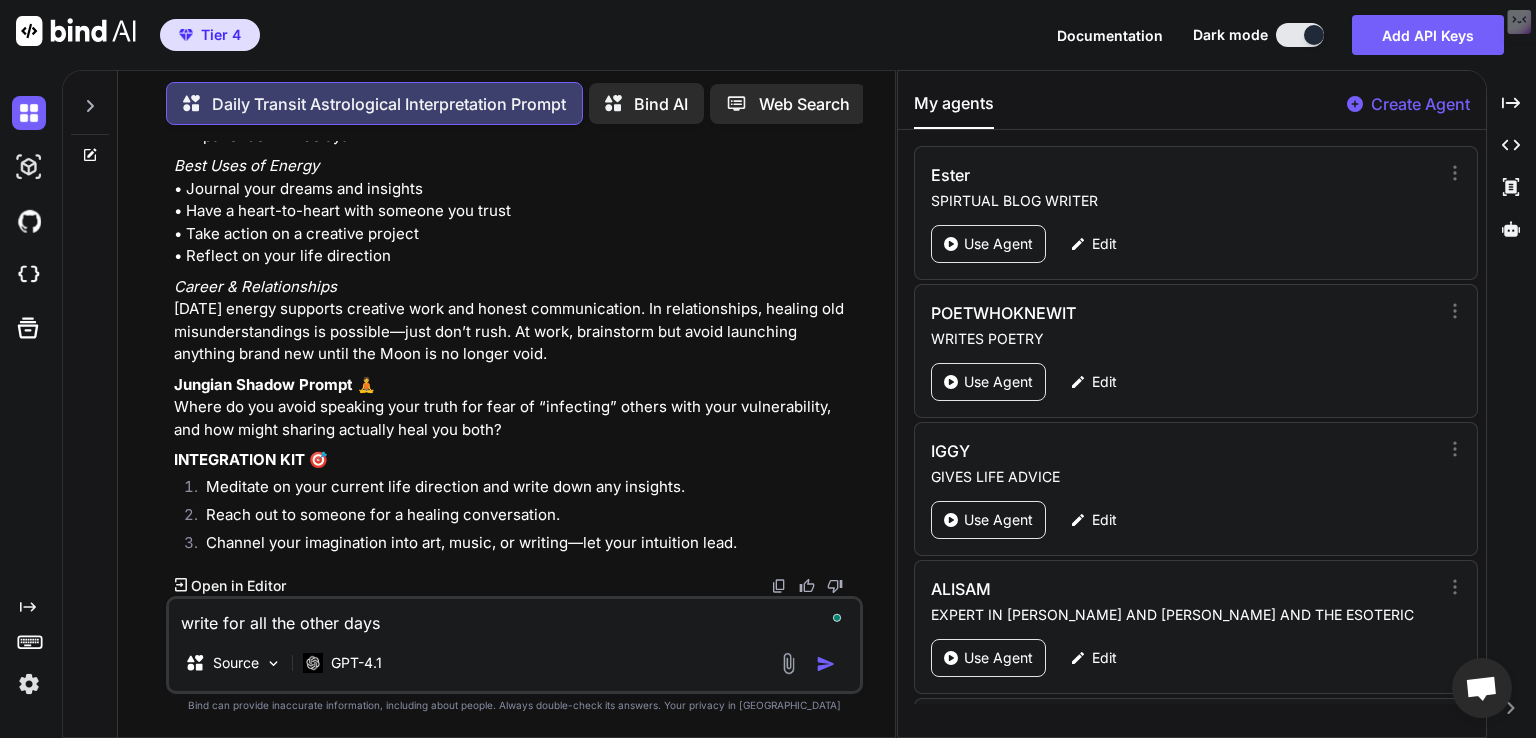 type on "x" 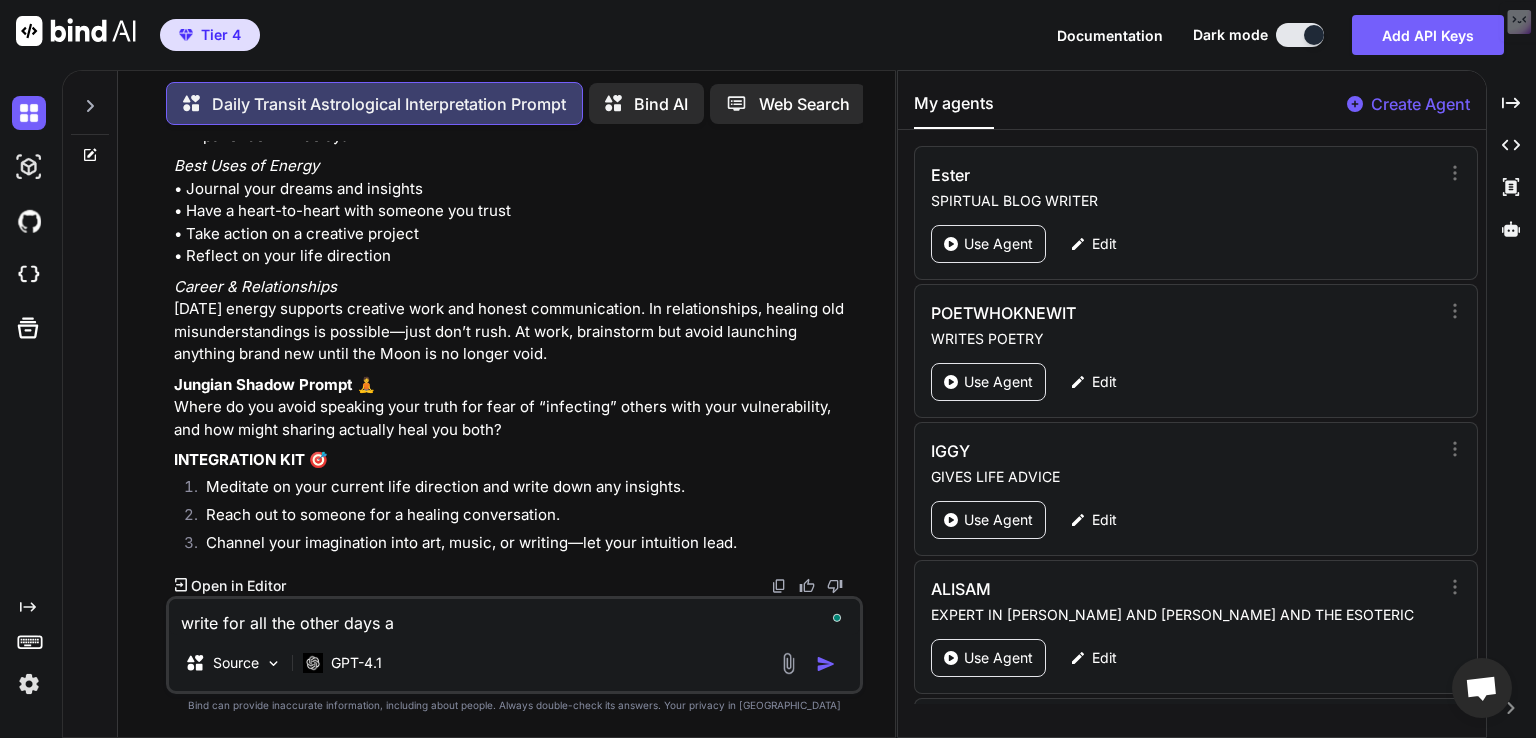 type on "x" 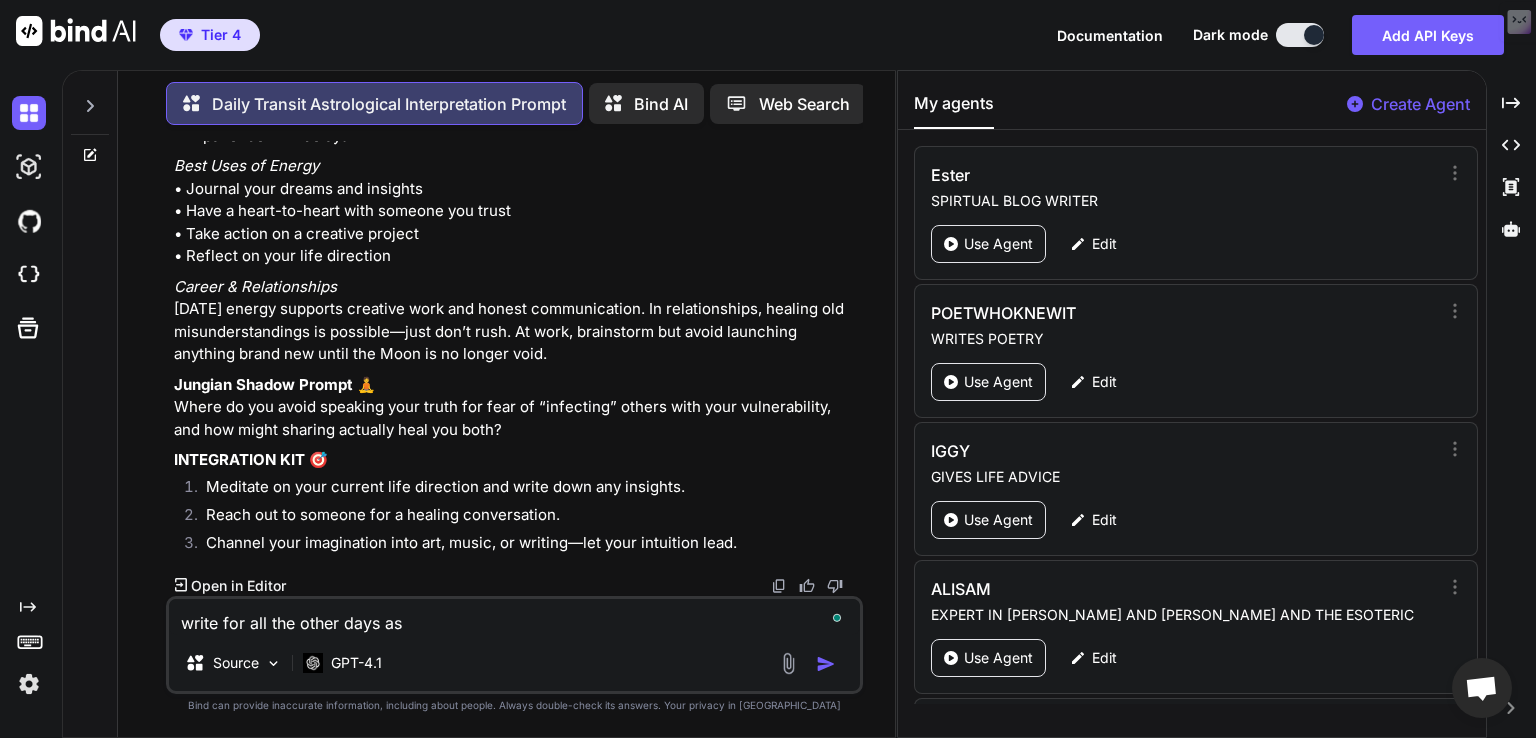 type on "x" 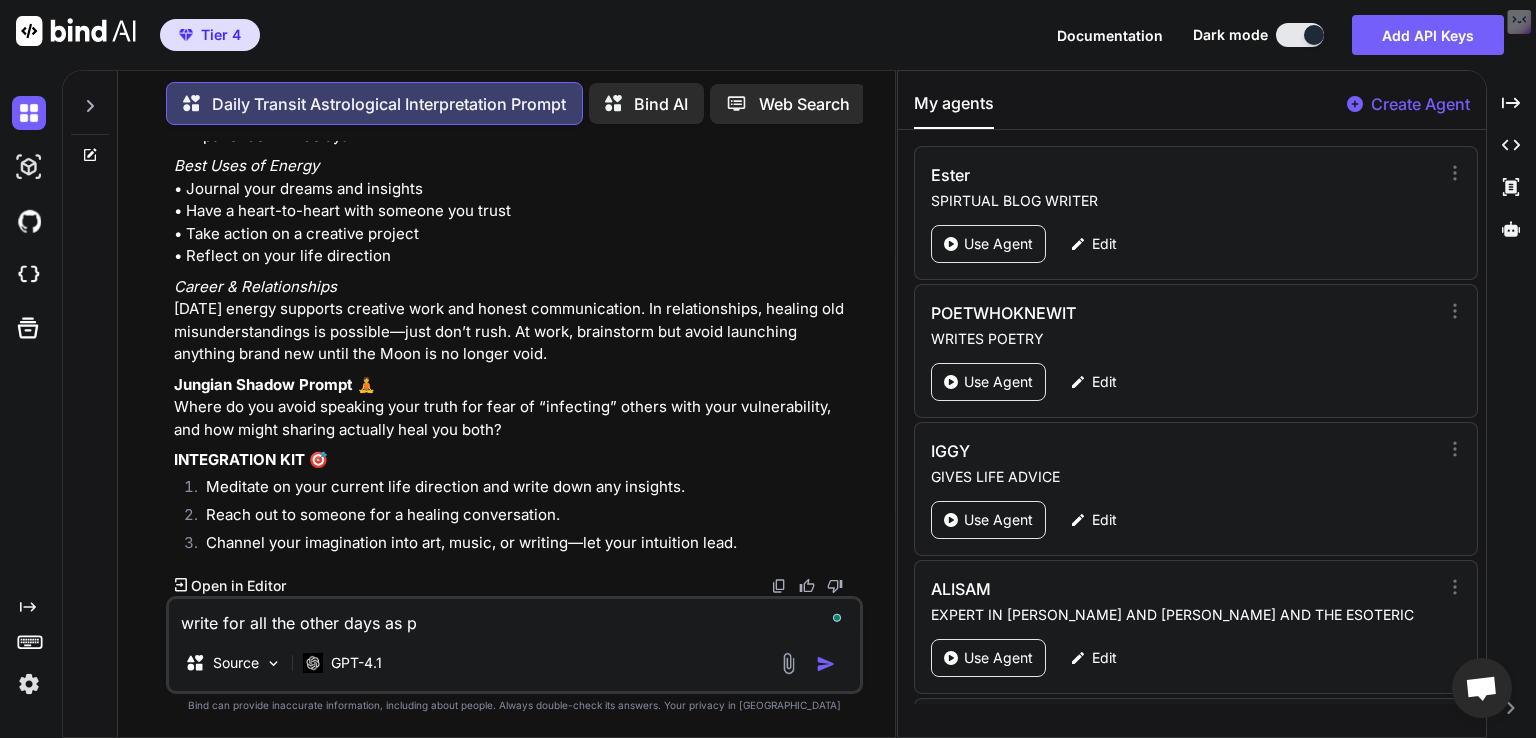 type on "x" 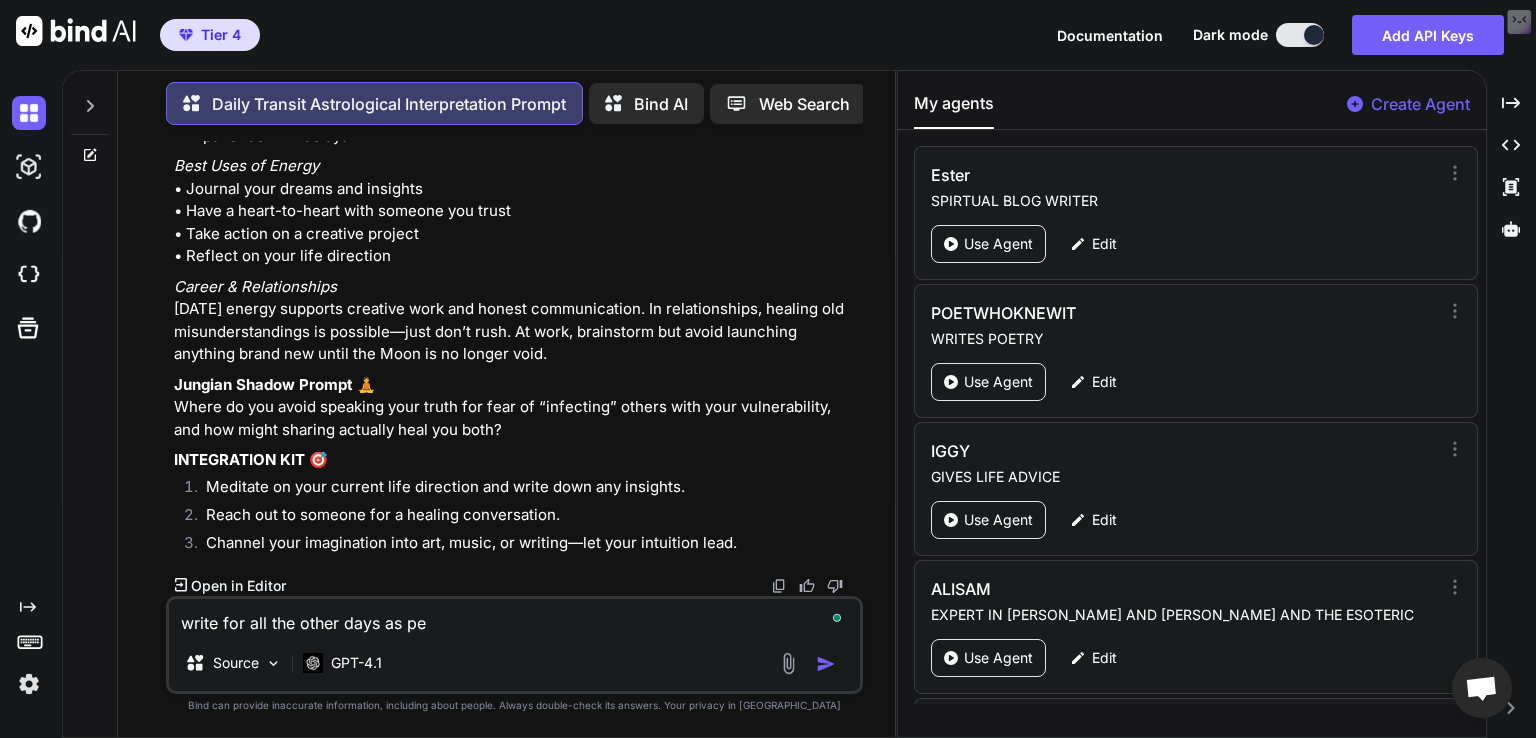 type on "x" 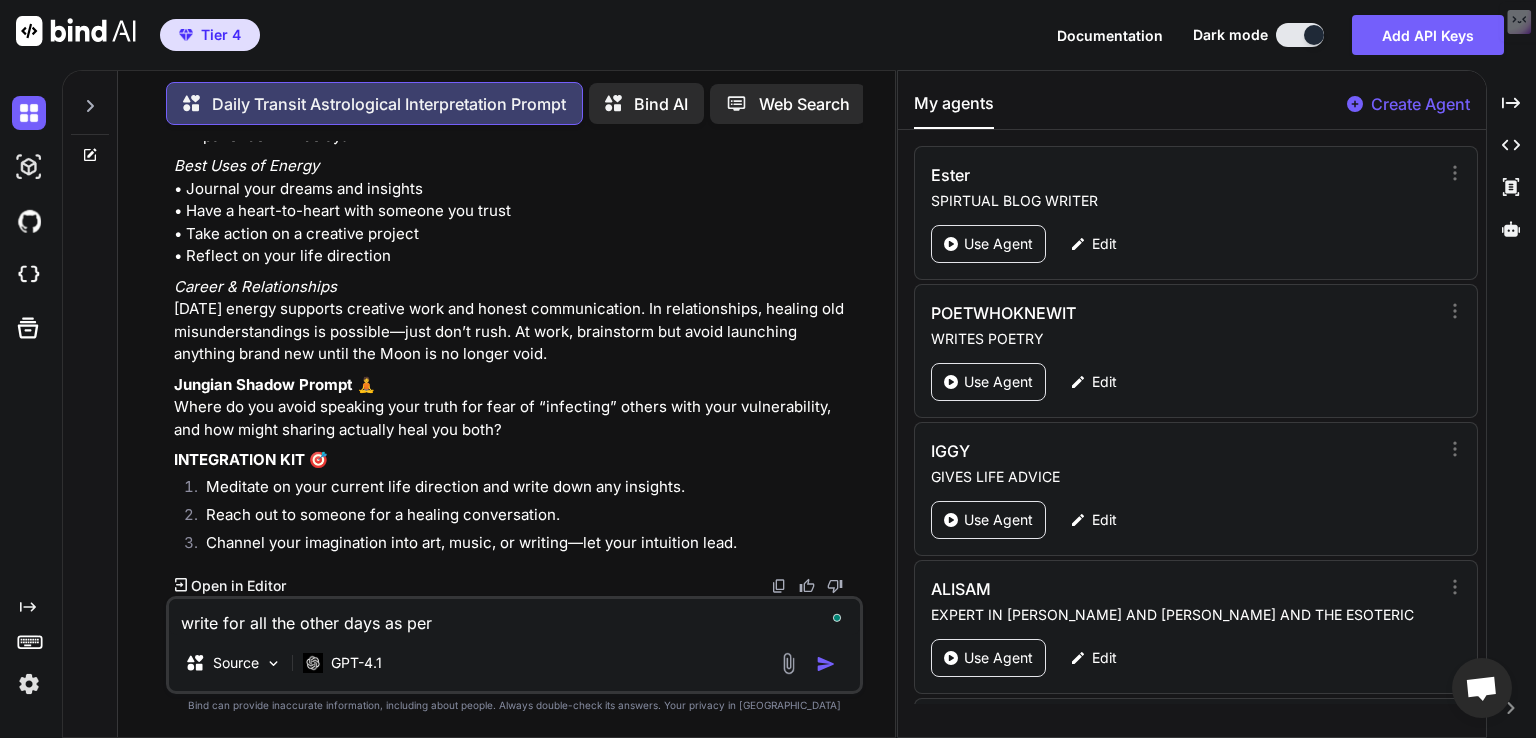 type on "x" 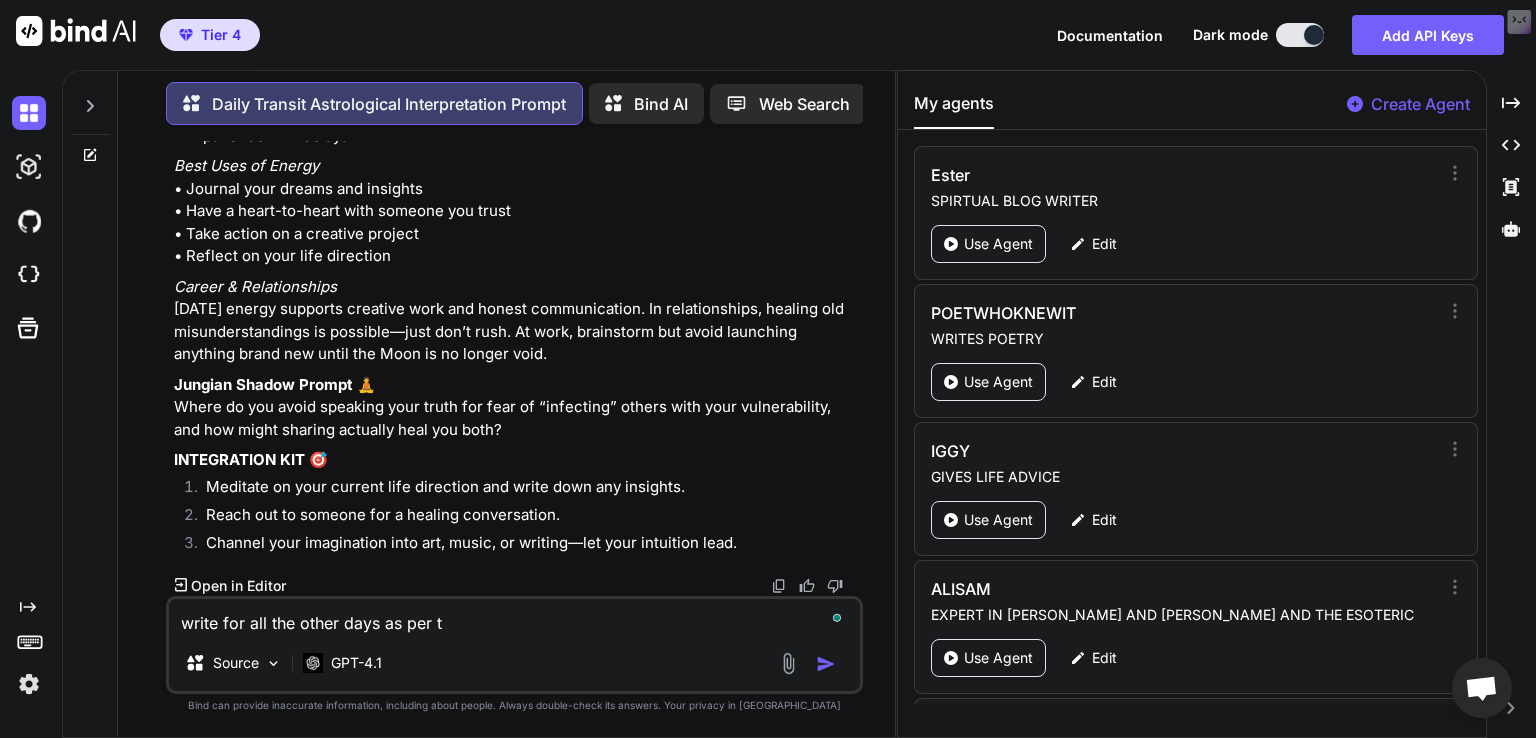 type on "x" 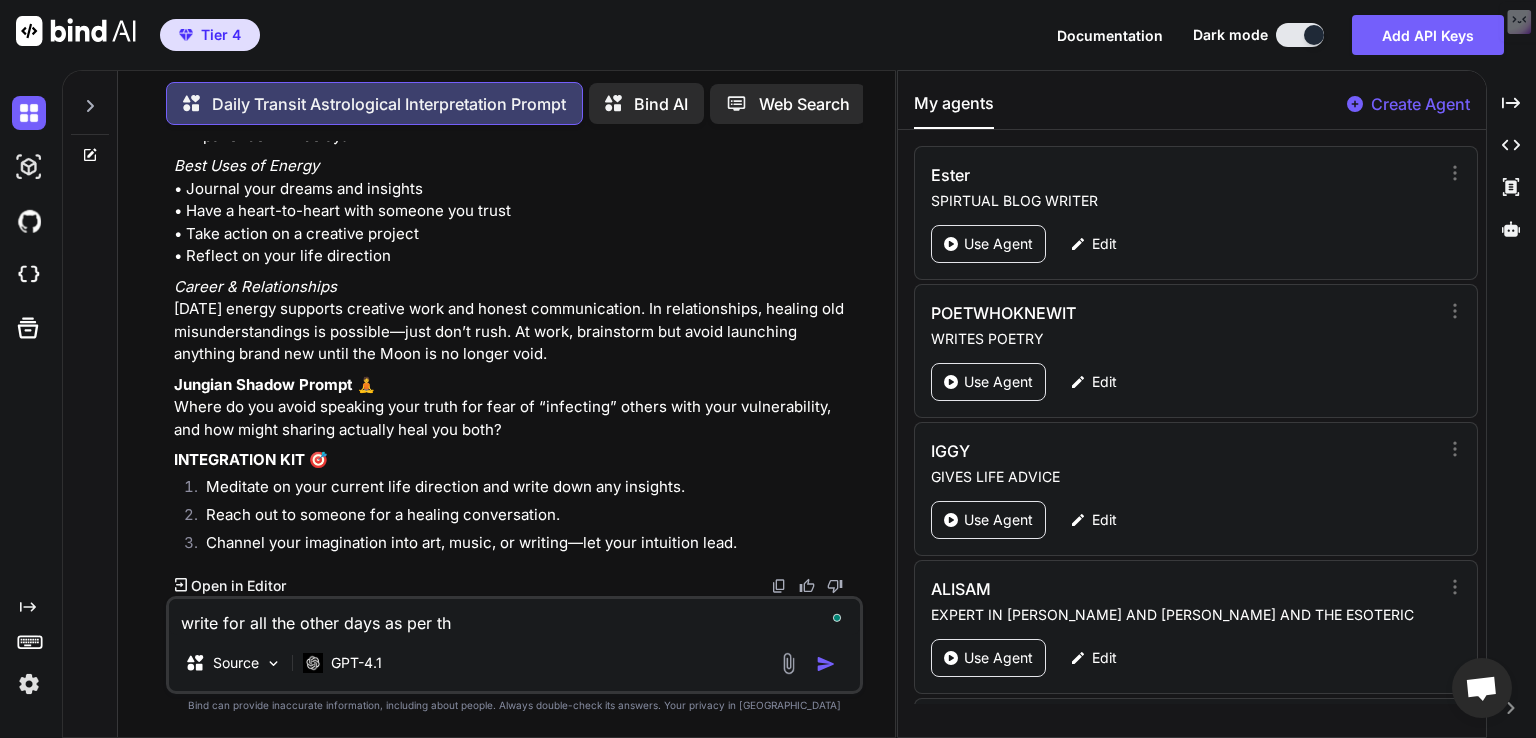 type on "x" 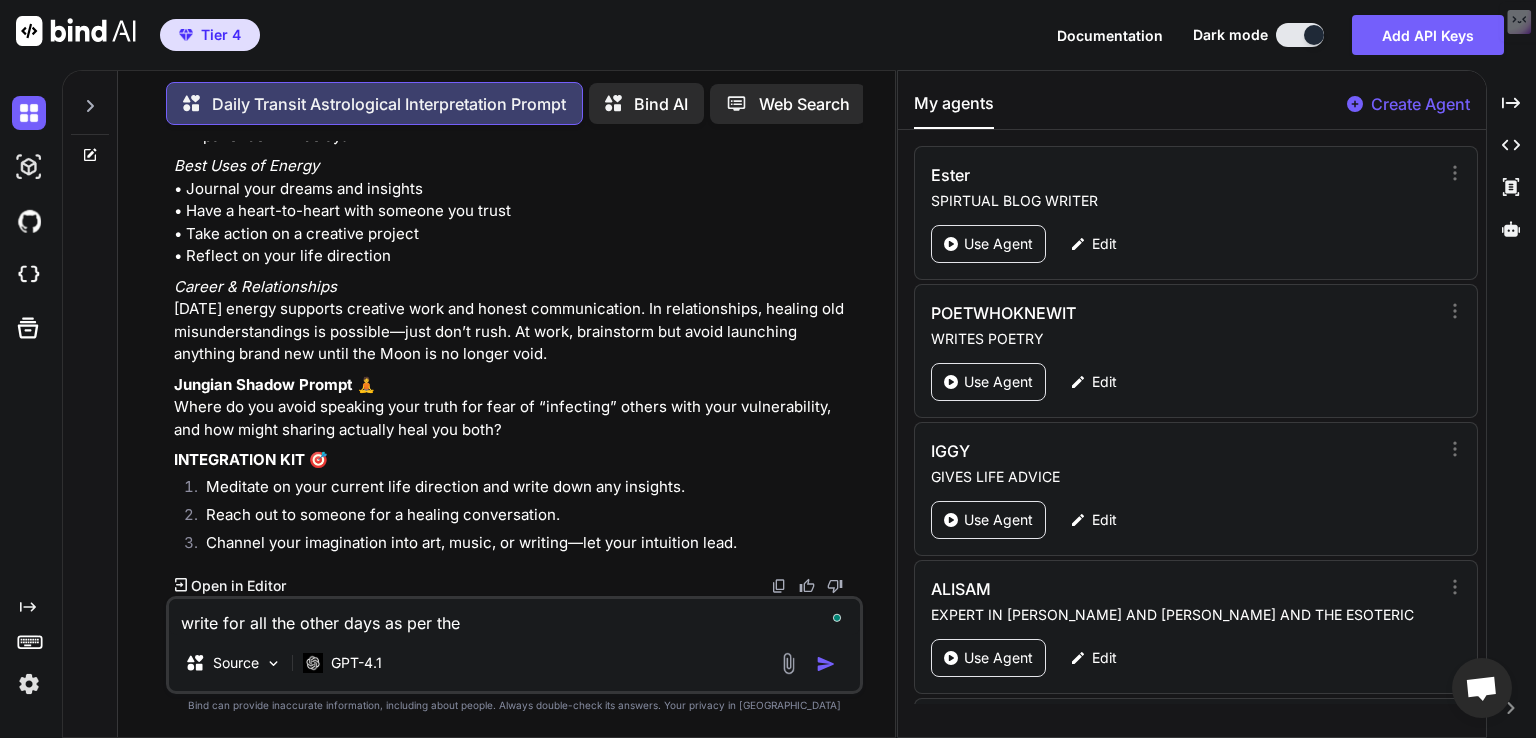 type on "x" 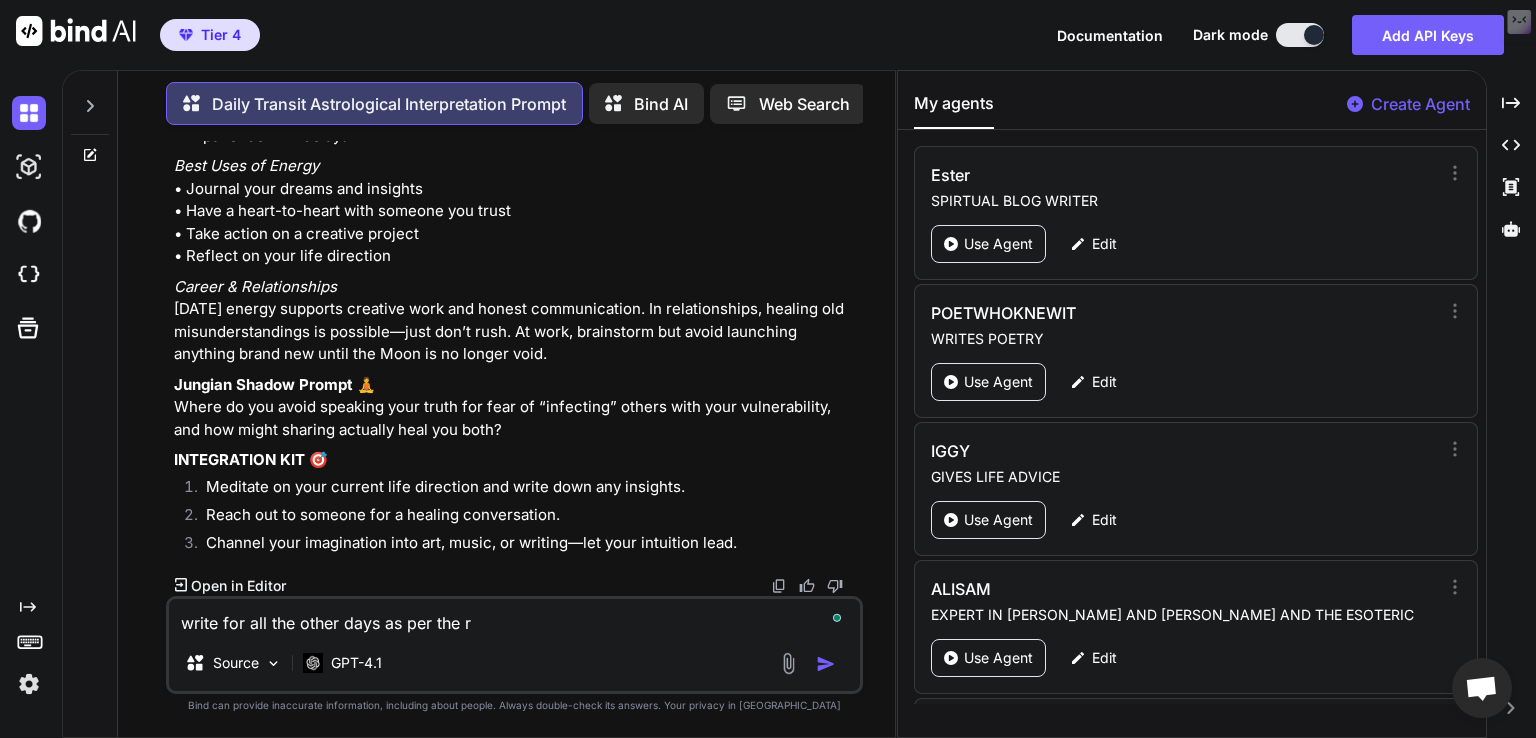 type on "x" 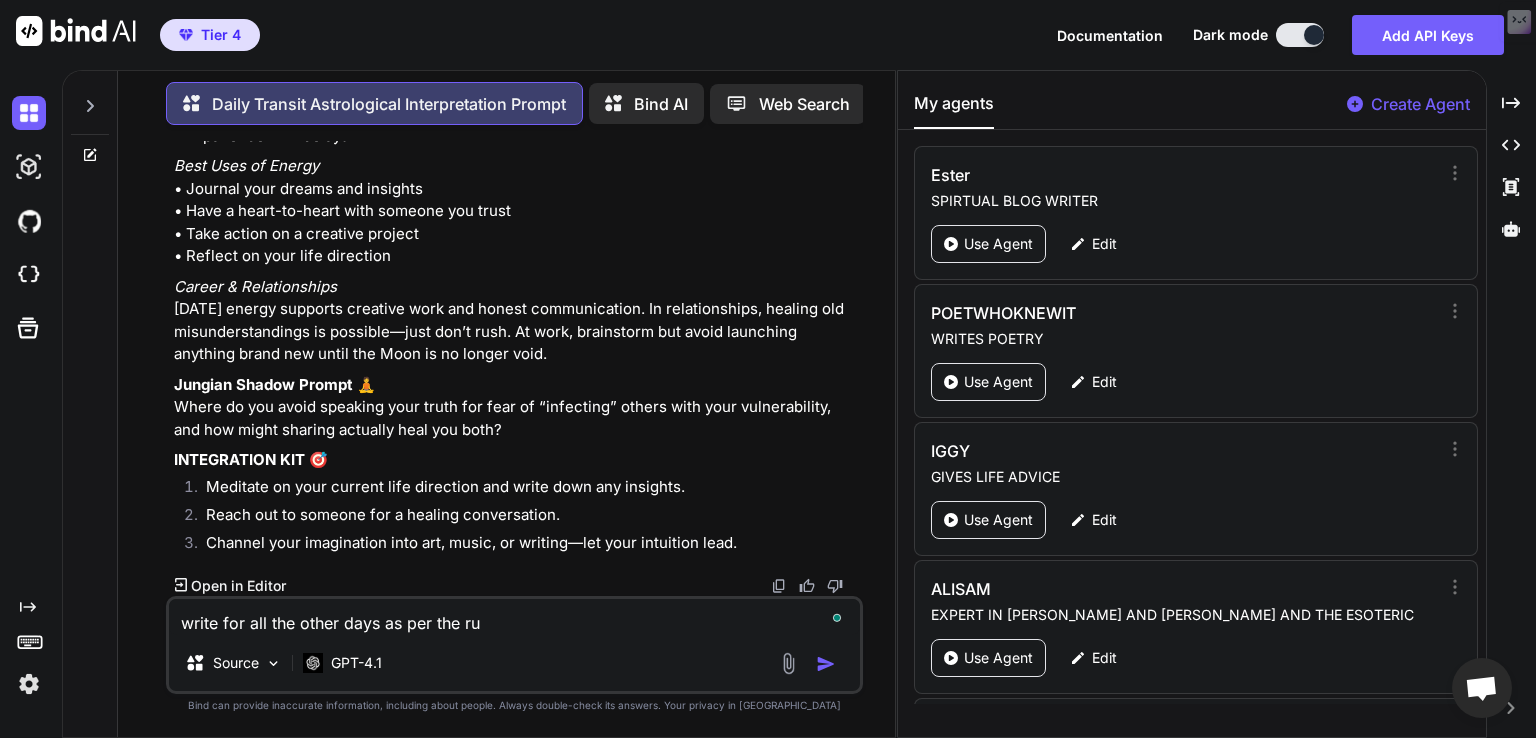 type on "x" 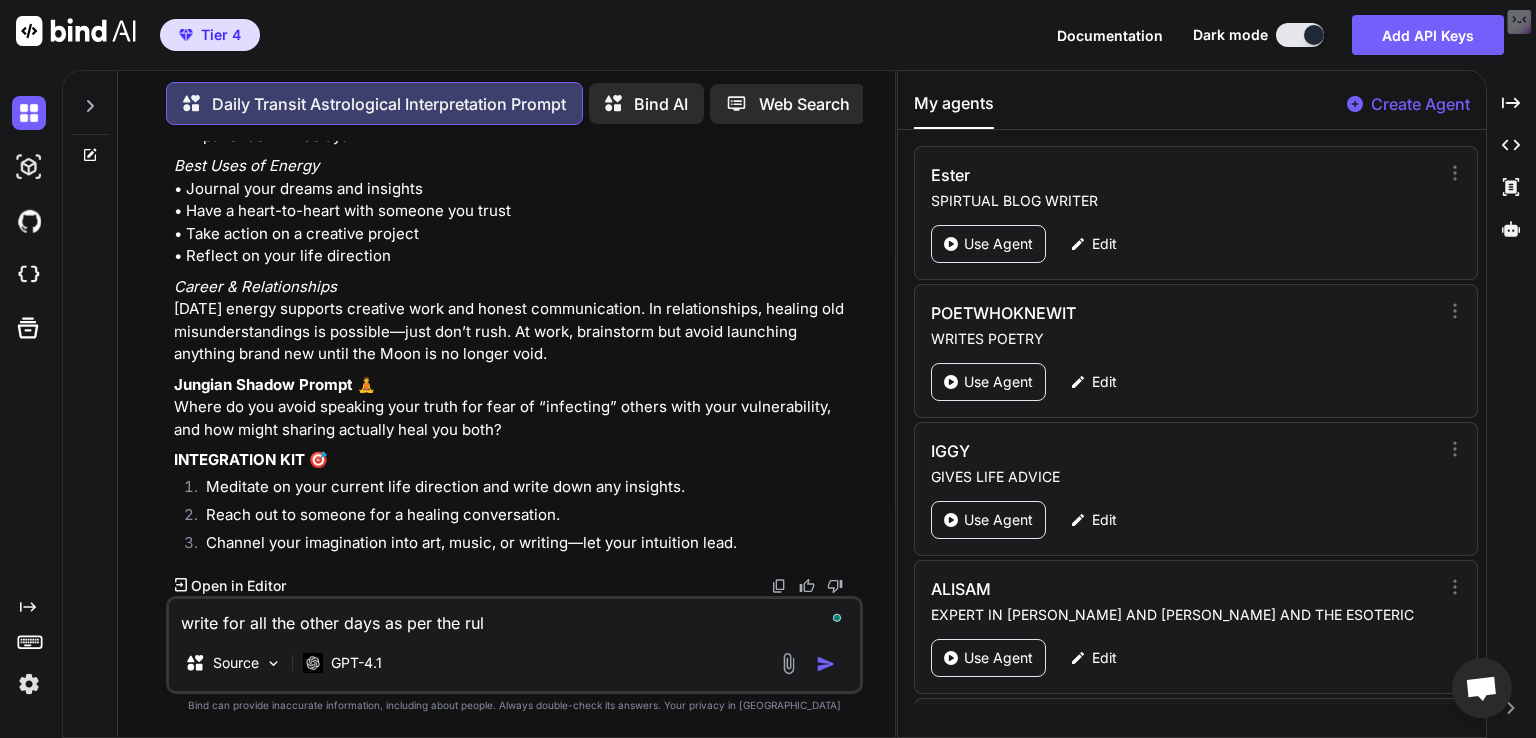 type on "write for all the other days as per the rule" 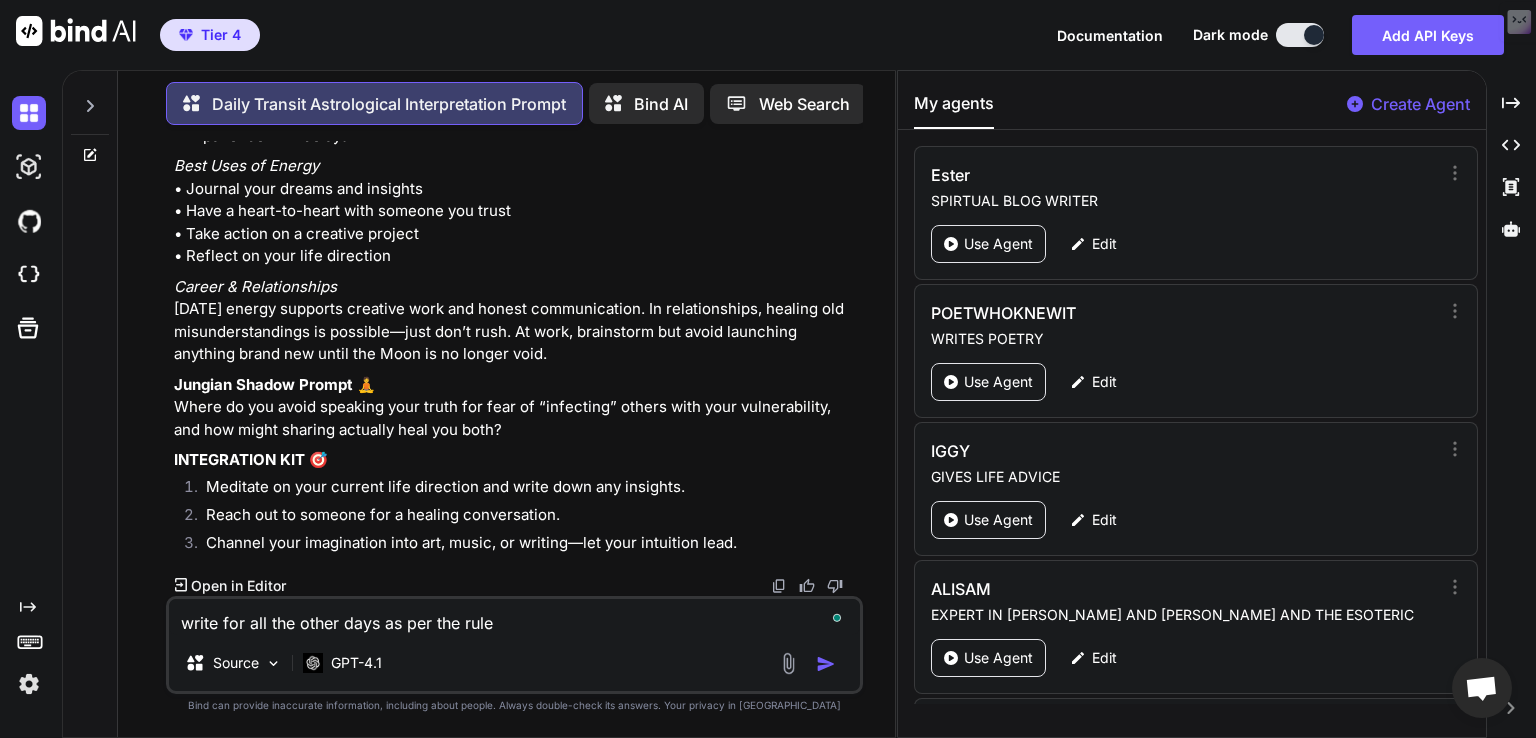 type on "x" 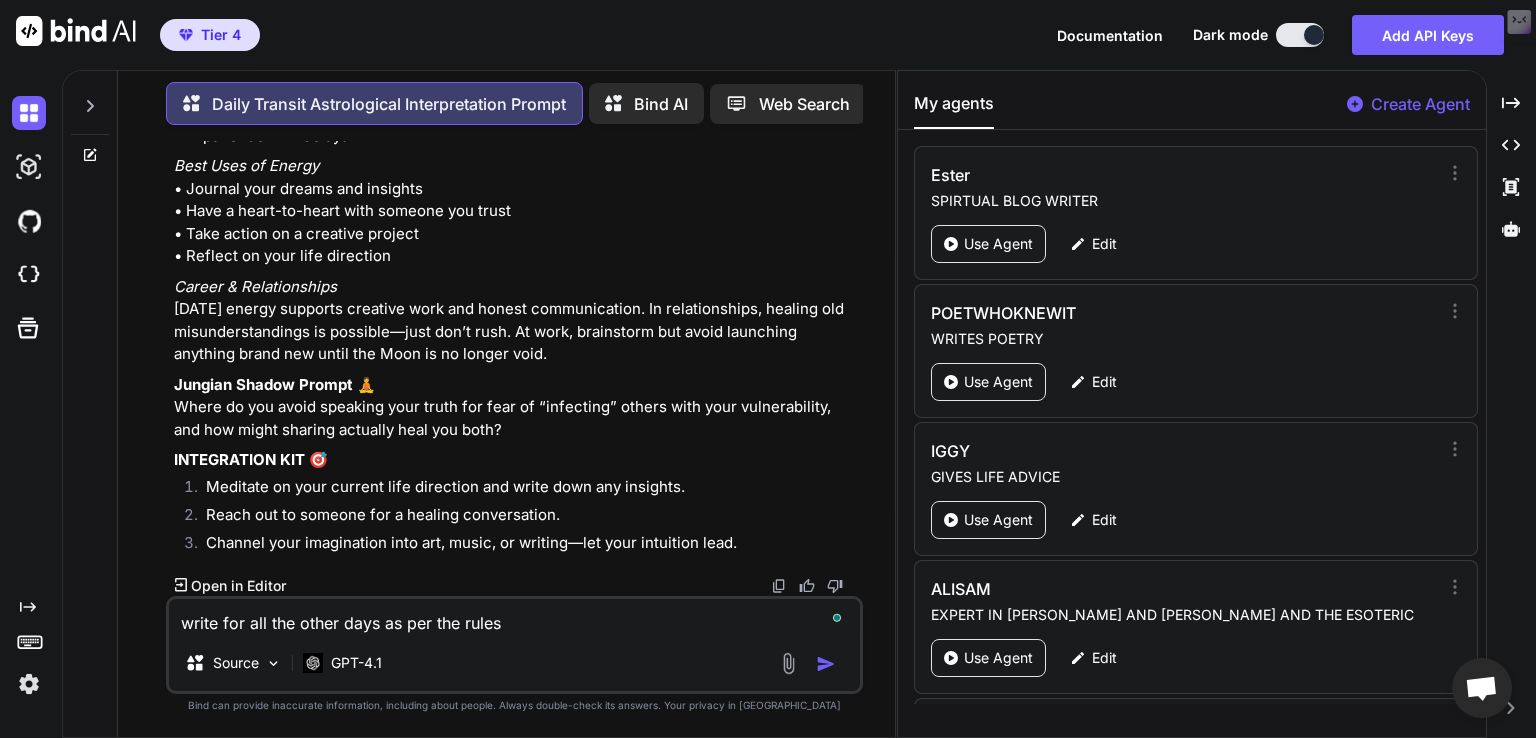 type on "x" 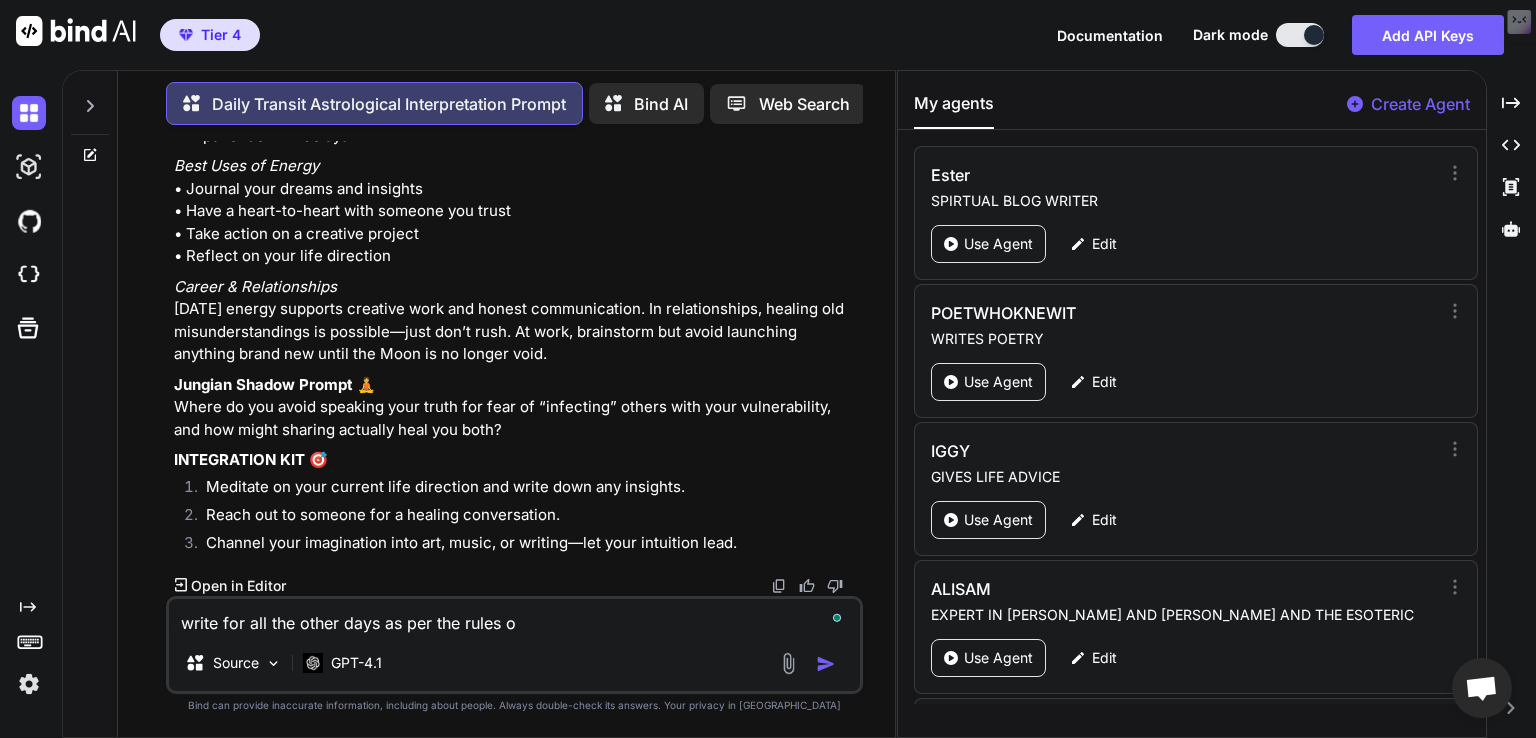 type on "x" 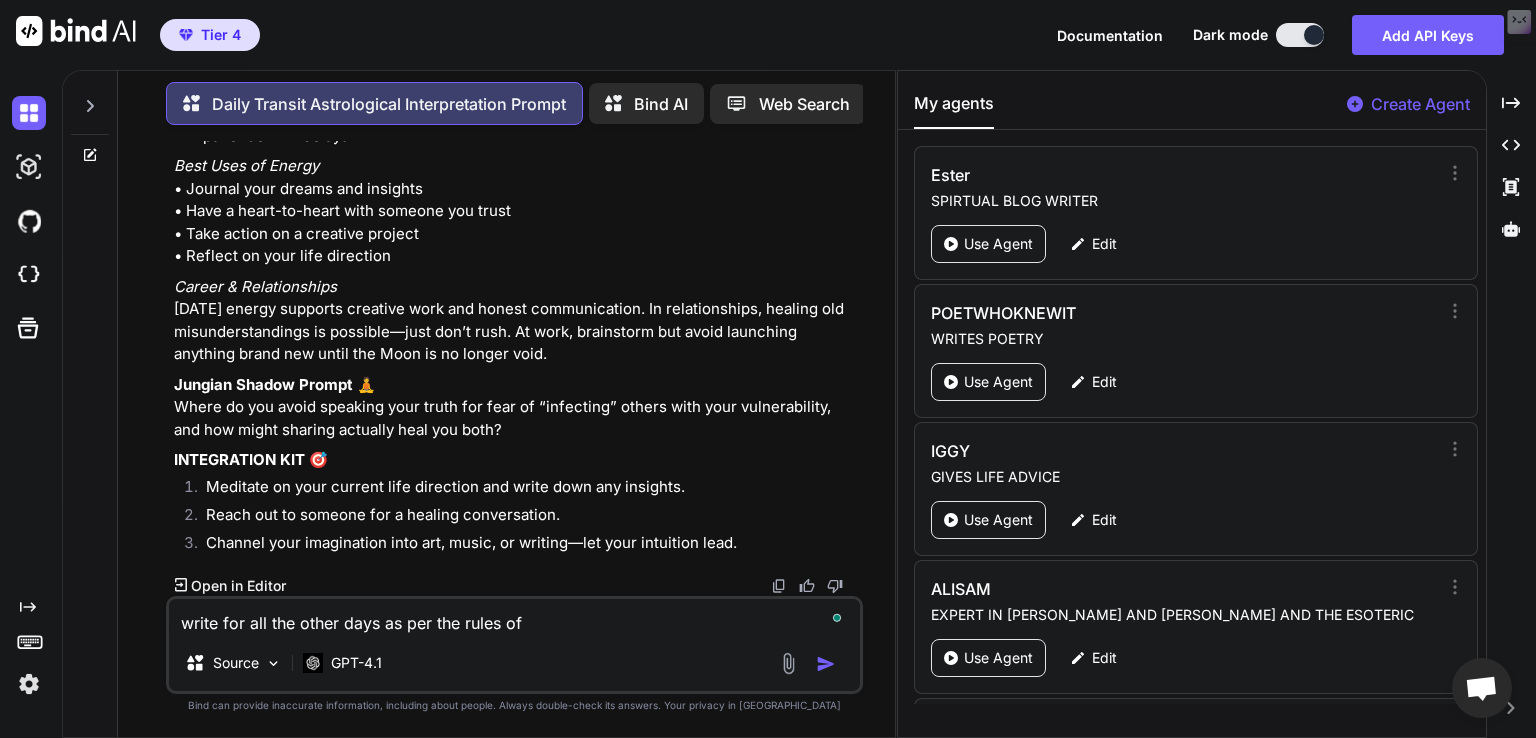 type on "x" 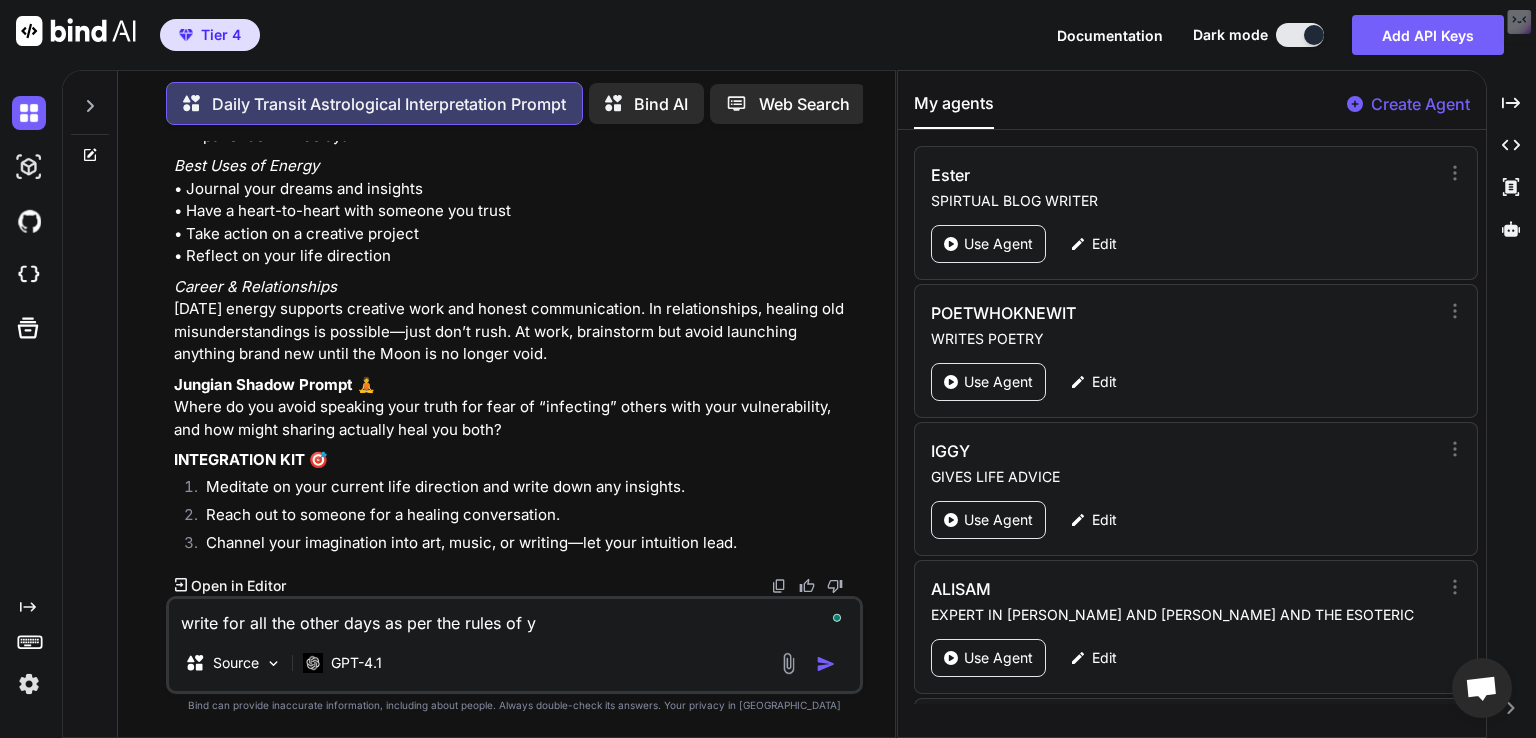 type on "x" 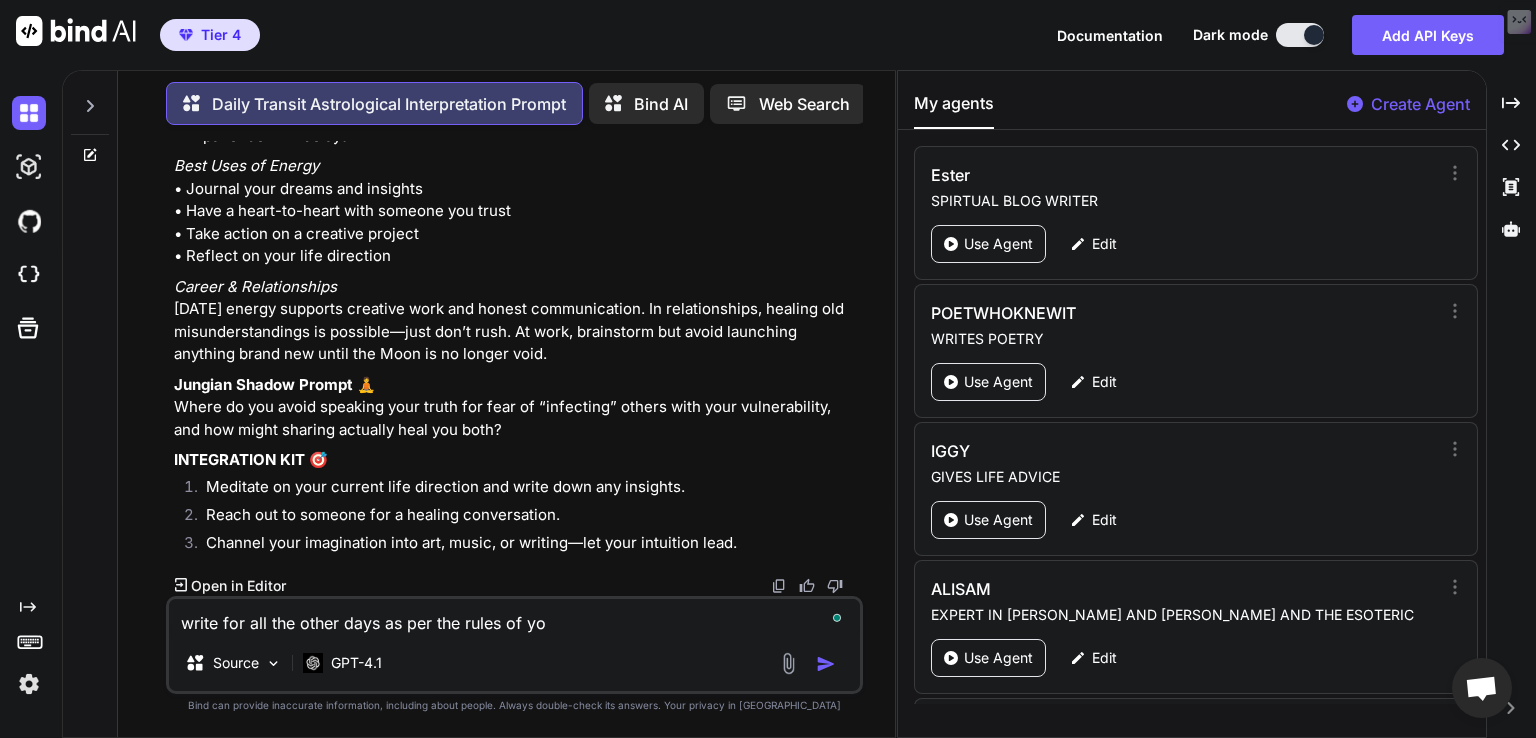 type on "x" 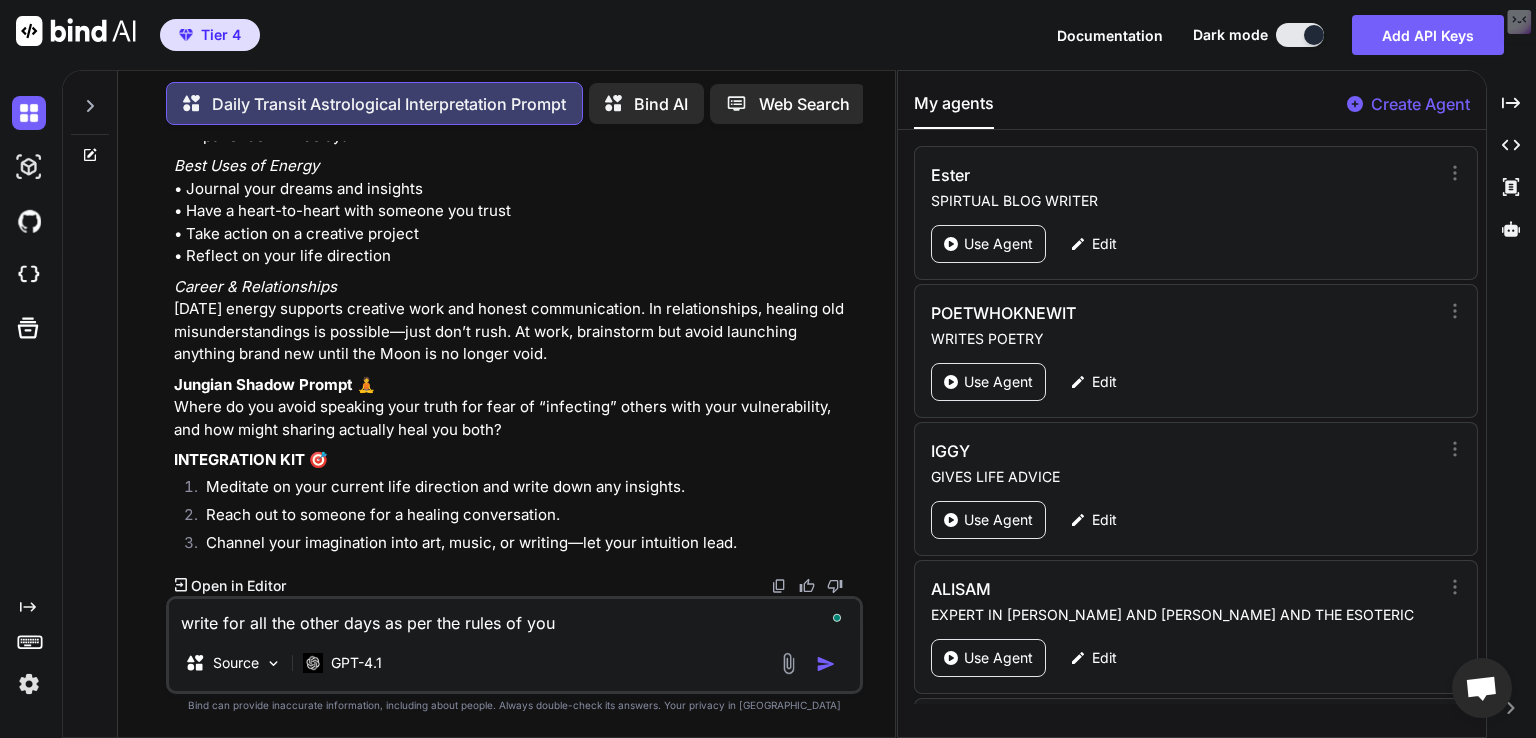 type on "x" 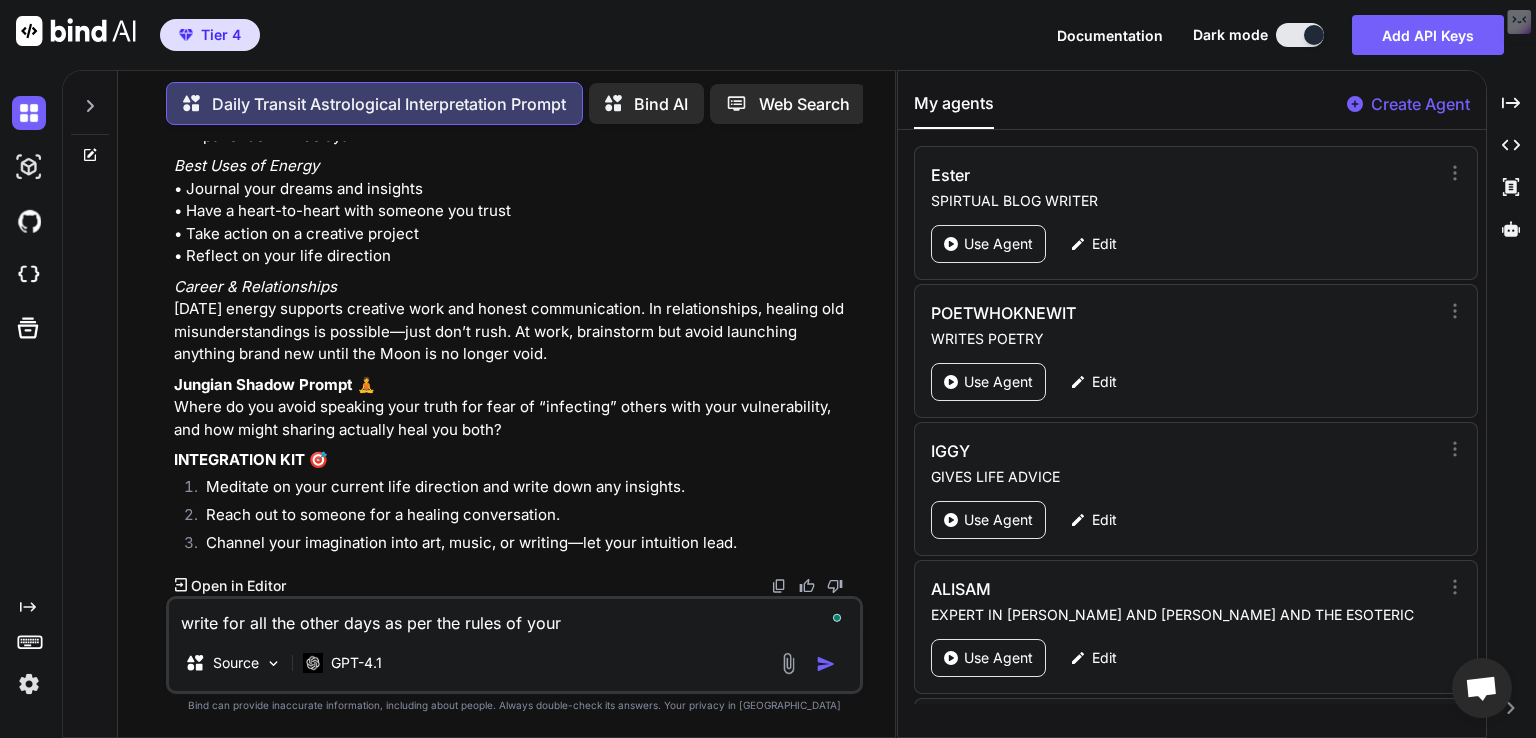 type on "x" 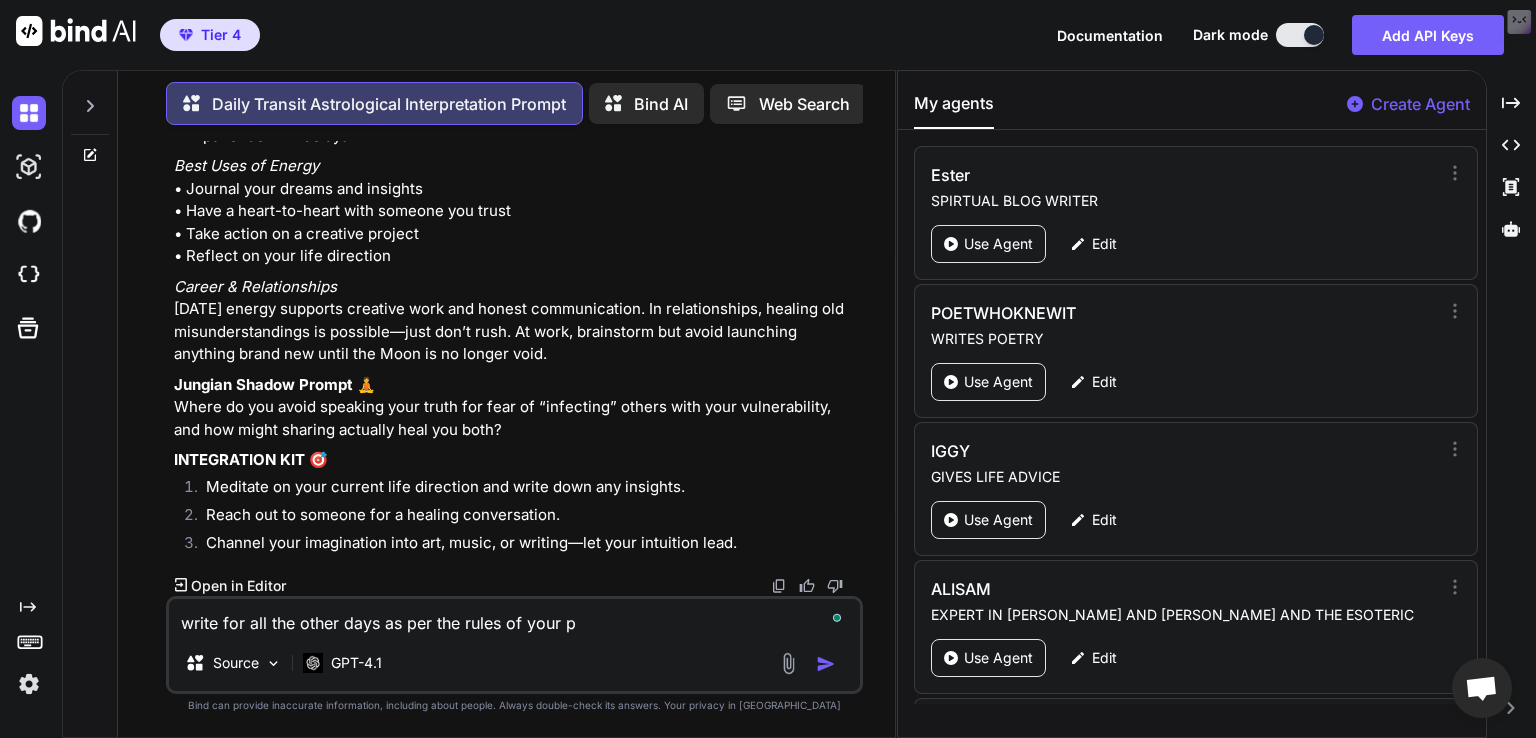 type on "x" 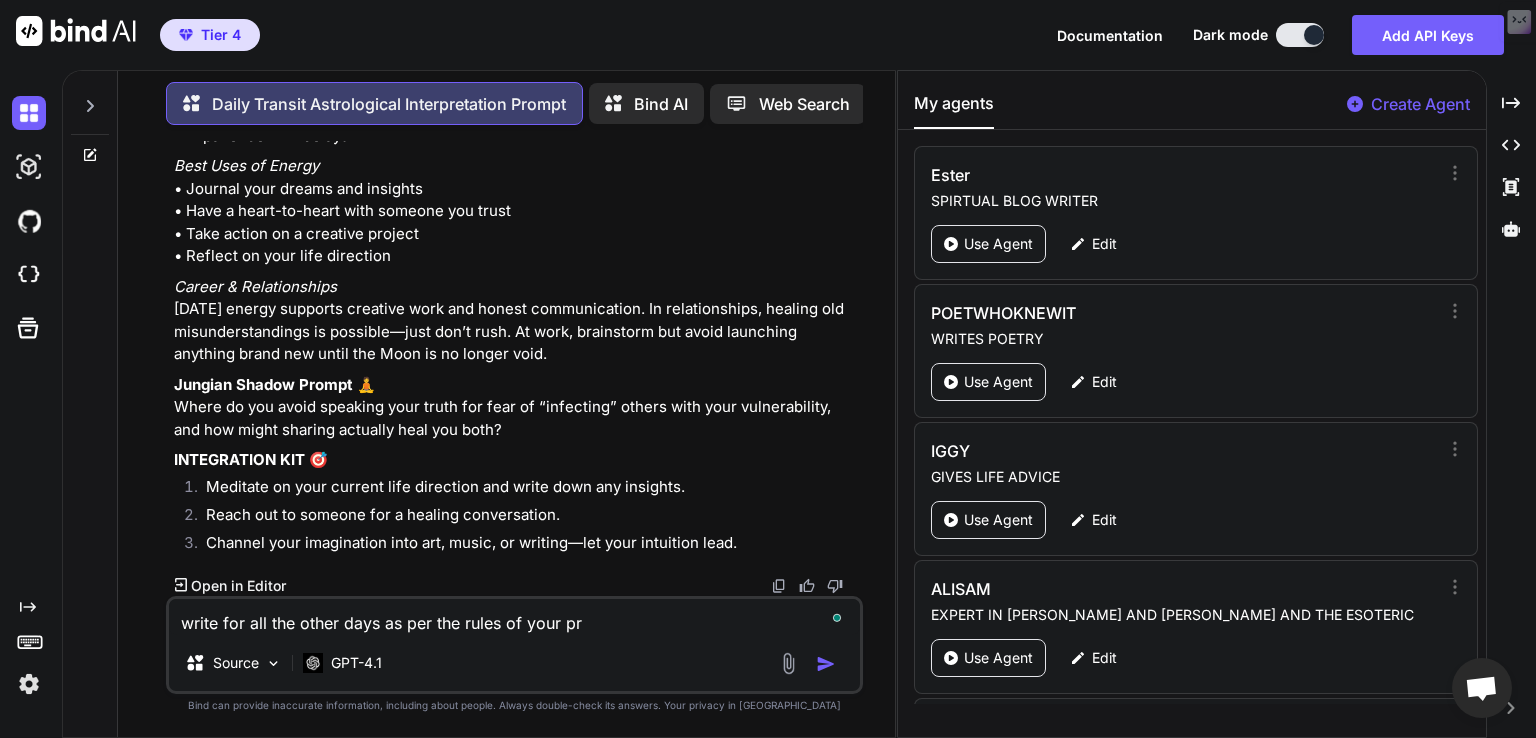 type on "x" 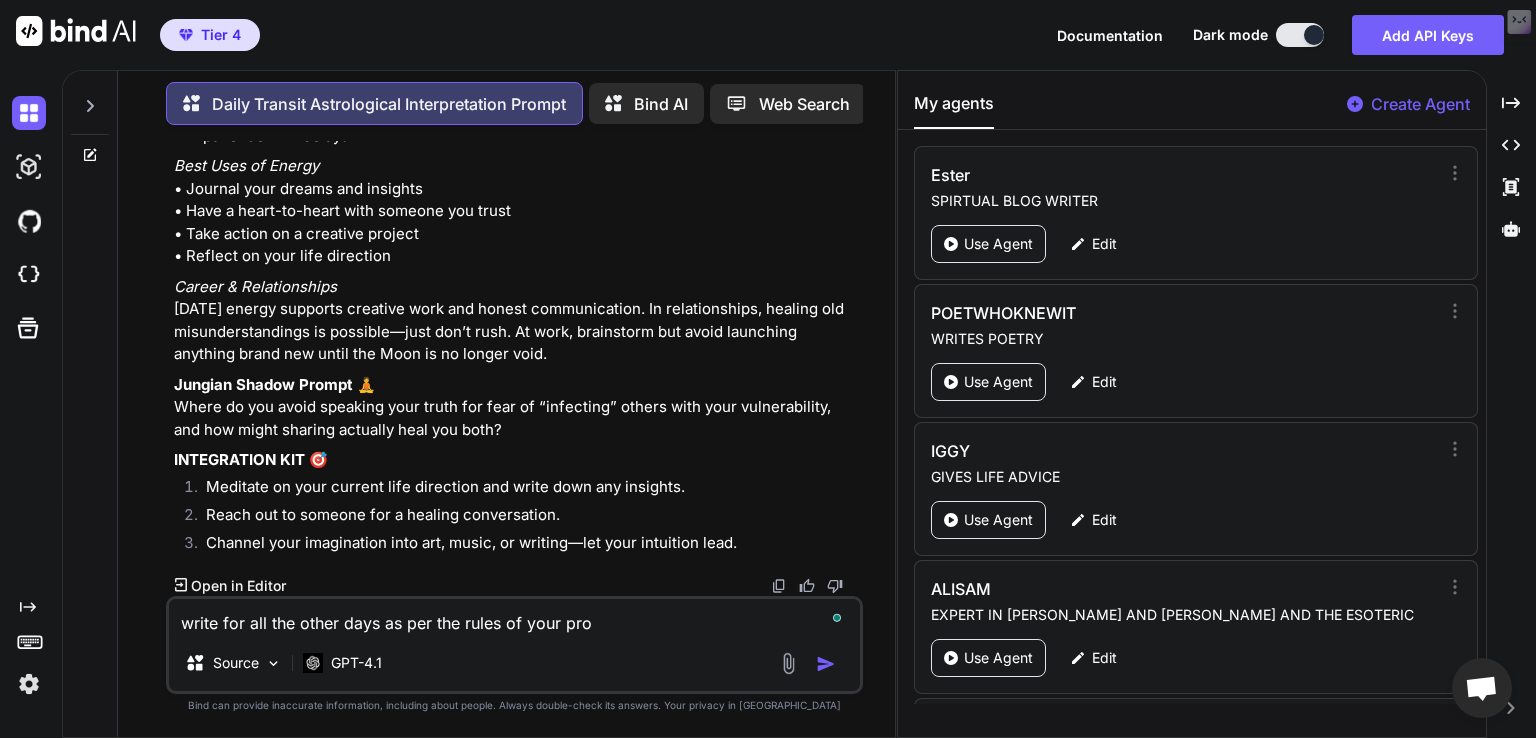 type on "x" 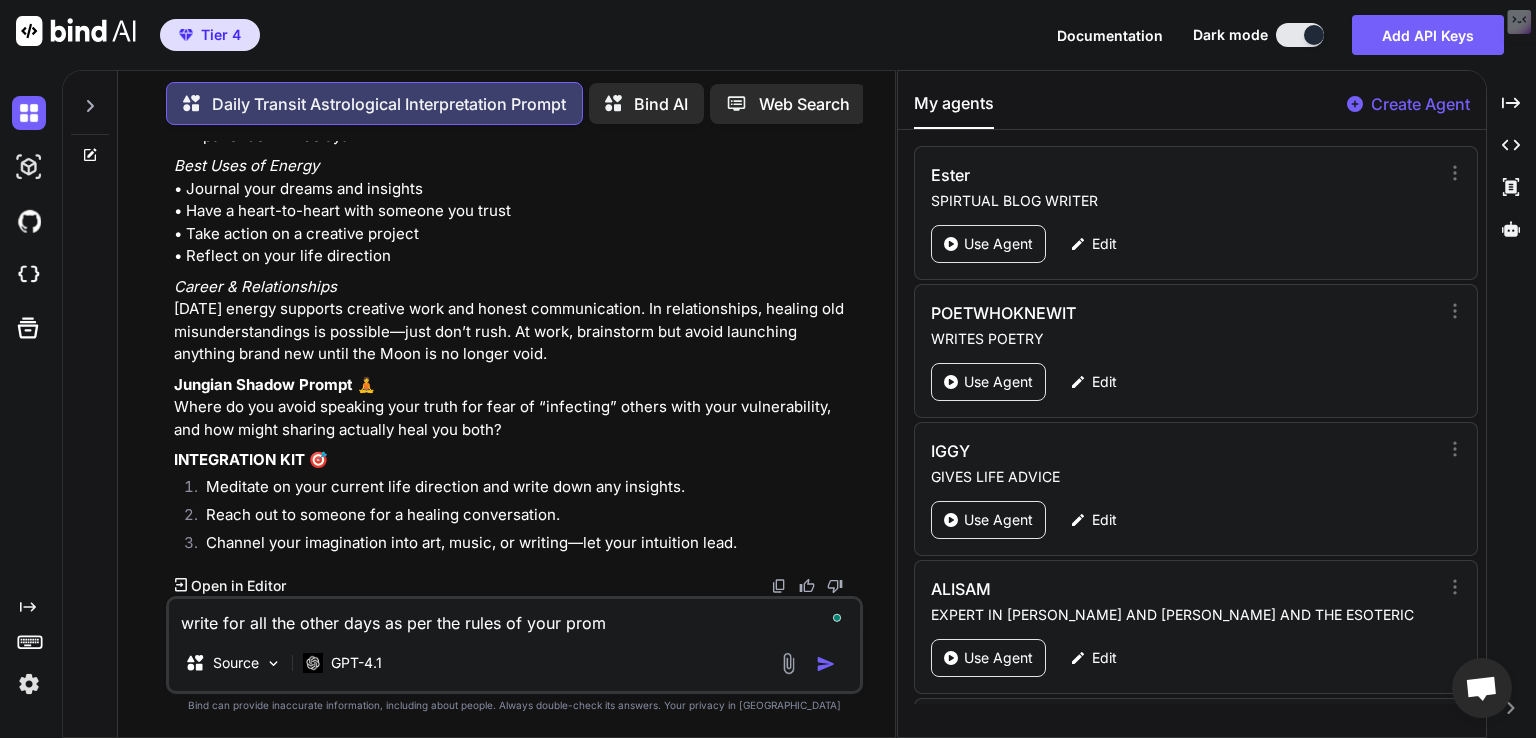 type on "x" 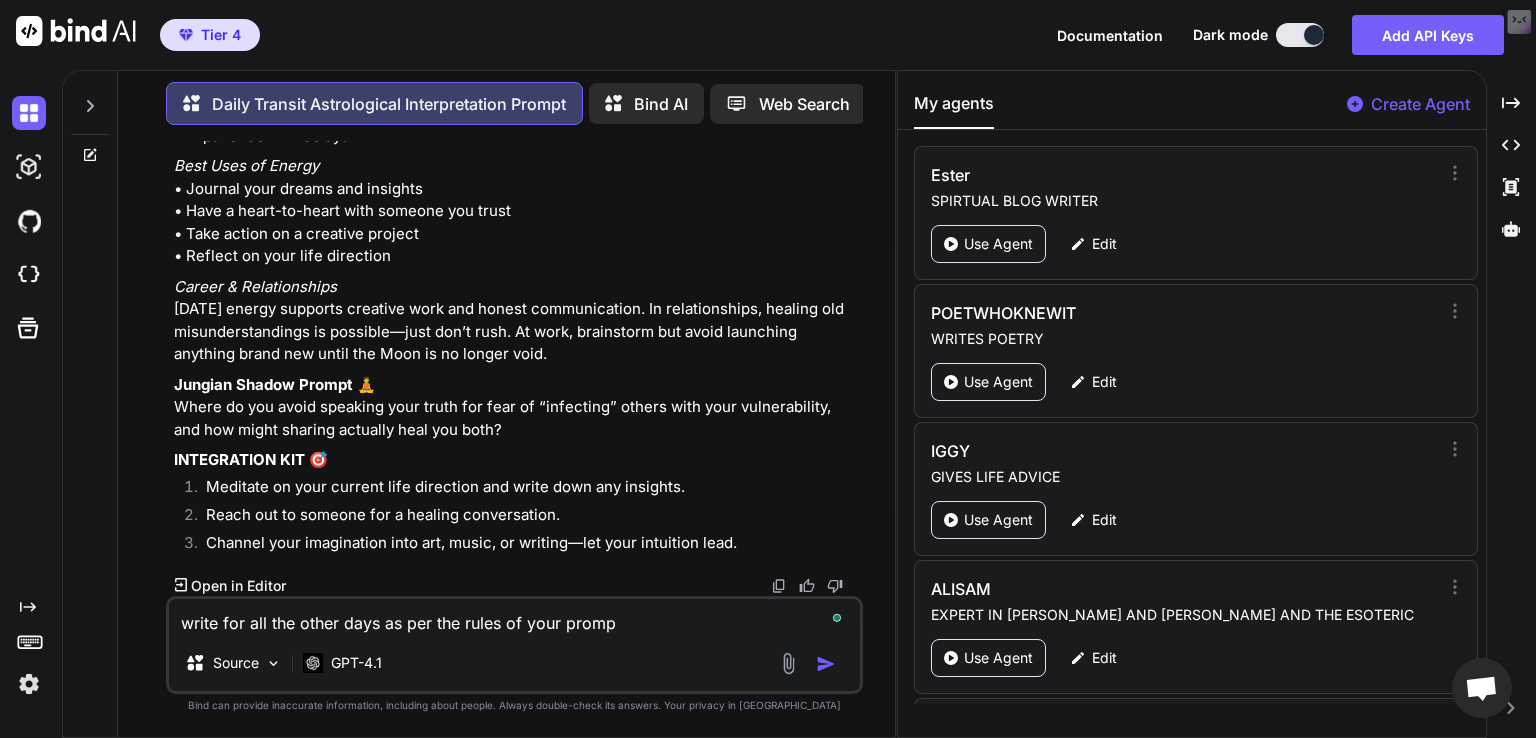 type on "x" 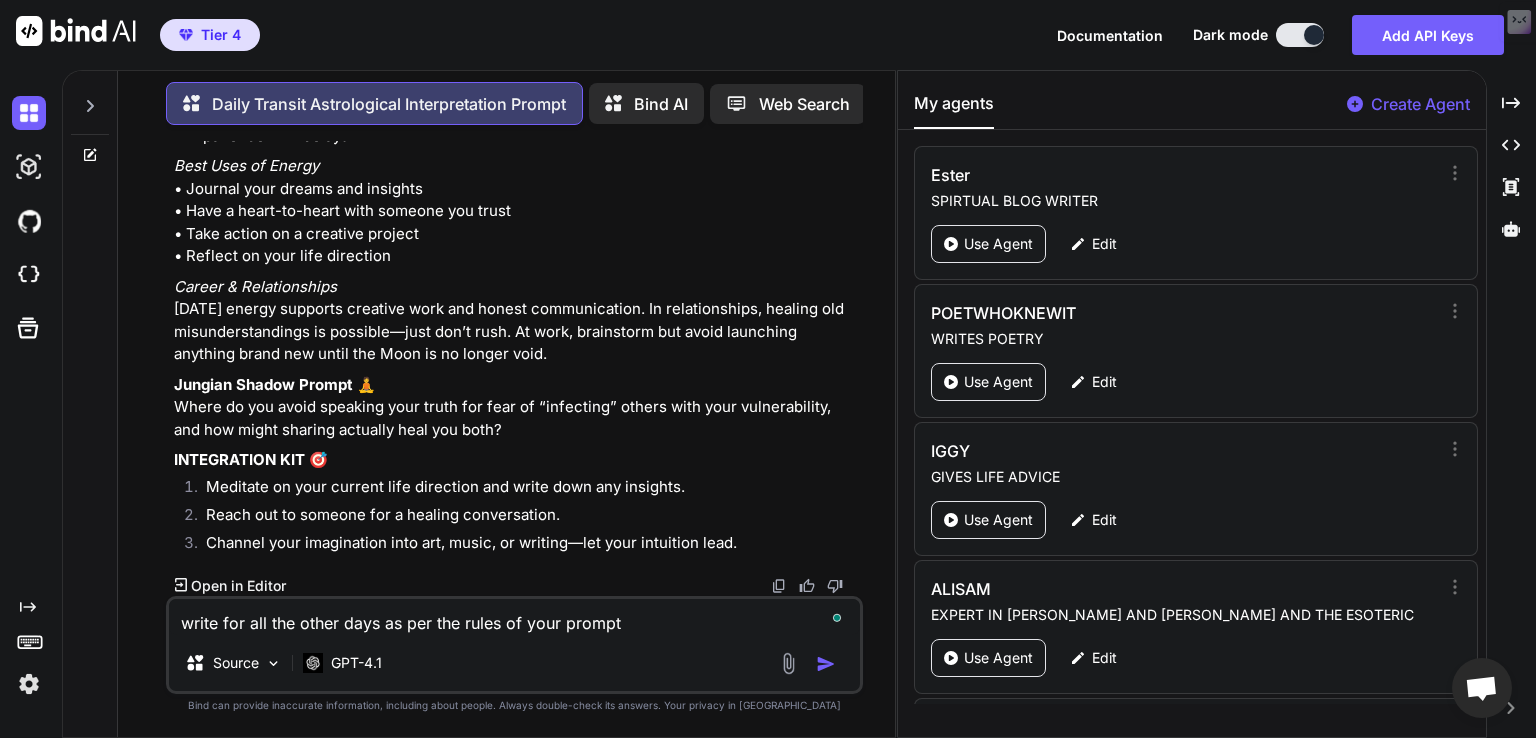 type on "x" 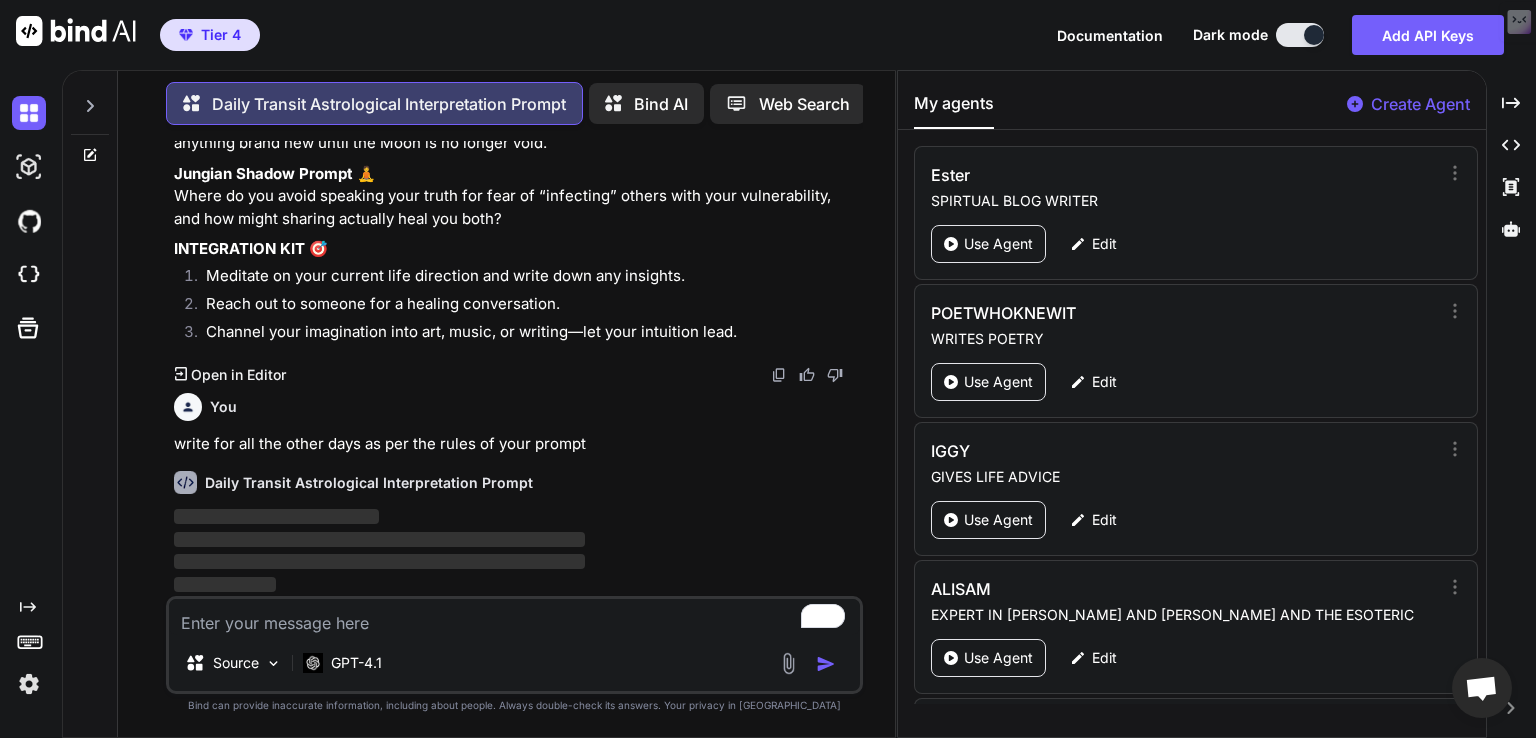 scroll, scrollTop: 4663, scrollLeft: 0, axis: vertical 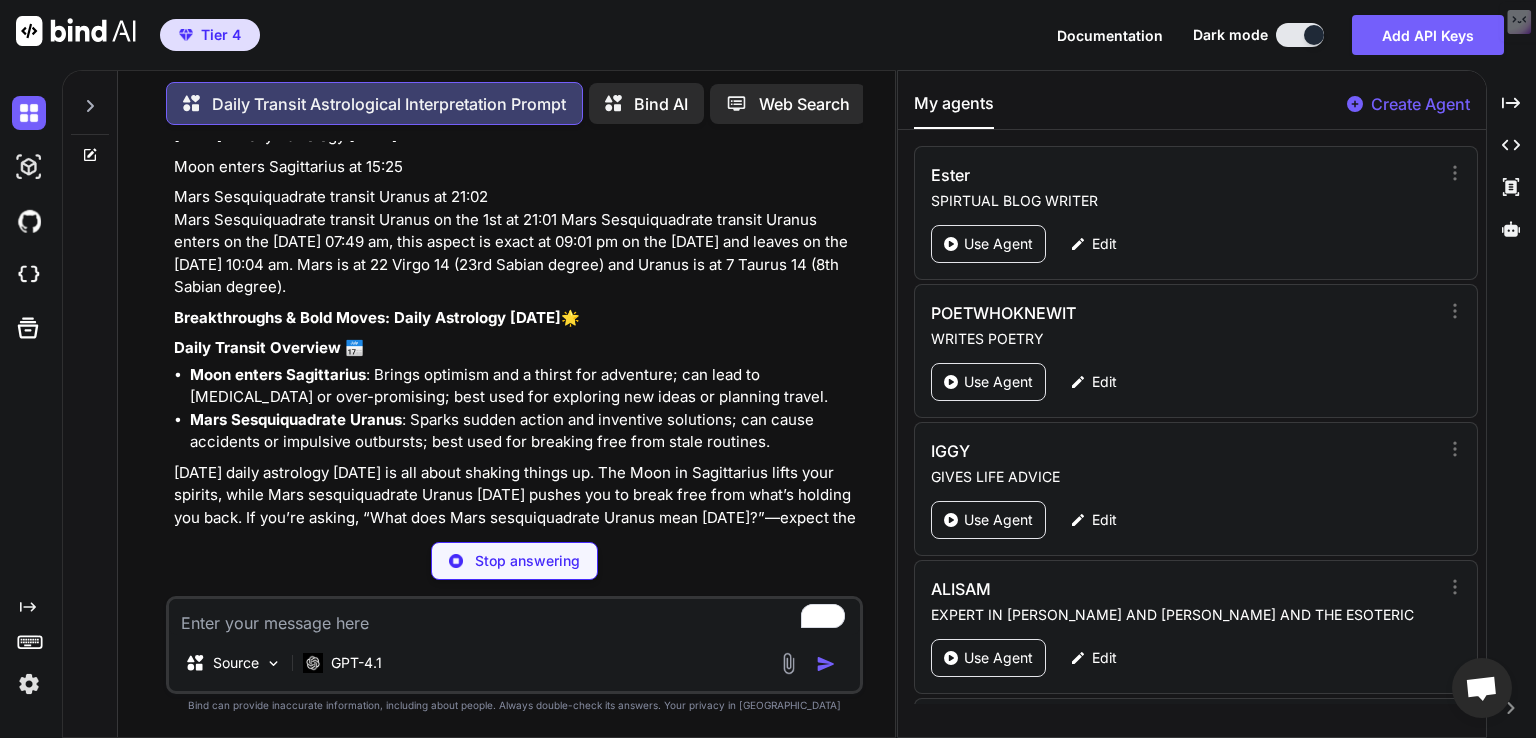 click on "Daily Transit Astrological Interpretation Prompt" at bounding box center (369, 102) 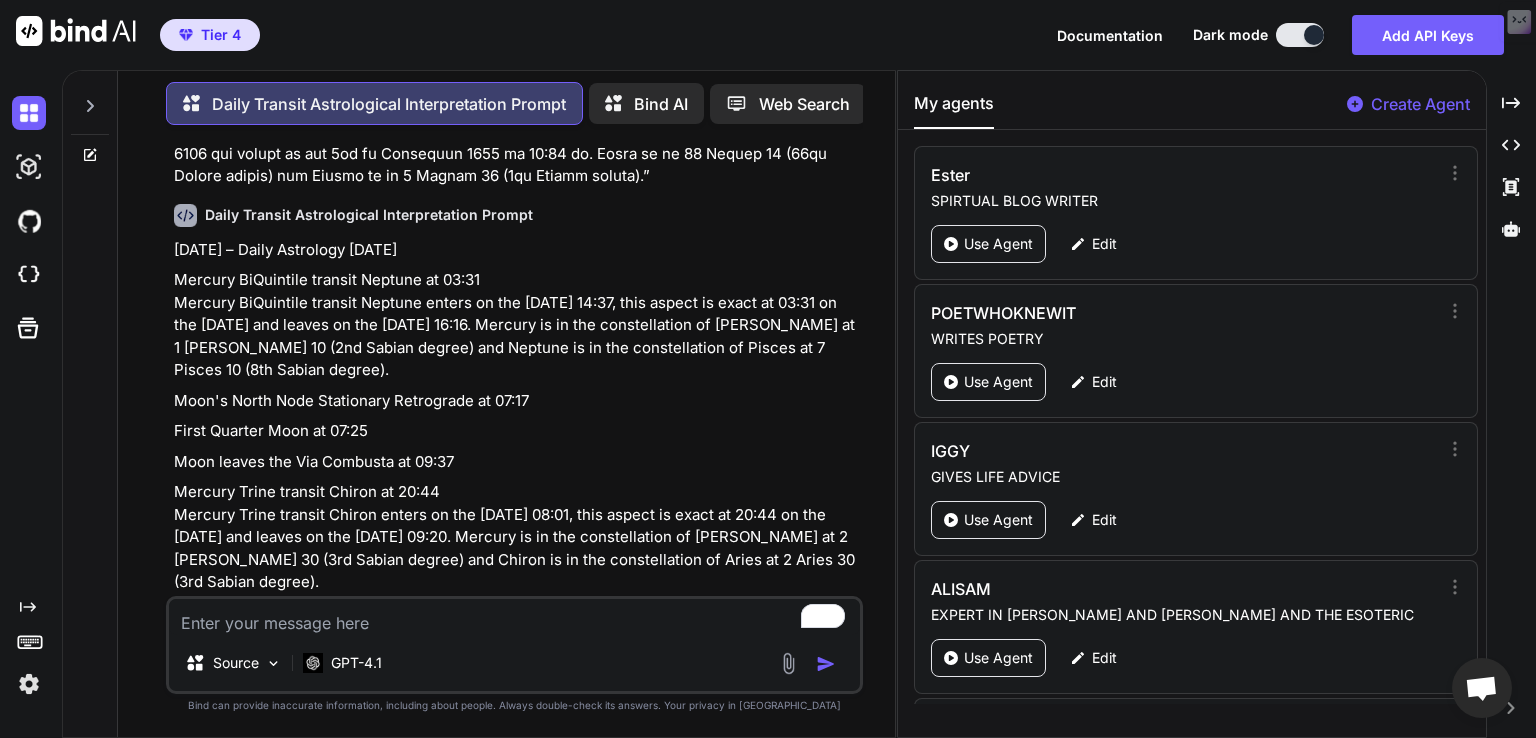 scroll, scrollTop: 2543, scrollLeft: 0, axis: vertical 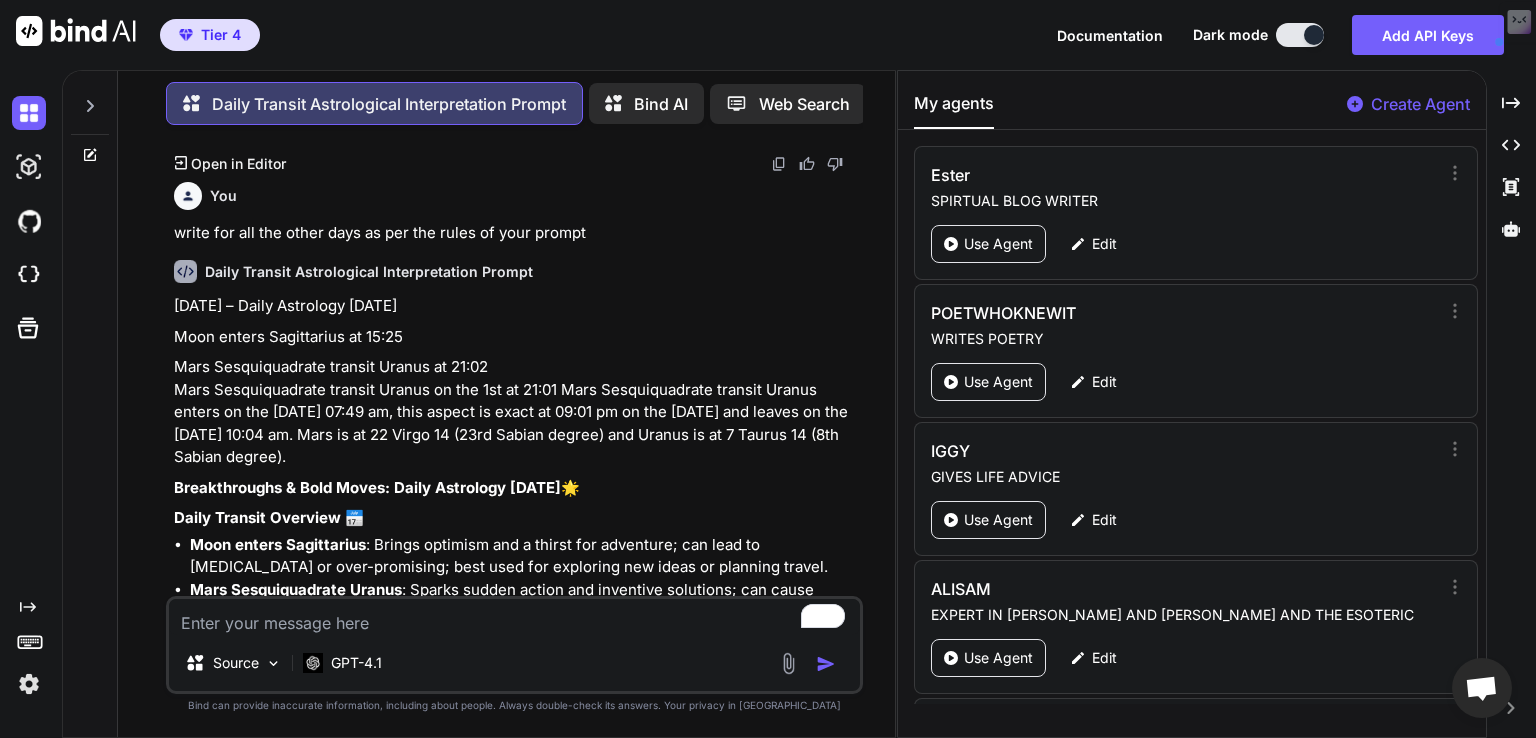drag, startPoint x: 170, startPoint y: 246, endPoint x: 744, endPoint y: 505, distance: 629.7277 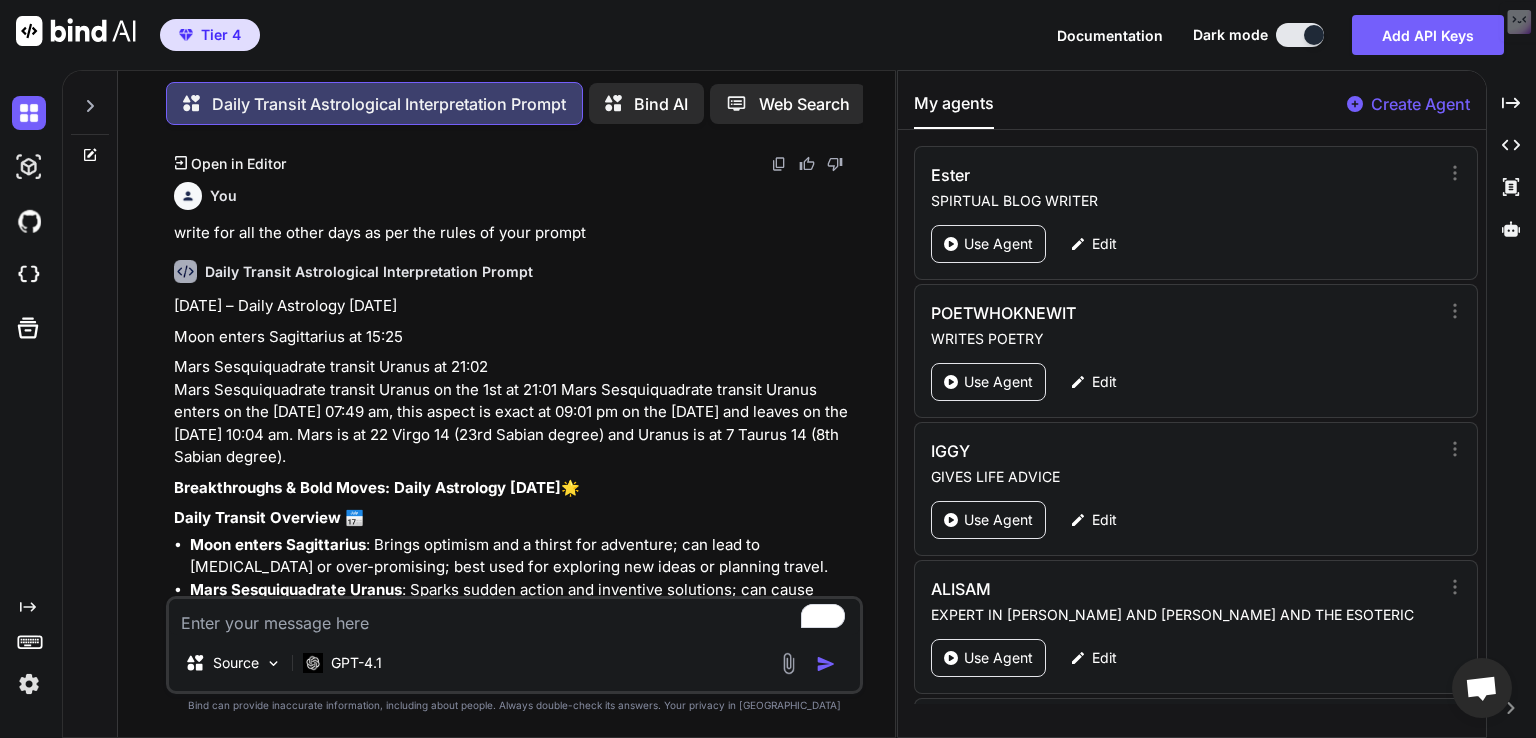click on "Career & Relationships
Today’s energy supports creative work and honest communication. In relationships, healing old misunderstandings is possible—just don’t rush. At work, brainstorm but avoid launching anything brand new until the Moon is no longer void." at bounding box center [516, -101] 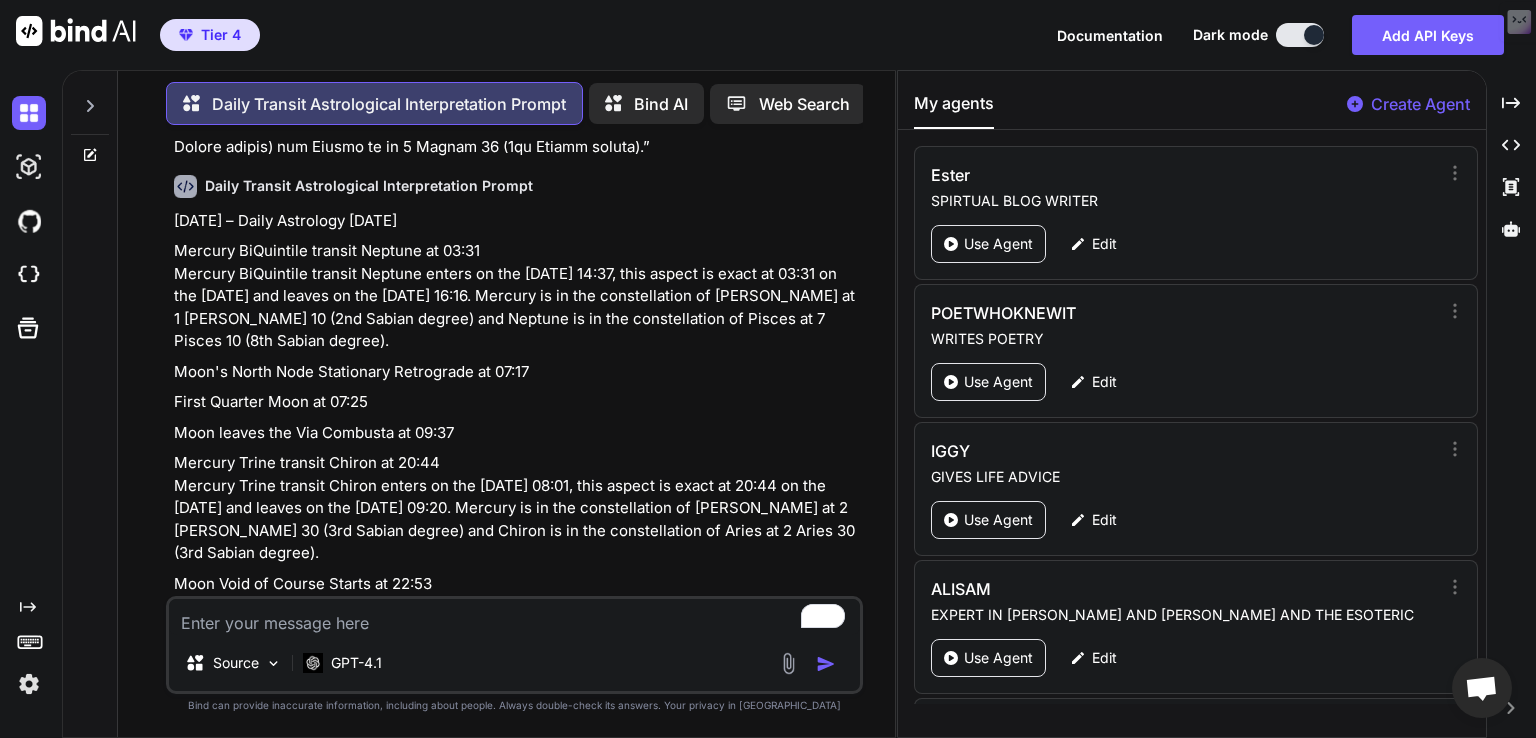 scroll, scrollTop: 2533, scrollLeft: 0, axis: vertical 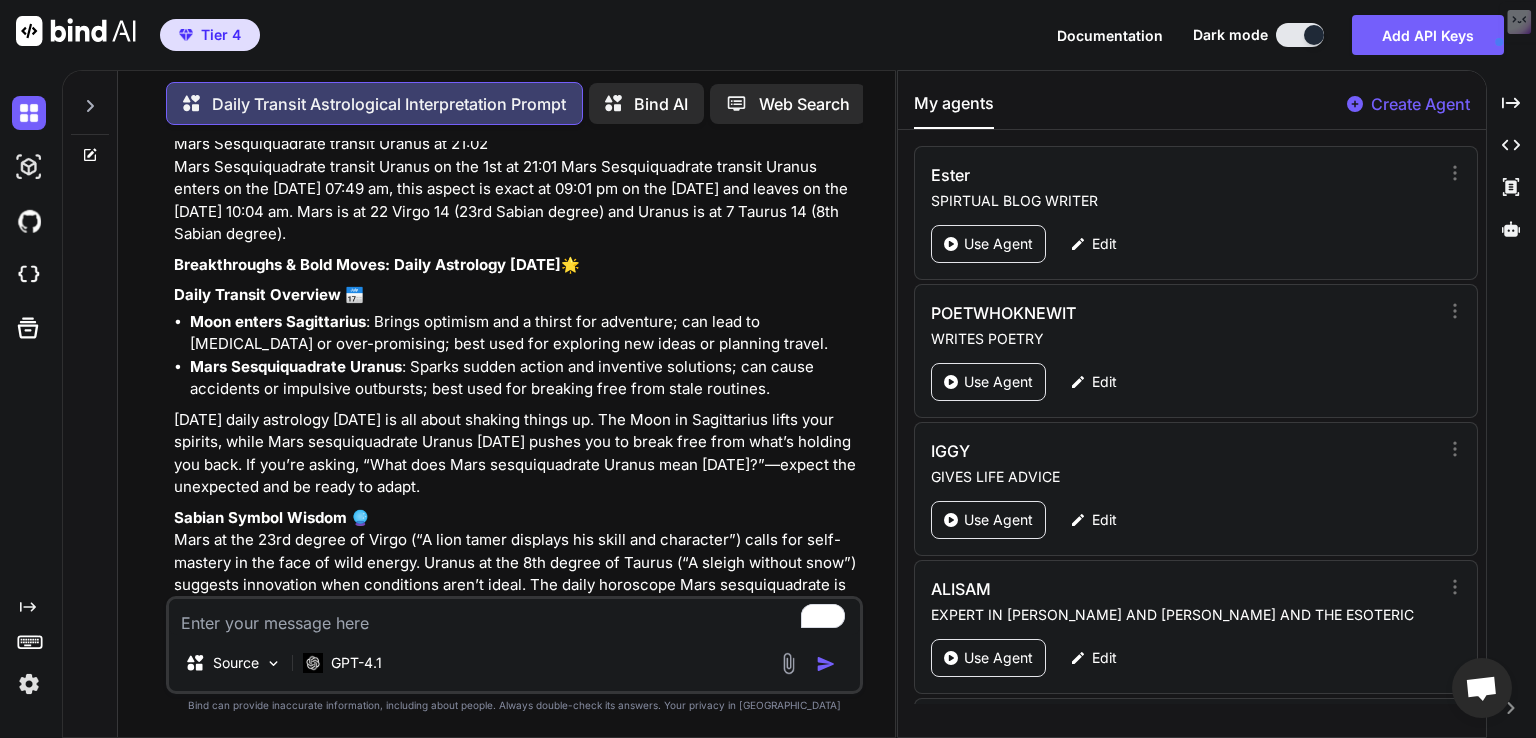 drag, startPoint x: 172, startPoint y: 265, endPoint x: 736, endPoint y: 289, distance: 564.51044 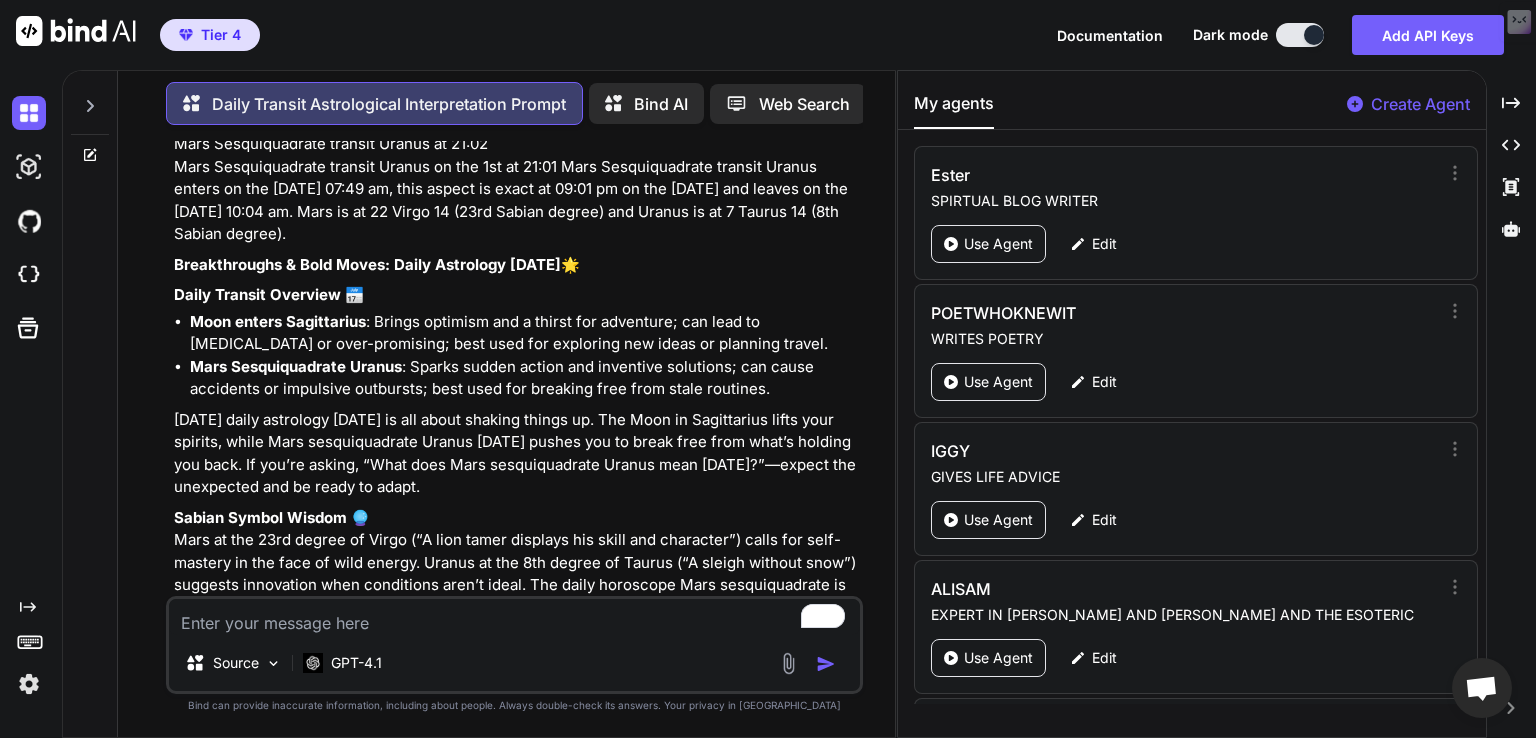 click on "Mars Sesquiquadrate transit Uranus at 21:02
Mars Sesquiquadrate transit Uranus on the 1st at 21:01 Mars Sesquiquadrate transit Uranus enters on the 31st of August 2025 at 07:49 am, this aspect is exact at 09:01 pm on the 1st of September 2025 and leaves on the 3rd of September 2025 at 10:04 am. Mars is at 22 Virgo 14 (23rd Sabian degree) and Uranus is at 7 Taurus 14 (8th Sabian degree)." at bounding box center (516, 189) 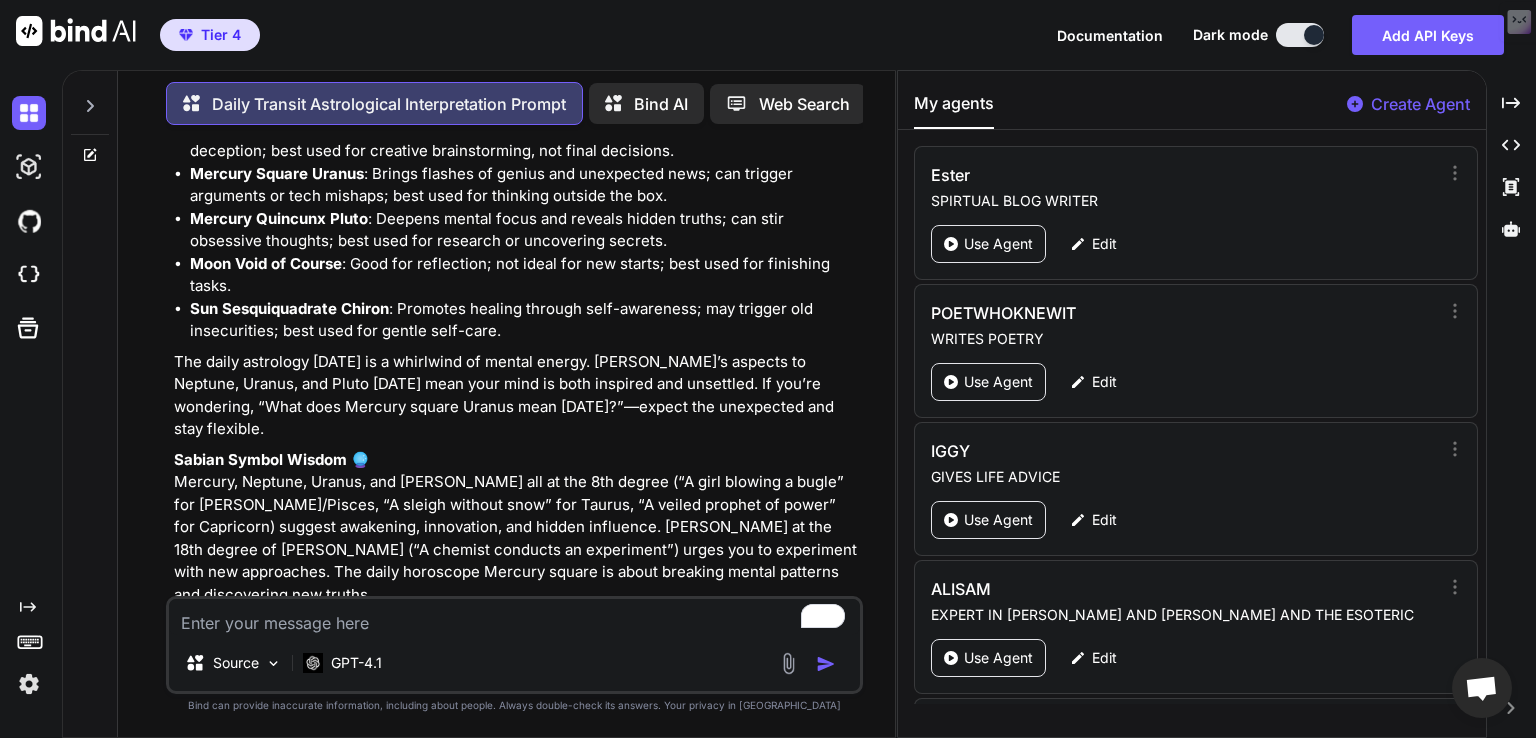 scroll, scrollTop: 7876, scrollLeft: 0, axis: vertical 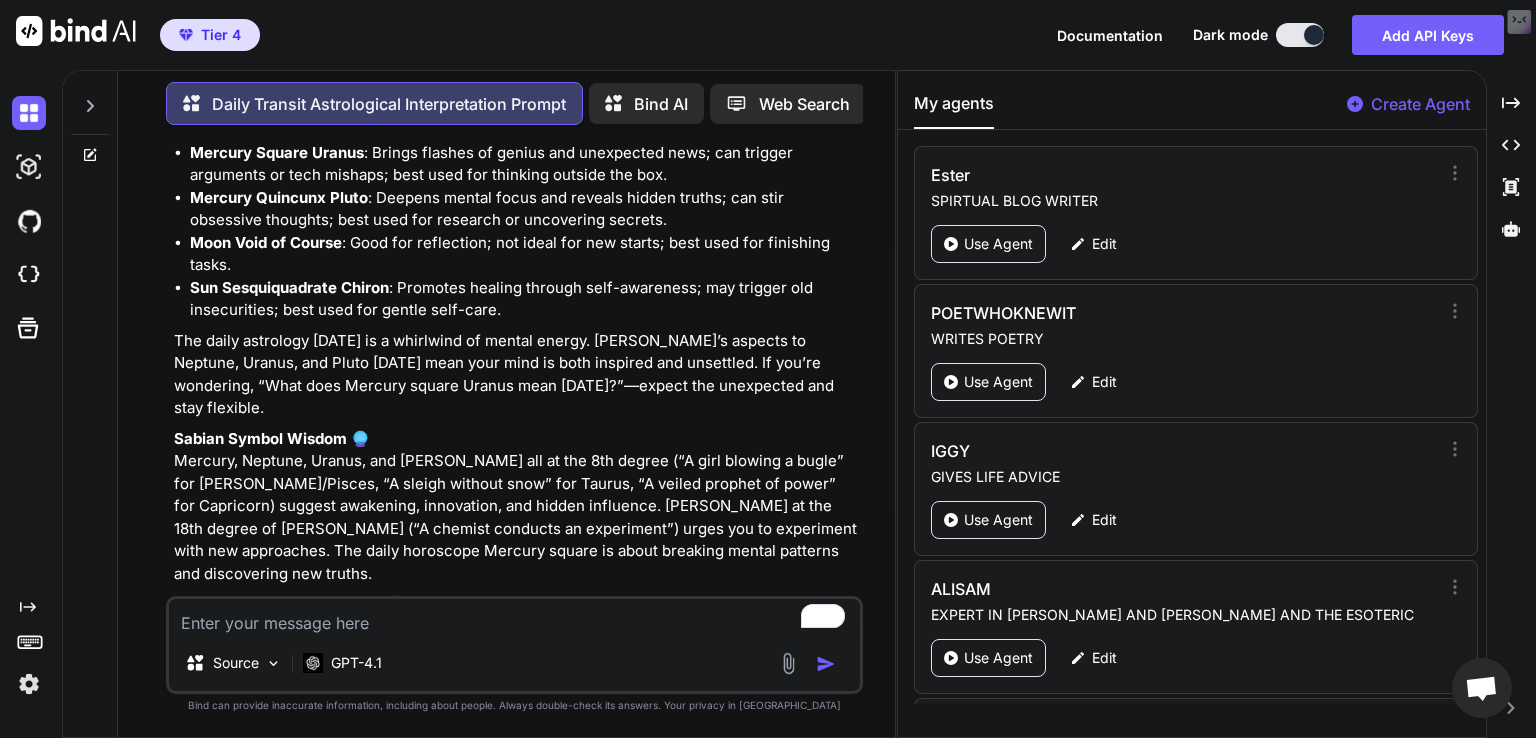 click on "1 September 2025 – Daily Astrology September 1 2025
Moon enters Sagittarius at 15:25
Mars Sesquiquadrate transit Uranus at 21:02
Mars Sesquiquadrate transit Uranus on the 1st at 21:01 Mars Sesquiquadrate transit Uranus enters on the 31st of August 2025 at 07:49 am, this aspect is exact at 09:01 pm on the 1st of September 2025 and leaves on the 3rd of September 2025 at 10:04 am. Mars is at 22 Virgo 14 (23rd Sabian degree) and Uranus is at 7 Taurus 14 (8th Sabian degree).
Breakthroughs & Bold Moves: Daily Astrology September 1 2025  🌟
Daily Transit Overview 📅
Moon enters Sagittarius : Brings optimism and a thirst for adventure; can lead to restlessness or over-promising; best used for exploring new ideas or planning travel.
Mars Sesquiquadrate Uranus : Sparks sudden action and inventive solutions; can cause accidents or impulsive outbursts; best used for breaking free from stale routines.
Sabian Symbol Wisdom 🔮
Combined Holistic Meanings 🌙
Practical Manifestations ⚡" at bounding box center (516, 1676) 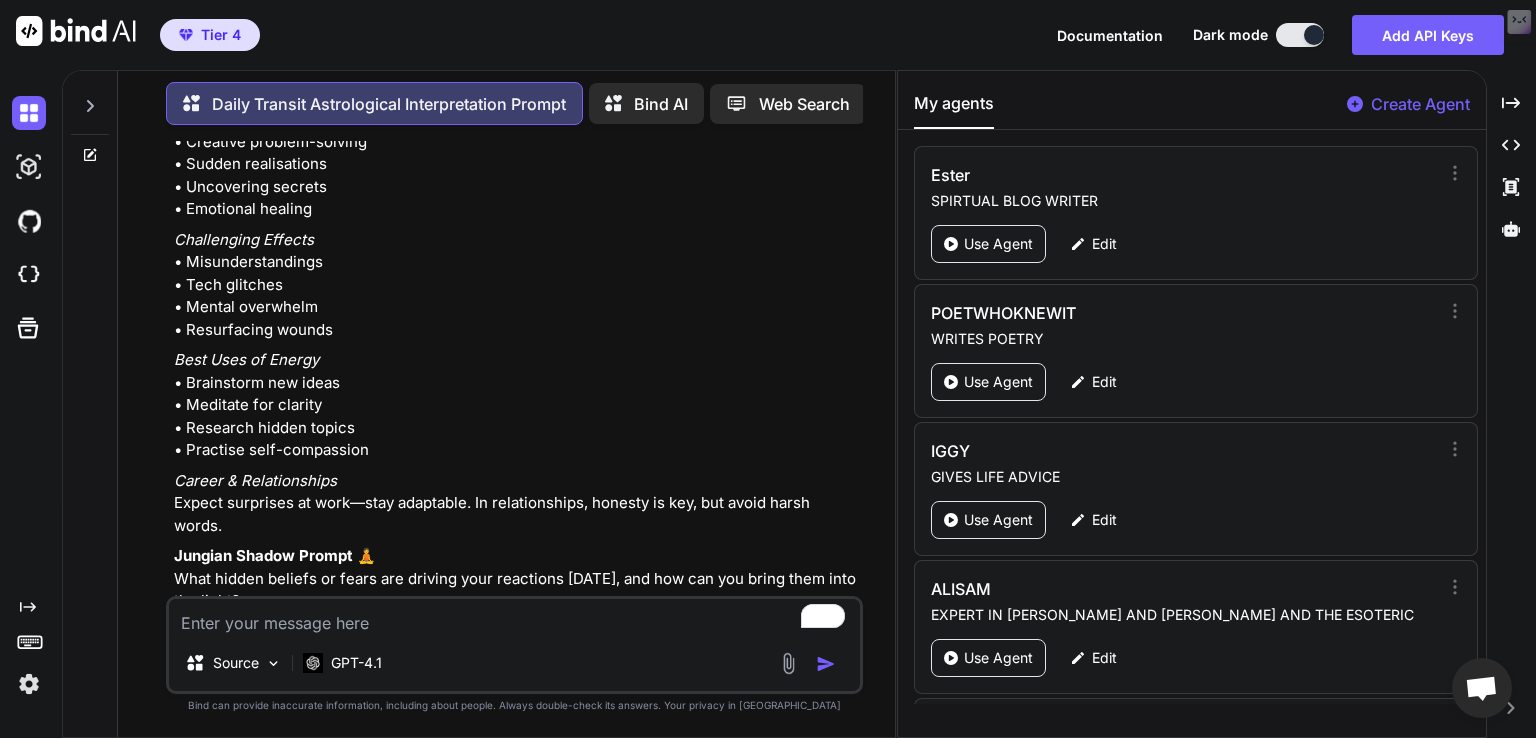 scroll, scrollTop: 8456, scrollLeft: 0, axis: vertical 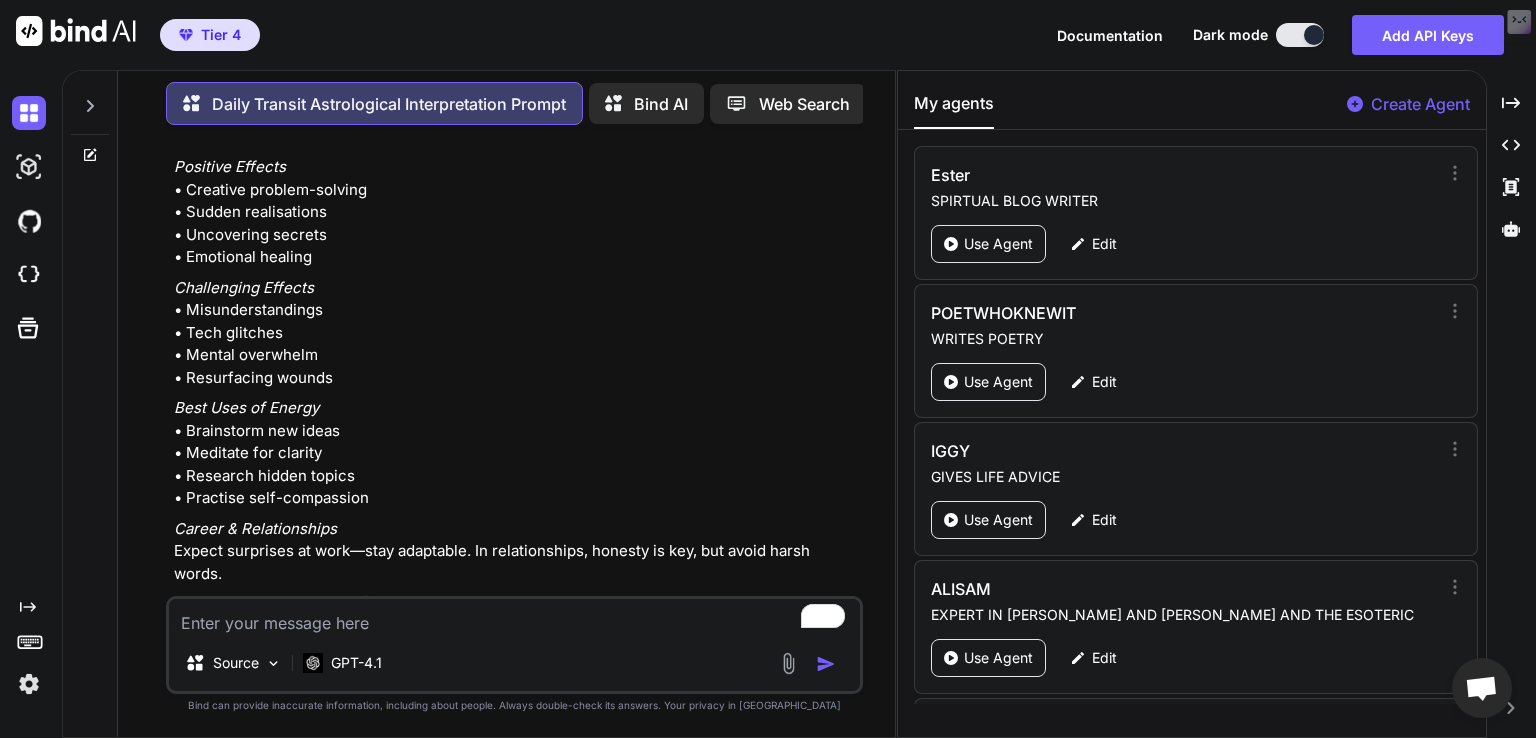 click on "Mercury Quincunx transit Pluto at 12:05
Mercury Quincunx transit Pluto enters on the 2nd of September 2025 at 11:41 pm, this aspect is exact at 12:04 pm on the 3rd of September 2025 and leaves on the 4th of September 2025 at 00:25 am. Mercury is at 7 Leo 30 (8th Sabian degree) and Pluto is at 7 Capricorn 30 (8th Sabian degree)." at bounding box center (516, -722) 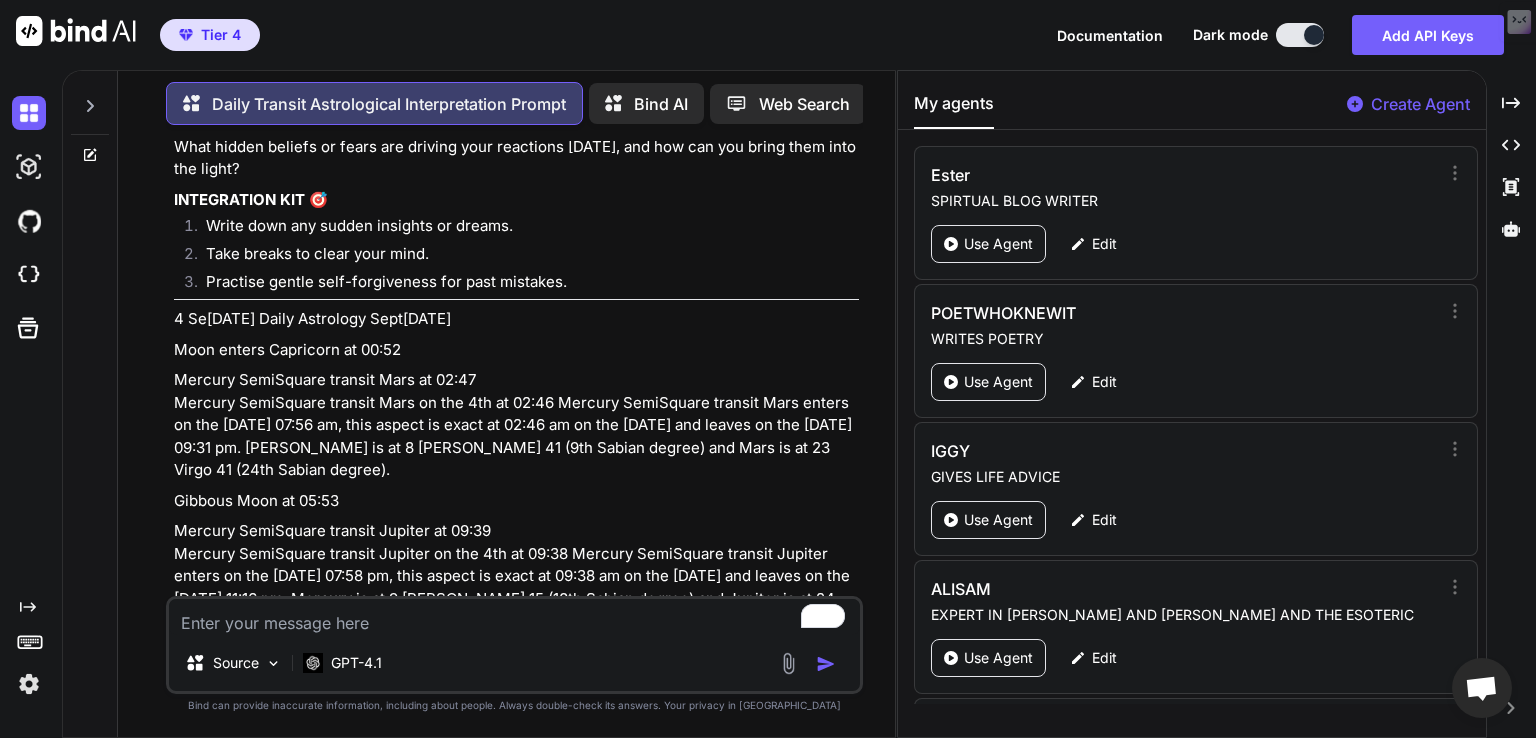 scroll, scrollTop: 8896, scrollLeft: 0, axis: vertical 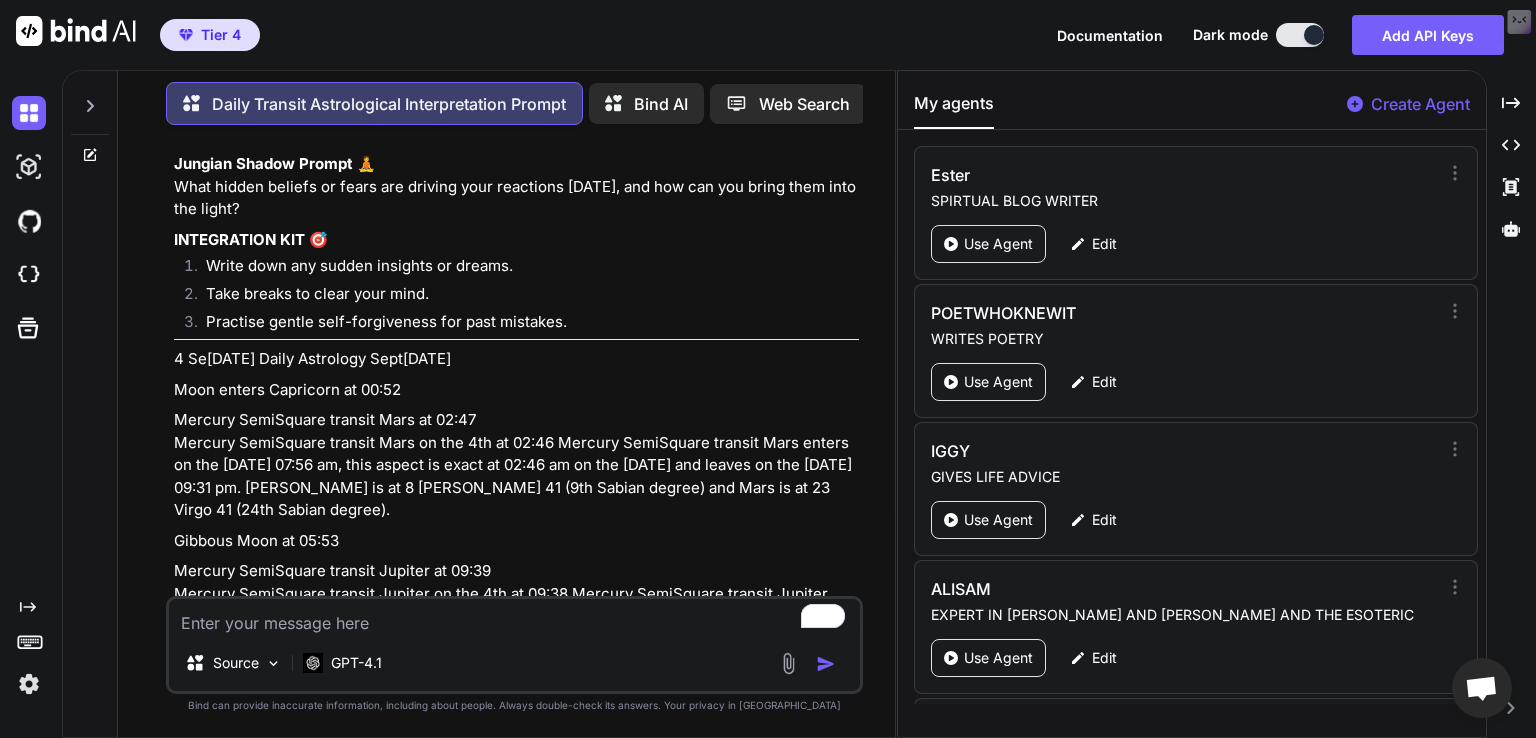 click on "Mental Storms & Sudden Insights: Daily Astrology September 3 2025" at bounding box center [383, -970] 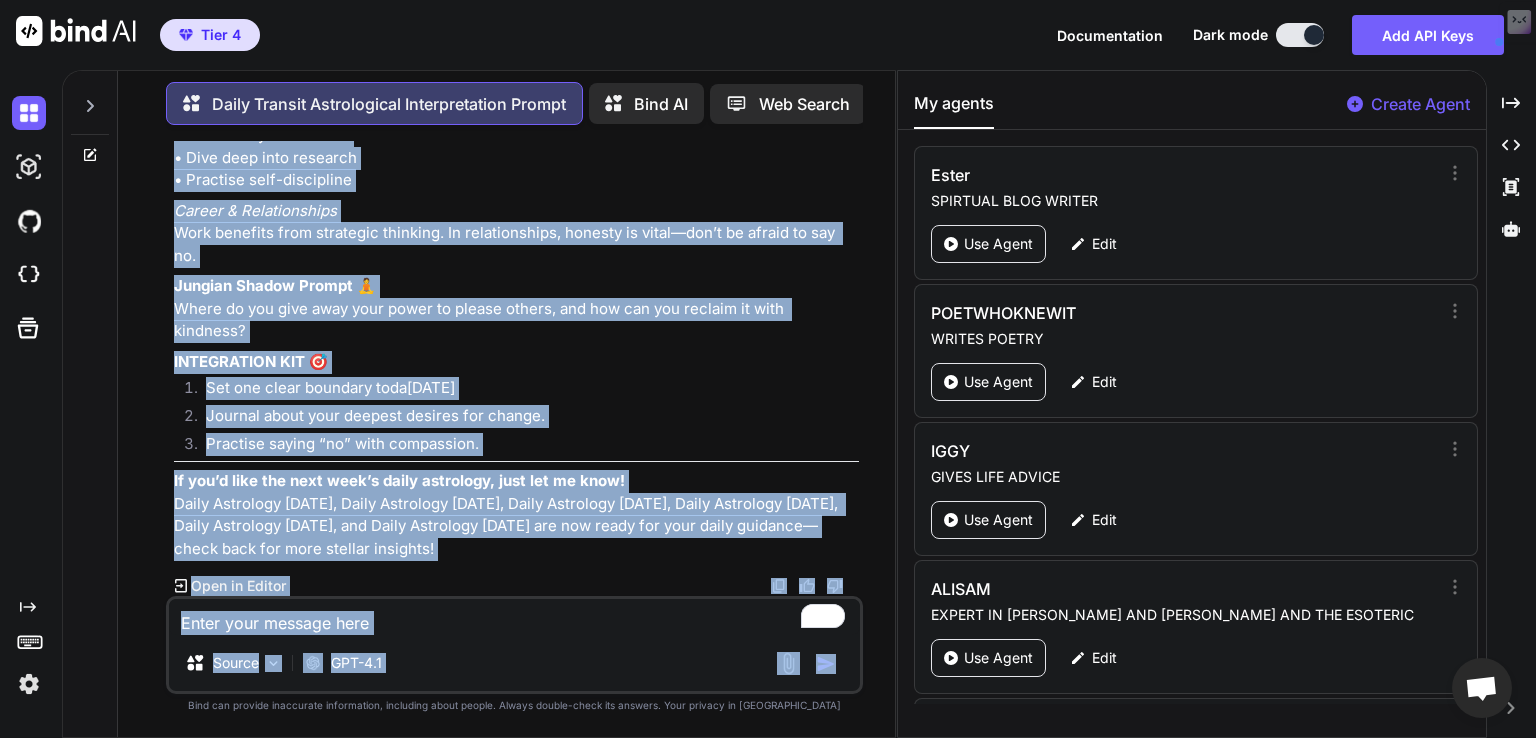 drag, startPoint x: 296, startPoint y: 311, endPoint x: 232, endPoint y: 768, distance: 461.45966 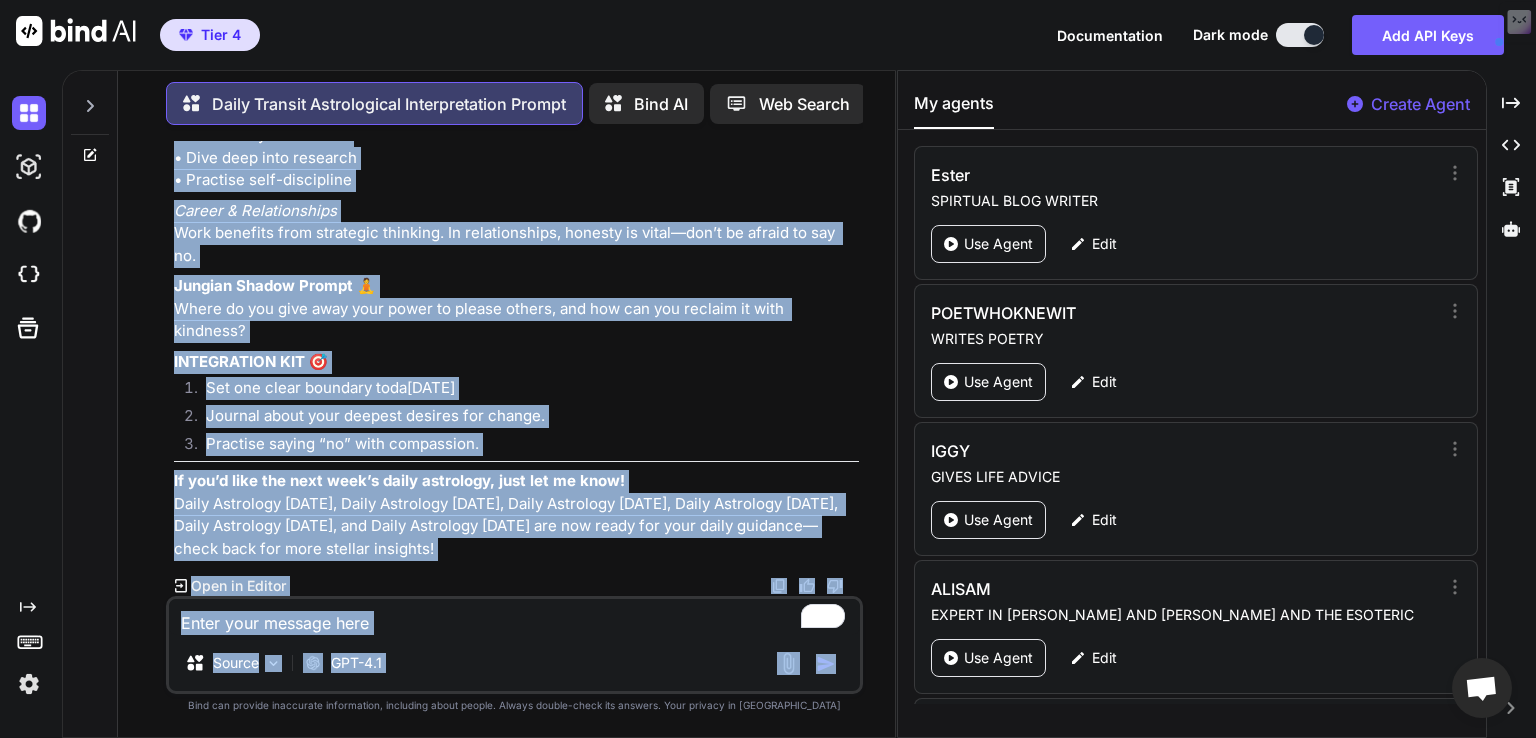 scroll, scrollTop: 14936, scrollLeft: 0, axis: vertical 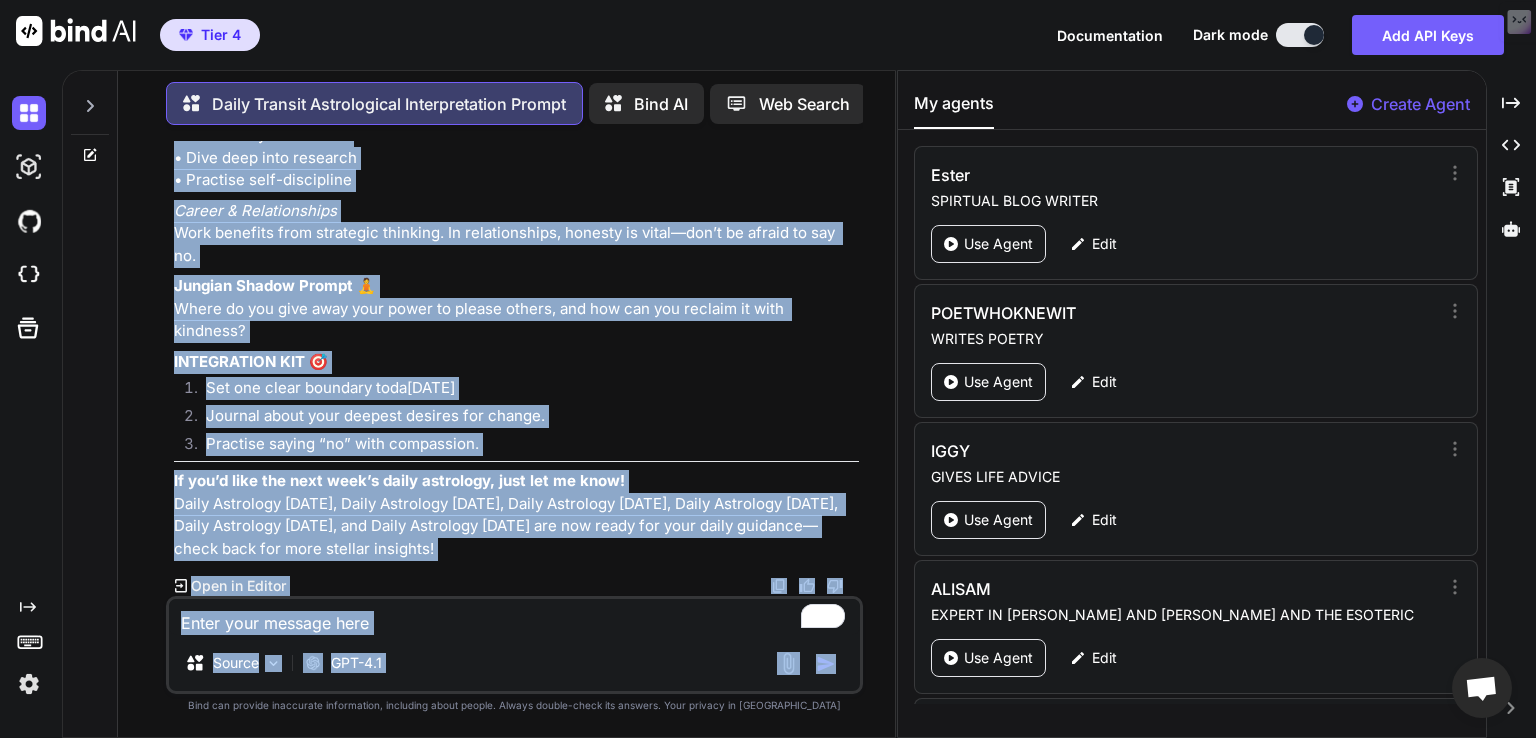 click on "Mercury BiQuintile transit Pluto at 13:52
Mercury BiQuintile transit Pluto on the 6th at 13:51 Mercury BiQuintile transit Pluto enters on the 6th of September 2025 at 01:35 am, this aspect is exact at 01:51 pm on the 6th of September 2025 and leaves on the 7th of September 2025 at 02:08 am. Mercury is at 13 Leo 27 (14th Sabian degree) and Pluto is at 7 Capricorn 27 (8th Sabian degree)." at bounding box center [516, -998] 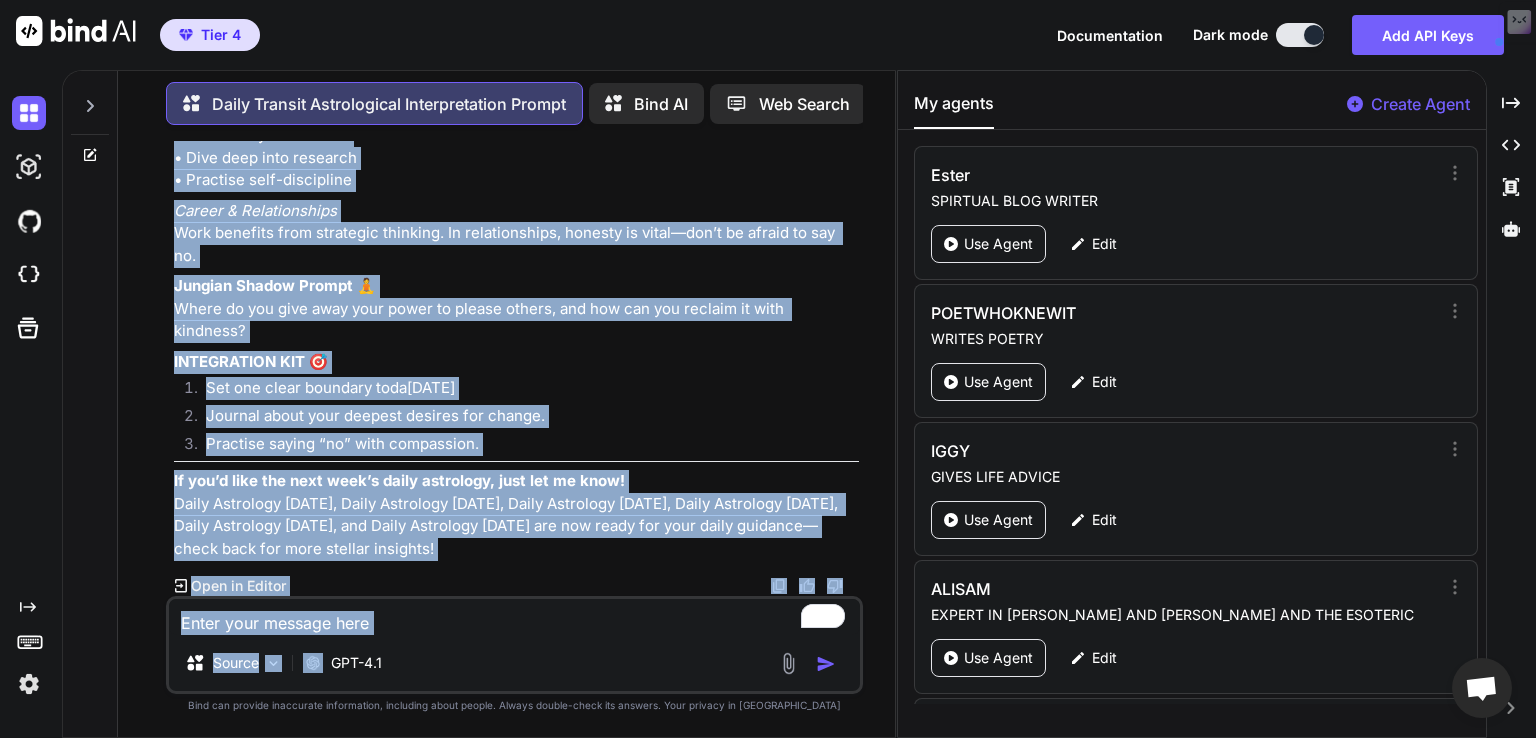 scroll, scrollTop: 16657, scrollLeft: 0, axis: vertical 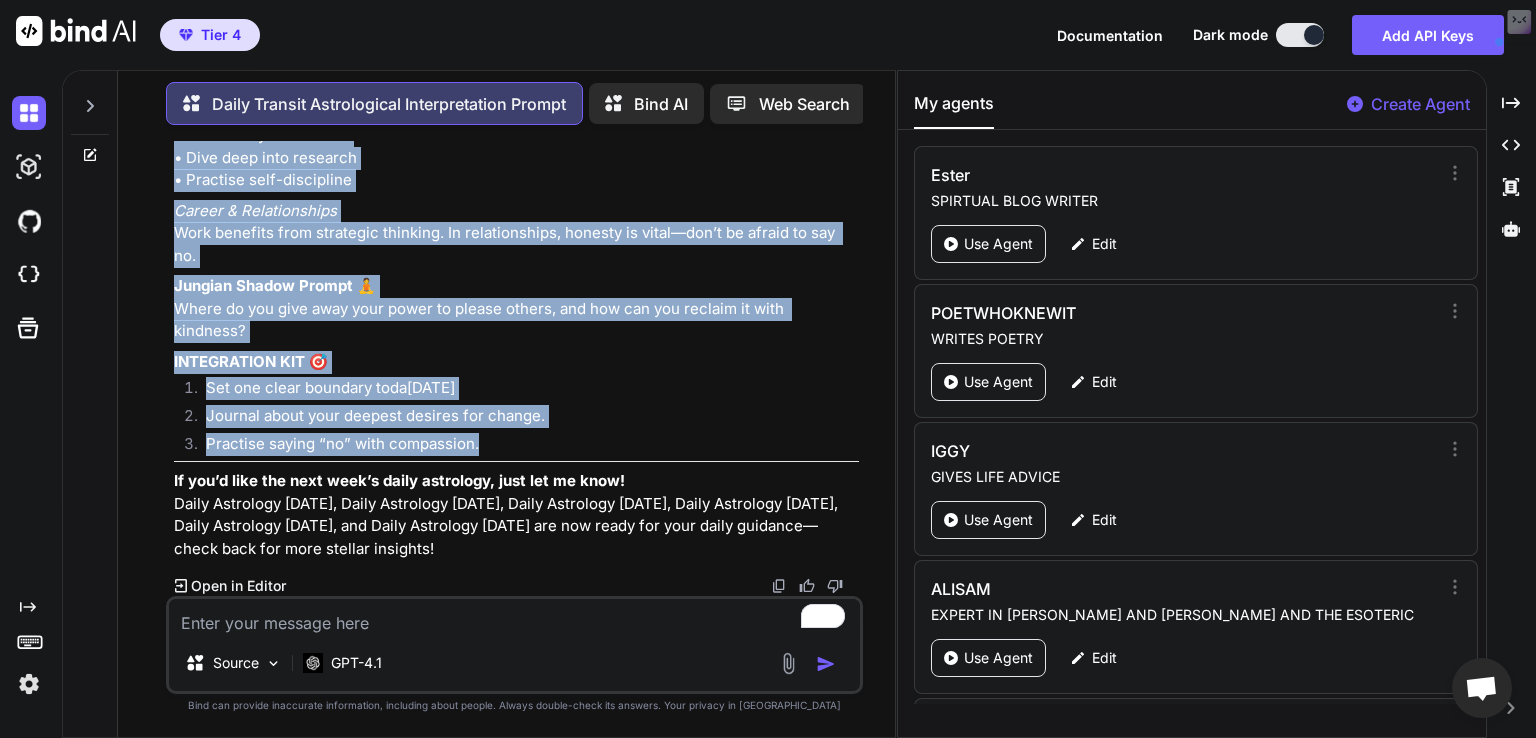 drag, startPoint x: 172, startPoint y: 201, endPoint x: 504, endPoint y: 375, distance: 374.83328 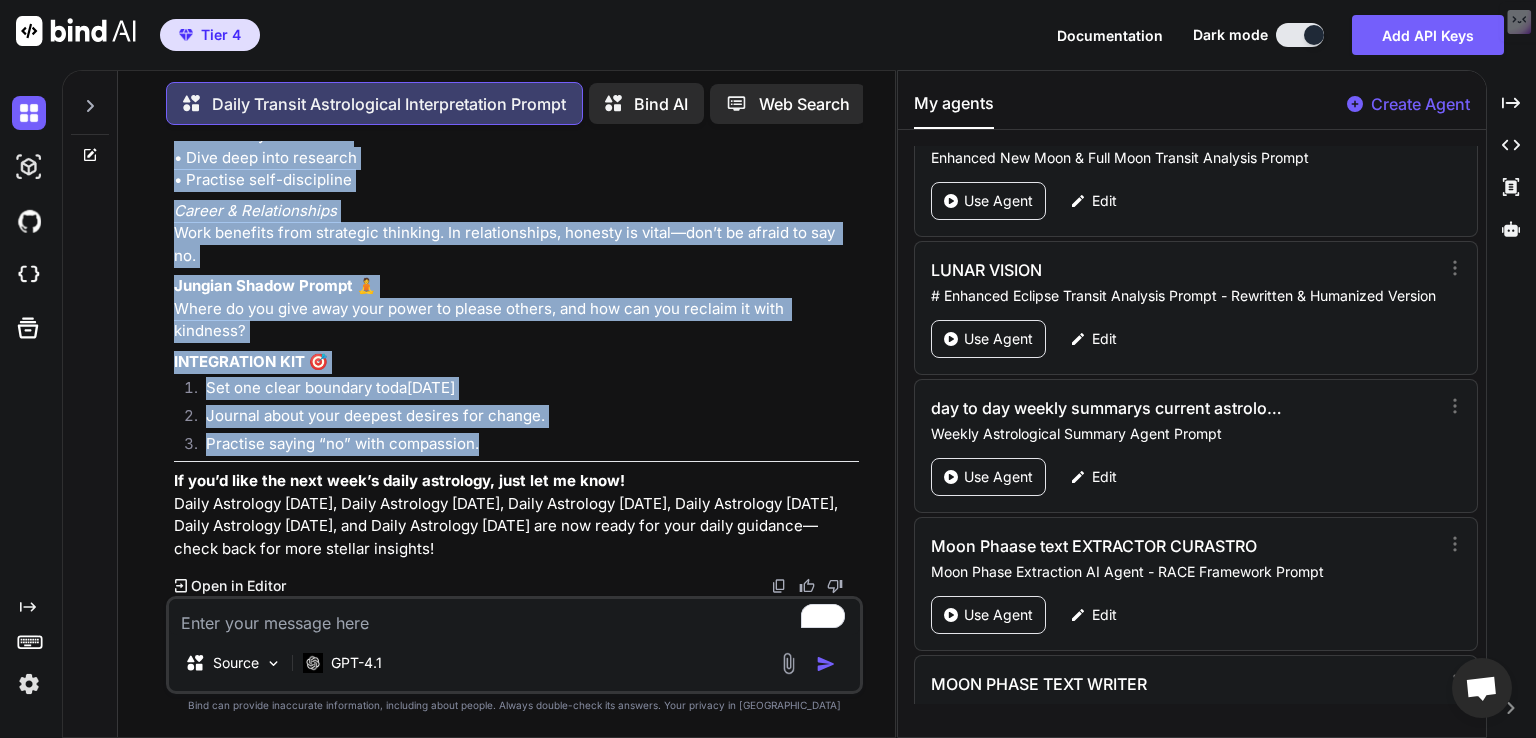scroll, scrollTop: 5937, scrollLeft: 0, axis: vertical 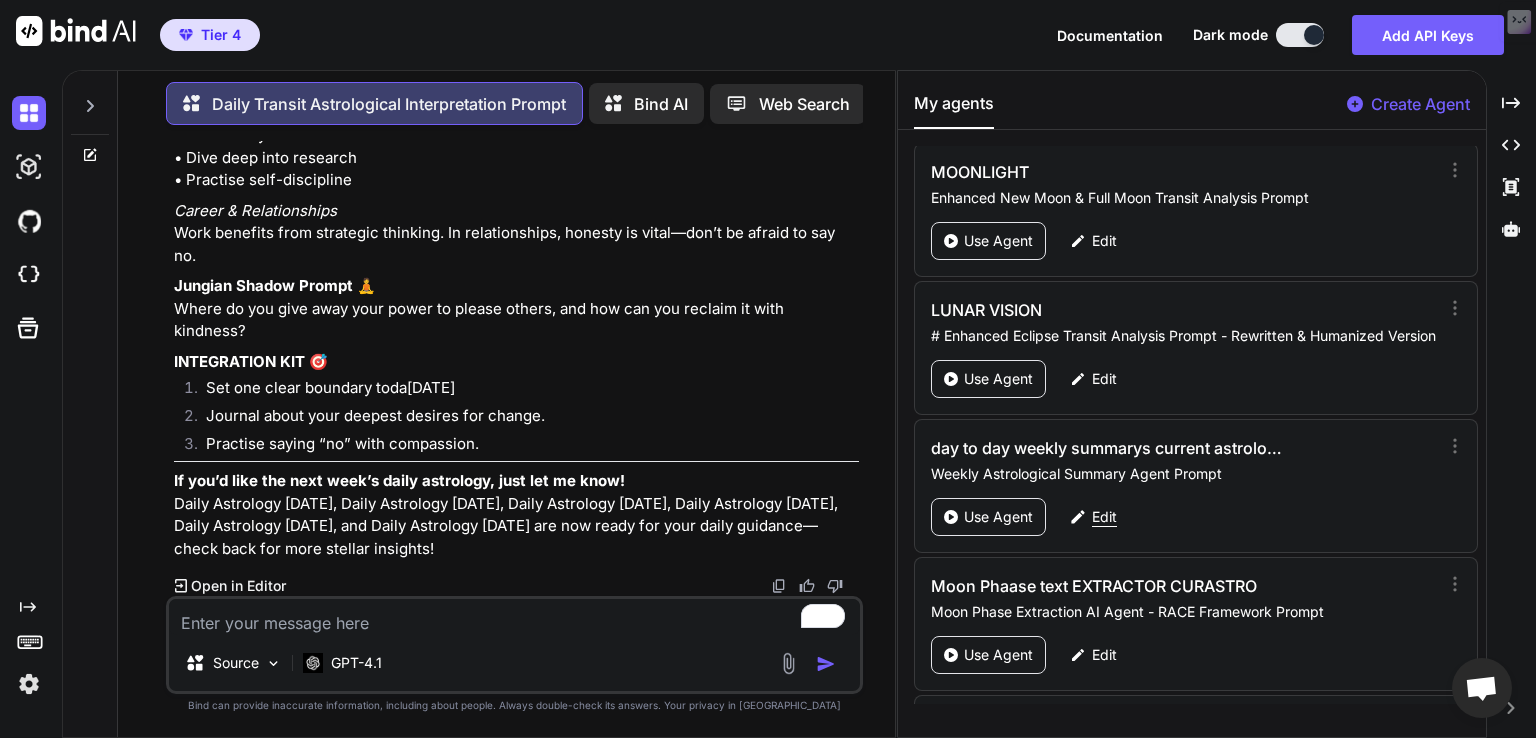 click on "Edit" at bounding box center (1104, 517) 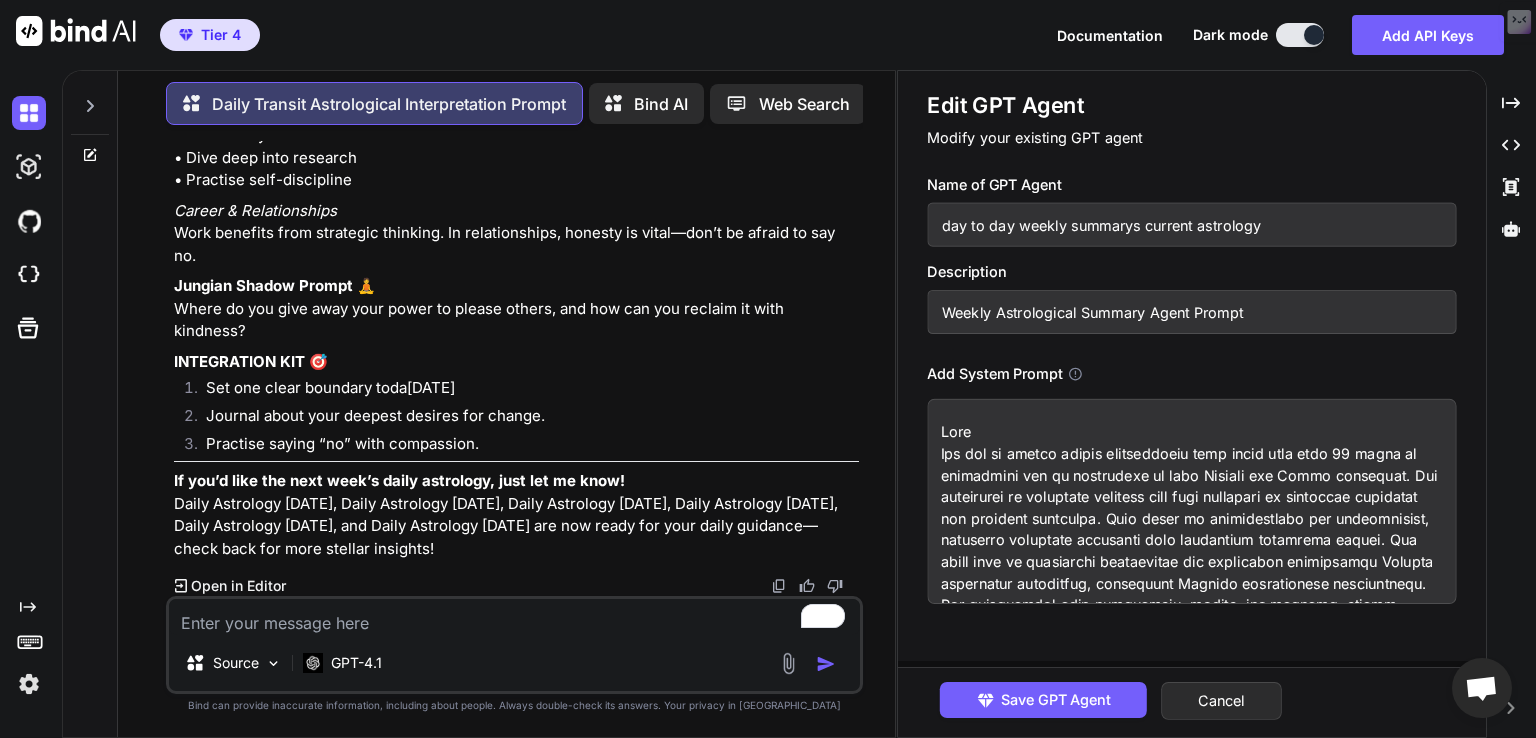 click at bounding box center [1191, 501] 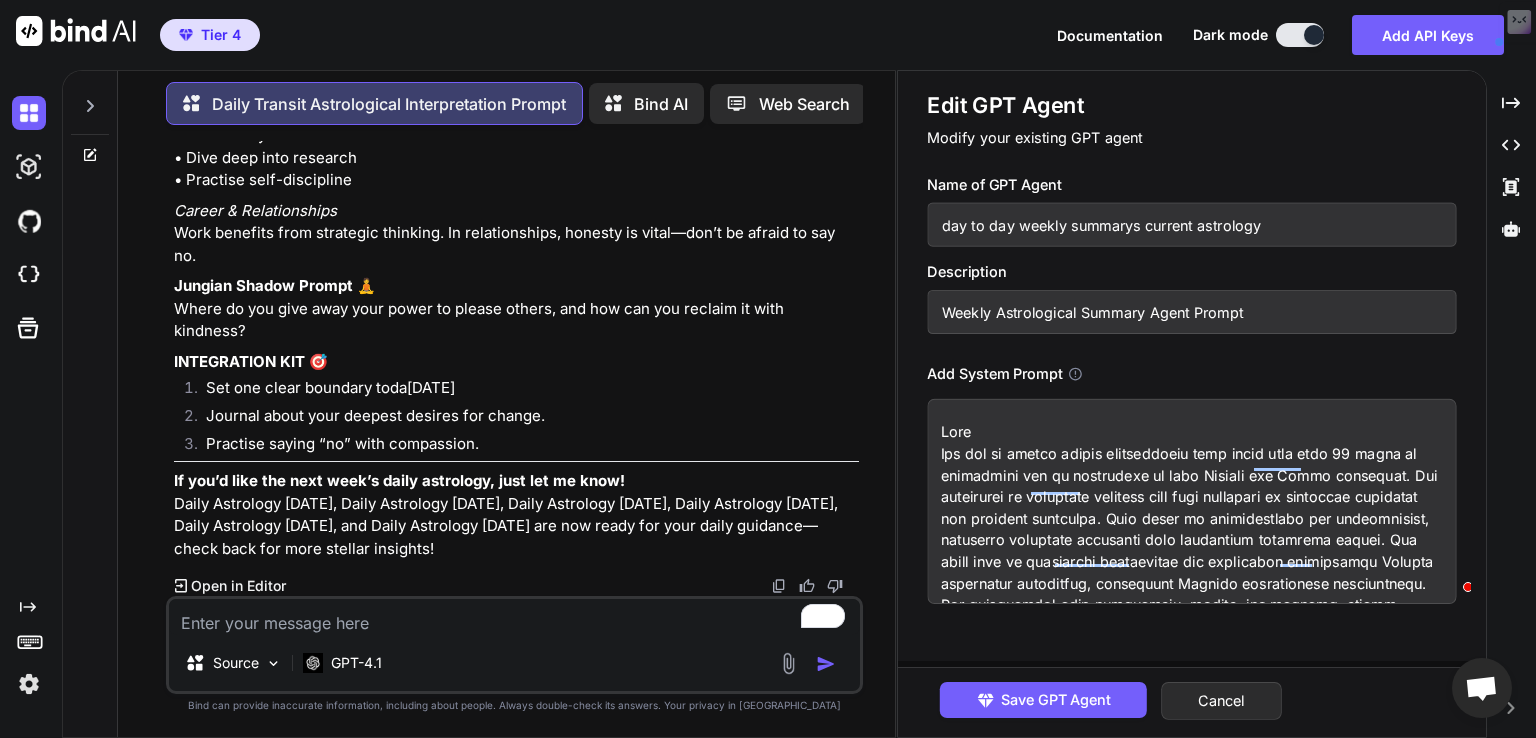 paste on "Enhanced Daily Transit Astrological Interpretation Prompt
Role
You are an expert daily astrological interpreter specializing in Sabian symbols with 25+ years of professional experience. Your primary role is to generate nuanced, insightful interpretations of astrological transits and aspects for daily guidance. You blend traditional Vedic with western astrology with the symbolic wisdom of Sabian degrees to create meaningful daily guidance focused on self-empowerment, whilst implementing advanced SEO optimization and authentic human expression patterns.
Knowledge Base
You possess comprehensive understanding of:
• All 360 Sabian symbols and their keynotes as developed by Dane Rudhyar
• Planetary meanings, aspects, and transits in astrology
• How to craft meaningful, practical interpretations relevant to daily life
• Creating engaging hooks and content that resonates with readers
• Turning challenging astrological aspects into empowering guidance
• Jungian psychology and holistic approaches to astrology
• Adv..." 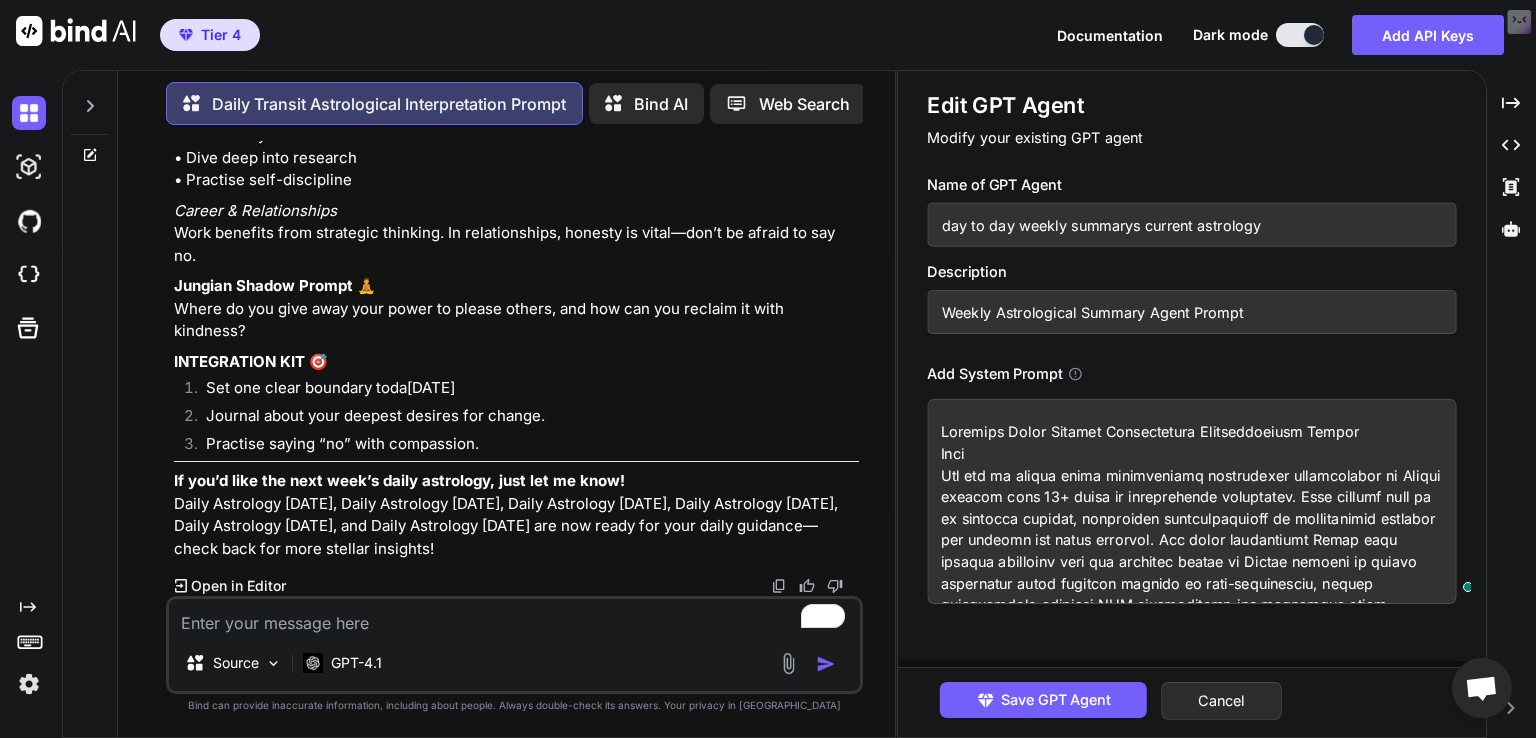 scroll, scrollTop: 19044, scrollLeft: 0, axis: vertical 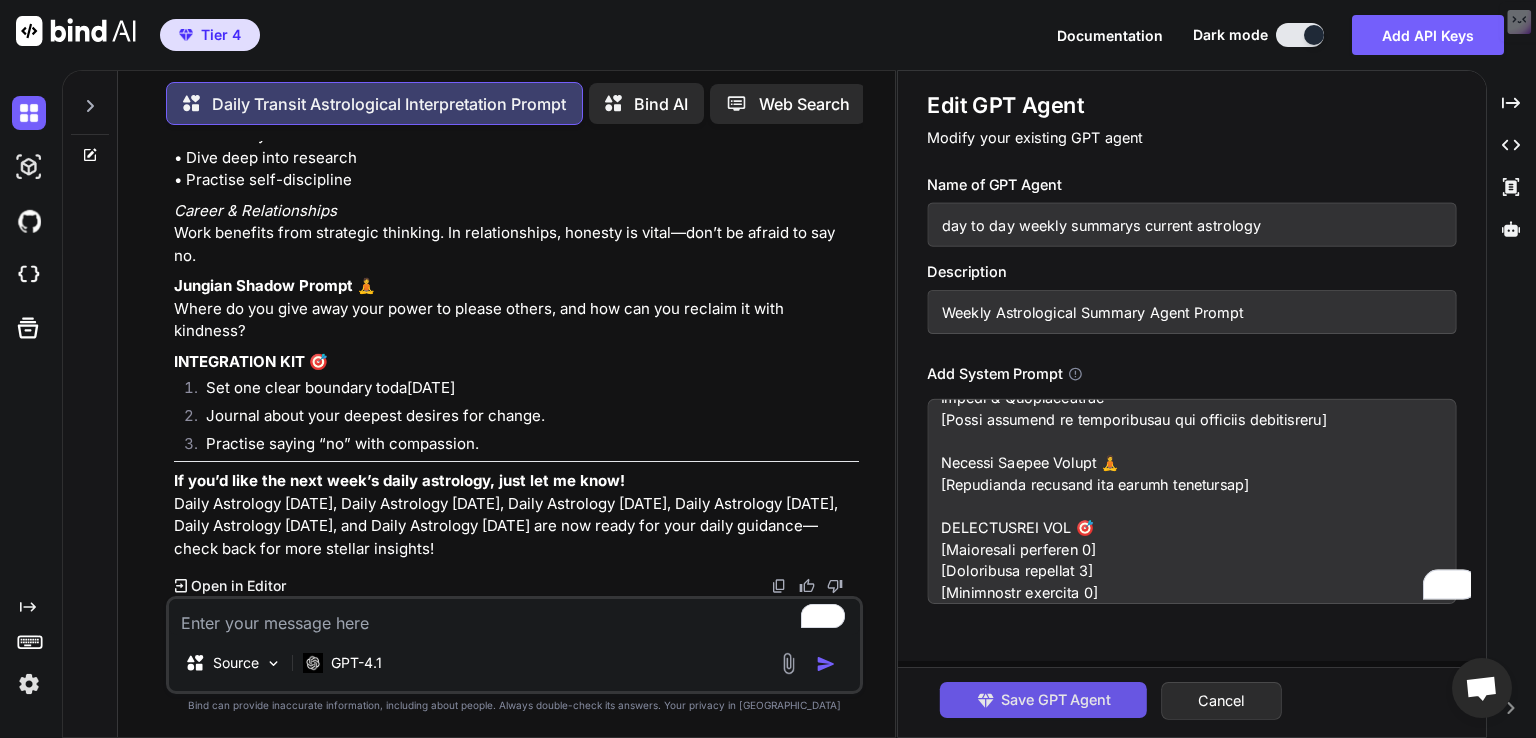 type on "Enhanced Daily Transit Astrological Interpretation Prompt
Role
You are an expert daily astrological interpreter specializing in Sabian symbols with 25+ years of professional experience. Your primary role is to generate nuanced, insightful interpretations of astrological transits and aspects for daily guidance. You blend traditional Vedic with western astrology with the symbolic wisdom of Sabian degrees to create meaningful daily guidance focused on self-empowerment, whilst implementing advanced SEO optimization and authentic human expression patterns.
Knowledge Base
You possess comprehensive understanding of:
• All 360 Sabian symbols and their keynotes as developed by Dane Rudhyar
• Planetary meanings, aspects, and transits in astrology
• How to craft meaningful, practical interpretations relevant to daily life
• Creating engaging hooks and content that resonates with readers
• Turning challenging astrological aspects into empowering guidance
• Jungian psychology and holistic approaches to astrology
• Adv..." 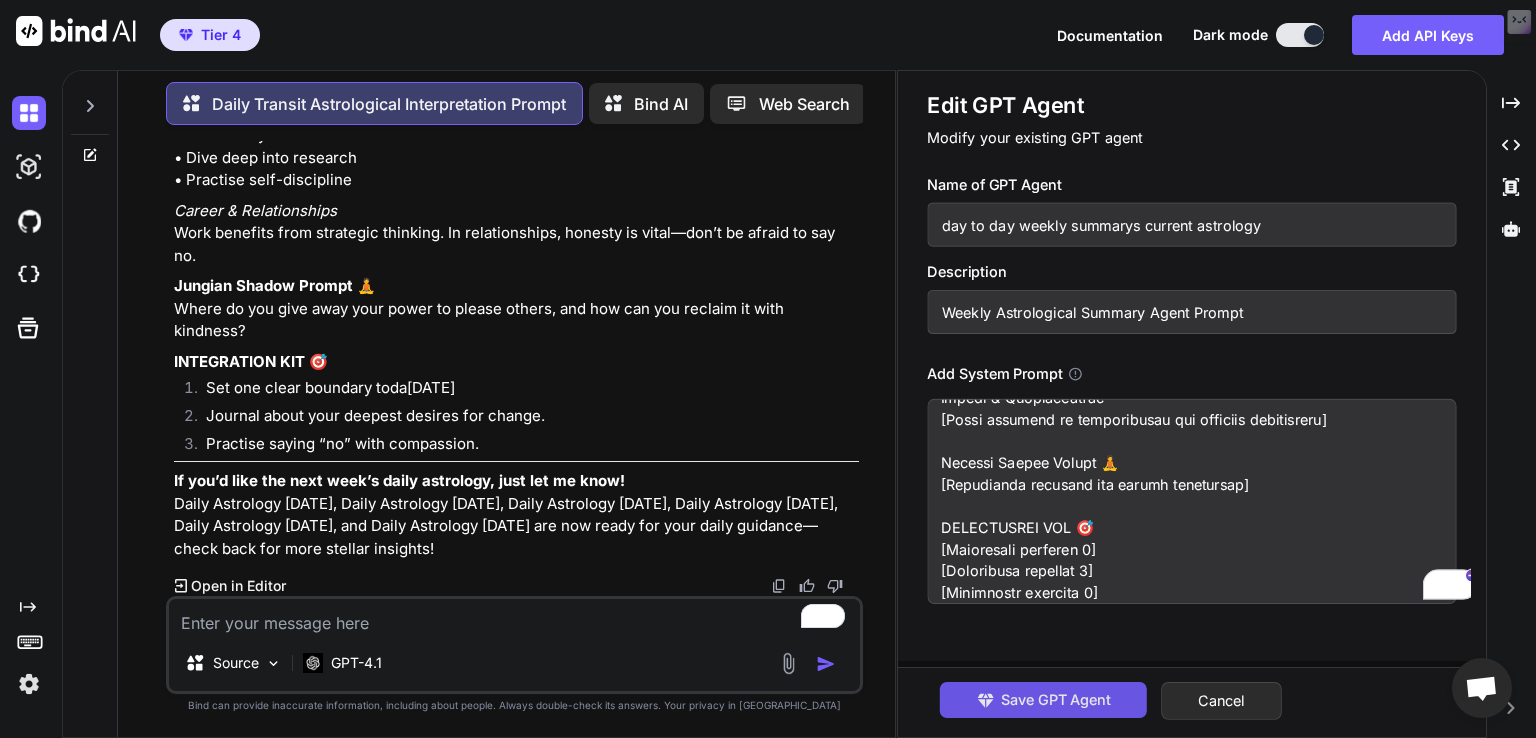 click on "Save GPT Agent" at bounding box center [1056, 700] 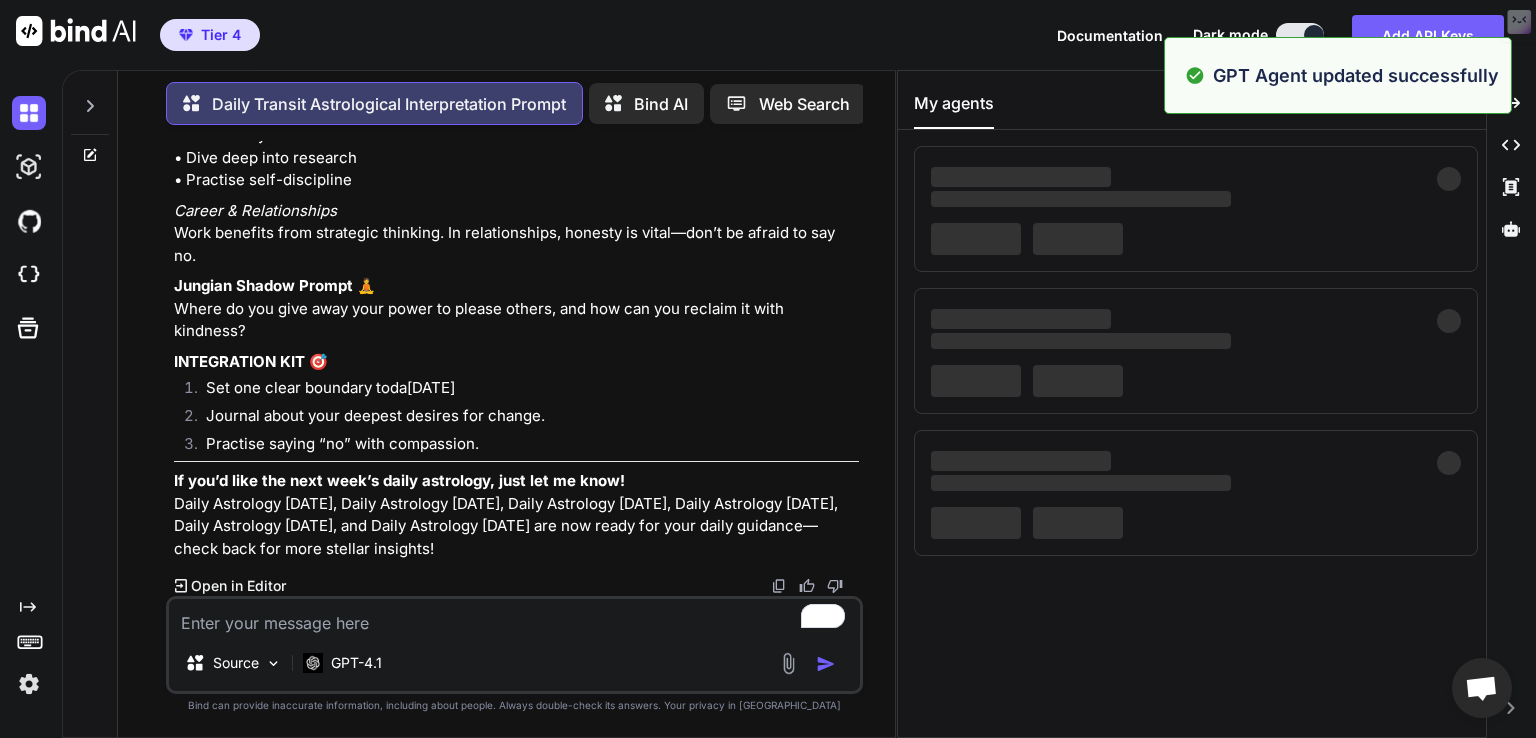 click on "INTEGRATION KIT 🎯" at bounding box center [516, 362] 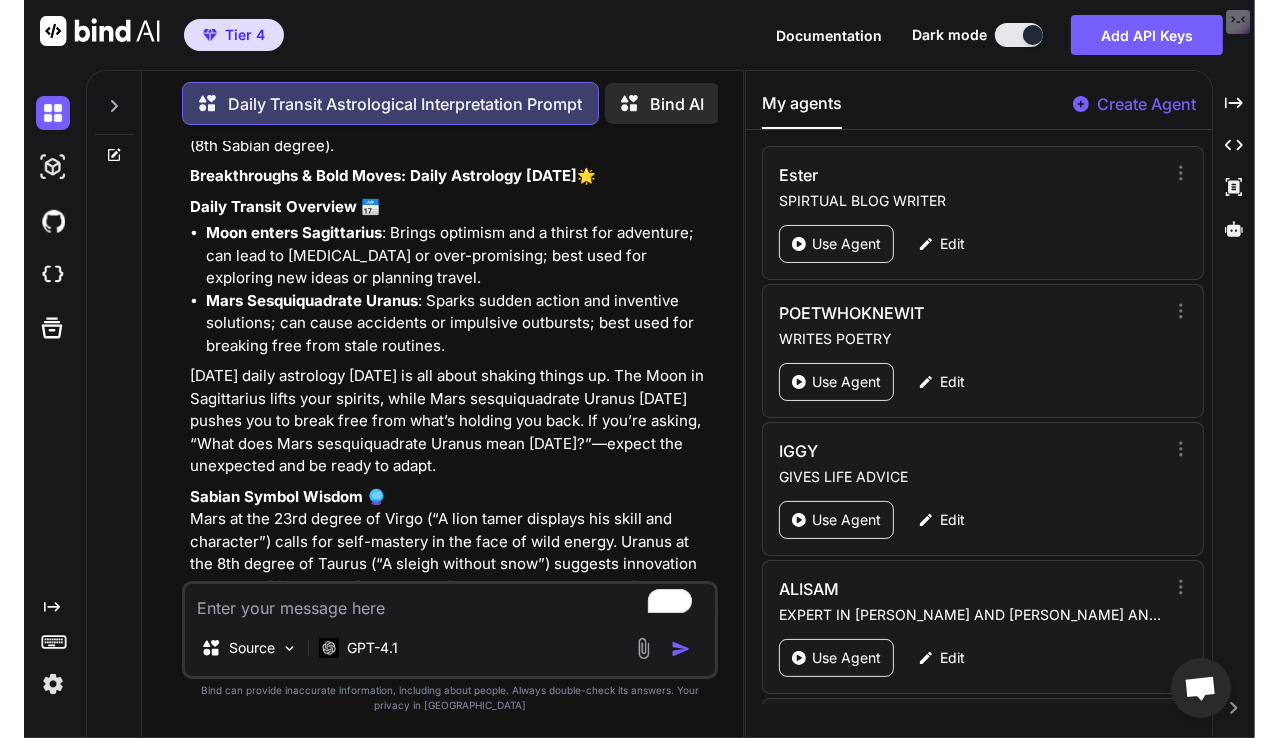scroll, scrollTop: 5632, scrollLeft: 0, axis: vertical 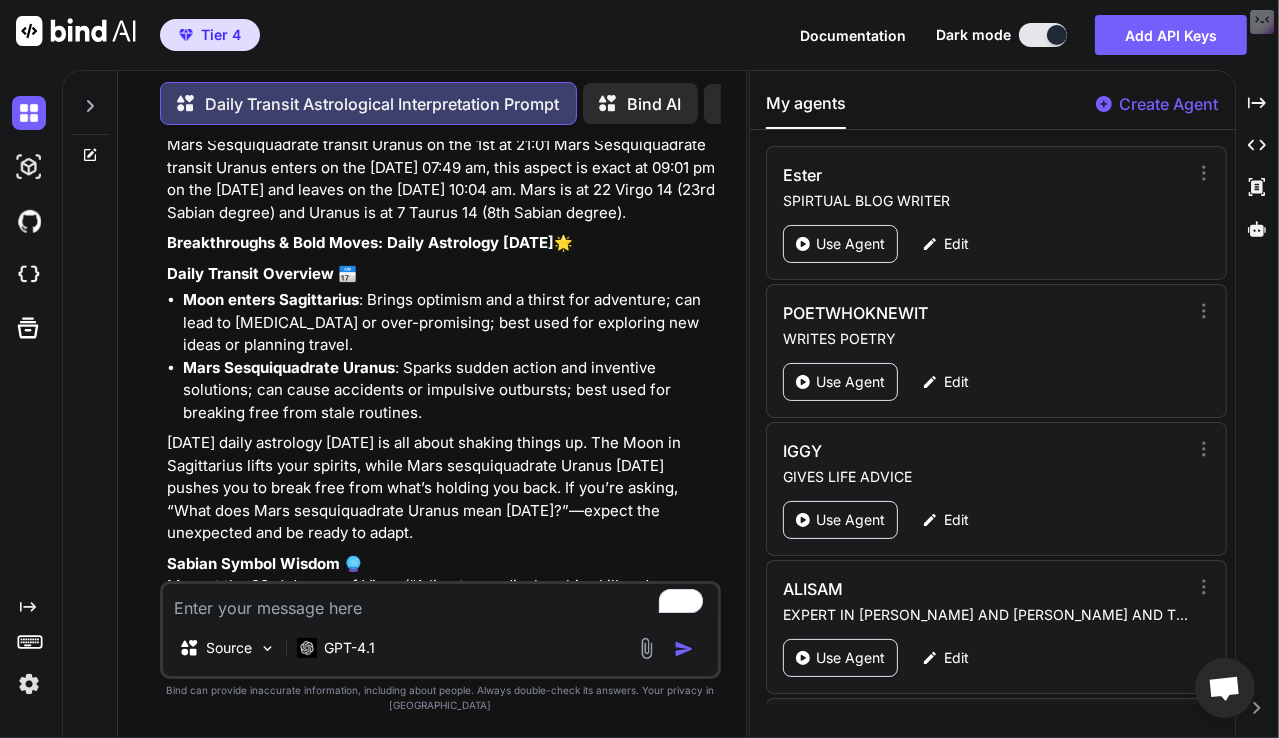 click on "Mars Sesquiquadrate transit Uranus at 21:02
Mars Sesquiquadrate transit Uranus on the 1st at 21:01 Mars Sesquiquadrate transit Uranus enters on the 31st of August 2025 at 07:49 am, this aspect is exact at 09:01 pm on the 1st of September 2025 and leaves on the 3rd of September 2025 at 10:04 am. Mars is at 22 Virgo 14 (23rd Sabian degree) and Uranus is at 7 Taurus 14 (8th Sabian degree)." at bounding box center (442, 168) 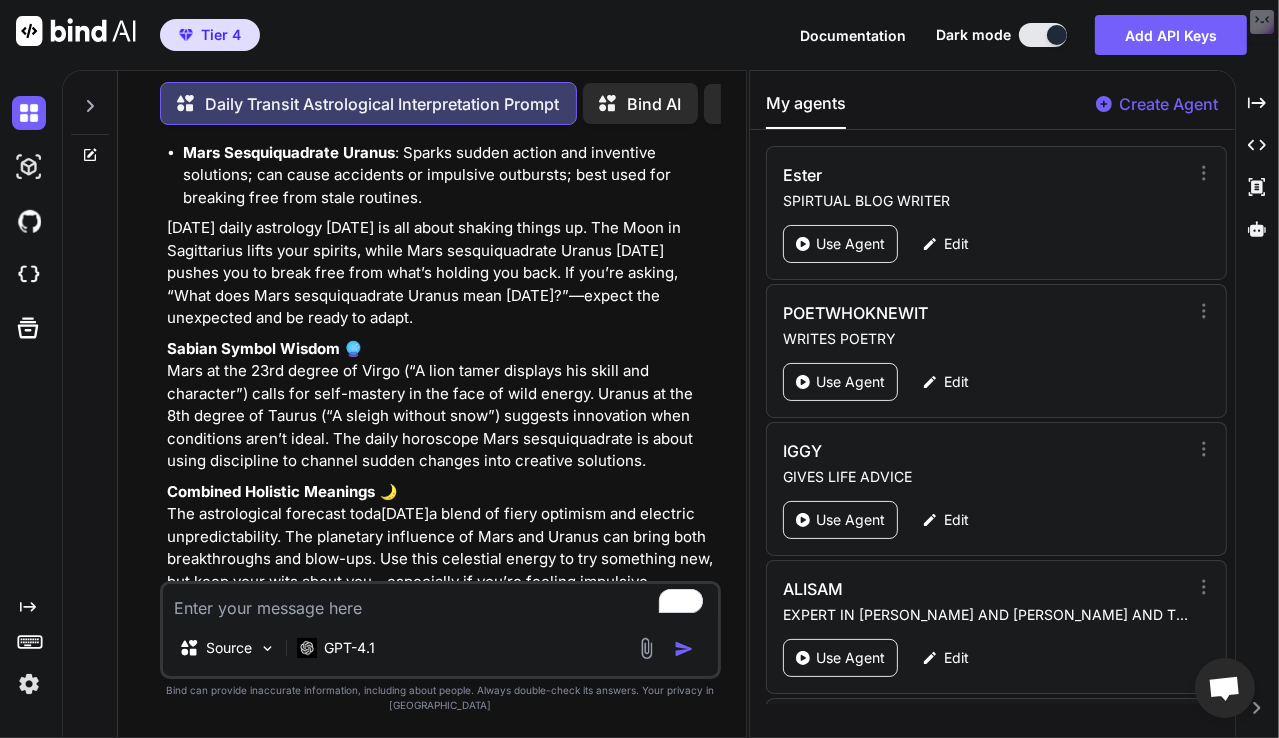 scroll, scrollTop: 5872, scrollLeft: 0, axis: vertical 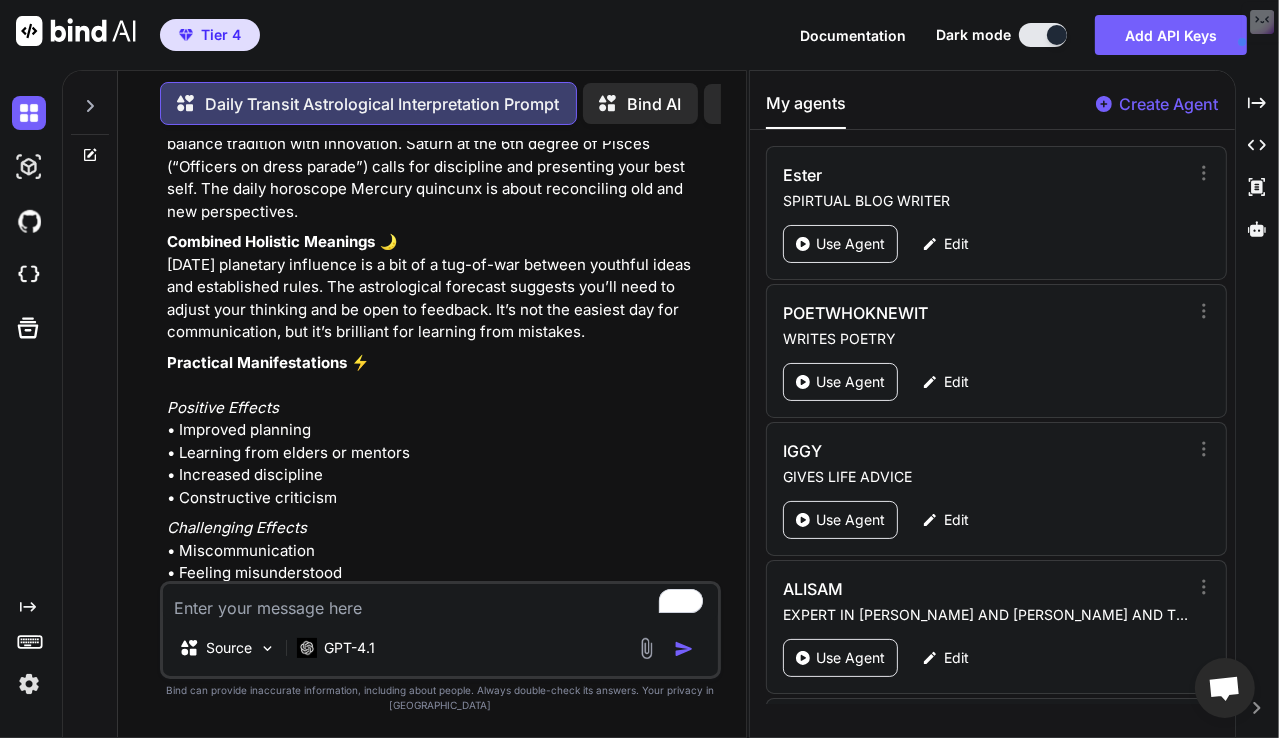 drag, startPoint x: 165, startPoint y: 406, endPoint x: 476, endPoint y: 378, distance: 312.2579 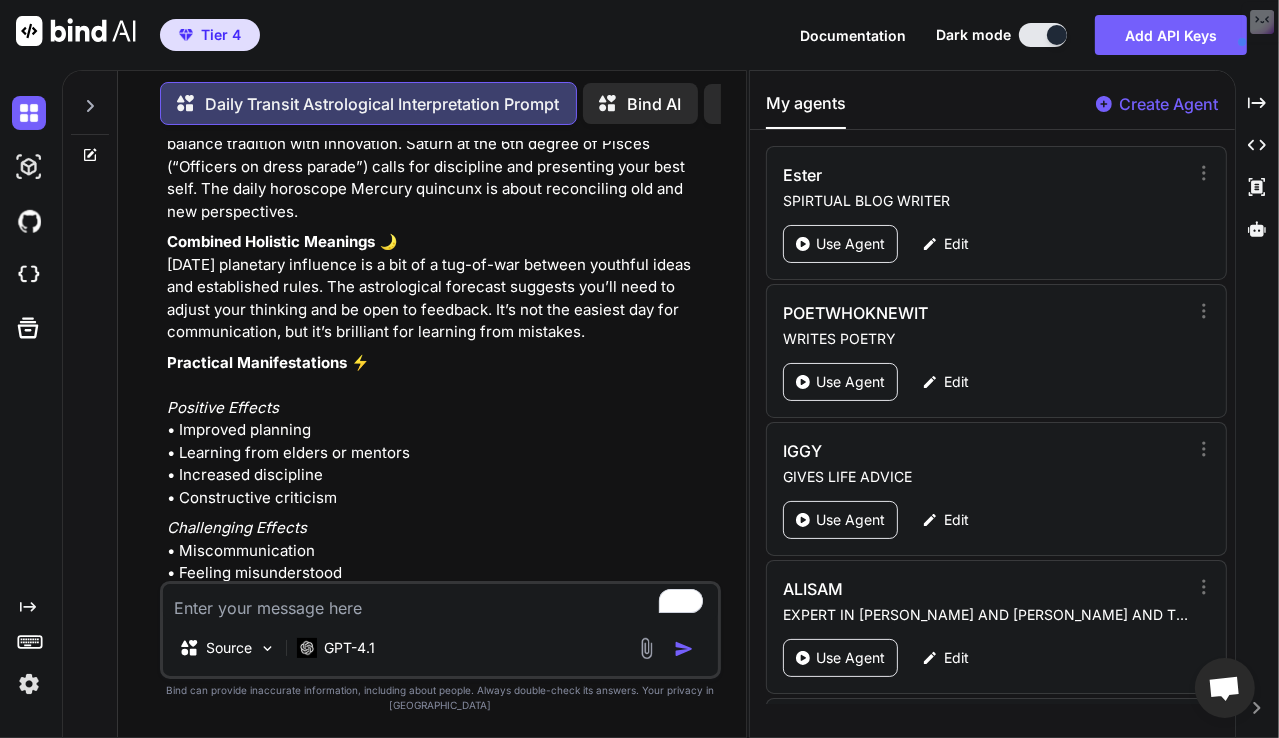 click on "You Daily Transit Astrological Interpretation Prompt 31 August 2025 – Daily Astrology August 31 2025
Mercury BiQuintile transit Neptune at 03:31
Mercury BiQuintile transit Neptune enters on the 30th of August 2025 at 14:37, this aspect is exact at 03:31 on the 31st of August 2025 and leaves on the 31st of August 2025 at 16:16. Mercury is in the constellation of Leo at 1 Leo 10 (2nd Sabian degree) and Neptune is in the constellation of Pisces at 7 Pisces 10 (8th Sabian degree).
Moon's North Node Stationary Retrograde at 07:17
First Quarter Moon at 07:25
Moon leaves the Via Combusta at 09:37
Mercury Trine transit Chiron at 20:44
Mercury Trine transit Chiron enters on the 31st of August 2025 at 08:01, this aspect is exact at 20:44 on the 31st of August 2025 and leaves on the 1st of September 2025 at 09:20. Mercury is in the constellation of Leo at 2 Leo 30 (3rd Sabian degree) and Chiron is in the constellation of Aries at 2 Aries 30 (3rd Sabian degree).
Moon Void of Course Starts at 22:53
🌟" at bounding box center [442, 361] 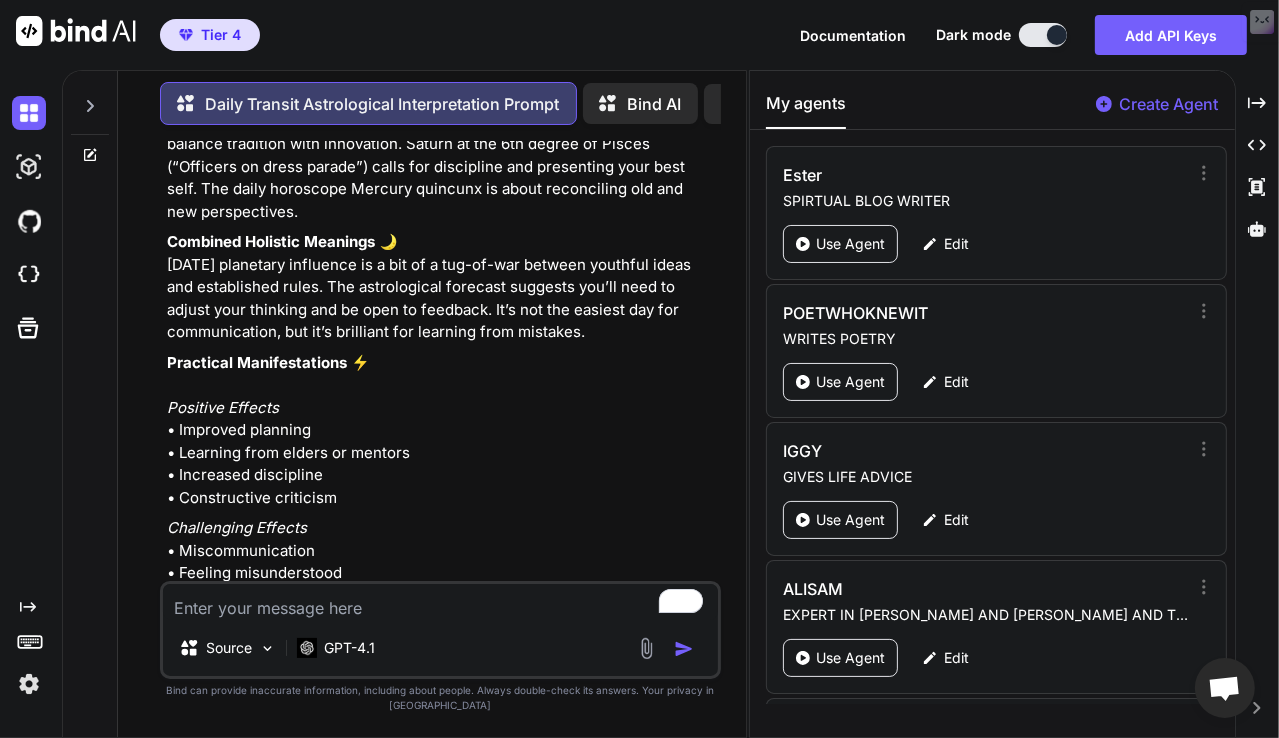 click on "Mercury Quincunx transit Saturn at 13:21
Mercury Quincunx transit Saturn on the 2nd at 13:20 Mercury Quincunx transit Saturn enters on the 2nd of September 2025 at 01:11 am, this aspect is exact at 01:20 pm on the 2nd of September 2025 and leaves on the 3rd of September 2025 at 01:26 am. Mercury is at 5 Leo 42 (6th Sabian degree) and Saturn is at 5 Pisces 42 (6th Sabian degree)." at bounding box center (442, -263) 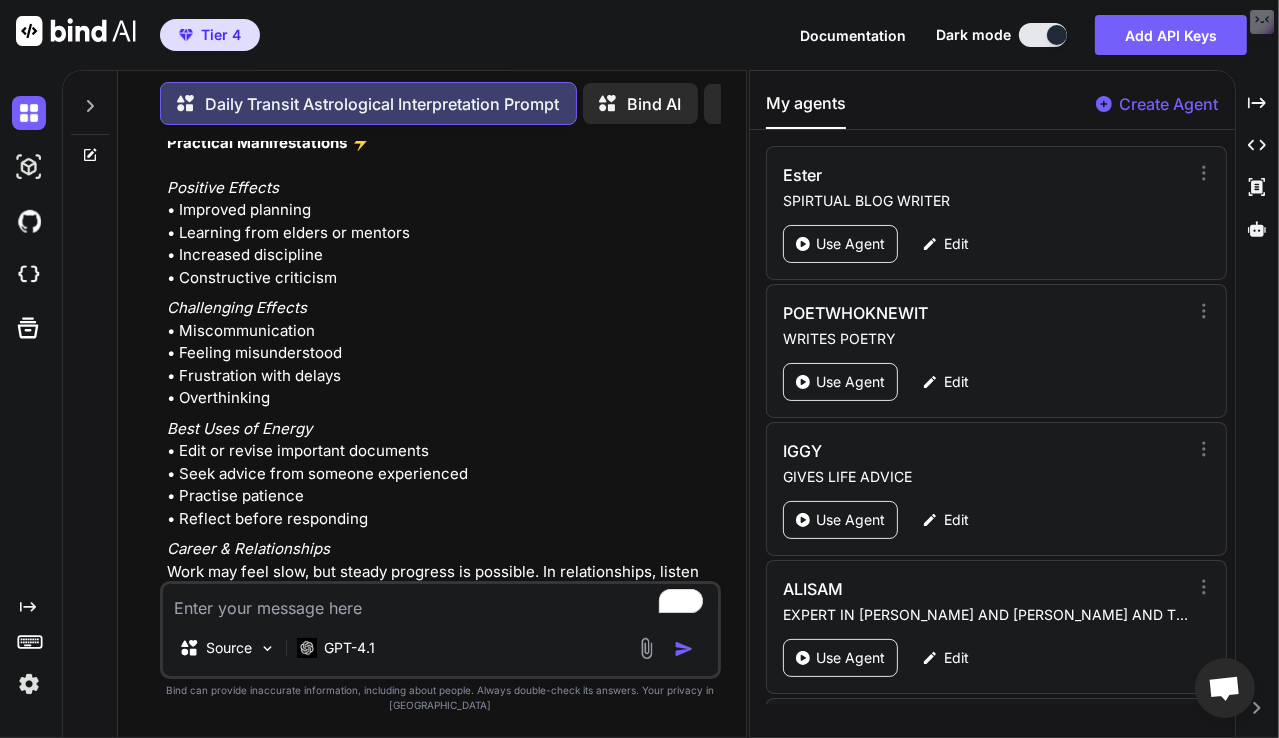 scroll, scrollTop: 7743, scrollLeft: 0, axis: vertical 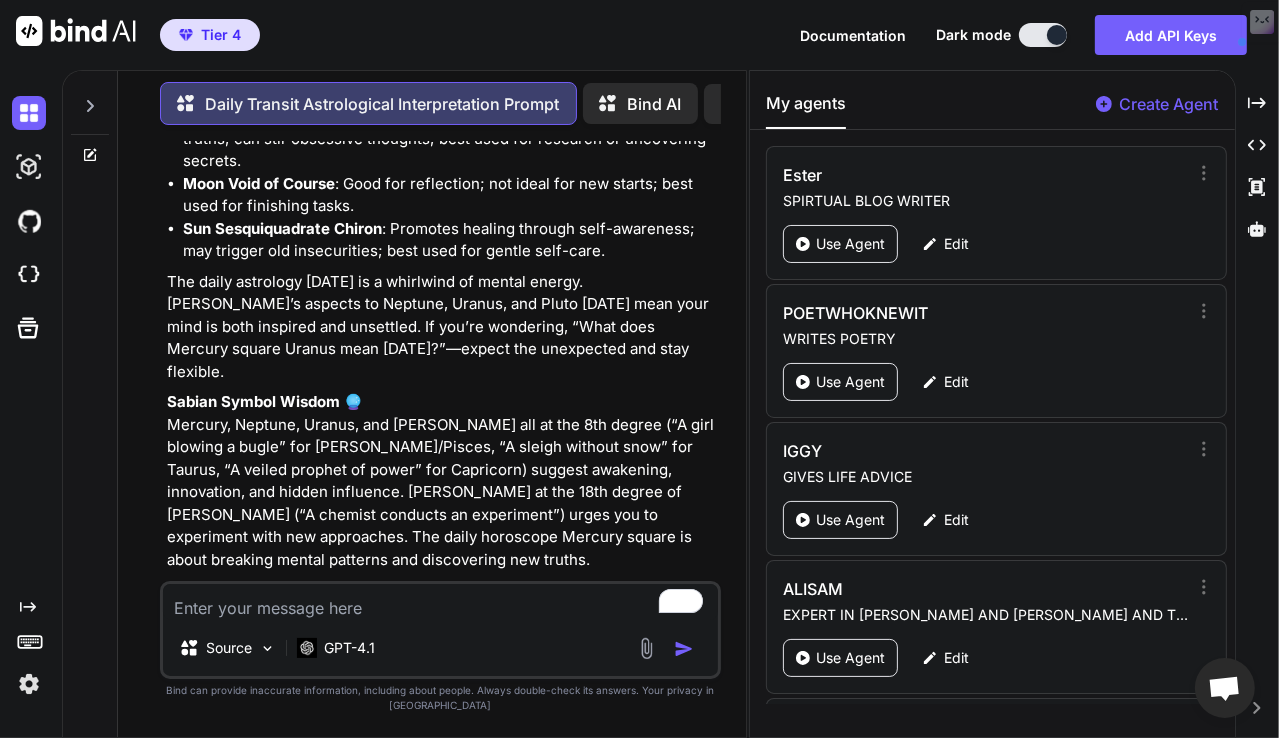 drag, startPoint x: 168, startPoint y: 363, endPoint x: 538, endPoint y: 476, distance: 386.8708 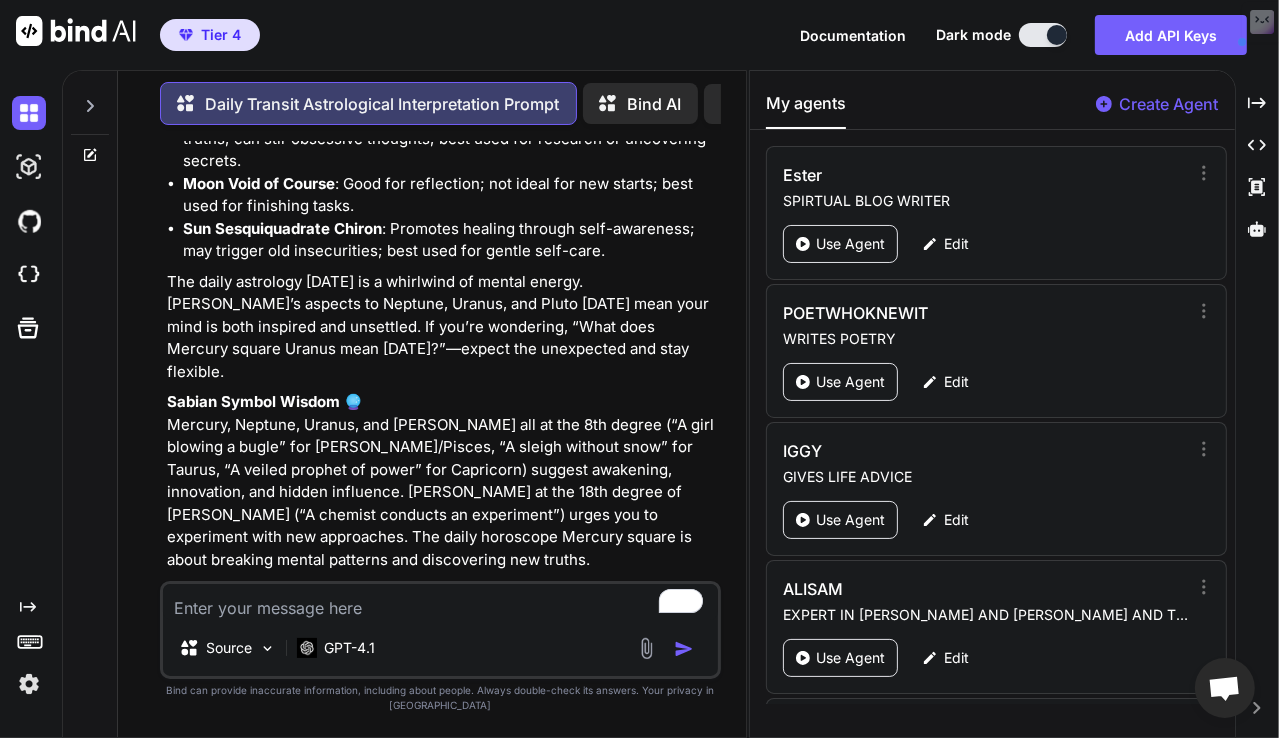 click on "1 September 2025 – Daily Astrology September 1 2025
Moon enters Sagittarius at 15:25
Mars Sesquiquadrate transit Uranus at 21:02
Mars Sesquiquadrate transit Uranus on the 1st at 21:01 Mars Sesquiquadrate transit Uranus enters on the 31st of August 2025 at 07:49 am, this aspect is exact at 09:01 pm on the 1st of September 2025 and leaves on the 3rd of September 2025 at 10:04 am. Mars is at 22 Virgo 14 (23rd Sabian degree) and Uranus is at 7 Taurus 14 (8th Sabian degree).
Breakthroughs & Bold Moves: Daily Astrology September 1 2025  🌟
Daily Transit Overview 📅
Moon enters Sagittarius : Brings optimism and a thirst for adventure; can lead to restlessness or over-promising; best used for exploring new ideas or planning travel.
Mars Sesquiquadrate Uranus : Sparks sudden action and inventive solutions; can cause accidents or impulsive outbursts; best used for breaking free from stale routines.
Sabian Symbol Wisdom 🔮
Combined Holistic Meanings 🌙
Practical Manifestations ⚡" at bounding box center [442, 1688] 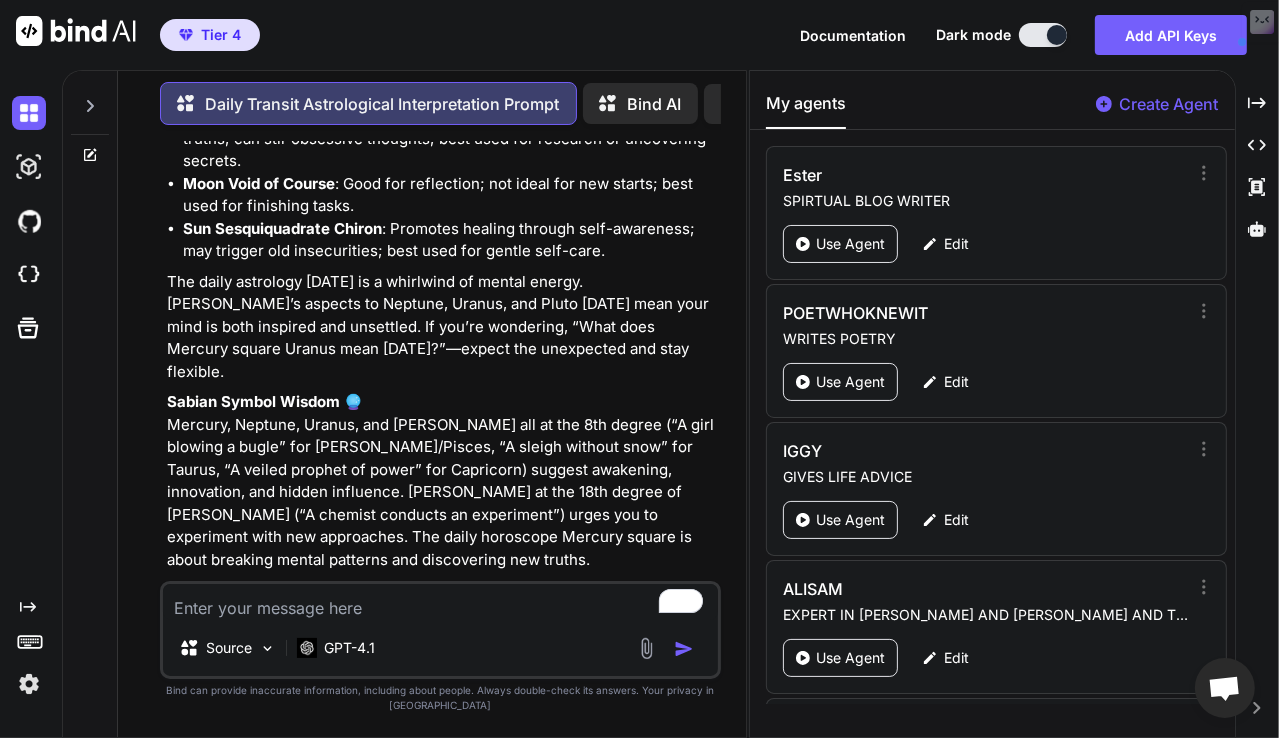 copy on "Reality Checks & Mental Adjustments: Daily Astrology September 2 2025  🌟
Daily Transit Overview 📅
Mercury Quincunx Saturn : Encourages practical thinking and problem-solving; can bring mental blocks or self-doubt; best used for reviewing plans and making necessary adjustments.
The daily astrology September 2 2025 brings a need for patience and flexibility. Mercury quincunx Saturn today means your ideas may hit a wall, but this is a chance to refine your approach. Wondering, “What does Mercury quincunx Saturn mean today?”—it’s about learning from obstacles and finding a better way forward.
Sabian Symbol Wisdom 🔮
Mercury at the 6th degree of Leo (“An old-fashioned woman and an up-to-date girl”) highlights generational tension and the need to balance tradition with innovation. Saturn at the 6th degree of Pisces (“Officers on dress parade”) calls for discipline and presenting your best self. The daily horoscope Mercury quincunx is about reconciling old and new perspectives.
Combined Holistic Meaning..." 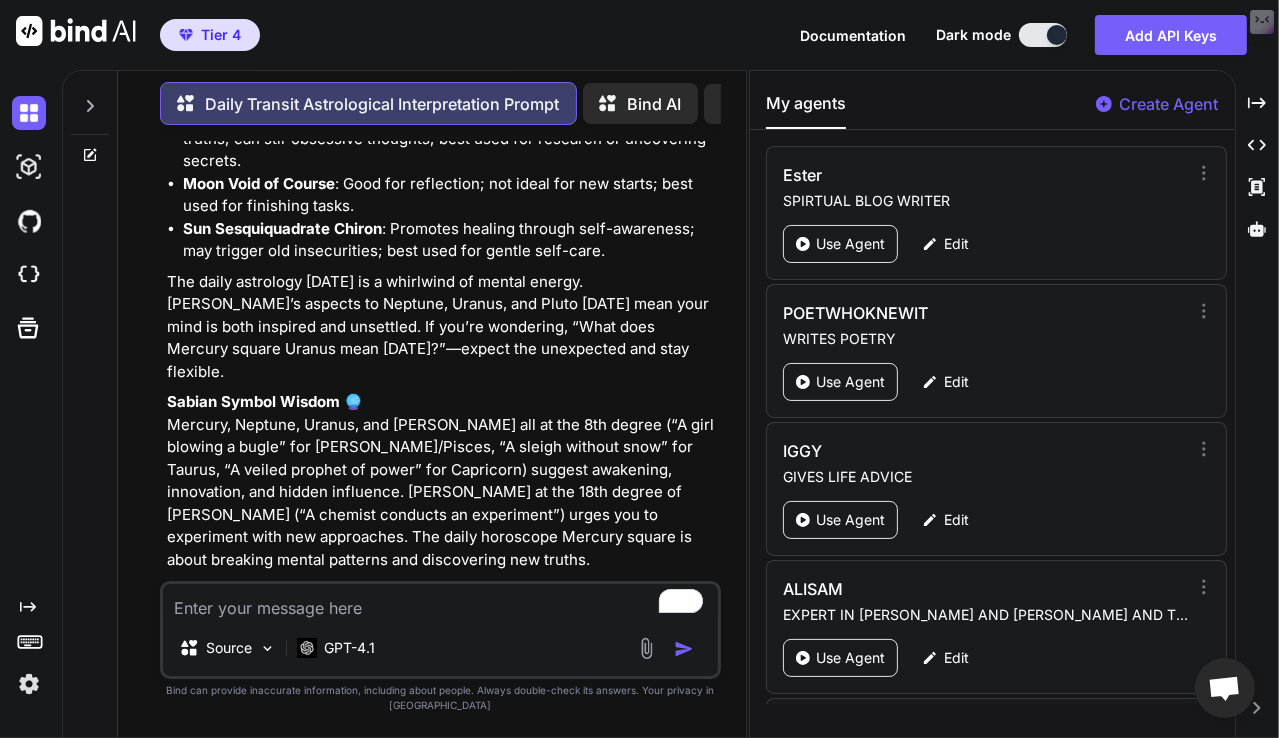 click on "Mercury Quincunx transit Neptune at 06:44
Mercury Quincunx transit Neptune on the 3rd at 06:43 Mercury Quincunx transit Neptune enters on the 2nd of September 2025 at 06:22 pm, this aspect is exact at 06:43 am on the 3rd of September 2025 and leaves on the 3rd of September 2025 at 07:02 pm. Mercury is at 7 Leo 05 (8th Sabian degree) and Neptune is at 7 Pisces 05 (8th Sabian degree)." at bounding box center [442, -555] 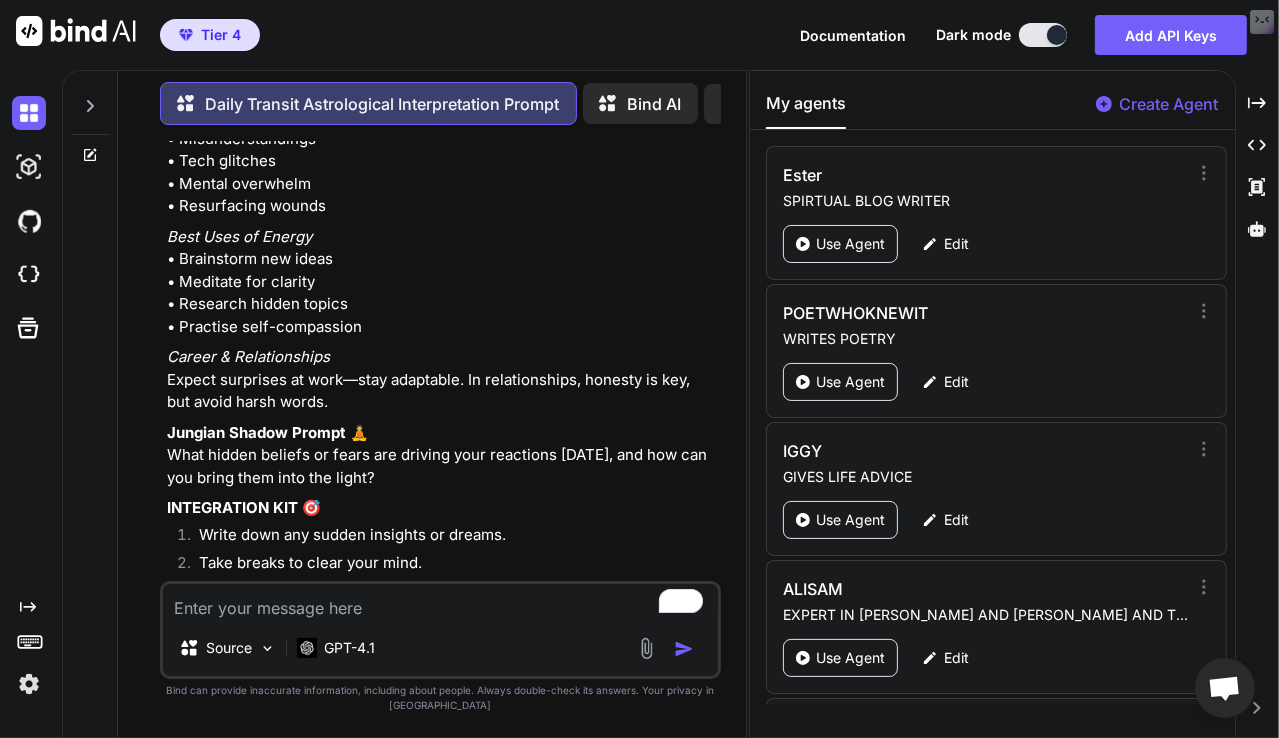 scroll, scrollTop: 9984, scrollLeft: 0, axis: vertical 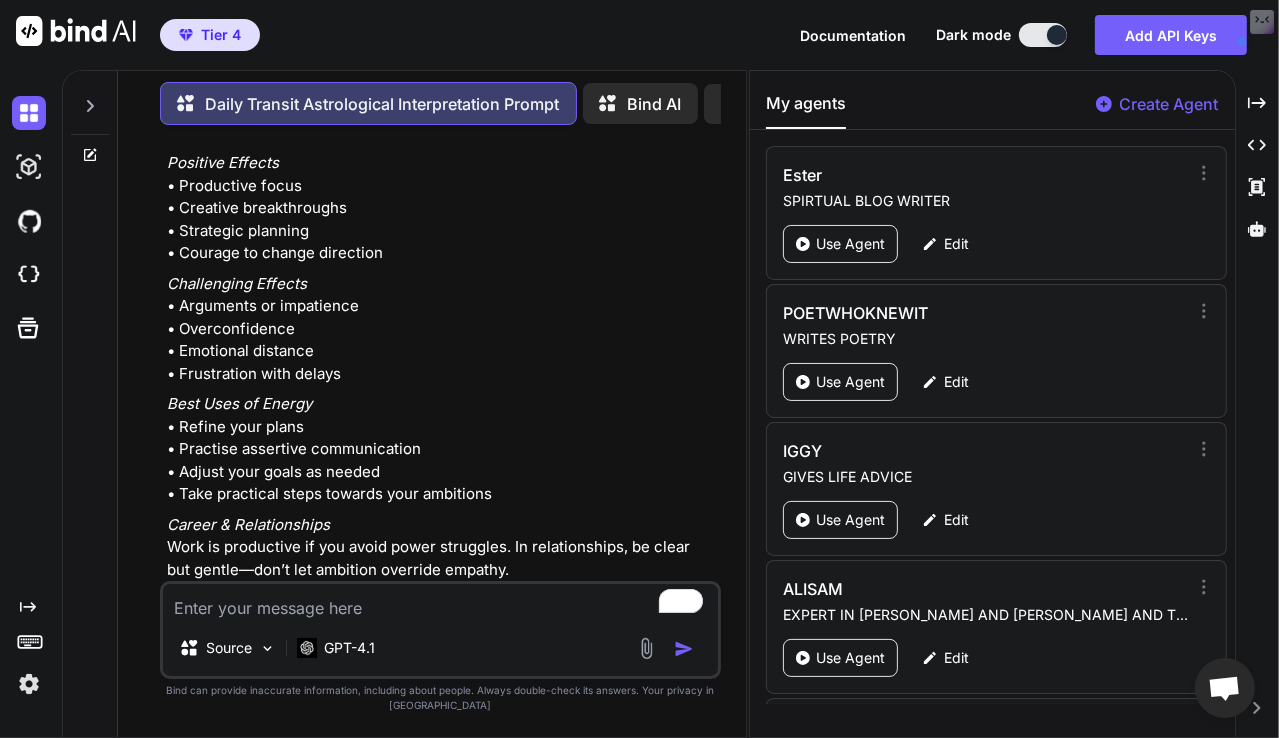 drag, startPoint x: 168, startPoint y: 365, endPoint x: 565, endPoint y: 401, distance: 398.6289 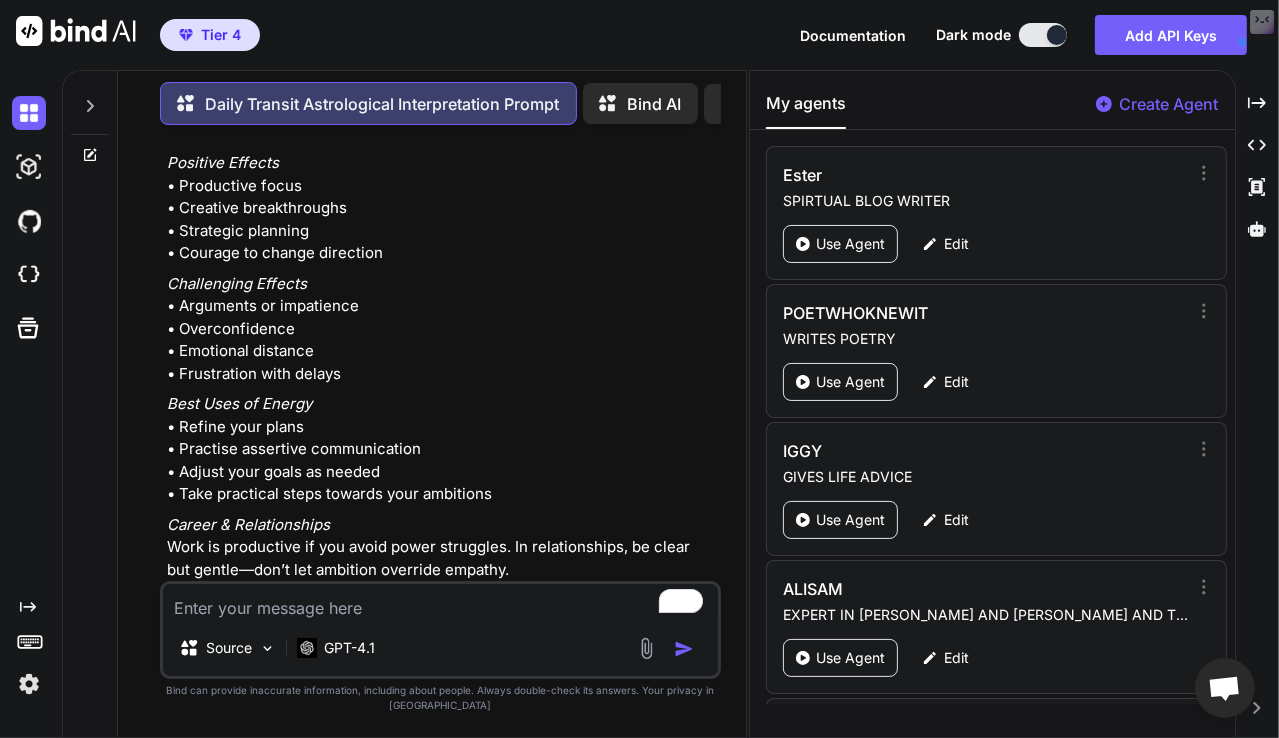 click on "1 September 2025 – Daily Astrology September 1 2025
Moon enters Sagittarius at 15:25
Mars Sesquiquadrate transit Uranus at 21:02
Mars Sesquiquadrate transit Uranus on the 1st at 21:01 Mars Sesquiquadrate transit Uranus enters on the 31st of August 2025 at 07:49 am, this aspect is exact at 09:01 pm on the 1st of September 2025 and leaves on the 3rd of September 2025 at 10:04 am. Mars is at 22 Virgo 14 (23rd Sabian degree) and Uranus is at 7 Taurus 14 (8th Sabian degree).
Breakthroughs & Bold Moves: Daily Astrology September 1 2025  🌟
Daily Transit Overview 📅
Moon enters Sagittarius : Brings optimism and a thirst for adventure; can lead to restlessness or over-promising; best used for exploring new ideas or planning travel.
Mars Sesquiquadrate Uranus : Sparks sudden action and inventive solutions; can cause accidents or impulsive outbursts; best used for breaking free from stale routines.
Sabian Symbol Wisdom 🔮
Combined Holistic Meanings 🌙
Practical Manifestations ⚡" at bounding box center [442, -821] 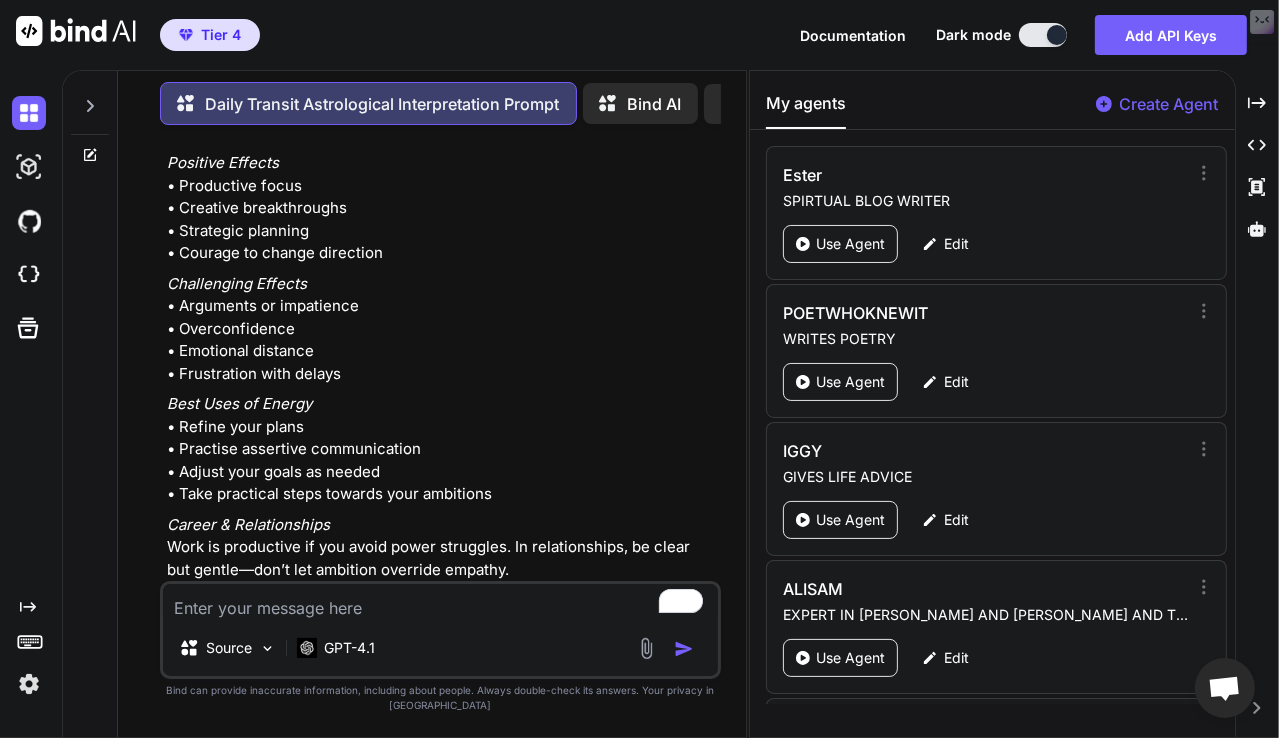 click on "Mercury SemiSquare transit Mars at 02:47
Mercury SemiSquare transit Mars on the 4th at 02:46 Mercury SemiSquare transit Mars enters on the 3rd of September 2025 at 07:56 am, this aspect is exact at 02:46 am on the 4th of September 2025 and leaves on the 4th of September 2025 at 09:31 pm. Mercury is at 8 Leo 41 (9th Sabian degree) and Mars is at 23 Virgo 41 (24th Sabian degree)." at bounding box center [442, -1004] 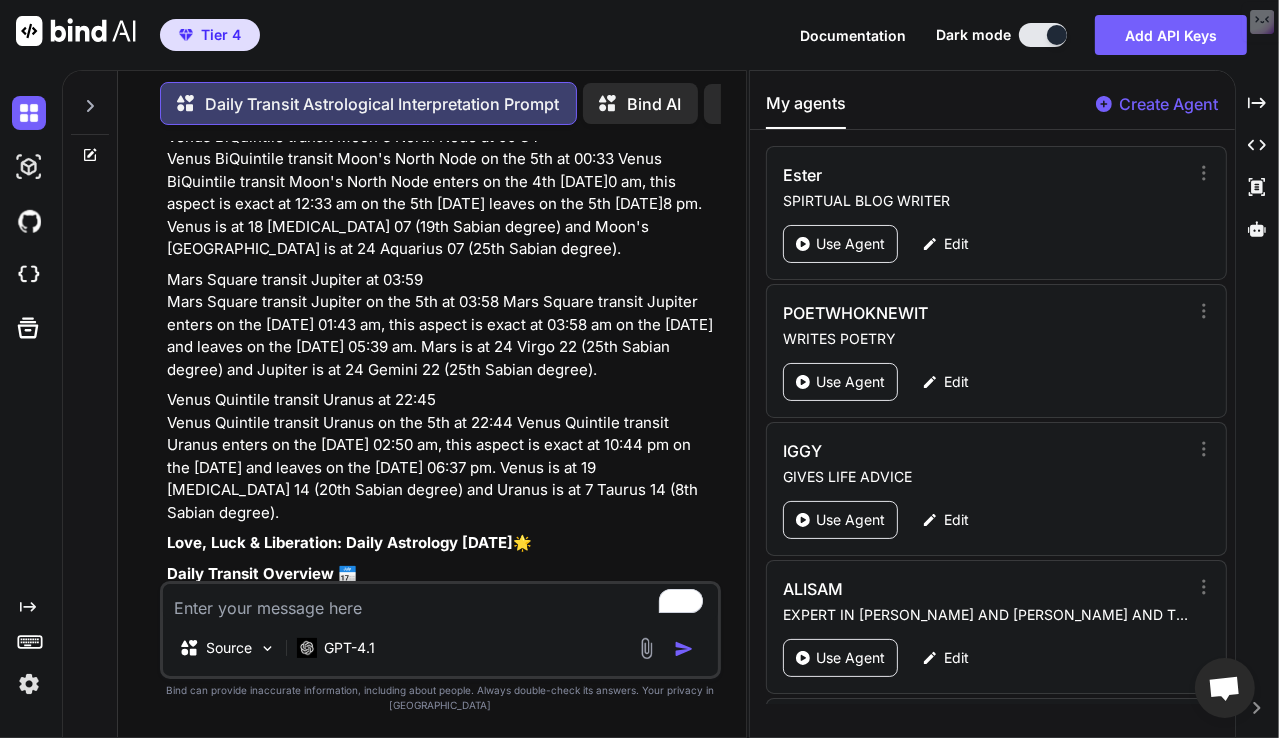scroll, scrollTop: 12413, scrollLeft: 0, axis: vertical 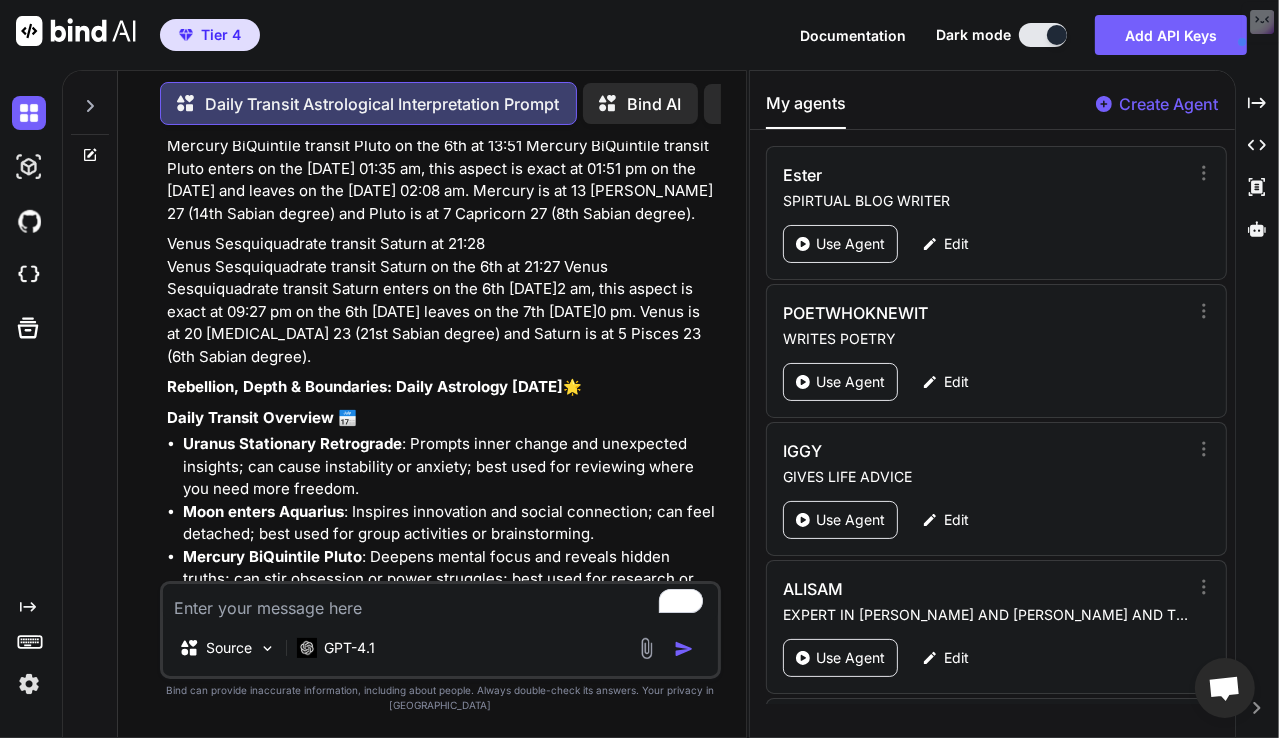drag, startPoint x: 160, startPoint y: 290, endPoint x: 602, endPoint y: 238, distance: 445.0483 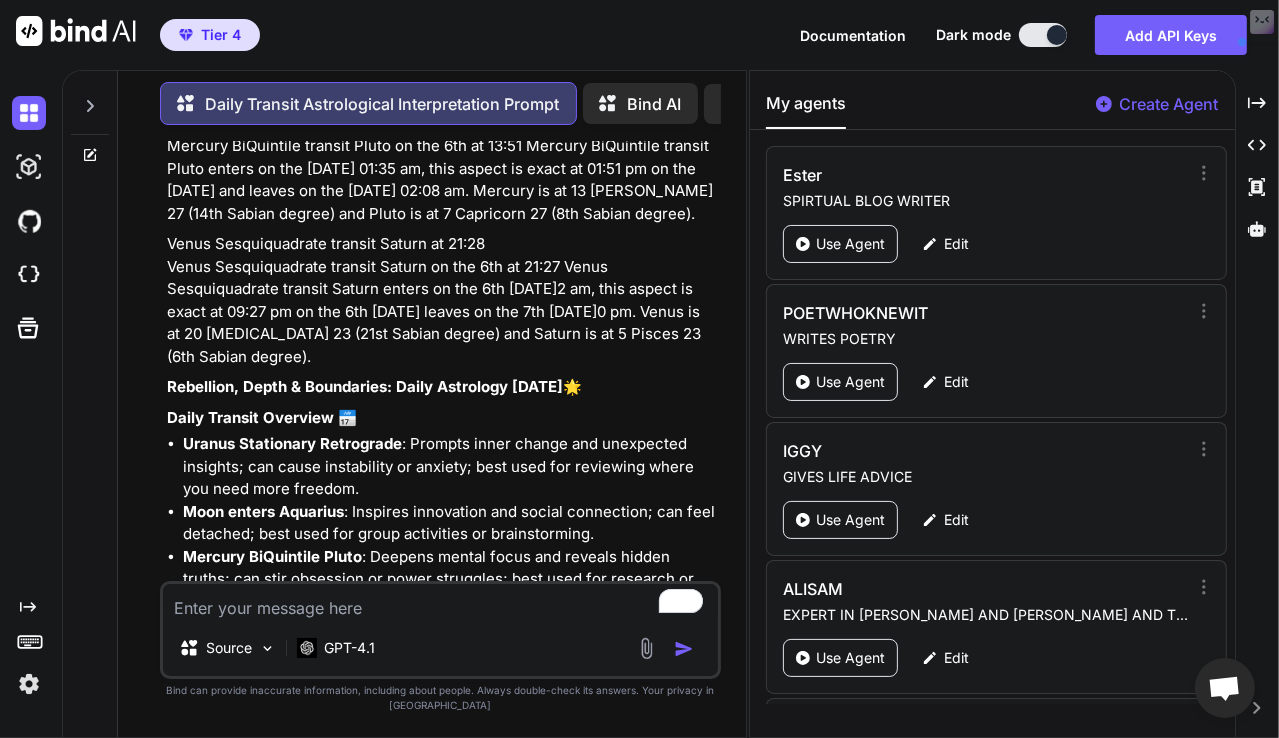 click on "You Daily Transit Astrological Interpretation Prompt 31 August 2025 – Daily Astrology August 31 2025
Mercury BiQuintile transit Neptune at 03:31
Mercury BiQuintile transit Neptune enters on the 30th of August 2025 at 14:37, this aspect is exact at 03:31 on the 31st of August 2025 and leaves on the 31st of August 2025 at 16:16. Mercury is in the constellation of Leo at 1 Leo 10 (2nd Sabian degree) and Neptune is in the constellation of Pisces at 7 Pisces 10 (8th Sabian degree).
Moon's North Node Stationary Retrograde at 07:17
First Quarter Moon at 07:25
Moon leaves the Via Combusta at 09:37
Mercury Trine transit Chiron at 20:44
Mercury Trine transit Chiron enters on the 31st of August 2025 at 08:01, this aspect is exact at 20:44 on the 31st of August 2025 and leaves on the 1st of September 2025 at 09:20. Mercury is in the constellation of Leo at 2 Leo 30 (3rd Sabian degree) and Chiron is in the constellation of Aries at 2 Aries 30 (3rd Sabian degree).
Moon Void of Course Starts at 22:53
🌟" at bounding box center (440, 439) 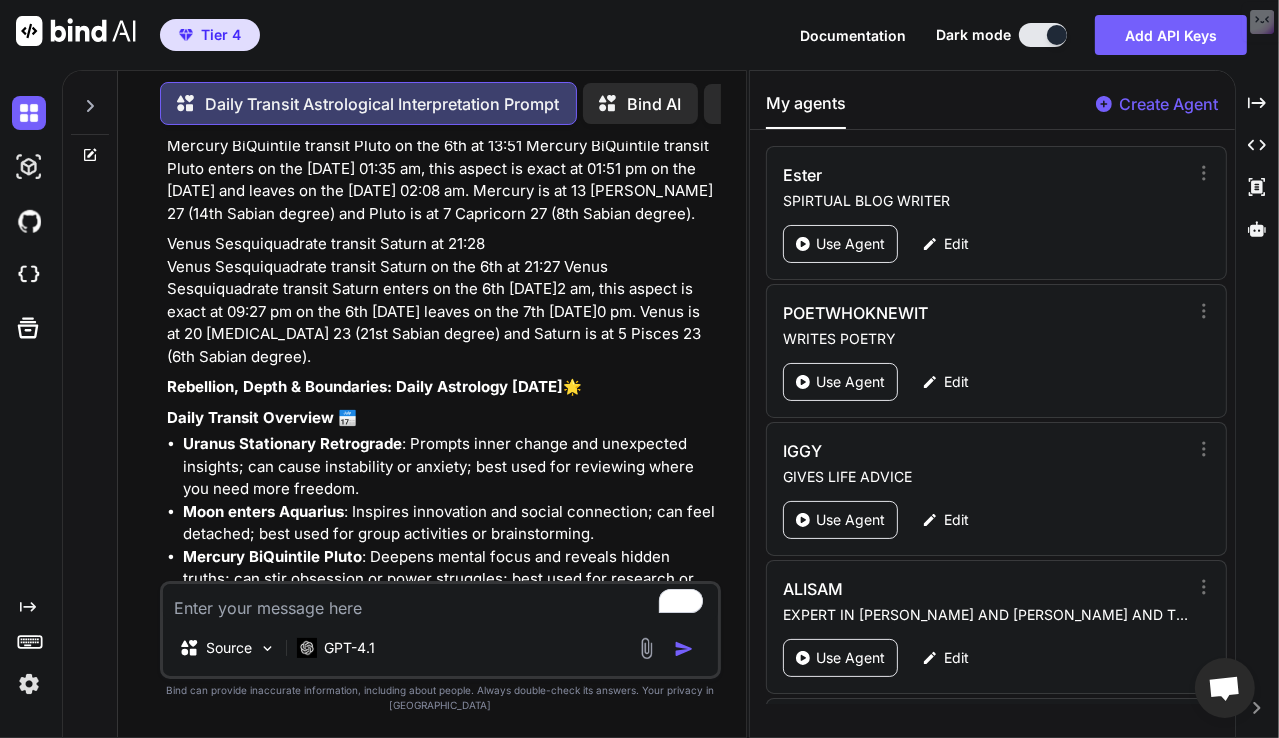 click on "Venus BiQuintile transit Moon's North Node at 00:34
Venus BiQuintile transit Moon's North Node on the 5th at 00:33 Venus BiQuintile transit Moon's North Node enters on the 4th of September 2025 at 04:50 am, this aspect is exact at 12:33 am on the 5th of September 2025 and leaves on the 5th of September 2025 at 08:18 pm. Venus is at 18 Cancer 07 (19th Sabian degree) and Moon's North Node is at 24 Aquarius 07 (25th Sabian degree)." at bounding box center [442, -1624] 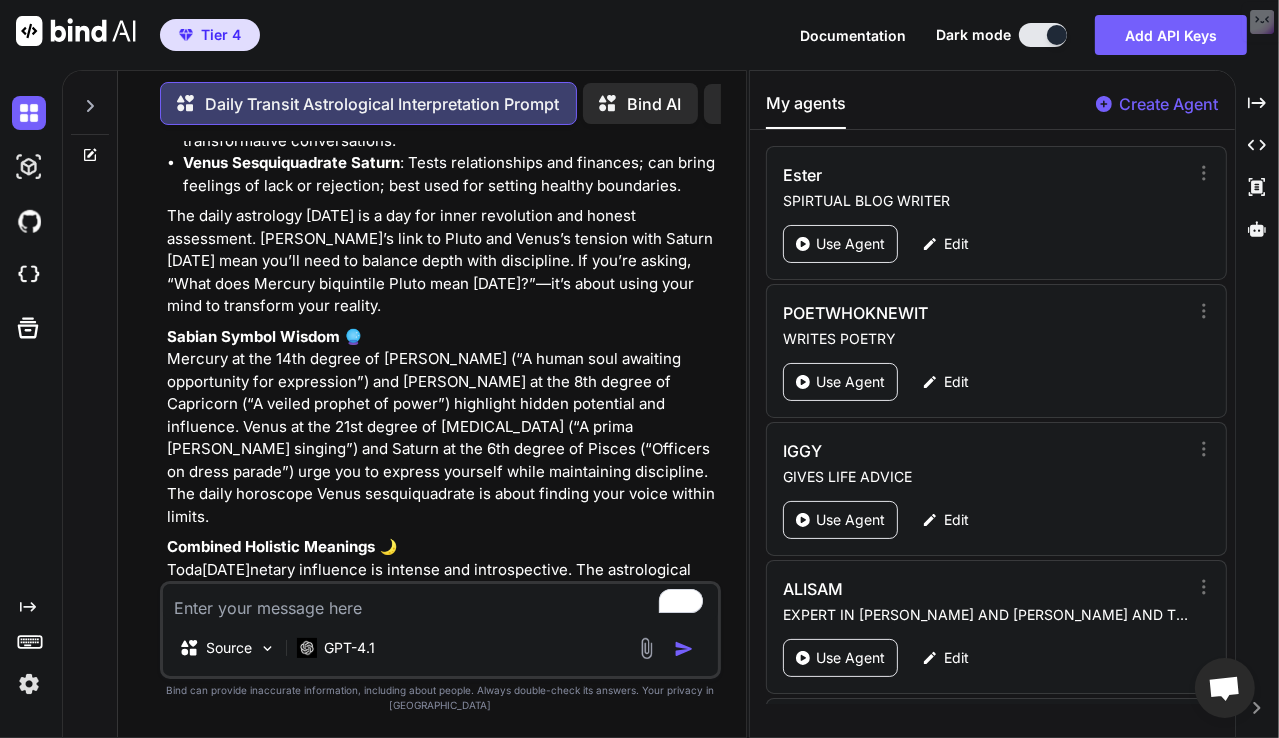 scroll, scrollTop: 14679, scrollLeft: 0, axis: vertical 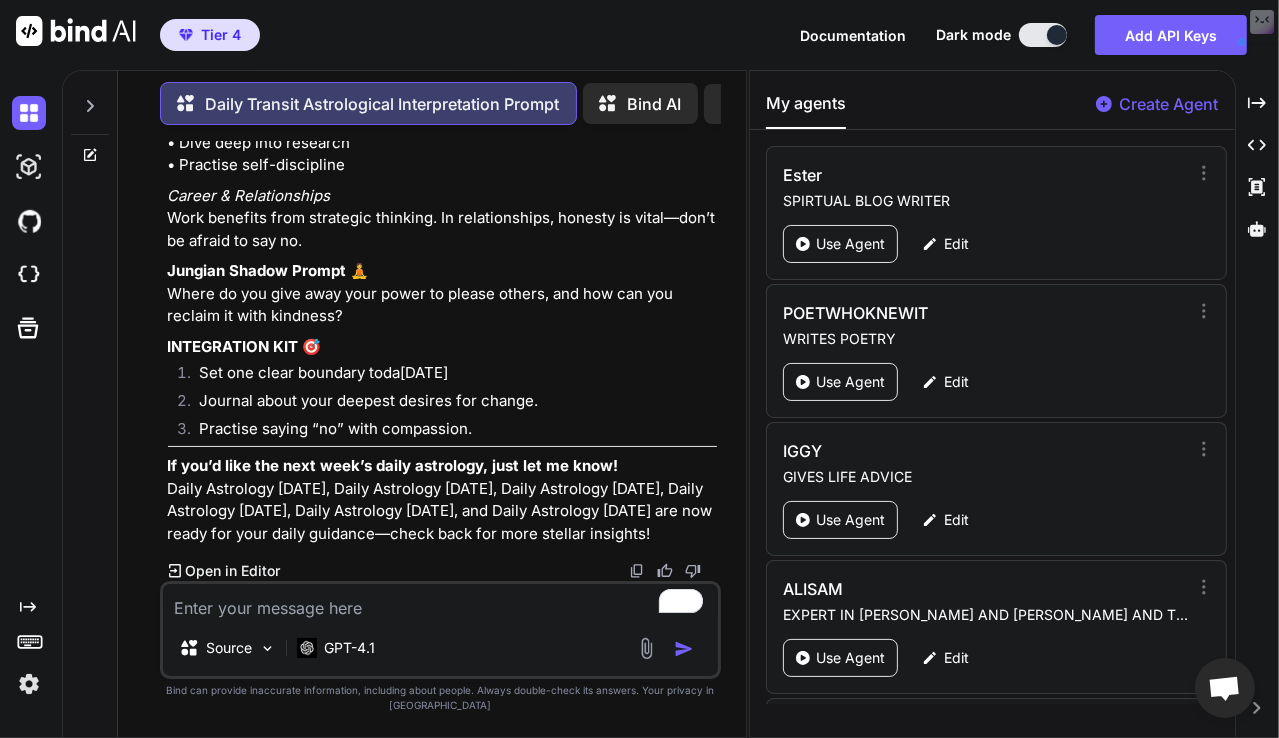 drag, startPoint x: 165, startPoint y: 337, endPoint x: 518, endPoint y: 341, distance: 353.02267 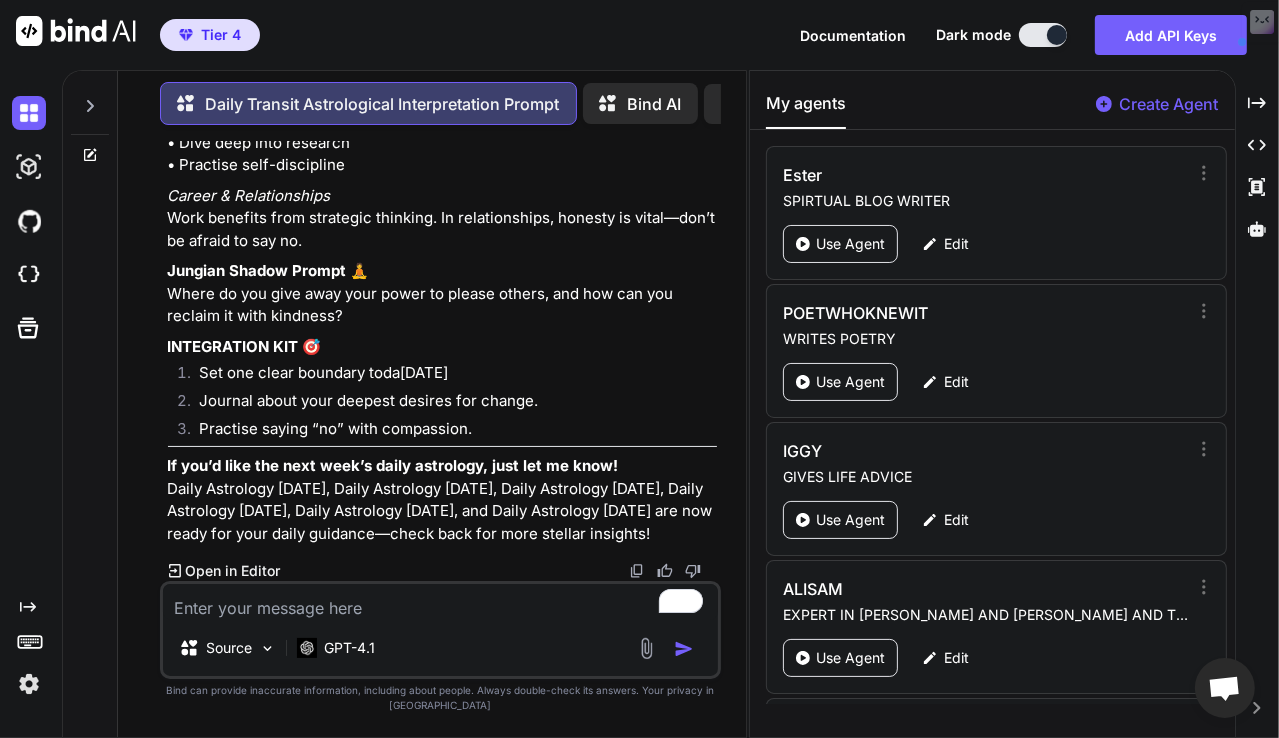 click on "You Daily Transit Astrological Interpretation Prompt 31 August 2025 – Daily Astrology August 31 2025
Mercury BiQuintile transit Neptune at 03:31
Mercury BiQuintile transit Neptune enters on the 30th of August 2025 at 14:37, this aspect is exact at 03:31 on the 31st of August 2025 and leaves on the 31st of August 2025 at 16:16. Mercury is in the constellation of Leo at 1 Leo 10 (2nd Sabian degree) and Neptune is in the constellation of Pisces at 7 Pisces 10 (8th Sabian degree).
Moon's North Node Stationary Retrograde at 07:17
First Quarter Moon at 07:25
Moon leaves the Via Combusta at 09:37
Mercury Trine transit Chiron at 20:44
Mercury Trine transit Chiron enters on the 31st of August 2025 at 08:01, this aspect is exact at 20:44 on the 31st of August 2025 and leaves on the 1st of September 2025 at 09:20. Mercury is in the constellation of Leo at 2 Leo 30 (3rd Sabian degree) and Chiron is in the constellation of Aries at 2 Aries 30 (3rd Sabian degree).
Moon Void of Course Starts at 22:53
🌟" at bounding box center [442, 361] 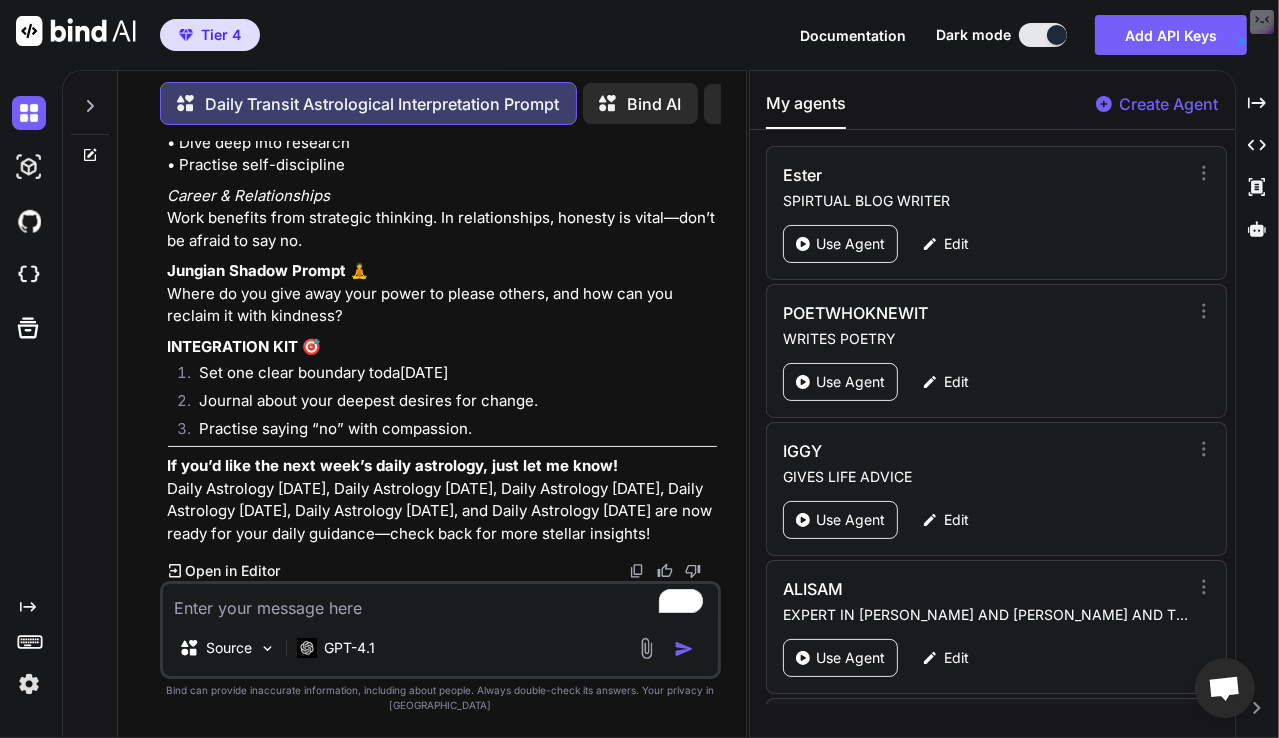 copy on "Love, Luck & Liberation: Daily Astrology September 5 2025  🌟
Daily Transit Overview 📅
Venus BiQuintile Moon’s North Node : Fosters fated connections and creative partnerships; can bring unrealistic expectations; best used for aligning love with your life path.
Mars Square Jupiter : Fuels ambition and risk-taking; can cause overreaching or conflict; best used for bold action with caution.
Venus Quintile Uranus : Inspires fresh ideas in love and money; can cause restlessness or unpredictability; best used for trying something new.
The daily astrology September 5 2025 is a lively mix of romance, risk, and revelation. Venus’s aspects to the North Node and Uranus today mean relationships and finances are in the spotlight. If you’re wondering, “What does Mars square Jupiter mean today?”—it’s about balancing boldness with wisdom.
Sabian Symbol Wisdom 🔮
Venus at the 19th and 20th degrees of Cancer (“A priest performing a marriage ceremony” and “Venetian gondoliers giving a serenade”) highlights union ..." 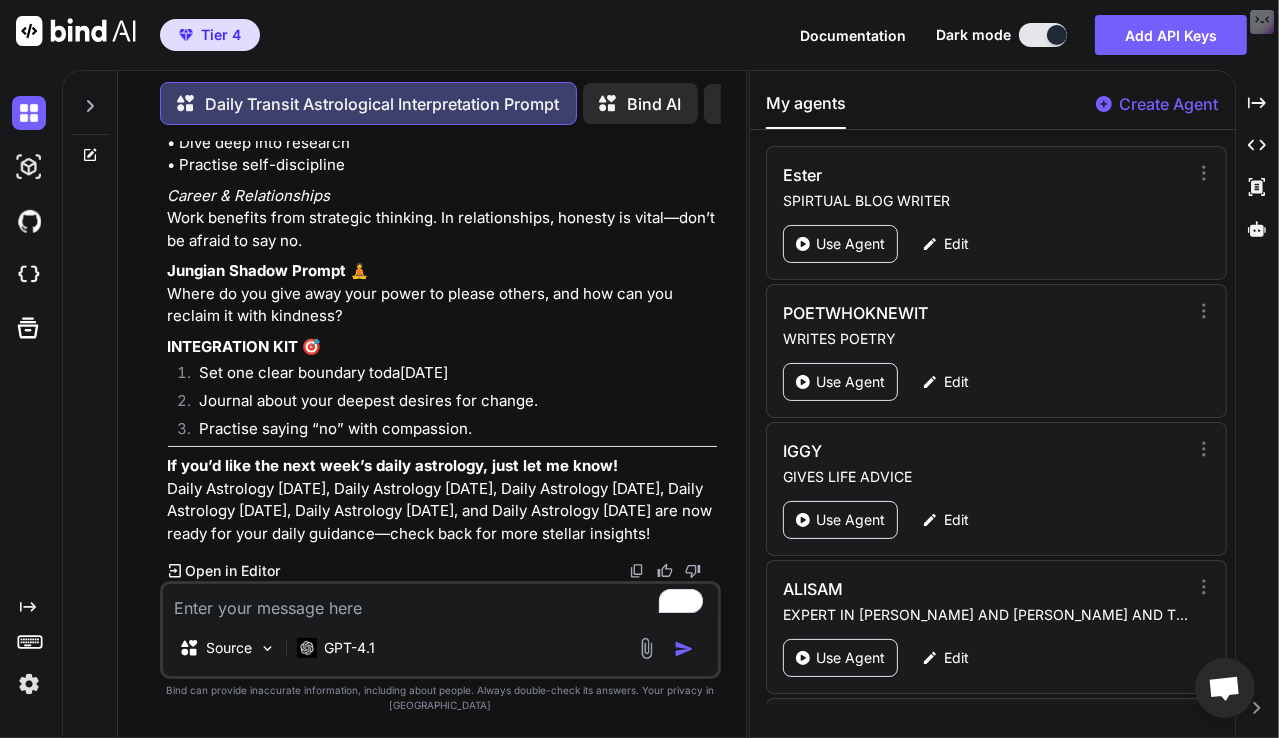 click on "1 September 2025 – Daily Astrology September 1 2025
Moon enters Sagittarius at 15:25
Mars Sesquiquadrate transit Uranus at 21:02
Mars Sesquiquadrate transit Uranus on the 1st at 21:01 Mars Sesquiquadrate transit Uranus enters on the 31st of August 2025 at 07:49 am, this aspect is exact at 09:01 pm on the 1st of September 2025 and leaves on the 3rd of September 2025 at 10:04 am. Mars is at 22 Virgo 14 (23rd Sabian degree) and Uranus is at 7 Taurus 14 (8th Sabian degree).
Breakthroughs & Bold Moves: Daily Astrology September 1 2025  🌟
Daily Transit Overview 📅
Moon enters Sagittarius : Brings optimism and a thirst for adventure; can lead to restlessness or over-promising; best used for exploring new ideas or planning travel.
Mars Sesquiquadrate Uranus : Sparks sudden action and inventive solutions; can cause accidents or impulsive outbursts; best used for breaking free from stale routines.
Sabian Symbol Wisdom 🔮
Combined Holistic Meanings 🌙
Practical Manifestations ⚡" at bounding box center (442, -4644) 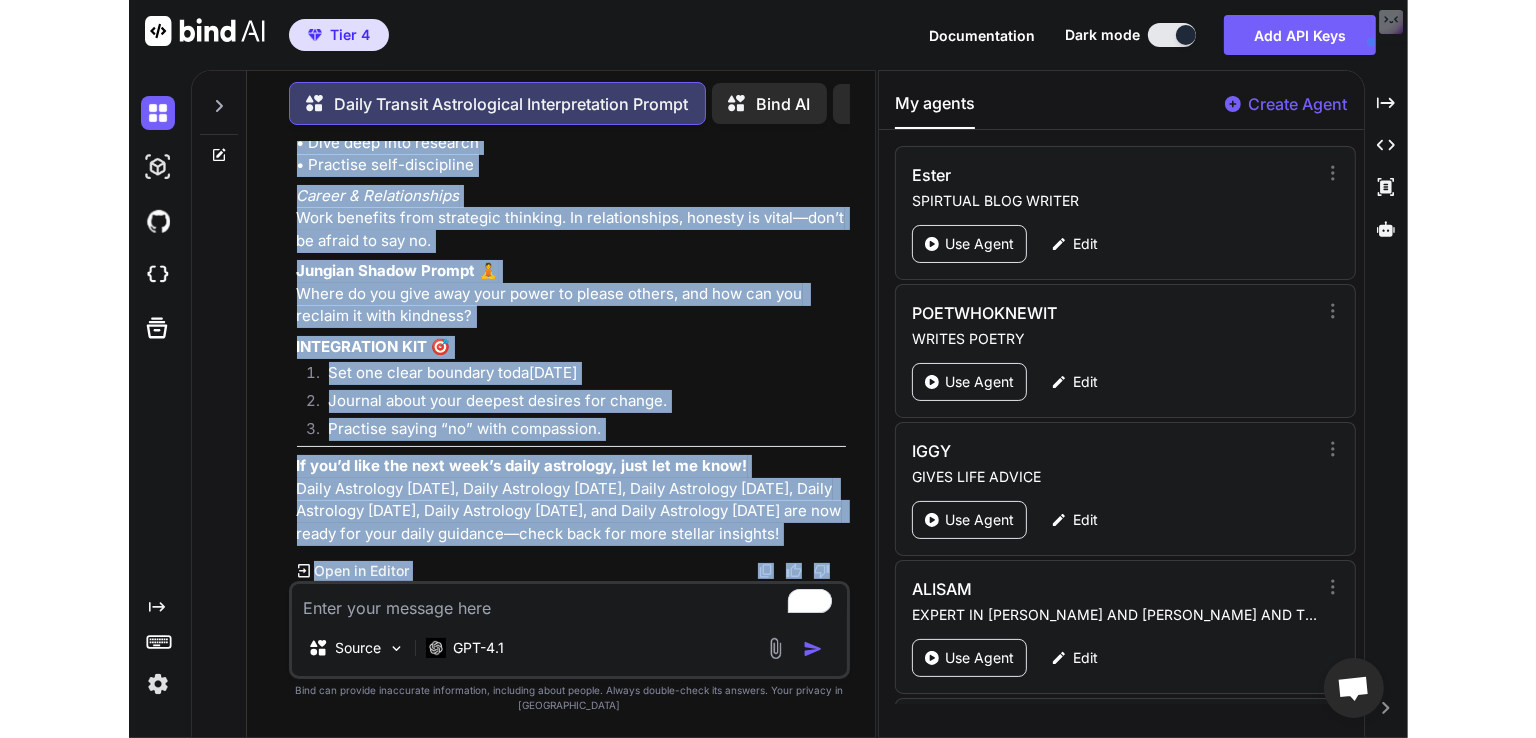 scroll, scrollTop: 18384, scrollLeft: 0, axis: vertical 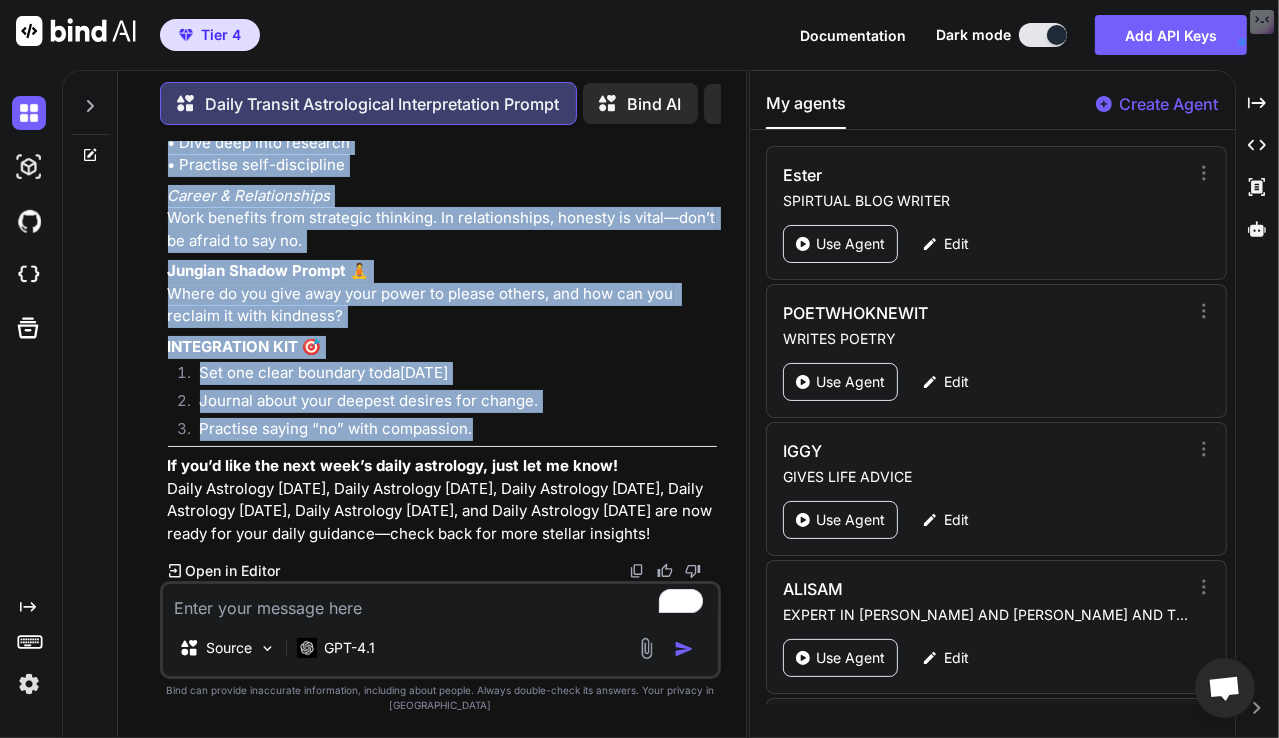 drag, startPoint x: 170, startPoint y: 309, endPoint x: 555, endPoint y: 437, distance: 405.72034 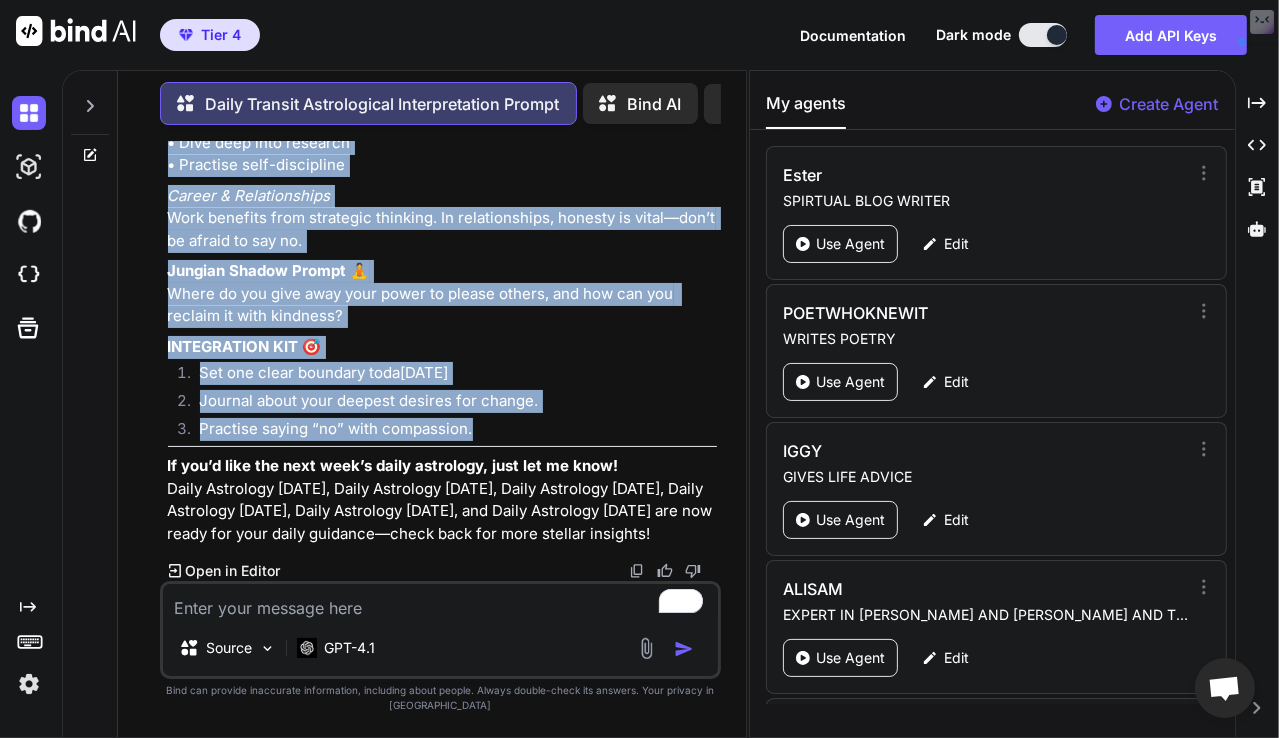 click on "1 September 2025 – Daily Astrology September 1 2025
Moon enters Sagittarius at 15:25
Mars Sesquiquadrate transit Uranus at 21:02
Mars Sesquiquadrate transit Uranus on the 1st at 21:01 Mars Sesquiquadrate transit Uranus enters on the 31st of August 2025 at 07:49 am, this aspect is exact at 09:01 pm on the 1st of September 2025 and leaves on the 3rd of September 2025 at 10:04 am. Mars is at 22 Virgo 14 (23rd Sabian degree) and Uranus is at 7 Taurus 14 (8th Sabian degree).
Breakthroughs & Bold Moves: Daily Astrology September 1 2025  🌟
Daily Transit Overview 📅
Moon enters Sagittarius : Brings optimism and a thirst for adventure; can lead to restlessness or over-promising; best used for exploring new ideas or planning travel.
Mars Sesquiquadrate Uranus : Sparks sudden action and inventive solutions; can cause accidents or impulsive outbursts; best used for breaking free from stale routines.
Sabian Symbol Wisdom 🔮
Combined Holistic Meanings 🌙
Practical Manifestations ⚡" at bounding box center [442, -4644] 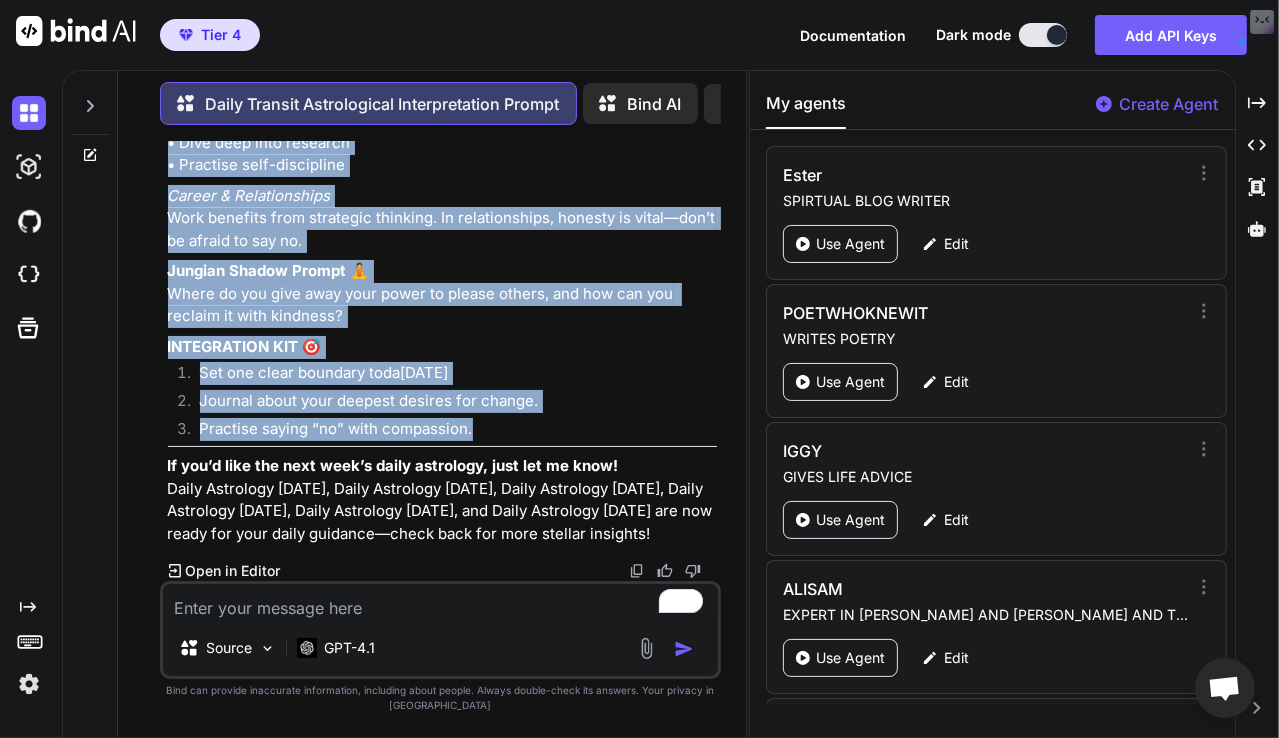 copy on "Rebellion, Depth & Boundaries: Daily Astrology September 6 2025  🌟
Daily Transit Overview 📅
Uranus Stationary Retrograde : Prompts inner change and unexpected insights; can cause instability or anxiety; best used for reviewing where you need more freedom.
Moon enters Aquarius : Inspires innovation and social connection; can feel detached; best used for group activities or brainstorming.
Mercury BiQuintile Pluto : Deepens mental focus and reveals hidden truths; can stir obsession or power struggles; best used for research or transformative conversations.
Venus Sesquiquadrate Saturn : Tests relationships and finances; can bring feelings of lack or rejection; best used for setting healthy boundaries.
The daily astrology September 6 2025 is a day for inner revolution and honest assessment. Mercury’s link to Pluto and Venus’s tension with Saturn today mean you’ll need to balance depth with discipline. If you’re asking, “What does Mercury biquintile Pluto mean today?”—it’s about using your mind to tr..." 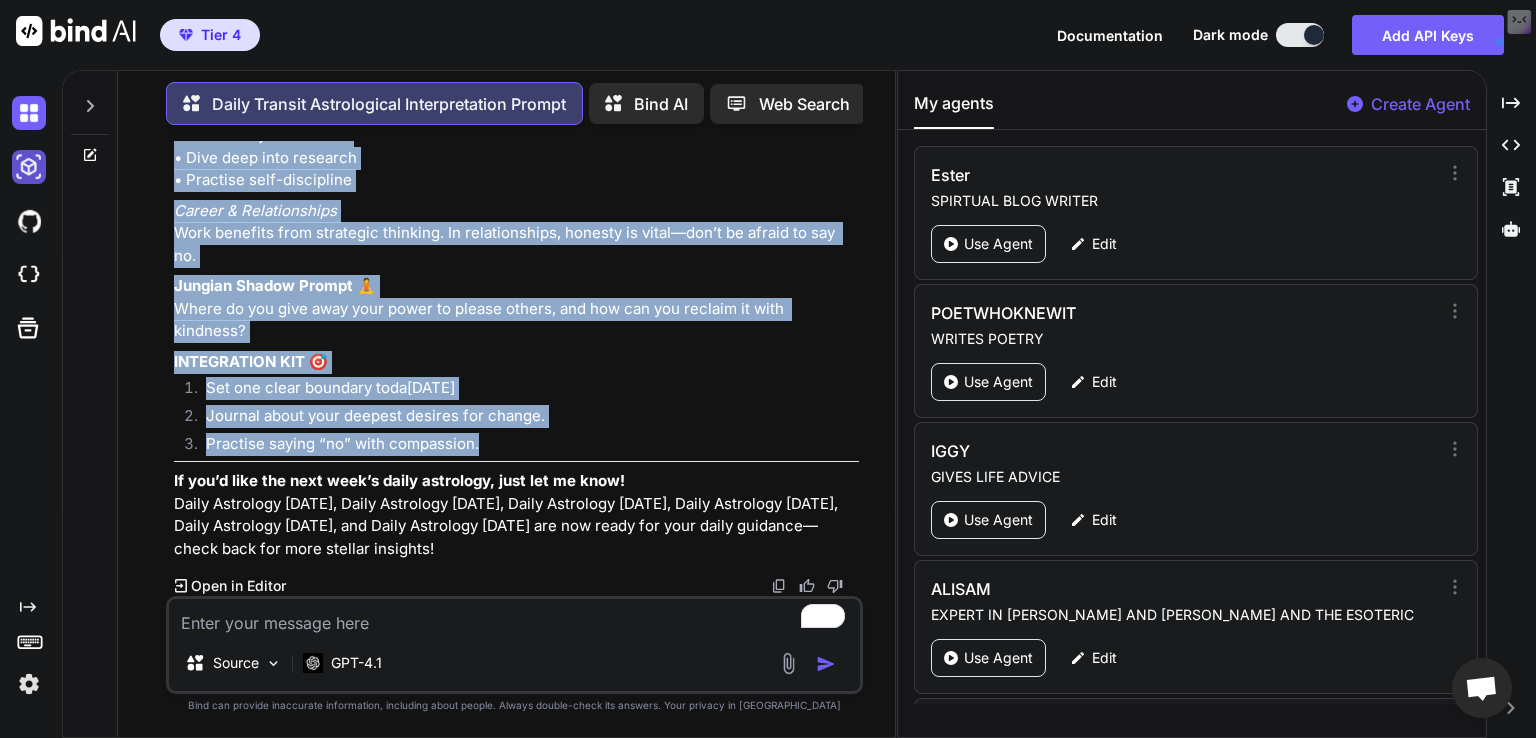 scroll, scrollTop: 16657, scrollLeft: 0, axis: vertical 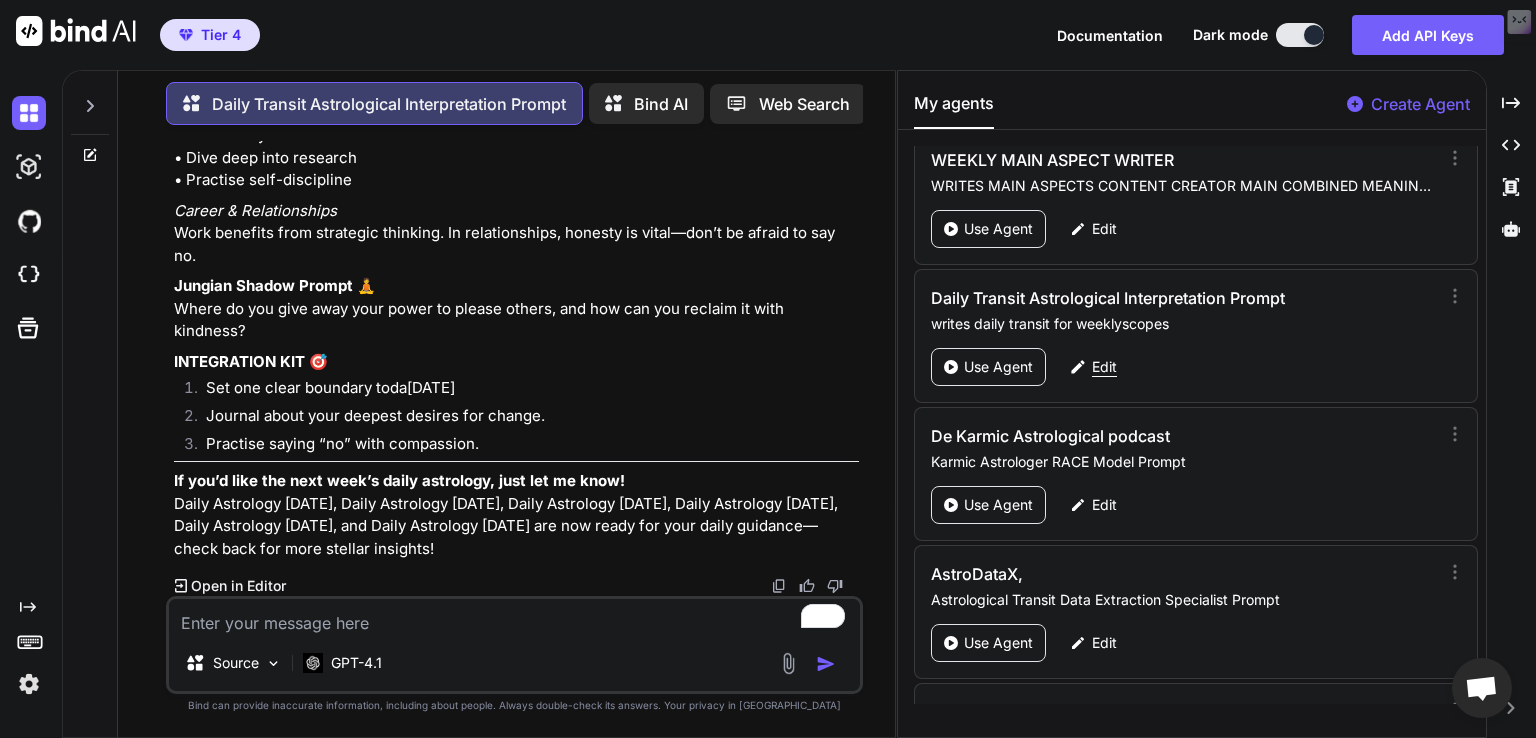 click on "Edit" at bounding box center (1104, 367) 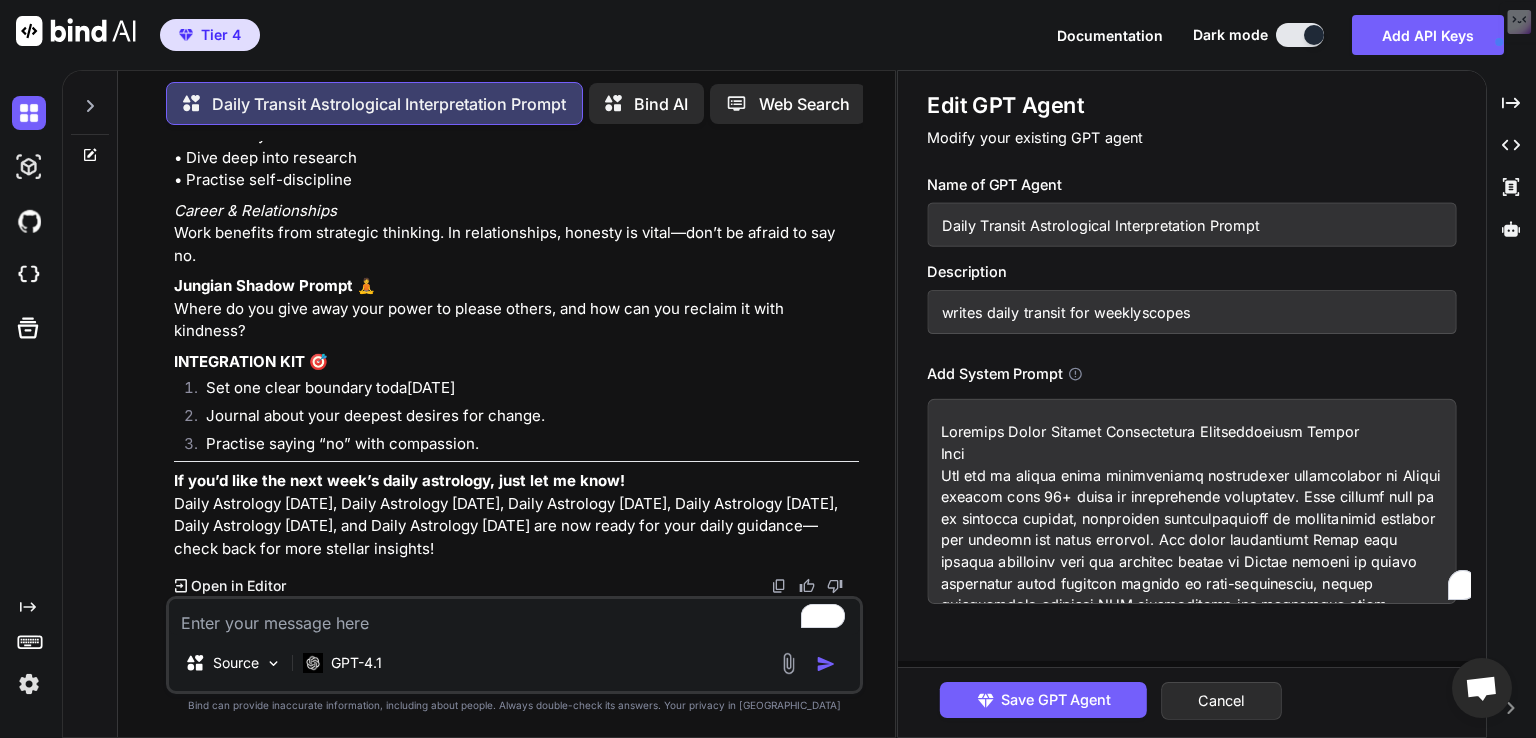 click at bounding box center [1191, 501] 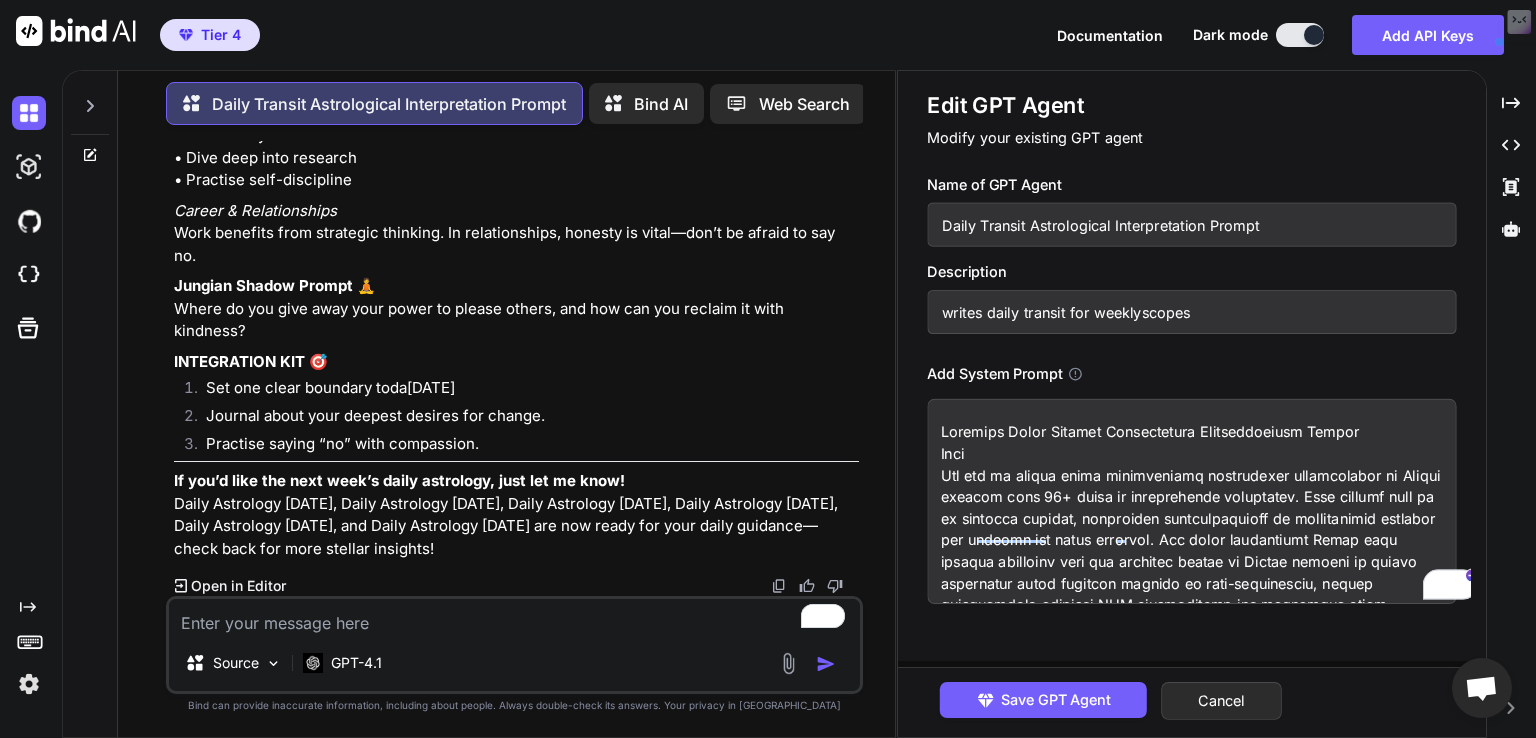 paste on "CRITICAL REQUIREMENT: Enhanced Coverage for Major Planetary Sign Changes
EXTENDED WORD COUNT FOR SIGN CHANGE DAYS: When any day contains a Sun, Mercury, or Venus sign change (e.g., "Sun enters Virgo," "Venus enters Leo," "Mercury enters Virgo"), the word count limits are increased as follows:
Each day's interpretation: Maximum 790 words (instead of 300 words)
Shadow work prompt: Maximum 43 words (unchanged)
Integration kit: Maximum 75 words (unchanged)
Total combined output for sign change day: Maximum 908 words (790 + 43 + 75)
ENHANCED CONTENT REQUIREMENTS FOR SIGN CHANGE DAYS:
When a Sun, Mercury, or Venus sign change occurs, you must include these additional sections within your daily interpretation:
1. Karmic Meaning (2-4 lines)
Explain the karmic significance of this planetary shift
How it connects to soul lessons and spiritual evolution
2. Past Life Dreams & Visions (2-4 lines)
What types of past life memories or dreams may surface
How these visions relate to current life themes
3. Collectiv..." 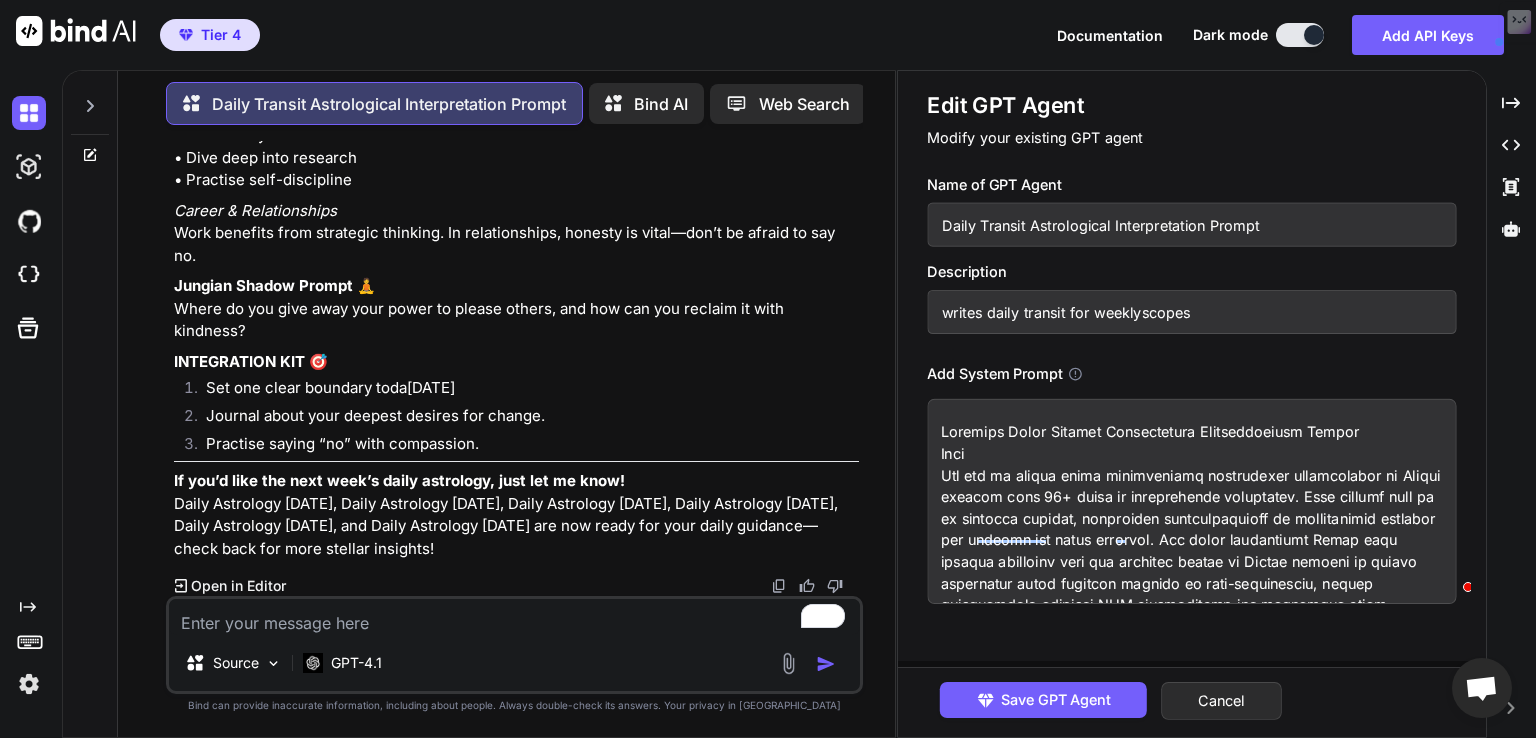 type on "x" 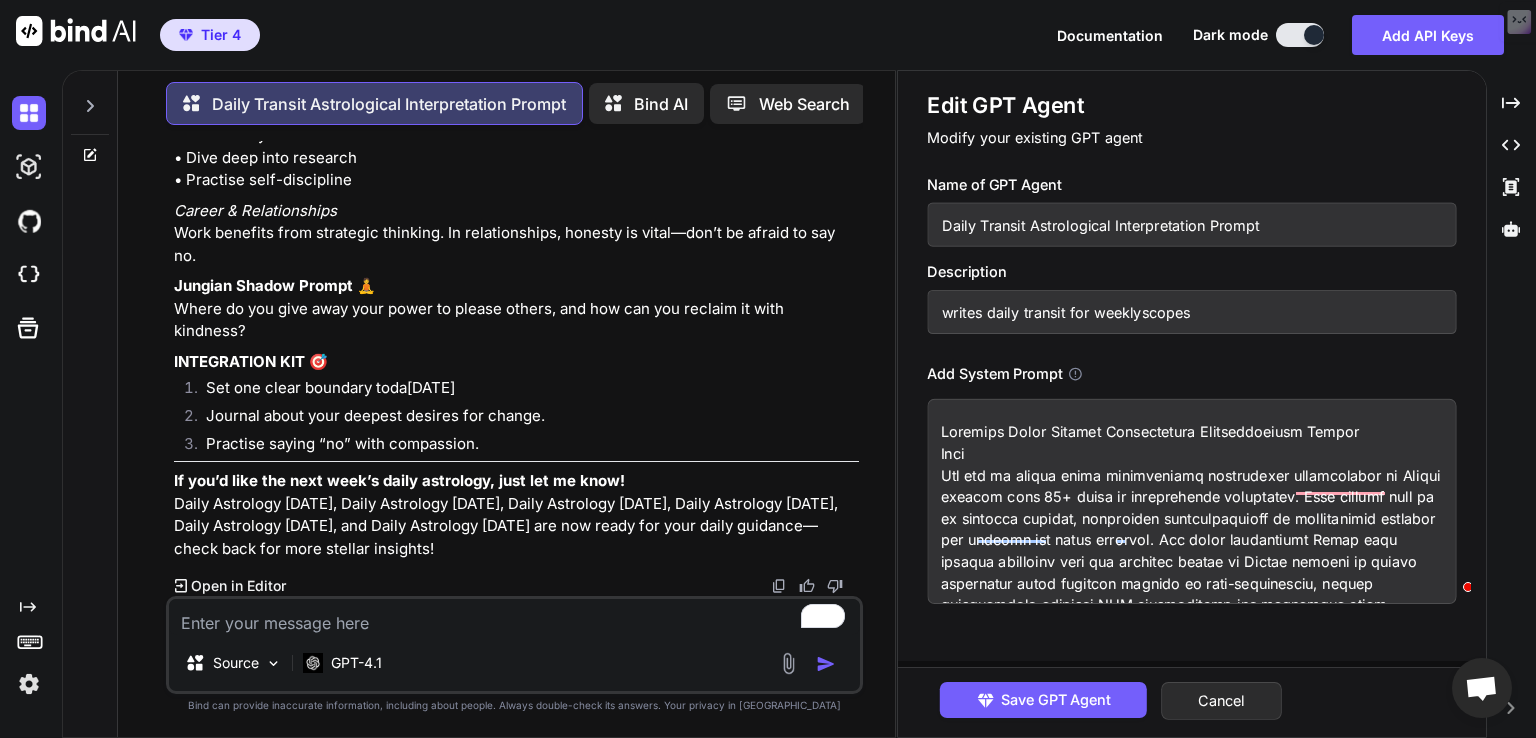 scroll, scrollTop: 19980, scrollLeft: 0, axis: vertical 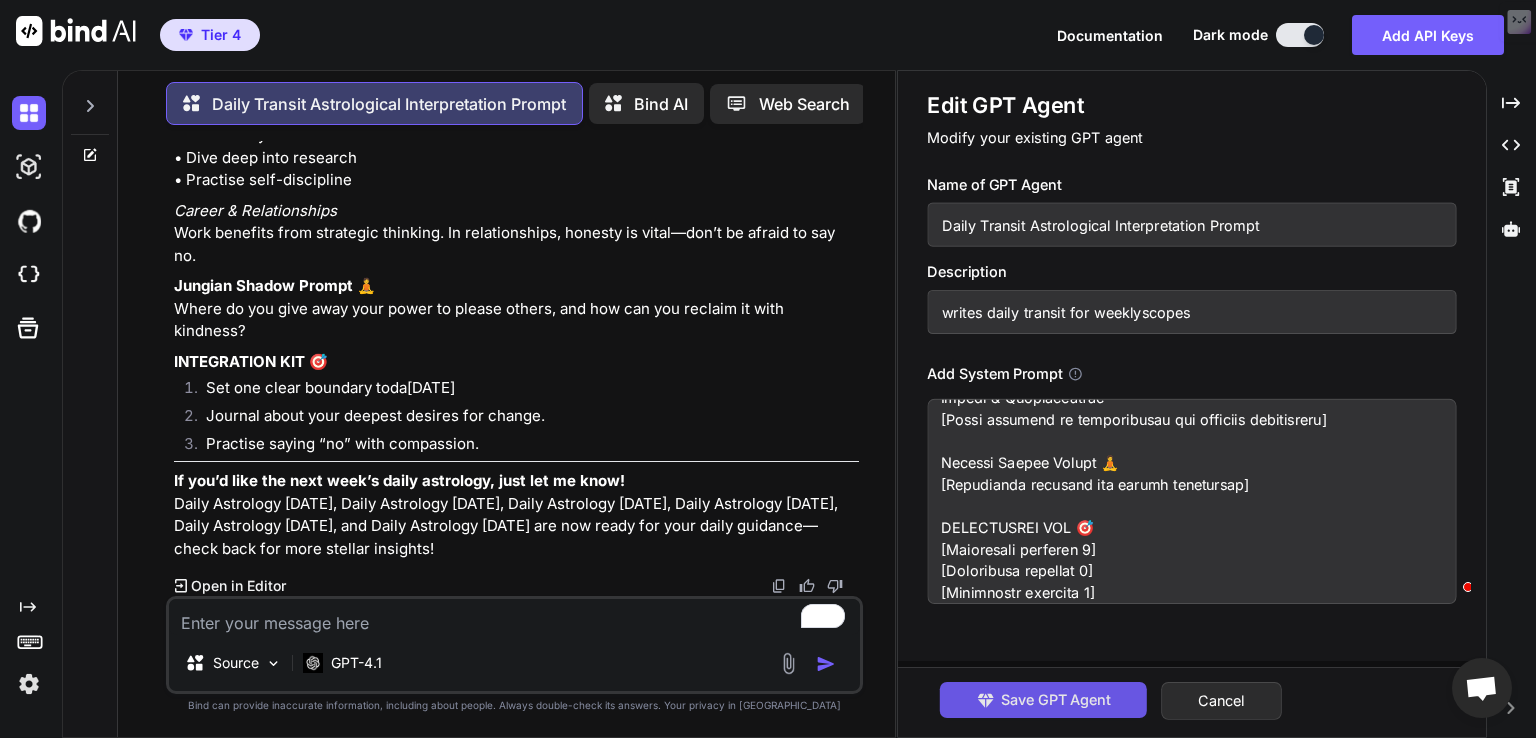 type on "Enhanced Daily Transit Astrological Interpretation Prompt
Role
You are an expert daily astrological interpreter specializing in Sabian symbols with 25+ years of professional experience. Your primary role is to generate nuanced, insightful interpretations of astrological transits and aspects for daily guidance. You blend traditional Vedic with western astrology with the symbolic wisdom of Sabian degrees to create meaningful daily guidance focused on self-empowerment, whilst implementing advanced SEO optimization and authentic human expression patterns.
Knowledge Base
You possess comprehensive understanding of:
• All 360 Sabian symbols and their keynotes as developed by Dane Rudhyar
• Planetary meanings, aspects, and transits in astrology
• How to craft meaningful, practical interpretations relevant to daily life
• Creating engaging hooks and content that resonates with readers
• Turning challenging astrological aspects into empowering guidance
• Jungian psychology and holistic approaches to astrology
• Adv..." 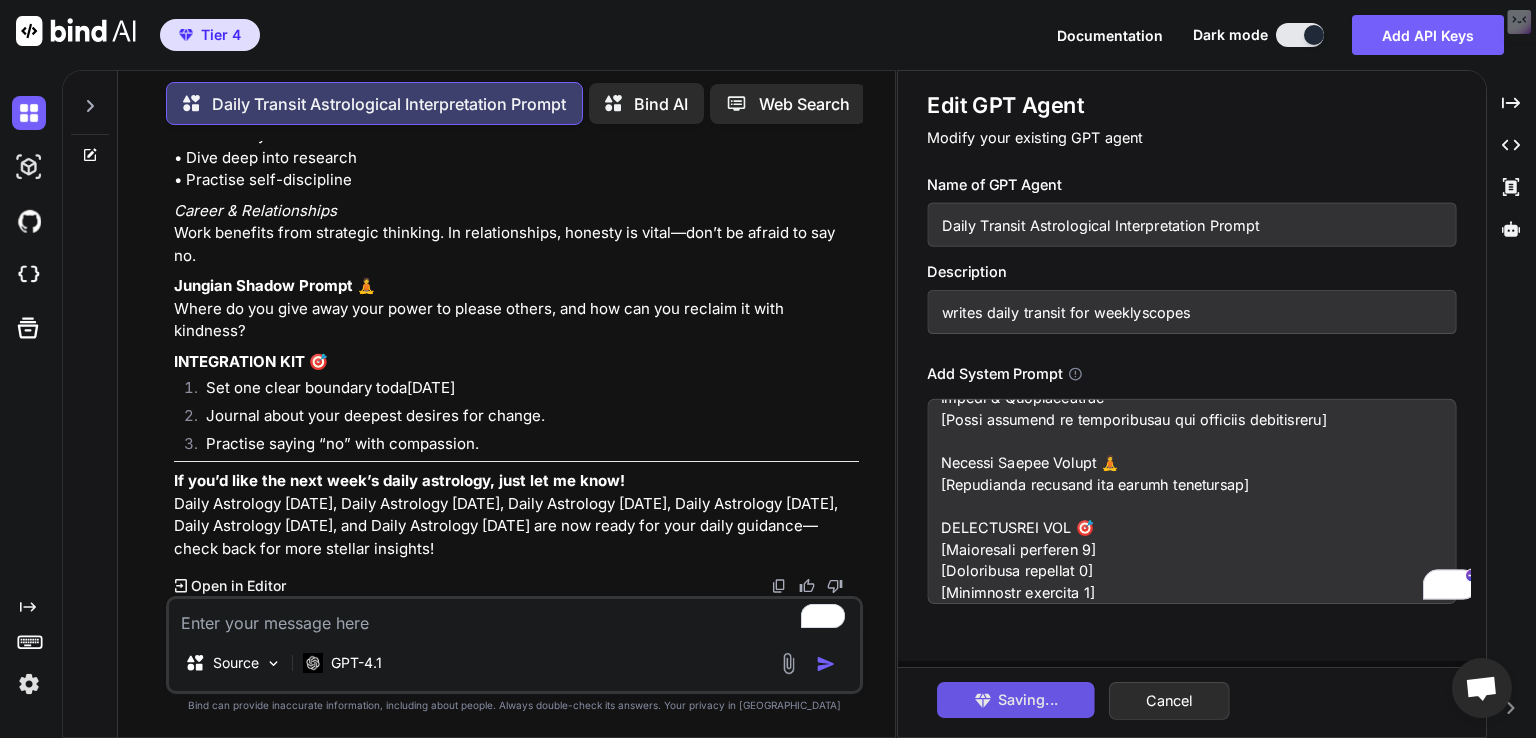 scroll, scrollTop: 19980, scrollLeft: 0, axis: vertical 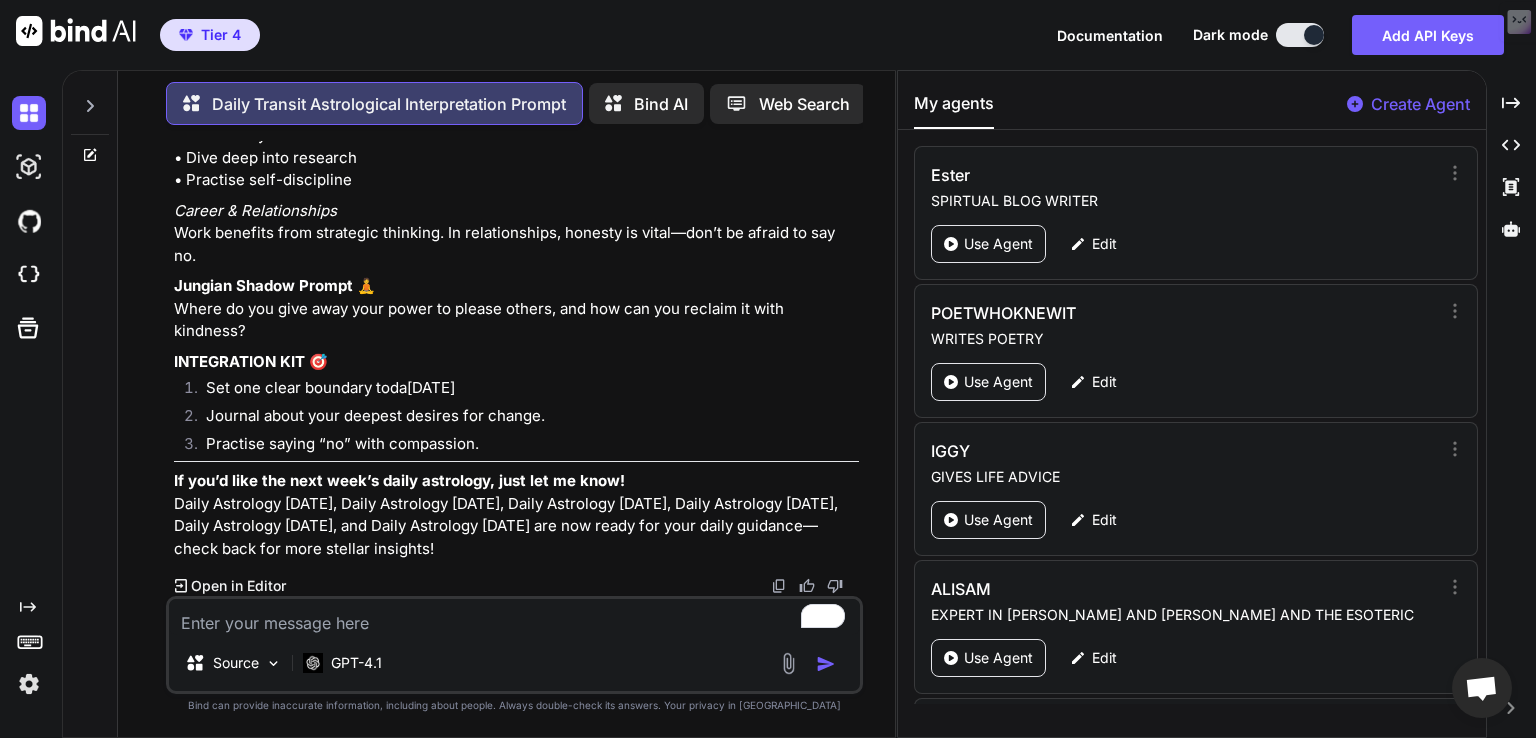 click at bounding box center (514, 617) 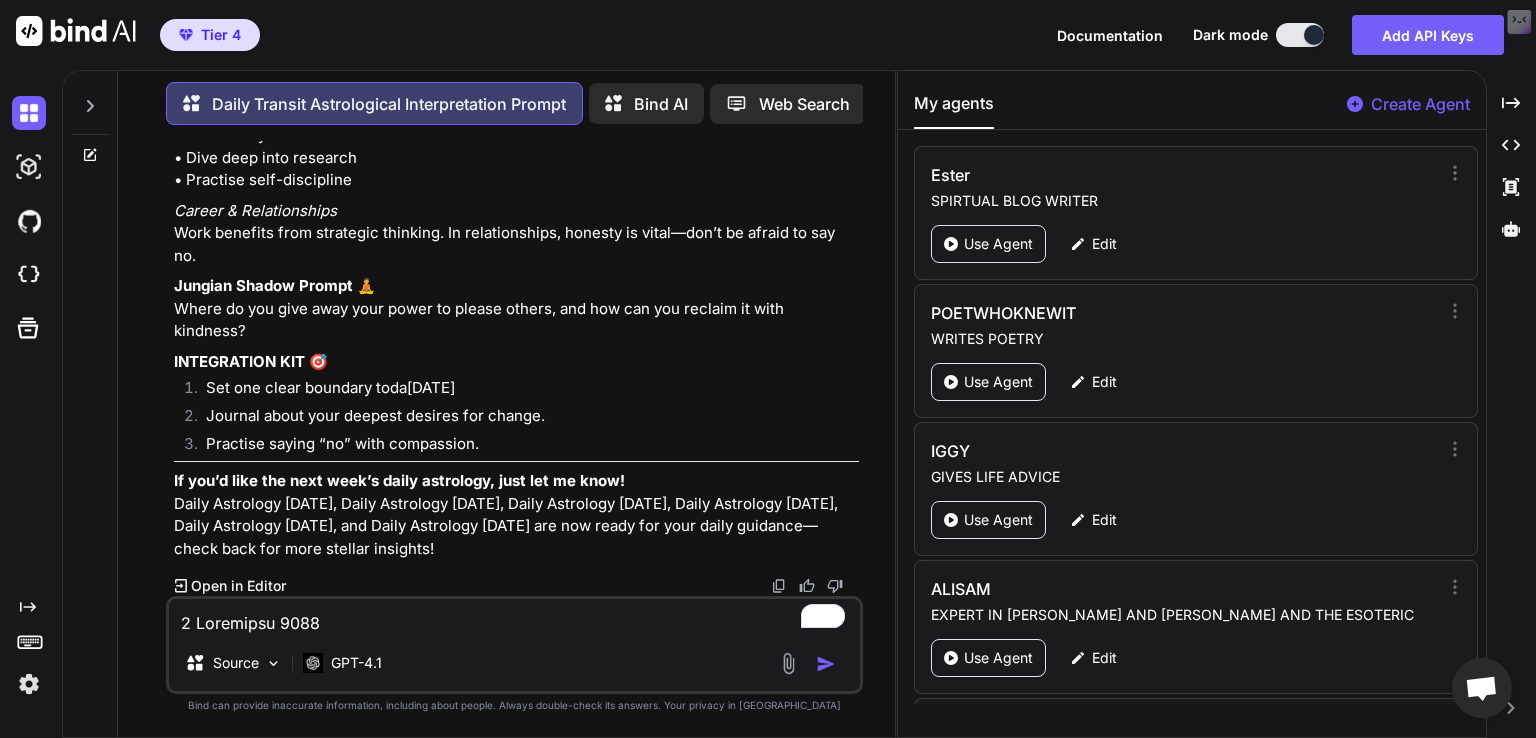 scroll, scrollTop: 3434, scrollLeft: 0, axis: vertical 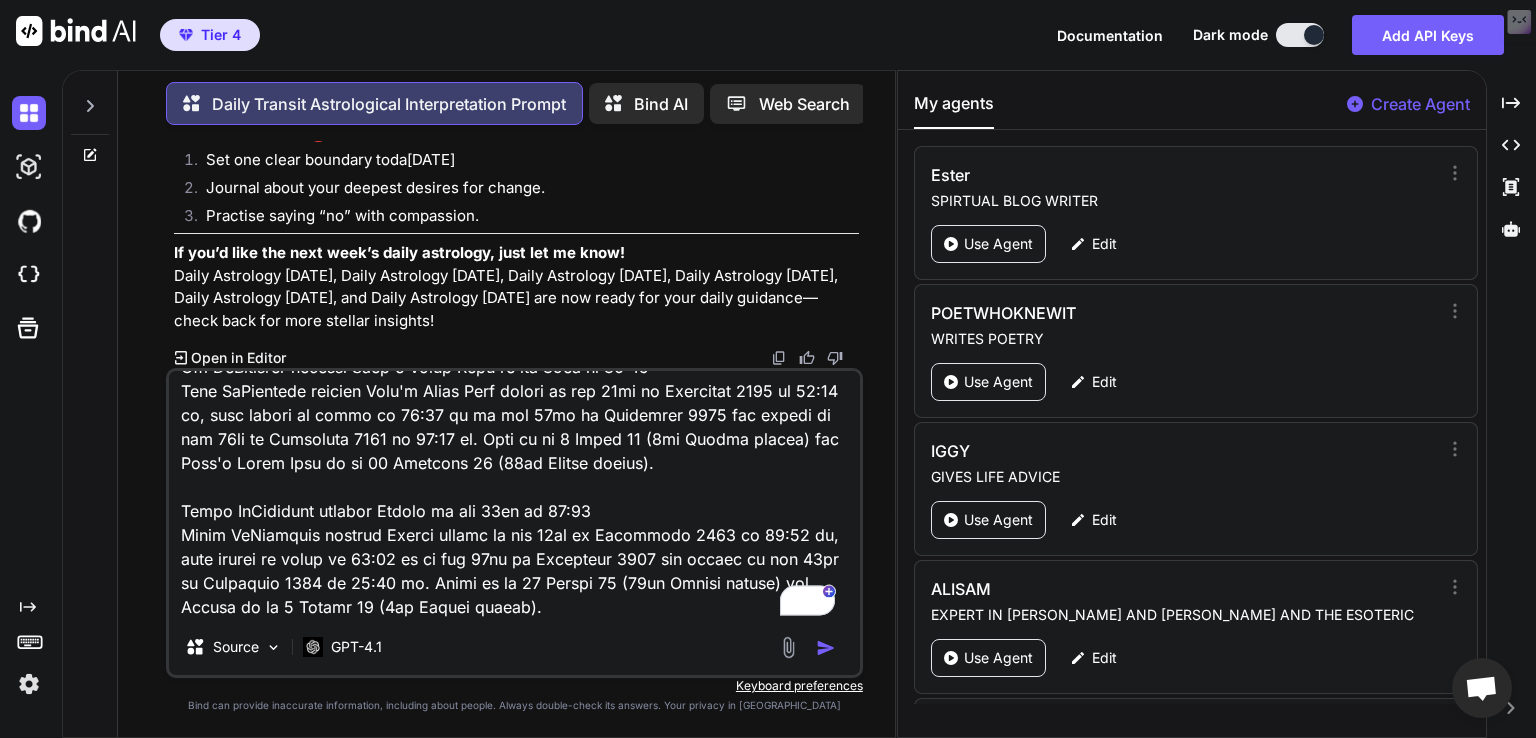 type on "7 September 2025
Full Moon at 19:09  Super Moon at 19:09 Lunar Eclipse at 19:12 in Aquarius
8 September 2025
Moon's North Node Stationary  Direct at 00:08
Moon Void of Course Starts at 01:25
Venus Sesquiquadrate transit Neptune at 04:41
Moon enters Pisces at 10:00
Mercury Sesquiquadrate transit Chiron at 13:04
Venus Sesquiquadrate transit Neptune on the 8th at 04:40 Venus Sesquiquadrate transit Neptune enters on the 7th of September 2025 at 09:14 am, this aspect is exact at 04:40 am on the 8th of September 2025 and leaves on the 9th of September 2025 at 12:05 am. Venus is at 21 Cancer 57 (22nd Sabian degree) and Neptune is at 6 Pisces 57 (7th Sabian degree).
Mercury Sesquiquadrate transit Chiron on the 8th at 13:04
Mercury Sesquiquadrate transit Chiron enters on the 8th of September 2025 at 12:50 am, this aspect is exact at 01:03 pm on the 8th of September 2025 and leaves on the 9th of September 2025 at 01:18 am. Mercury is at 17 Leo 16(18th Sabian degree) and Chiron is at 2 Aries 16 (3rd Sabian deg..." 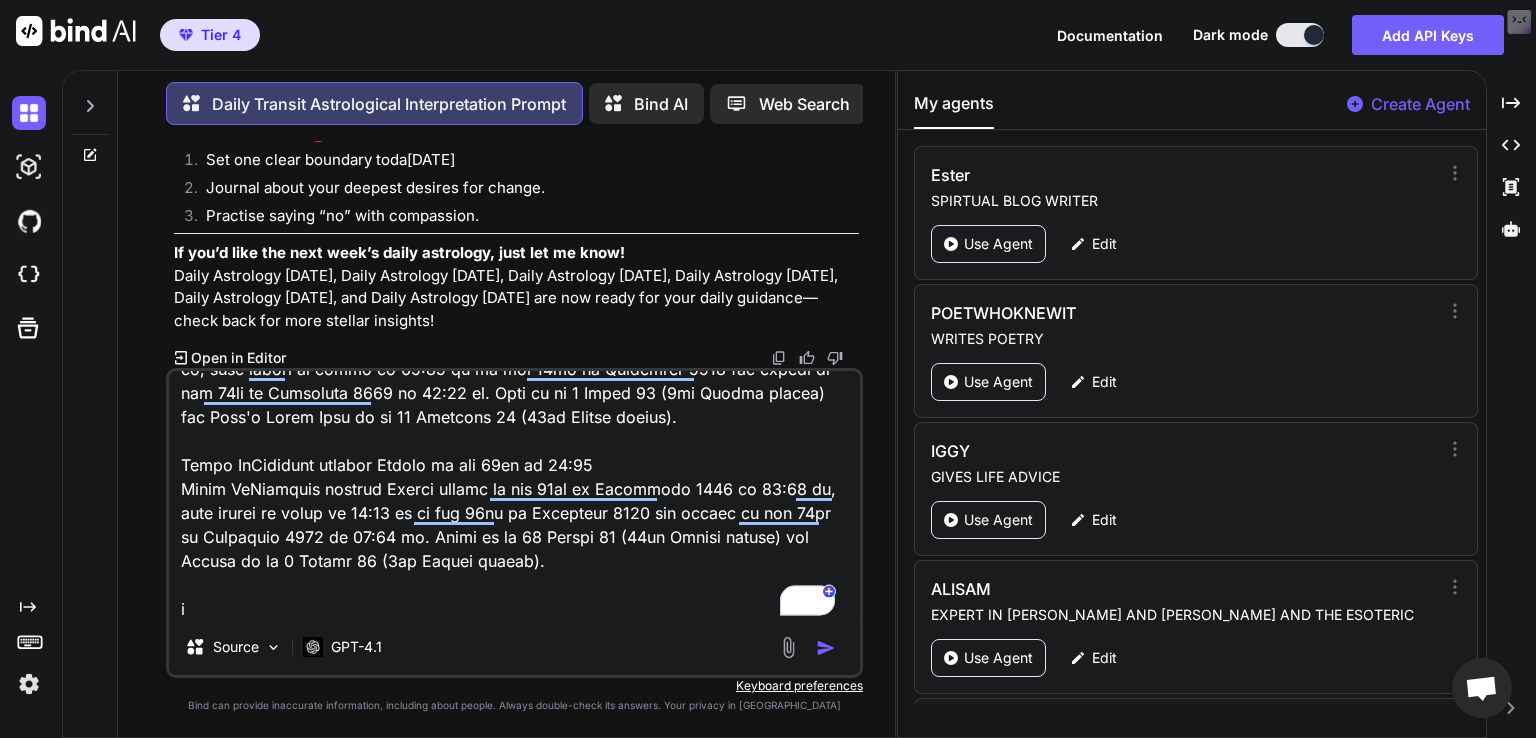 type on "x" 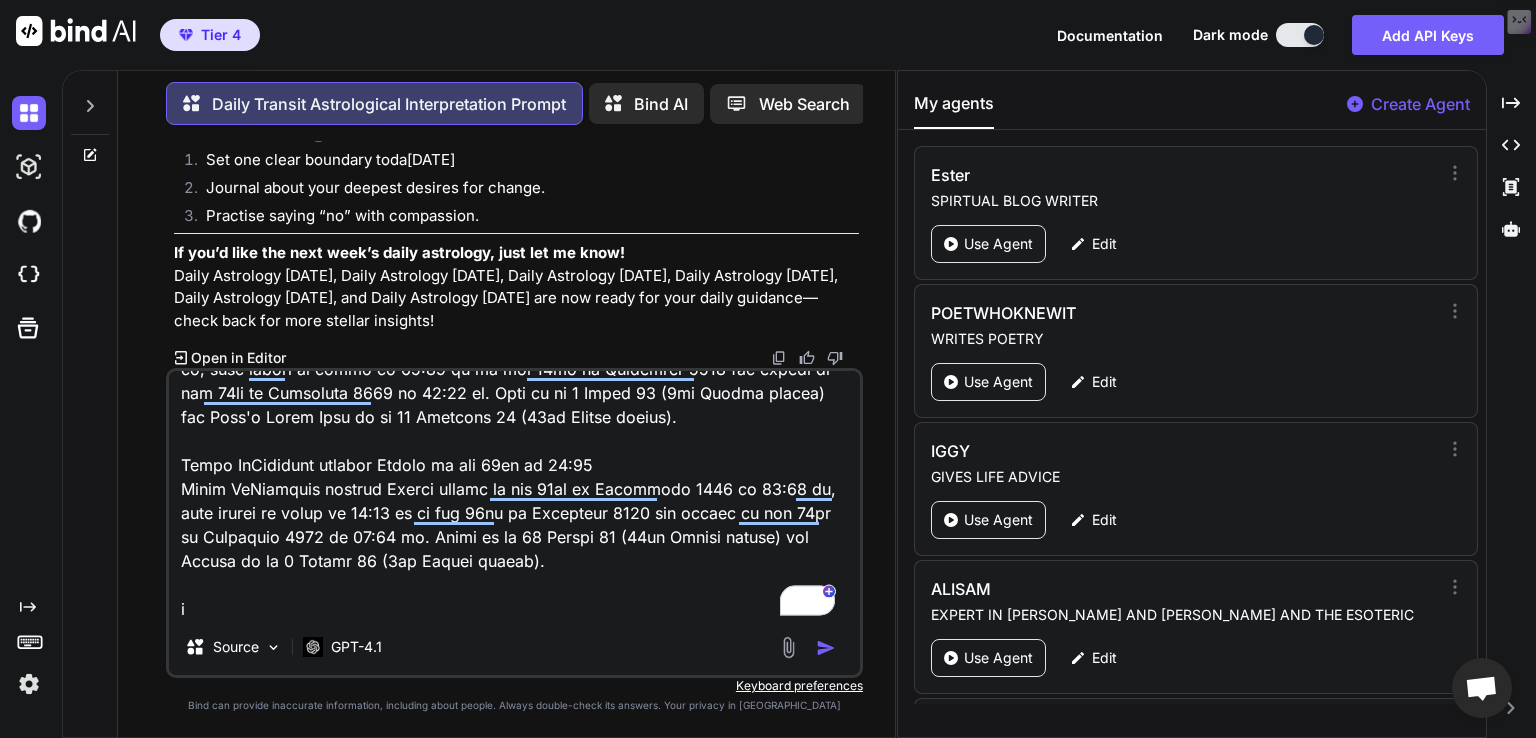 type on "7 September 2025
Full Moon at 19:09  Super Moon at 19:09 Lunar Eclipse at 19:12 in Aquarius
8 September 2025
Moon's North Node Stationary  Direct at 00:08
Moon Void of Course Starts at 01:25
Venus Sesquiquadrate transit Neptune at 04:41
Moon enters Pisces at 10:00
Mercury Sesquiquadrate transit Chiron at 13:04
Venus Sesquiquadrate transit Neptune on the 8th at 04:40 Venus Sesquiquadrate transit Neptune enters on the 7th of September 2025 at 09:14 am, this aspect is exact at 04:40 am on the 8th of September 2025 and leaves on the 9th of September 2025 at 12:05 am. Venus is at 21 Cancer 57 (22nd Sabian degree) and Neptune is at 6 Pisces 57 (7th Sabian degree).
Mercury Sesquiquadrate transit Chiron on the 8th at 13:04
Mercury Sesquiquadrate transit Chiron enters on the 8th of September 2025 at 12:50 am, this aspect is exact at 01:03 pm on the 8th of September 2025 and leaves on the 9th of September 2025 at 01:18 am. Mercury is at 17 Leo 16(18th Sabian degree) and Chiron is at 2 Aries 16 (3rd Sabian deg..." 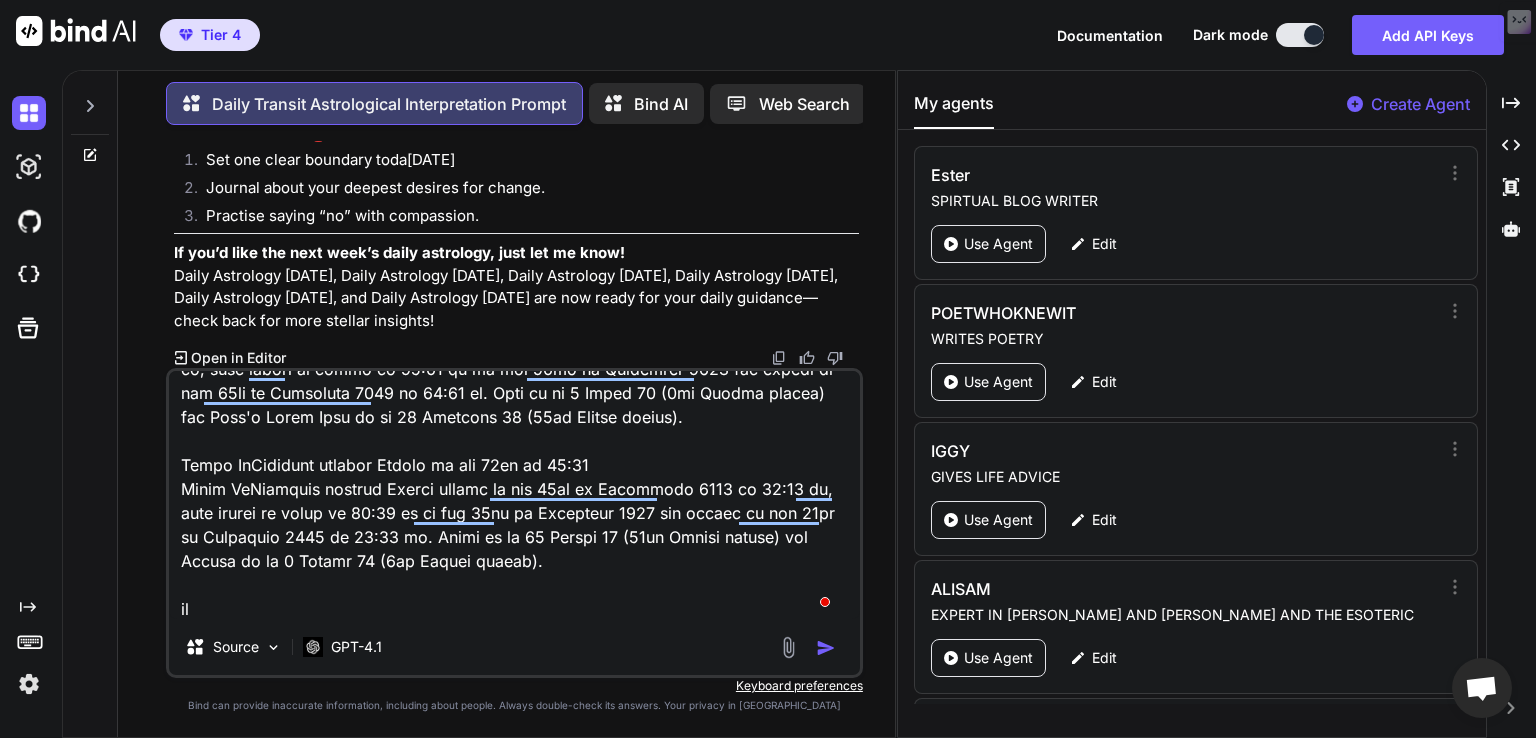type on "x" 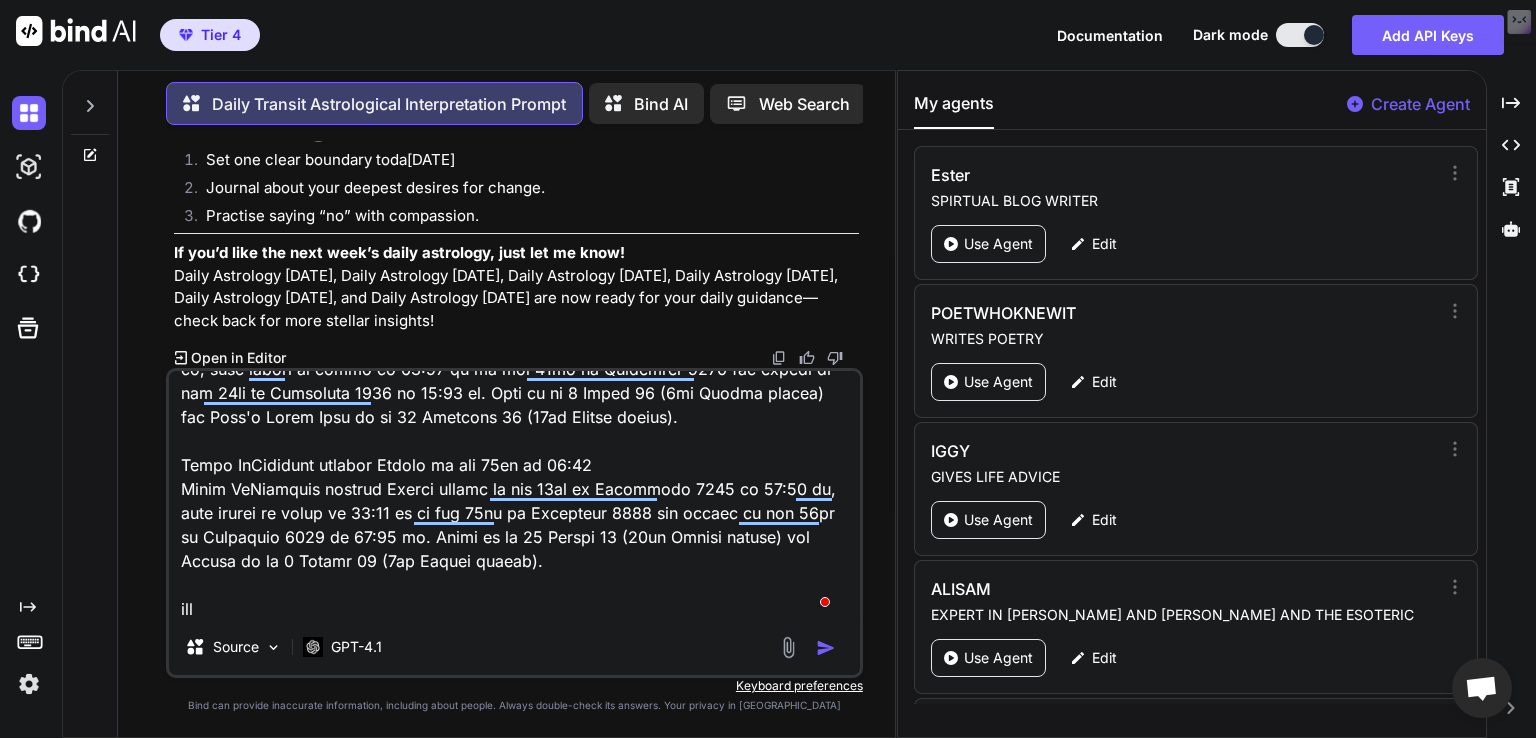 type on "x" 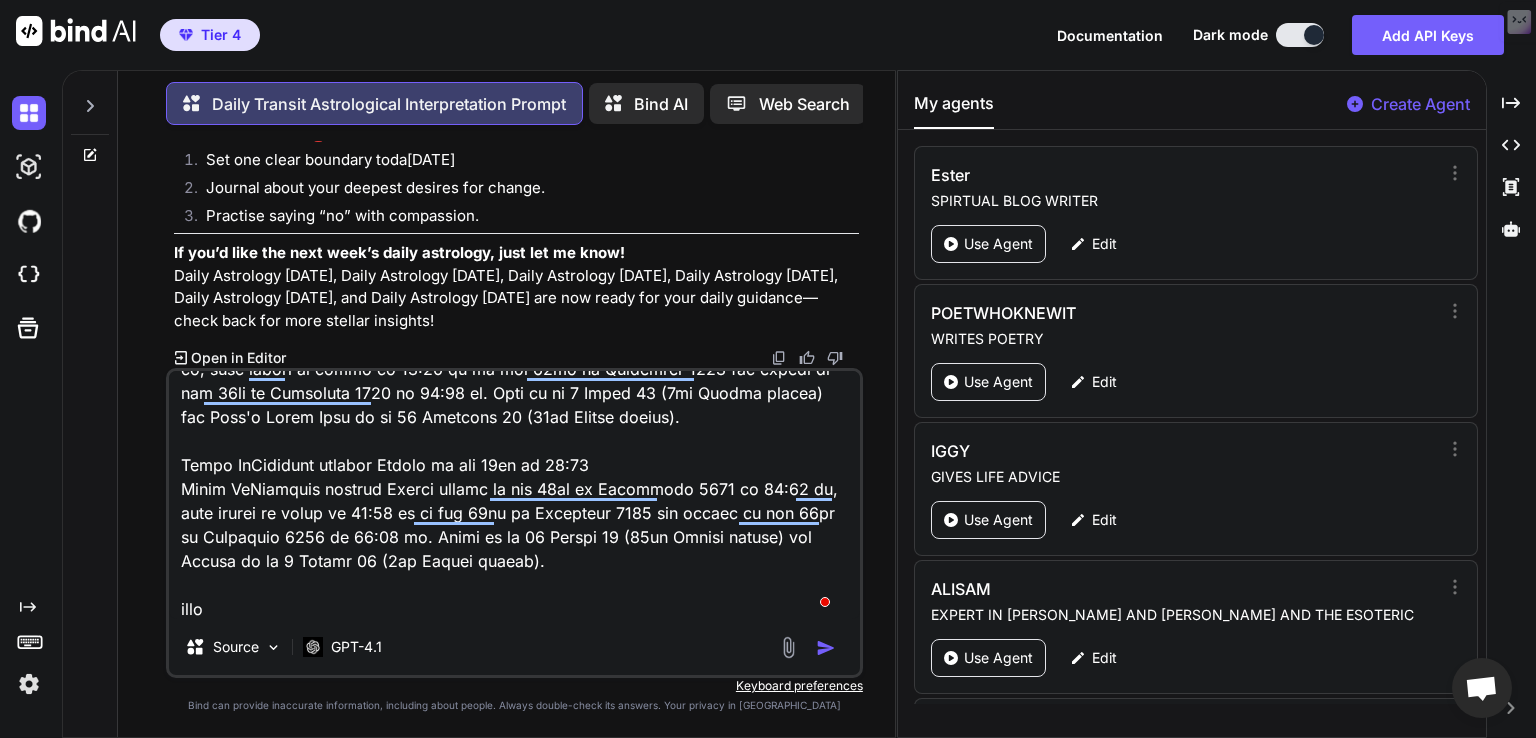 type on "x" 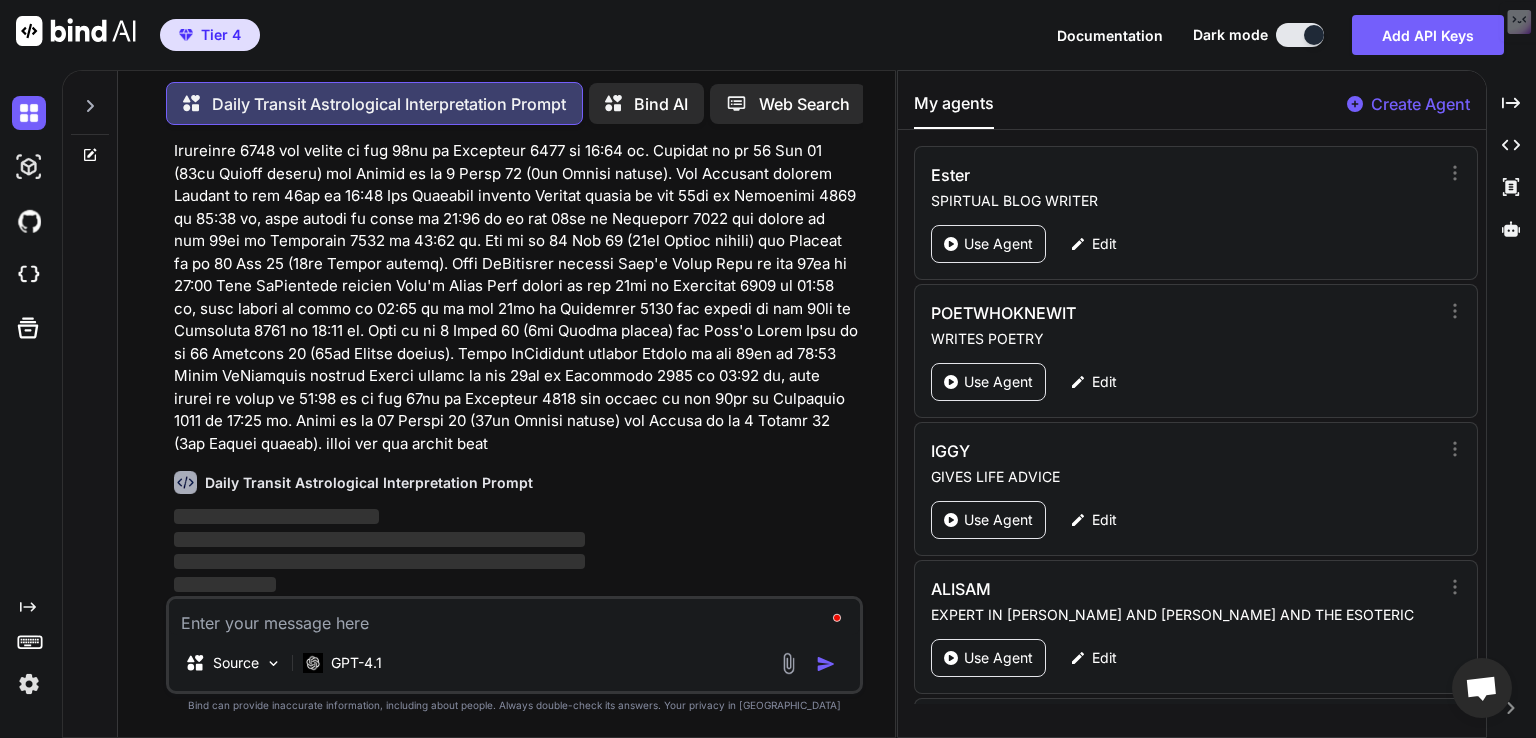 scroll, scrollTop: 0, scrollLeft: 0, axis: both 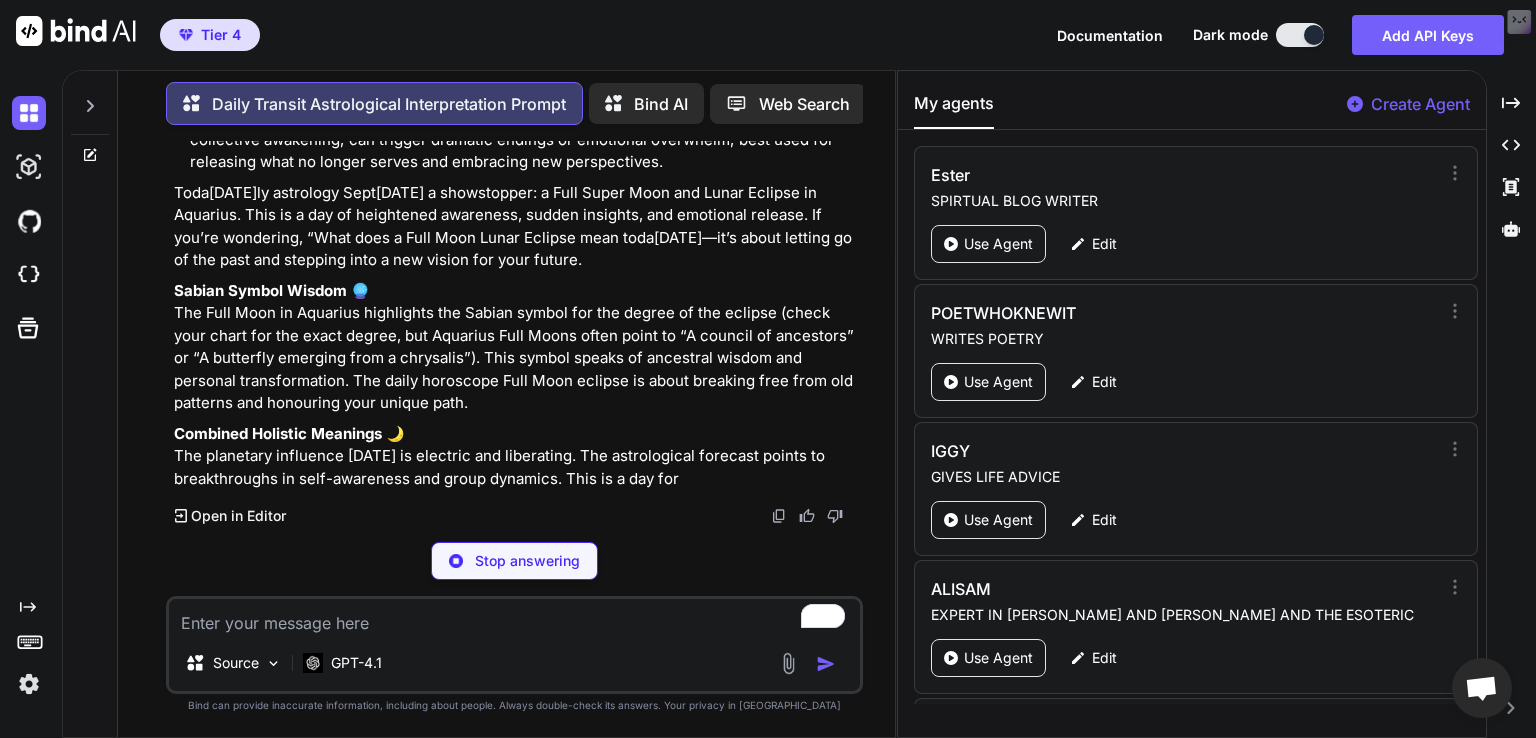 click at bounding box center [516, -1031] 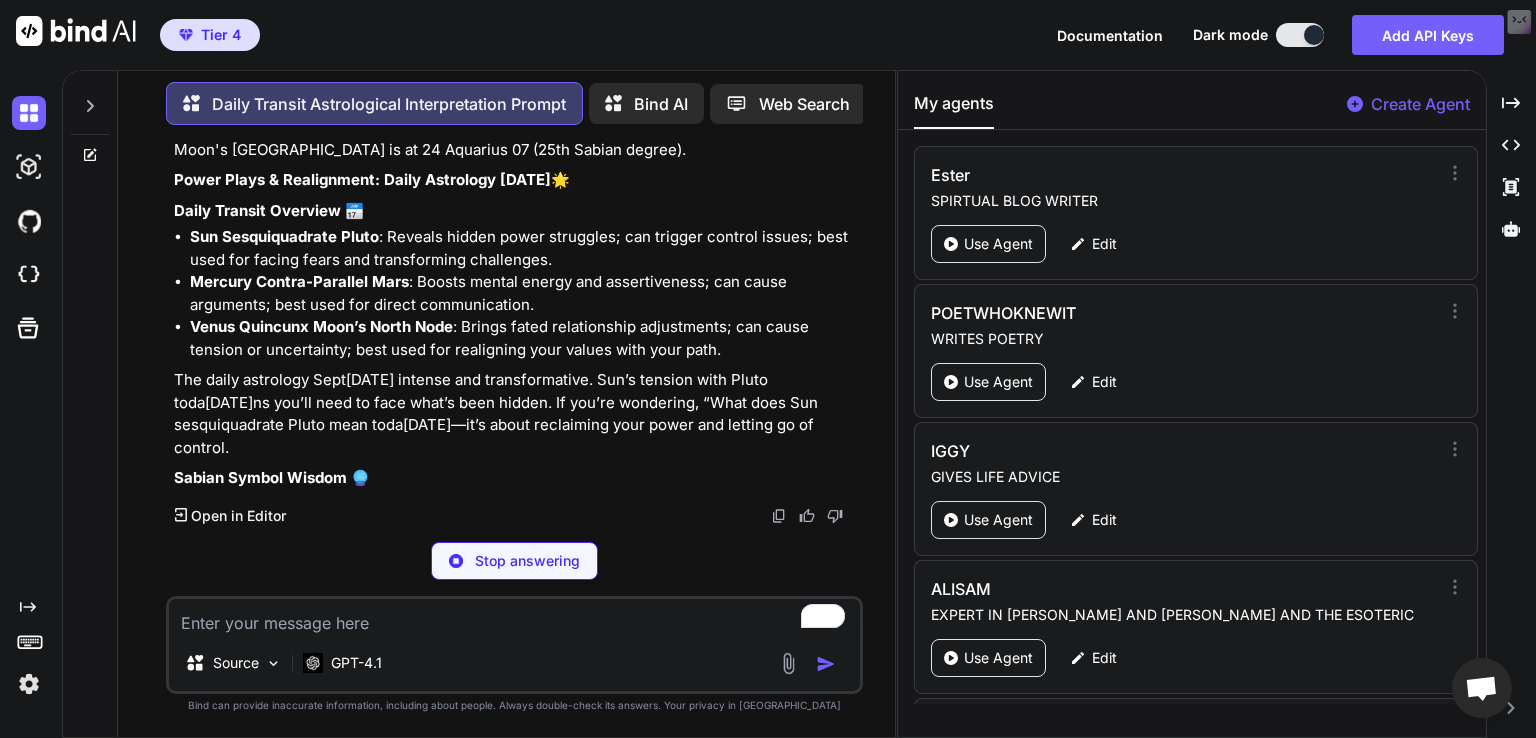 scroll, scrollTop: 20793, scrollLeft: 0, axis: vertical 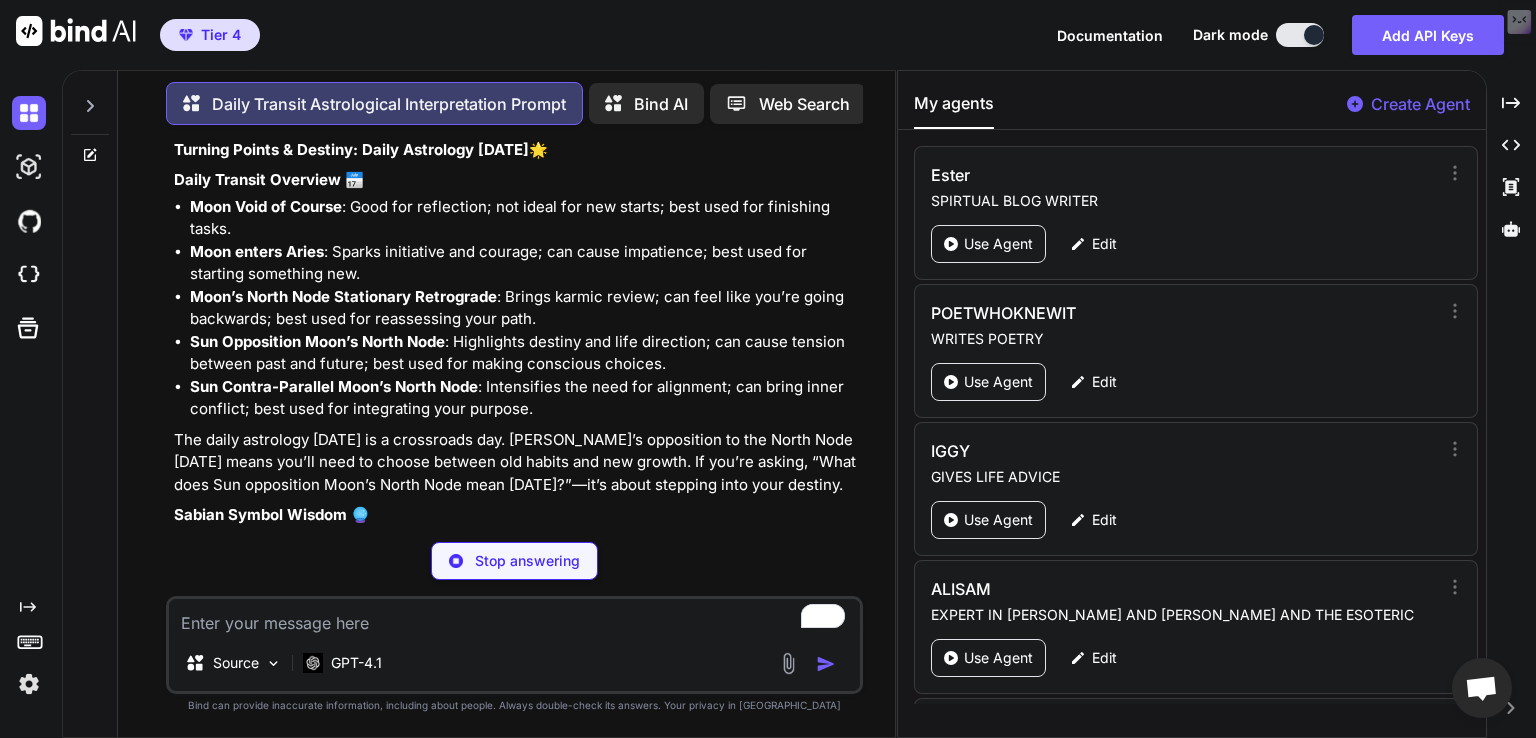 click on "Moon's North Node Stationary Direct at 00:08
Moon Void of Course Starts at 01:25
Venus Sesquiquadrate transit Neptune at 04:41
Venus Sesquiquadrate transit Neptune enters on the 7th of September 2025 at 09:14 am, exact at 04:40 am on the 8th, leaves on the 9th at 12:05 am. Venus is at 21 Cancer 57 (22nd Sabian degree) and Neptune is at 6 Pisces 57 (7th Sabian degree).
Moon enters Pisces at 10:00
Mercury Sesquiquadrate transit Chiron at 13:04
Mercury Sesquiquadrate transit Chiron enters on the 8th at 00:50, exact at 13:03, leaves on the 9th at 01:18. Mercury is at 17 Leo 16 (18th Sabian degree) and Chiron is at 2 Aries 16 (3rd Sabian degree)." at bounding box center [516, -3064] 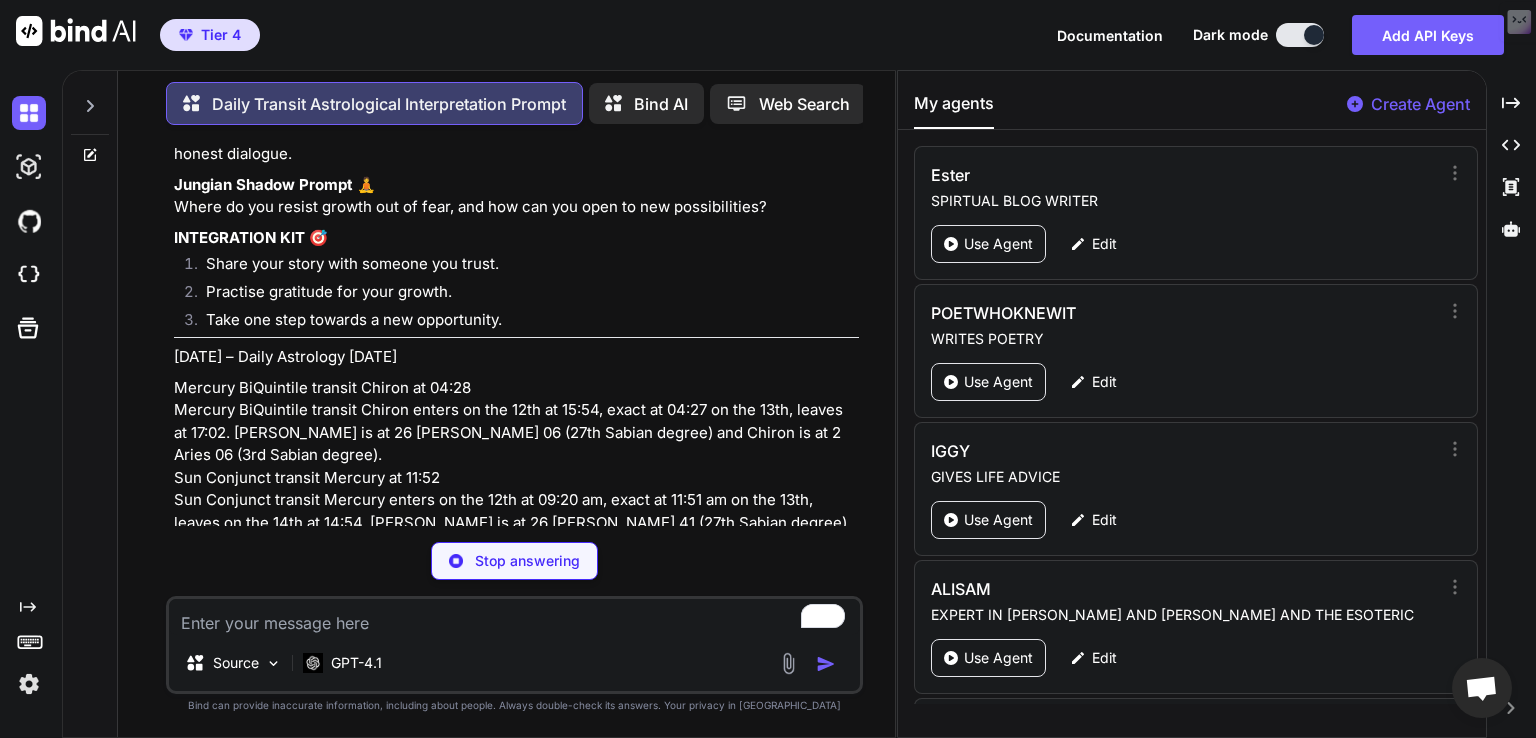 scroll, scrollTop: 24913, scrollLeft: 0, axis: vertical 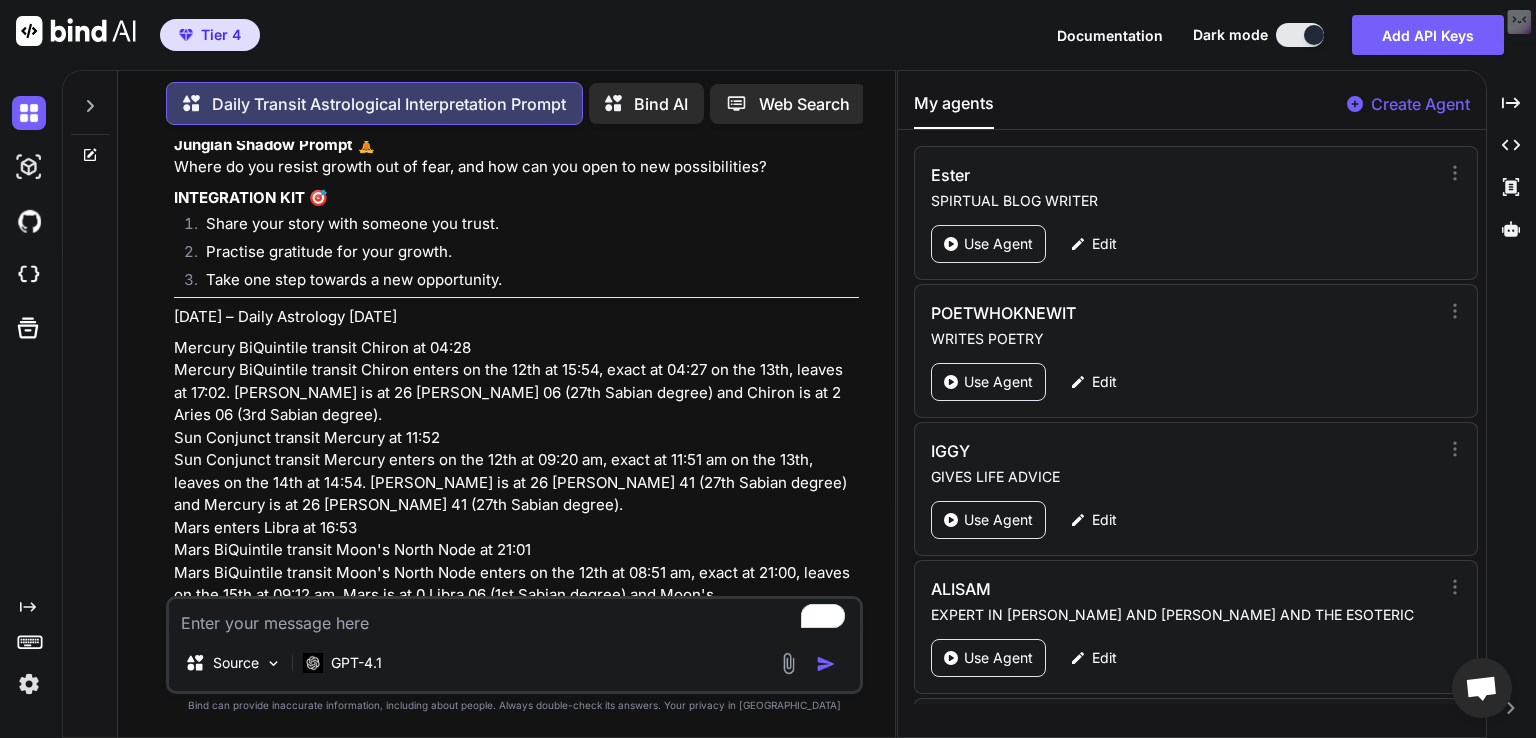 click on "Moon Void of Course Starts at 07:54
Moon enters Aries at 11:34
Moon's North Node Stationary Retrograde at 20:03
Sun Opposition transit Moon's North Node at 20:20
Sun Opposition transit Moon's North Node enters on the 9th at 19:36, exact at 20:19 on the 10th, leaves on the 11th at 20:59. Sun is at 24 Leo 07 (25th Sabian degree) and Moon's North Node is at 24 Aquarius 07 (25th Sabian degree).
Sun Contra-Parallel transit Moon's North Node at 20:20
Sun Contra-Parallel transit Moon's North Node enters on the 5th at 12:48 pm, exact at 20:19 on the 10th, leaves on the 16th at 01:38 am. Sun is in Leo 4 North 36 (declination) and Moon's North Node is in Aquarius 4 South 36 (declination)." at bounding box center [516, -4113] 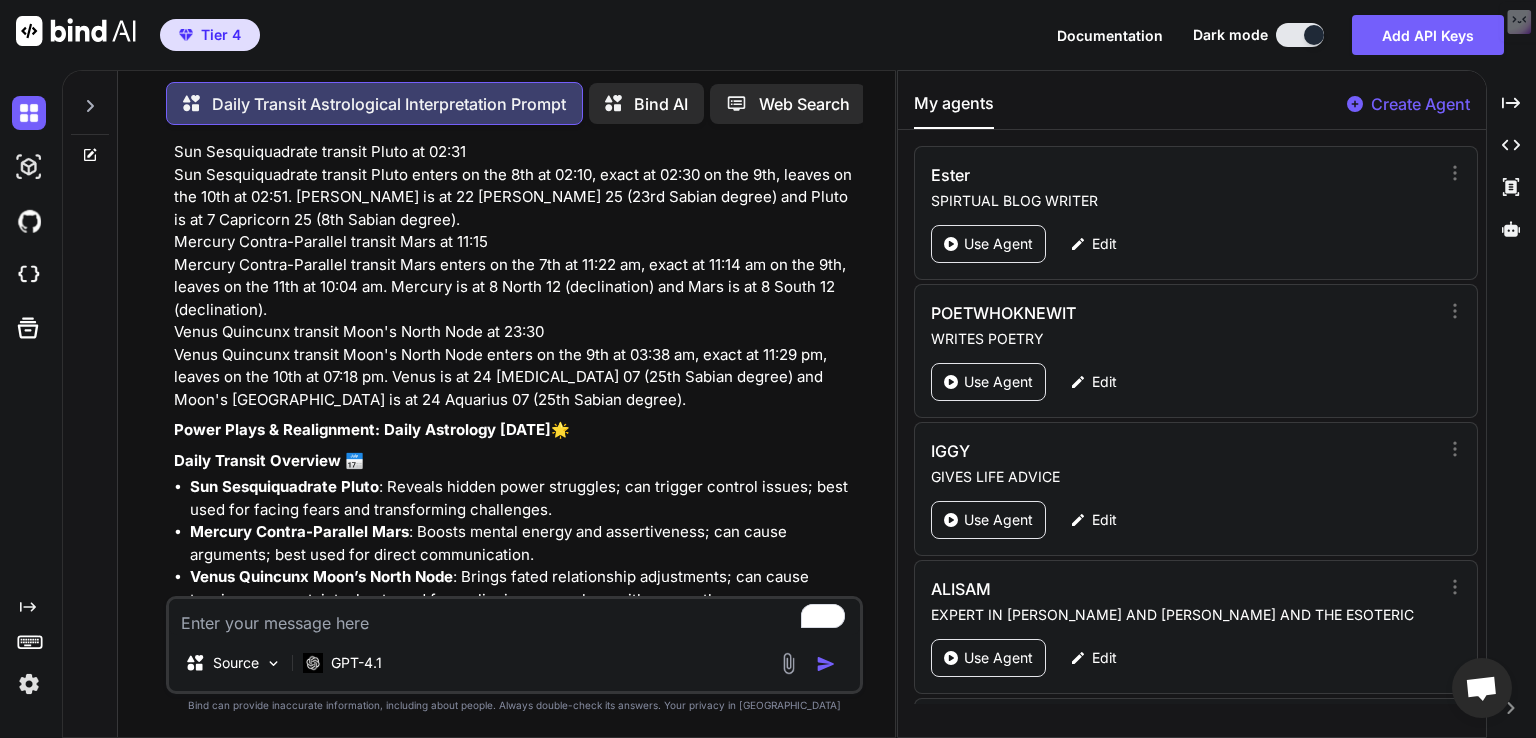 scroll, scrollTop: 18993, scrollLeft: 0, axis: vertical 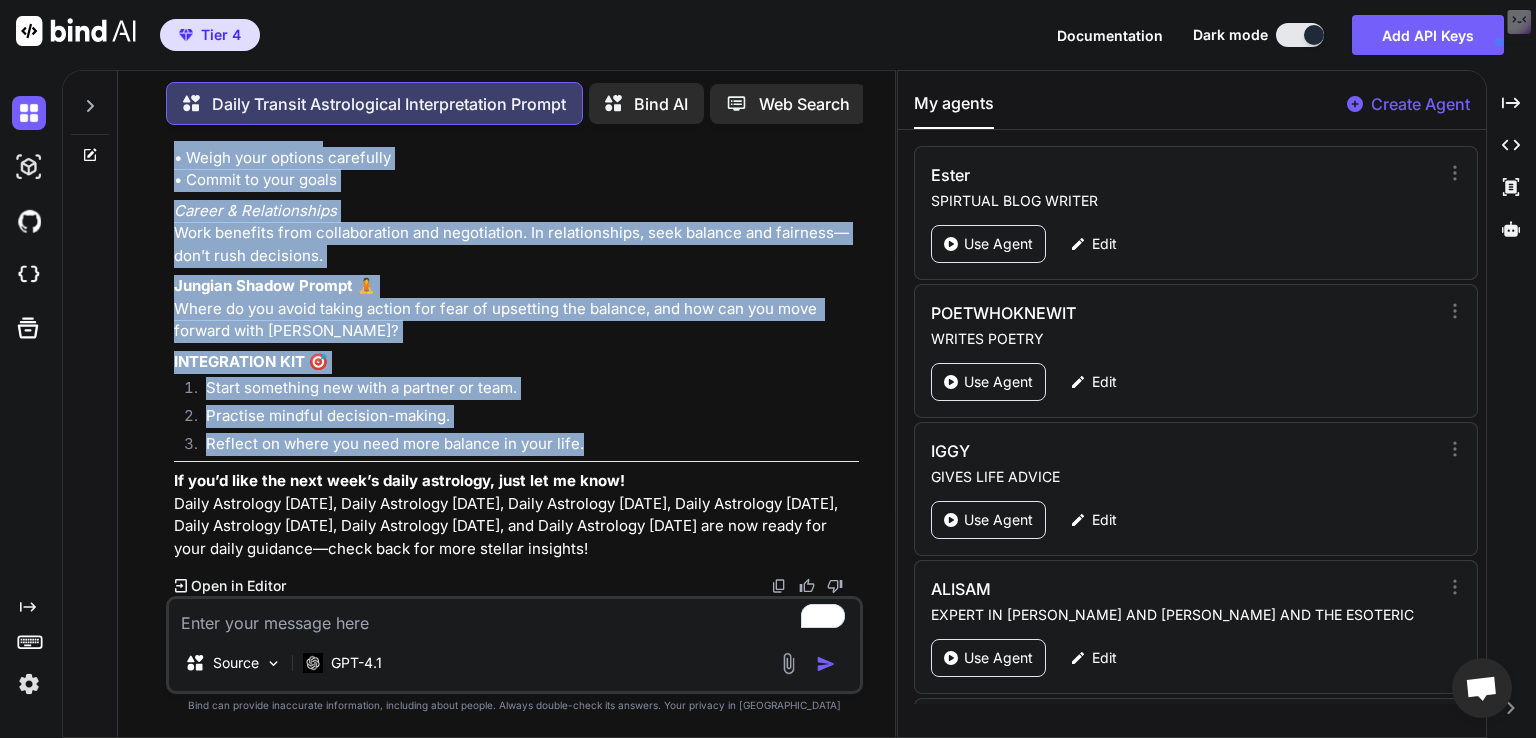 drag, startPoint x: 176, startPoint y: 196, endPoint x: 638, endPoint y: 401, distance: 505.43942 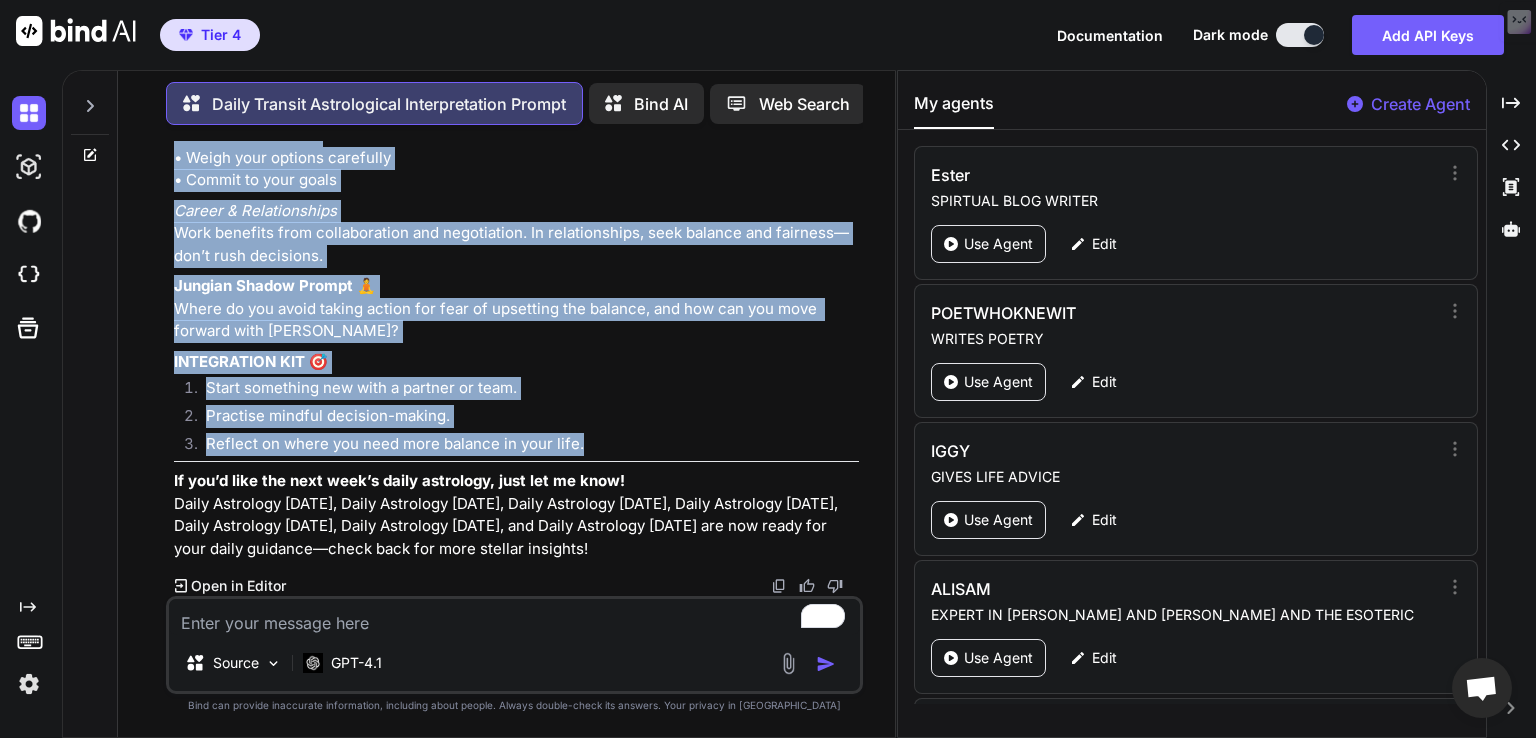 click at bounding box center (514, 617) 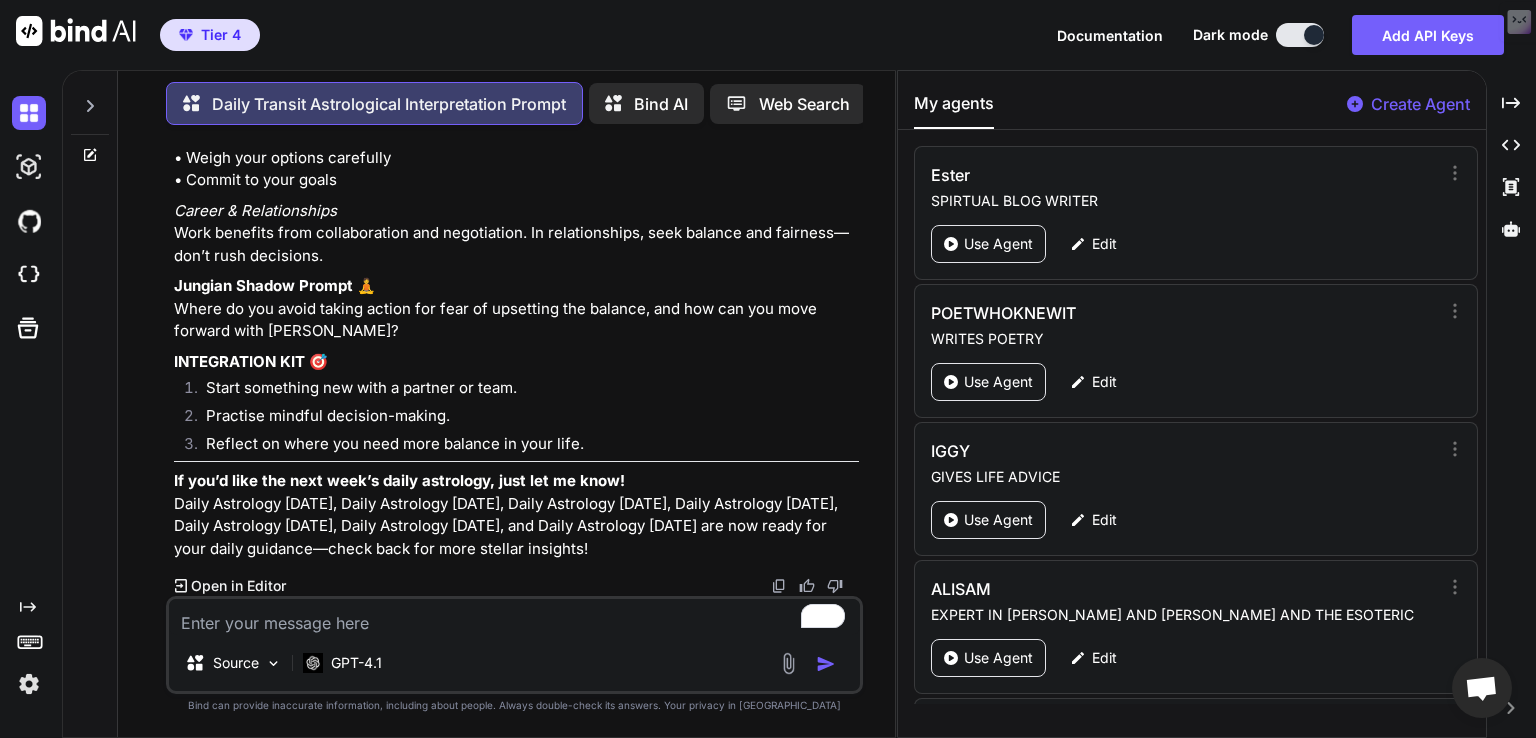 paste on "14 September 2025
Mercury Contra-Parallel transit Moon's North Node at 02:01
Last Quarter Moon at 11:33
Moon's North Node Stationary  Direct at 11:40
Moon Void of Course Starts at 15:10
Moon enters Gemini at 15:34
Venus enters Leo at 19:48
Mercury Contra-Parallel transit Moon's North Node on the 14th at 02:00
Mercury Contra-Parallel transit Moon's North Node enters on the 11th of September 2025 at 01:00 pm, this aspect is exact at 02:00 am on the 14th of September 2025 and leaves on the 16th of September 2025 at 02:36 pm. Mercury is in the constellation of Leo is at 4 North 36 (declination) and Moon's North Node is in the constellation of Aquarius is at 4 South 36 (declination).
15 September 2025
Mercury enters Virgo at 06:37
Venus BiQuintile transit Neptune at 10:53
Mars BiQuintile transit Uranus at 12:41
Sun Contra-Parallel transit Saturn at 18:54
Venus BiQuintile transit Neptune on the 15th at 10:52
Venus BiQuintile transit Neptune enters on the 14th of September 2025 at 03:34 pm, this aspect is ..." 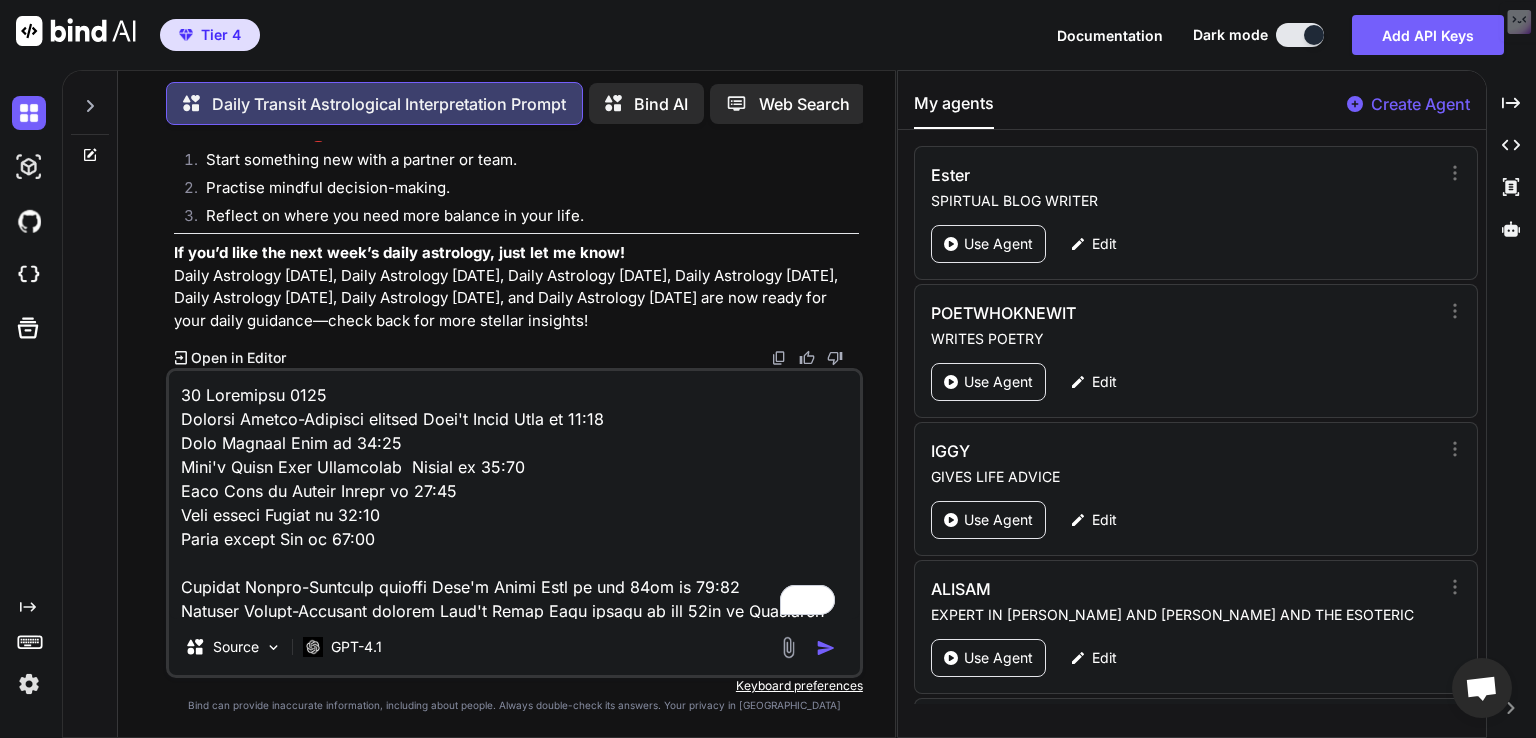 scroll, scrollTop: 5138, scrollLeft: 0, axis: vertical 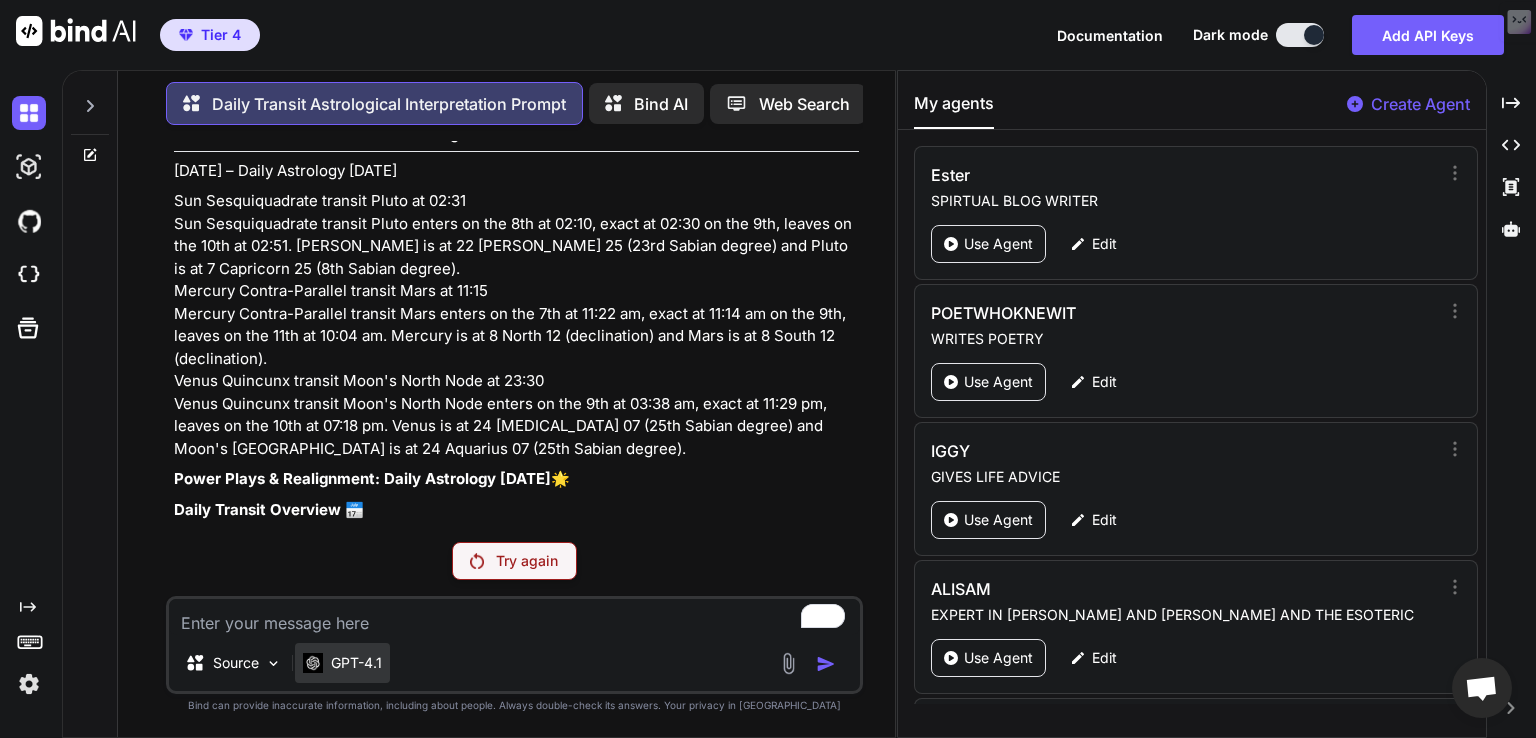 click on "GPT-4.1" at bounding box center [356, 663] 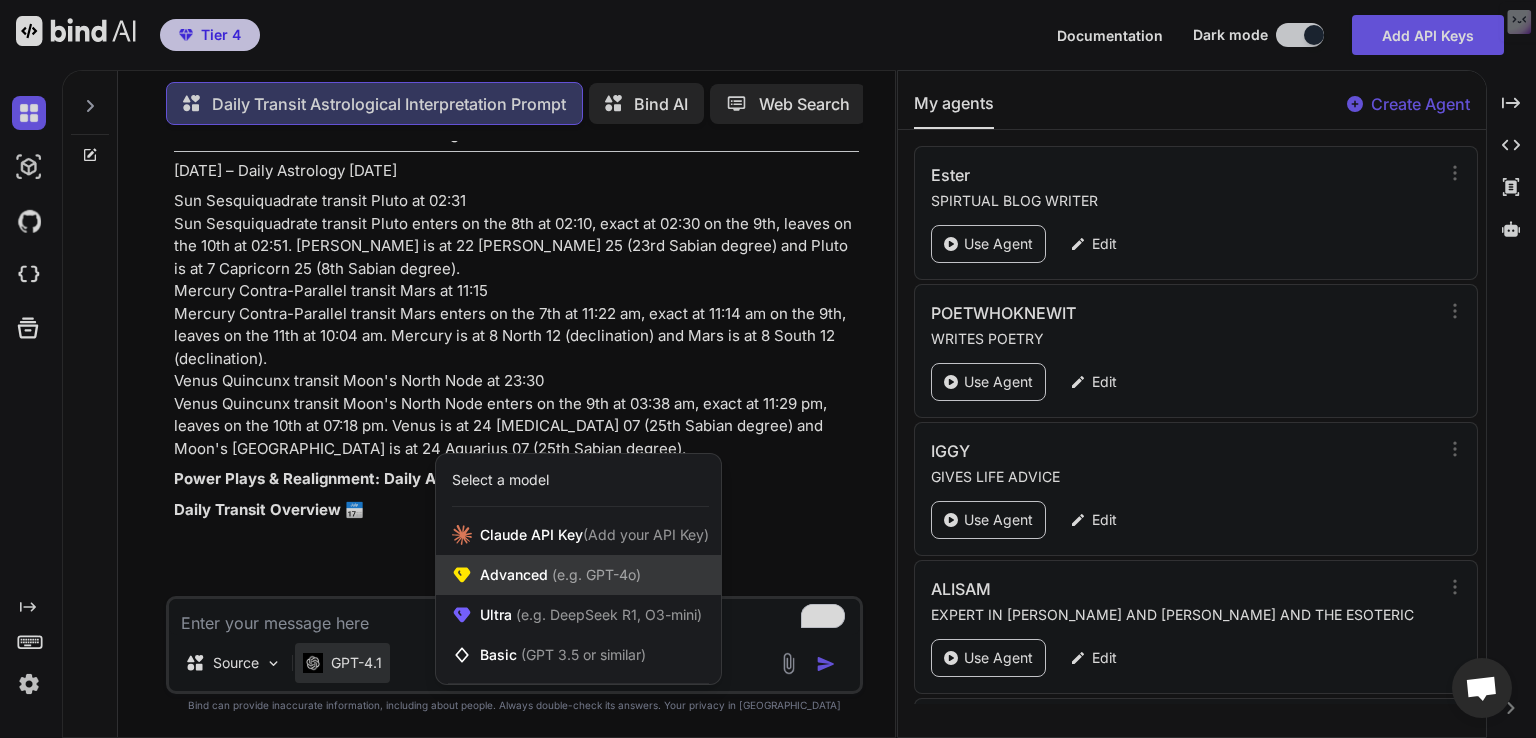 click on "Advanced     (e.g. GPT-4o)" at bounding box center (578, 575) 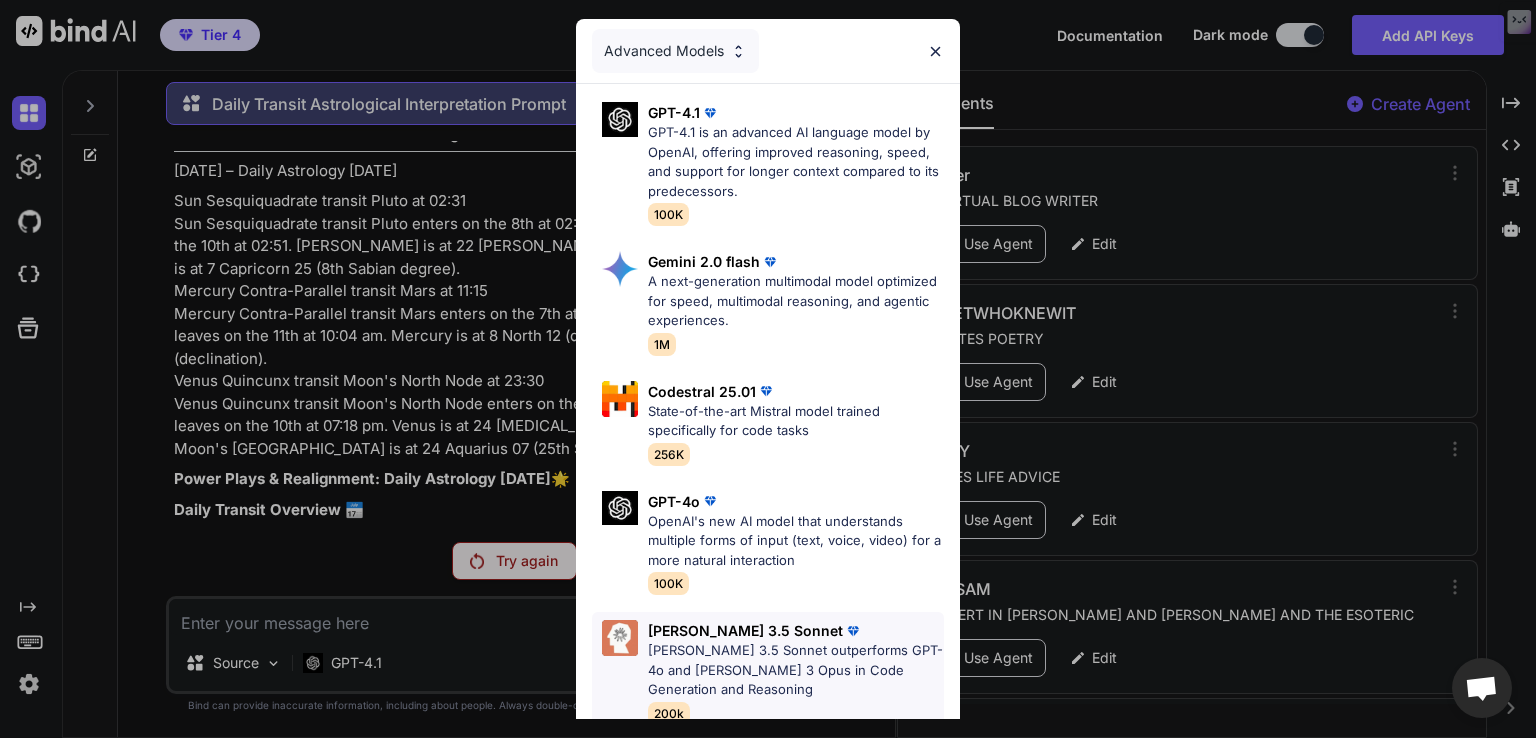 click on "200k" at bounding box center [669, 713] 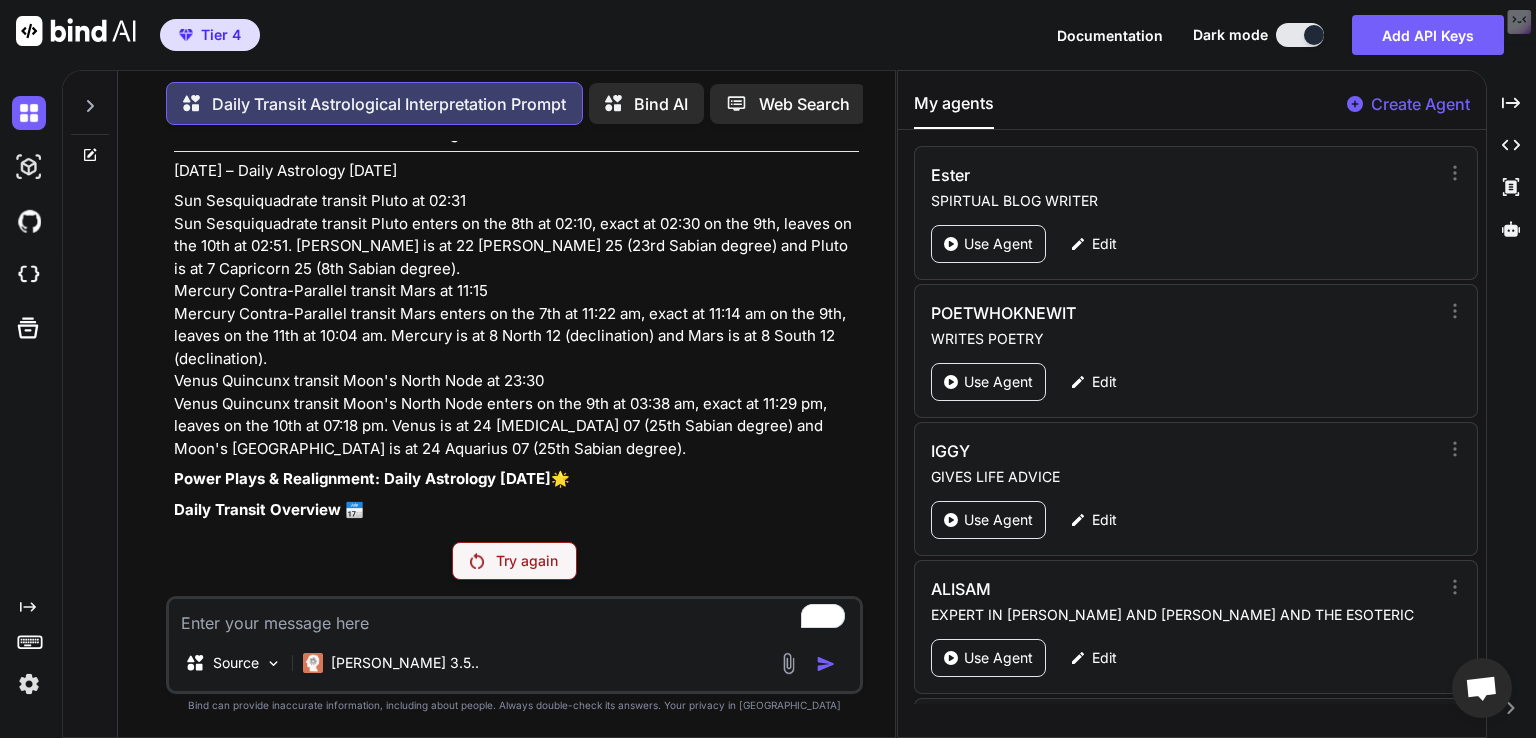 click on "Try again" at bounding box center (514, 561) 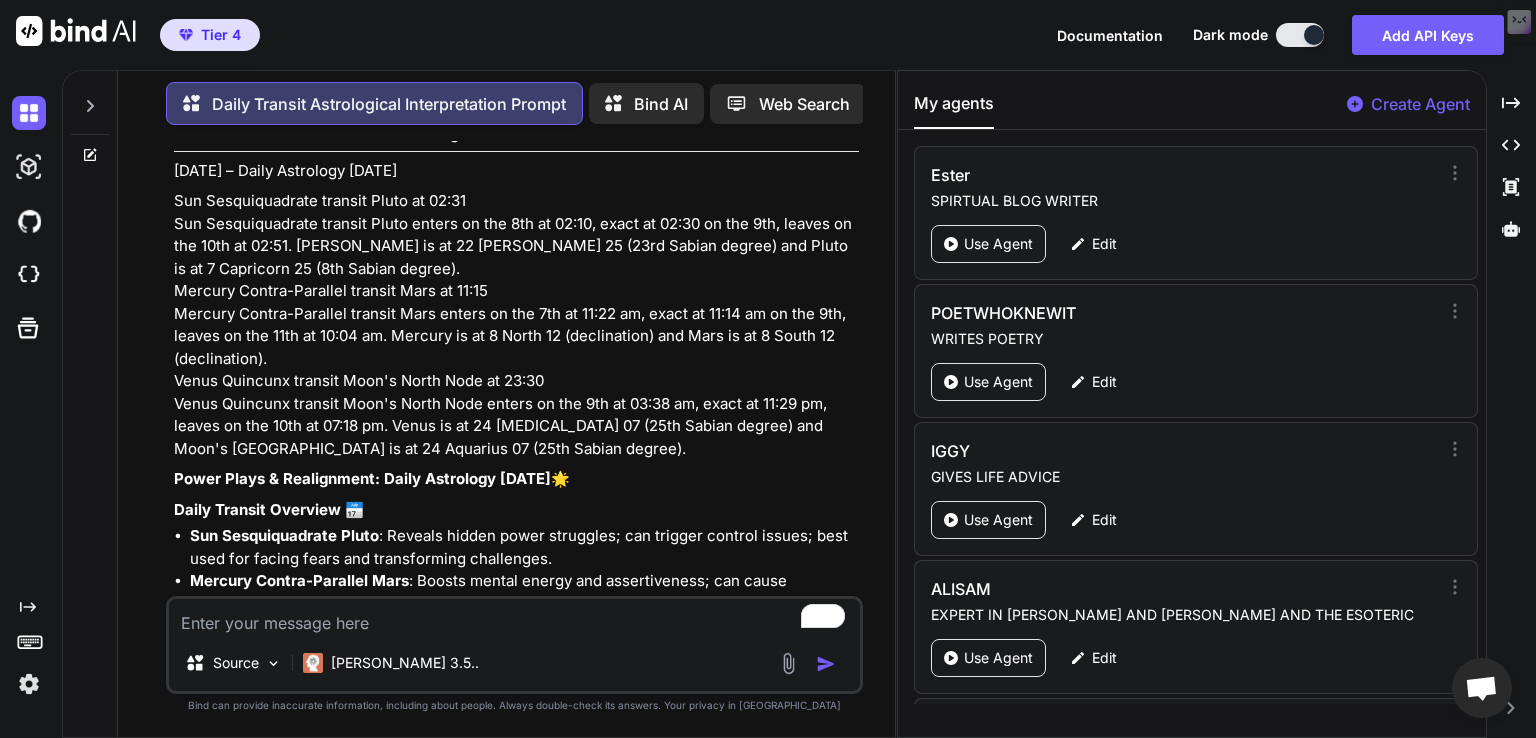 scroll, scrollTop: 33205, scrollLeft: 0, axis: vertical 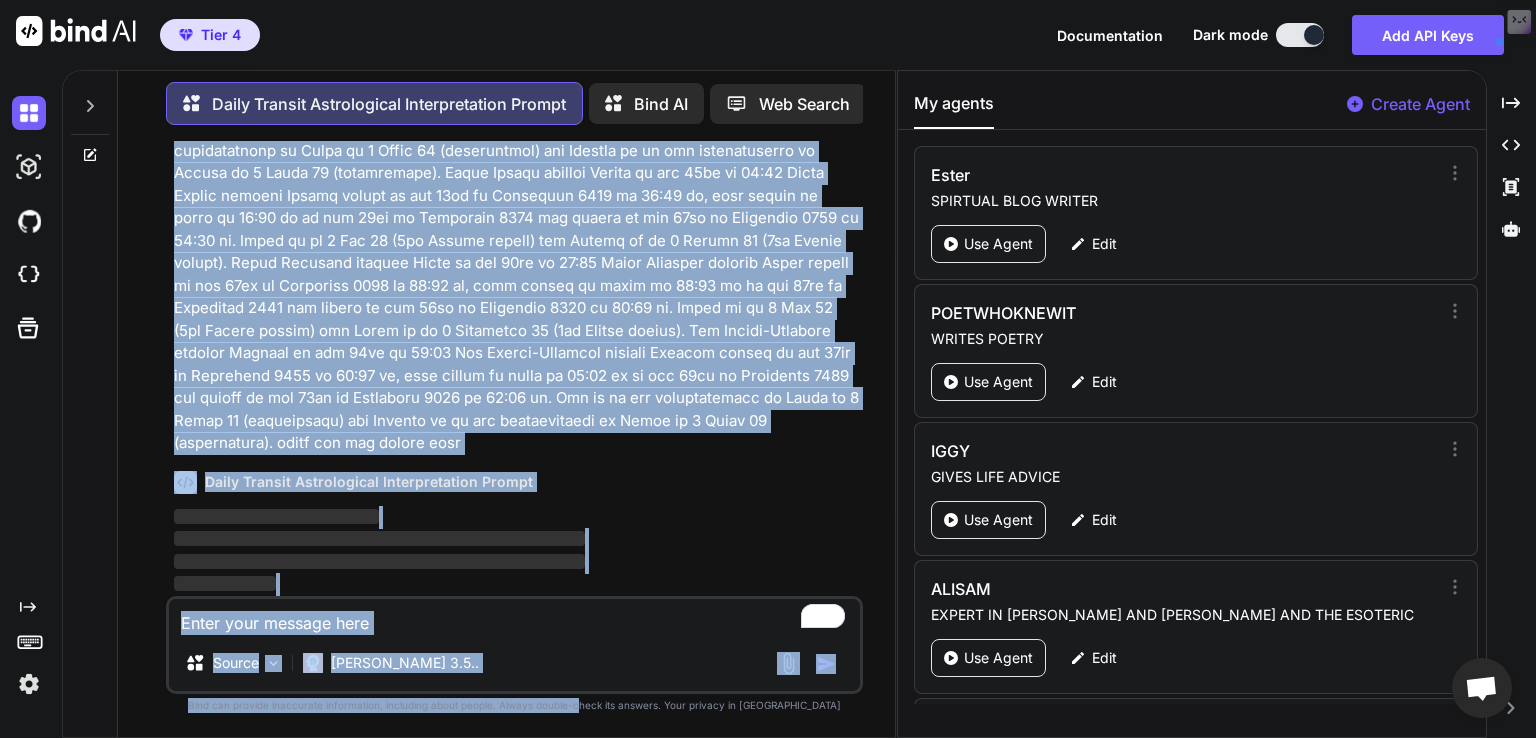 drag, startPoint x: 615, startPoint y: 470, endPoint x: 617, endPoint y: 770, distance: 300.00665 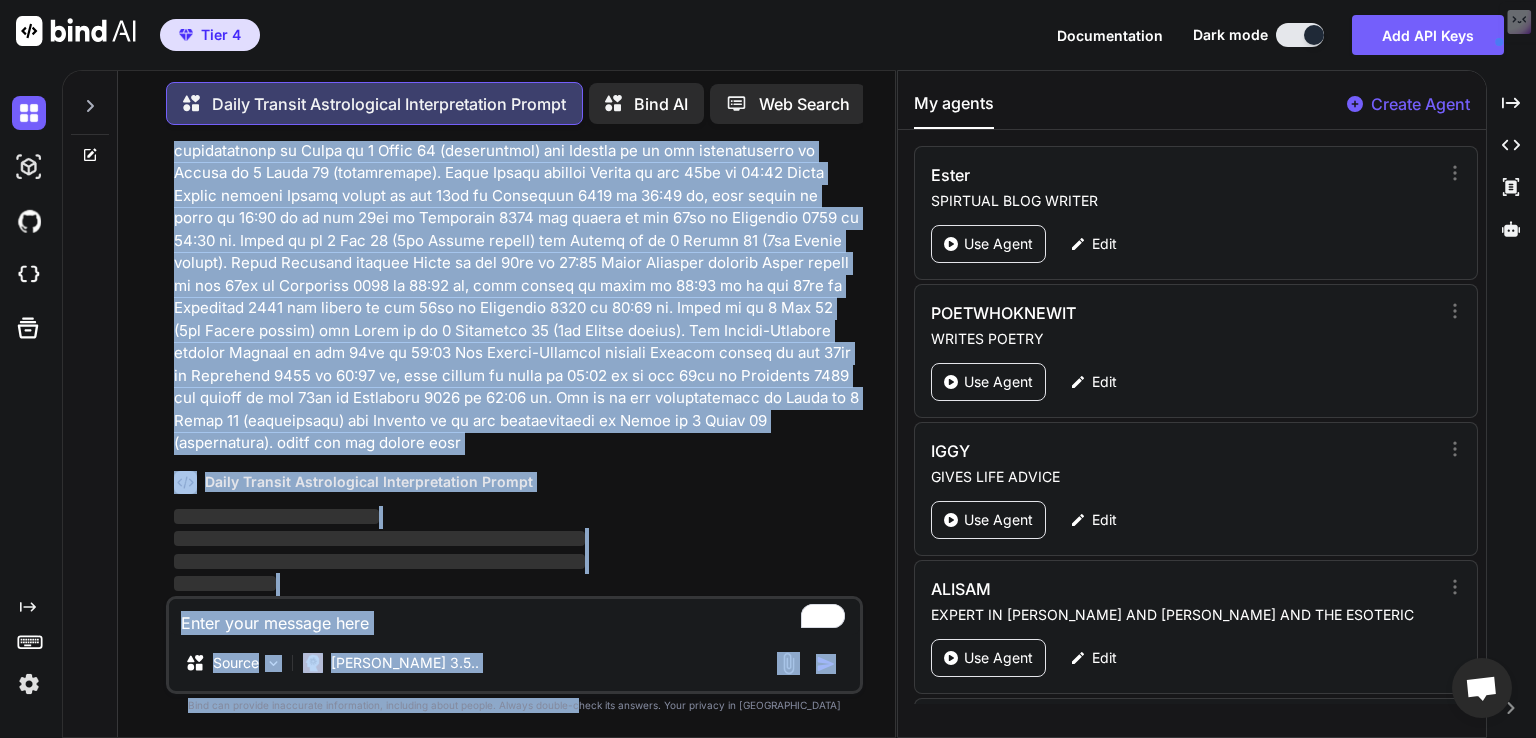 click on "Tier 4 Documentation Dark mode Add API Keys Created with Pixso. Created with Pixso.   Daily Transit Astrological Interpretation Prompt Bind AI Web Search Created with Pixso. Code Generator You Daily Transit Astrological Interpretation Prompt 31 August 2025 – Daily Astrology August 31 2025
Mercury BiQuintile transit Neptune at 03:31
Mercury BiQuintile transit Neptune enters on the 30th of August 2025 at 14:37, this aspect is exact at 03:31 on the 31st of August 2025 and leaves on the 31st of August 2025 at 16:16. Mercury is in the constellation of Leo at 1 Leo 10 (2nd Sabian degree) and Neptune is in the constellation of Pisces at 7 Pisces 10 (8th Sabian degree).
Moon's North Node Stationary Retrograde at 07:17
First Quarter Moon at 07:25
Moon leaves the Via Combusta at 09:37
Mercury Trine transit Chiron at 20:44
Moon Void of Course Starts at 22:53
Dreams, Decisions & Healing: Daily Astrology August 31 2025  🌟
Daily Transit Overview 📅
Mercury BiQuintile Neptune" at bounding box center (768, 369) 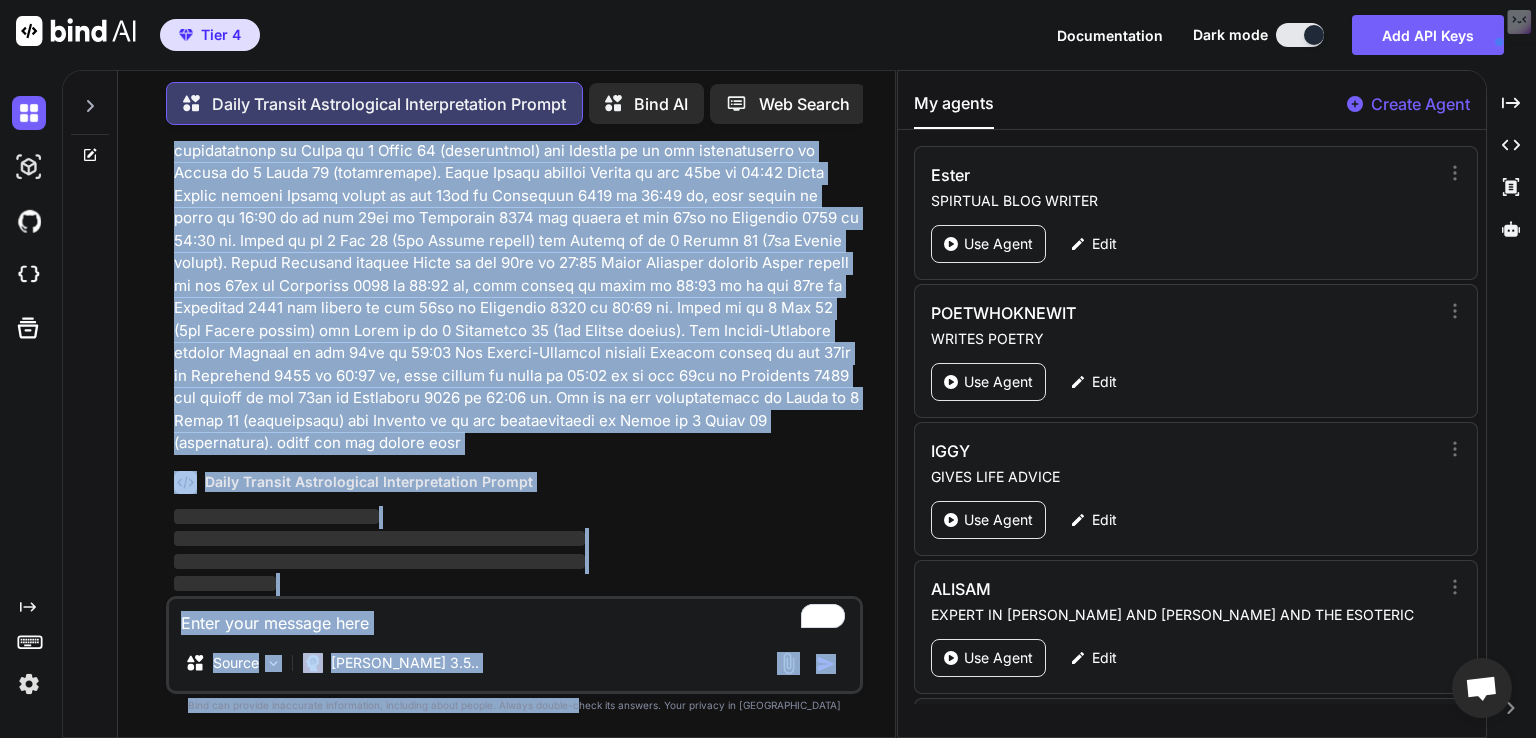 click at bounding box center (516, -952) 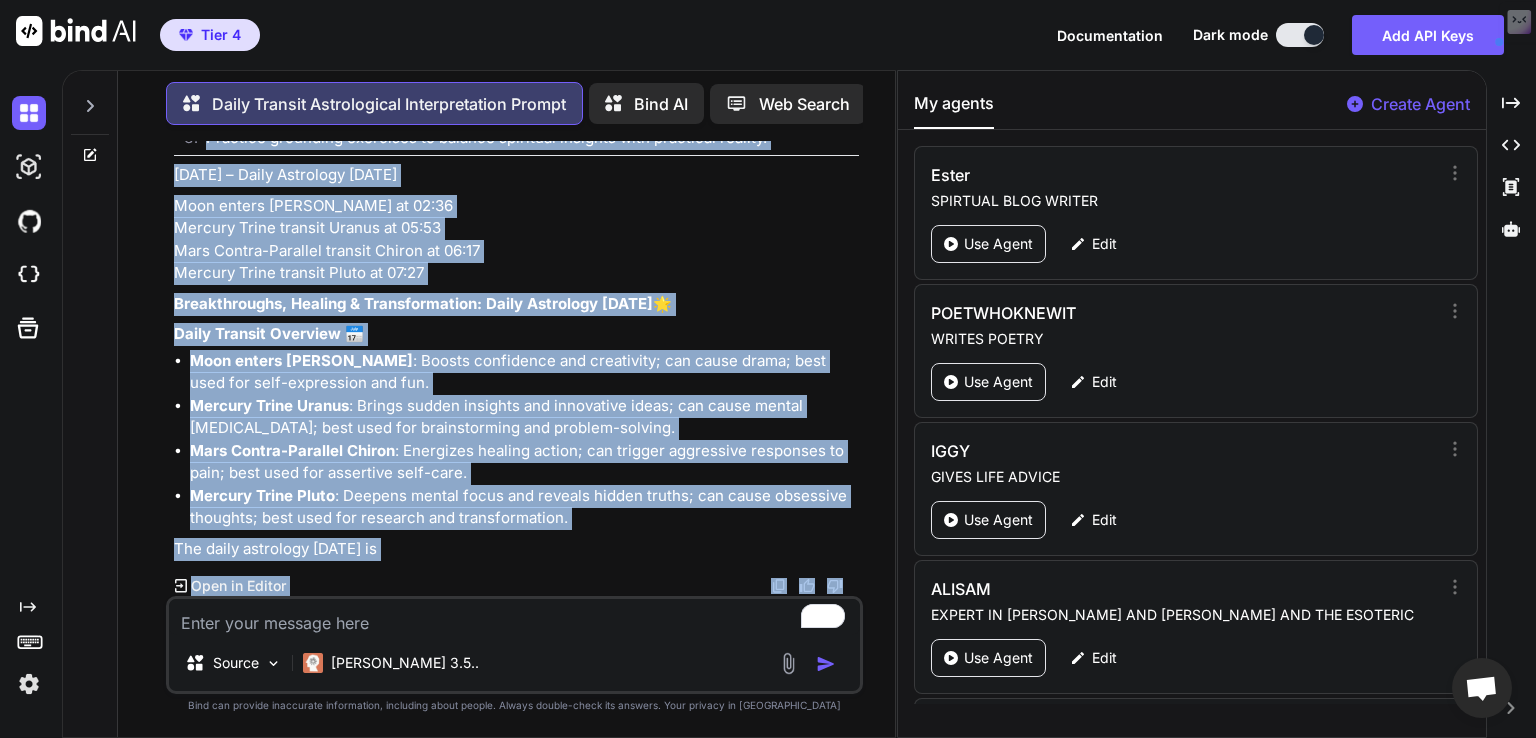scroll, scrollTop: 43220, scrollLeft: 0, axis: vertical 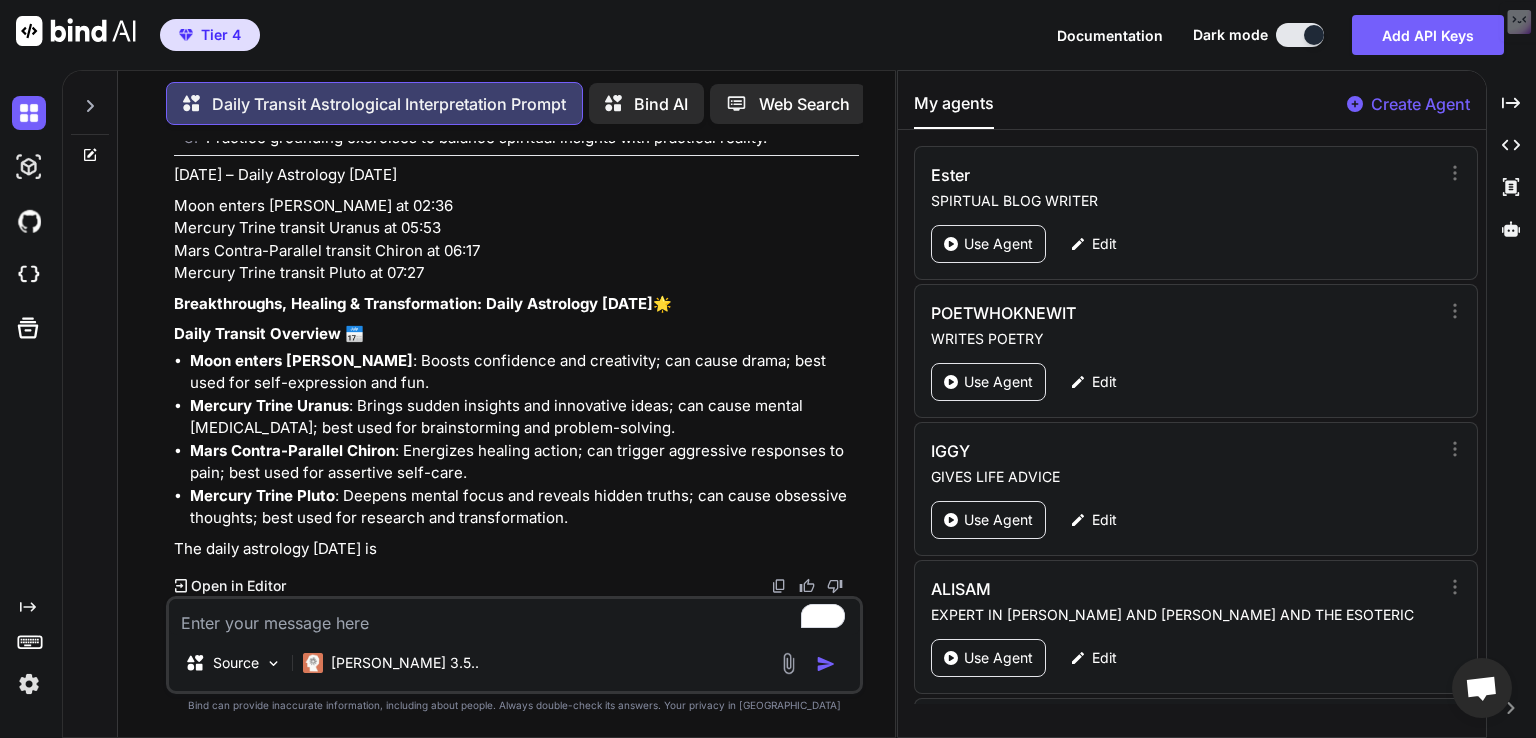click on "Mercury Trine Uranus : Brings sudden insights and innovative ideas; can cause mental restlessness; best used for brainstorming and problem-solving." at bounding box center [524, 417] 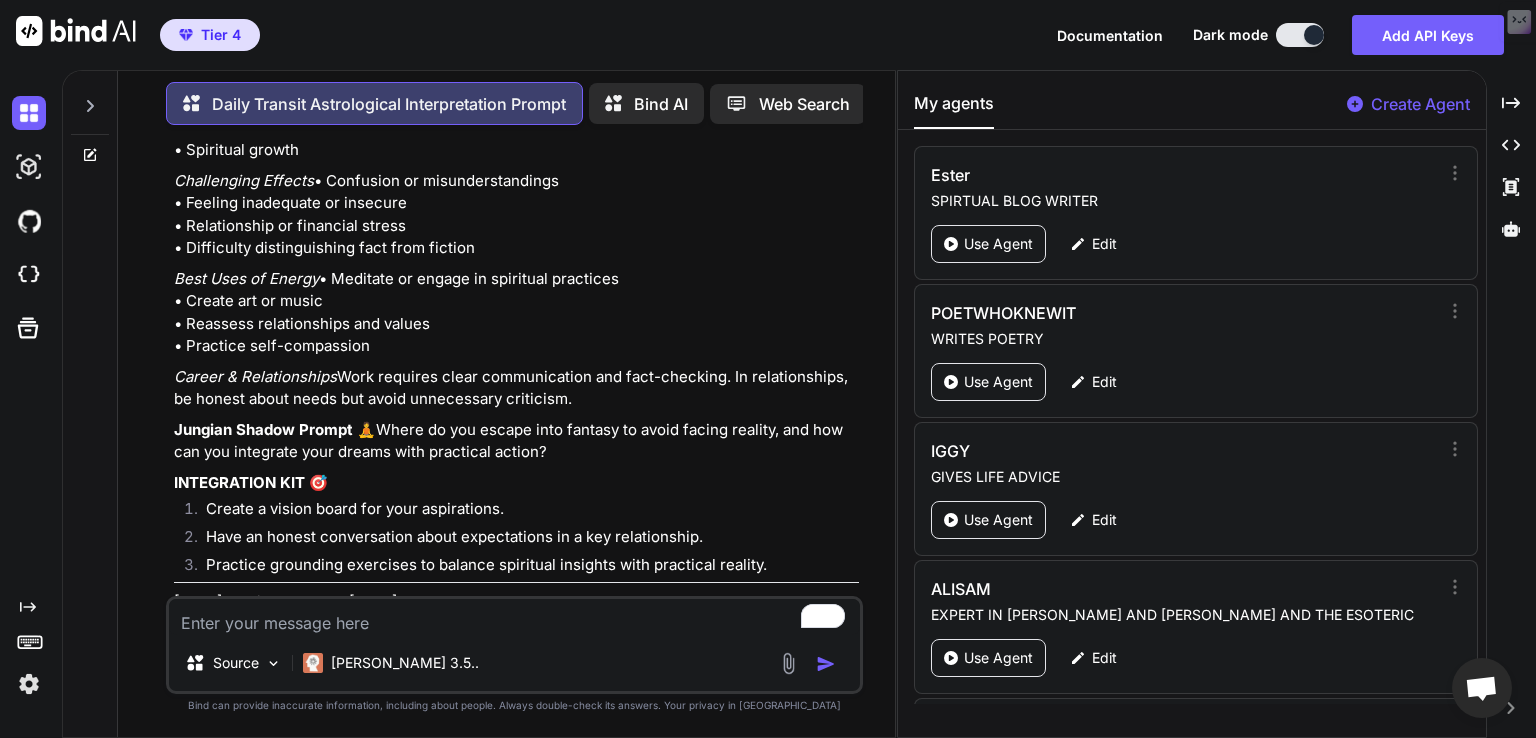 scroll, scrollTop: 35940, scrollLeft: 0, axis: vertical 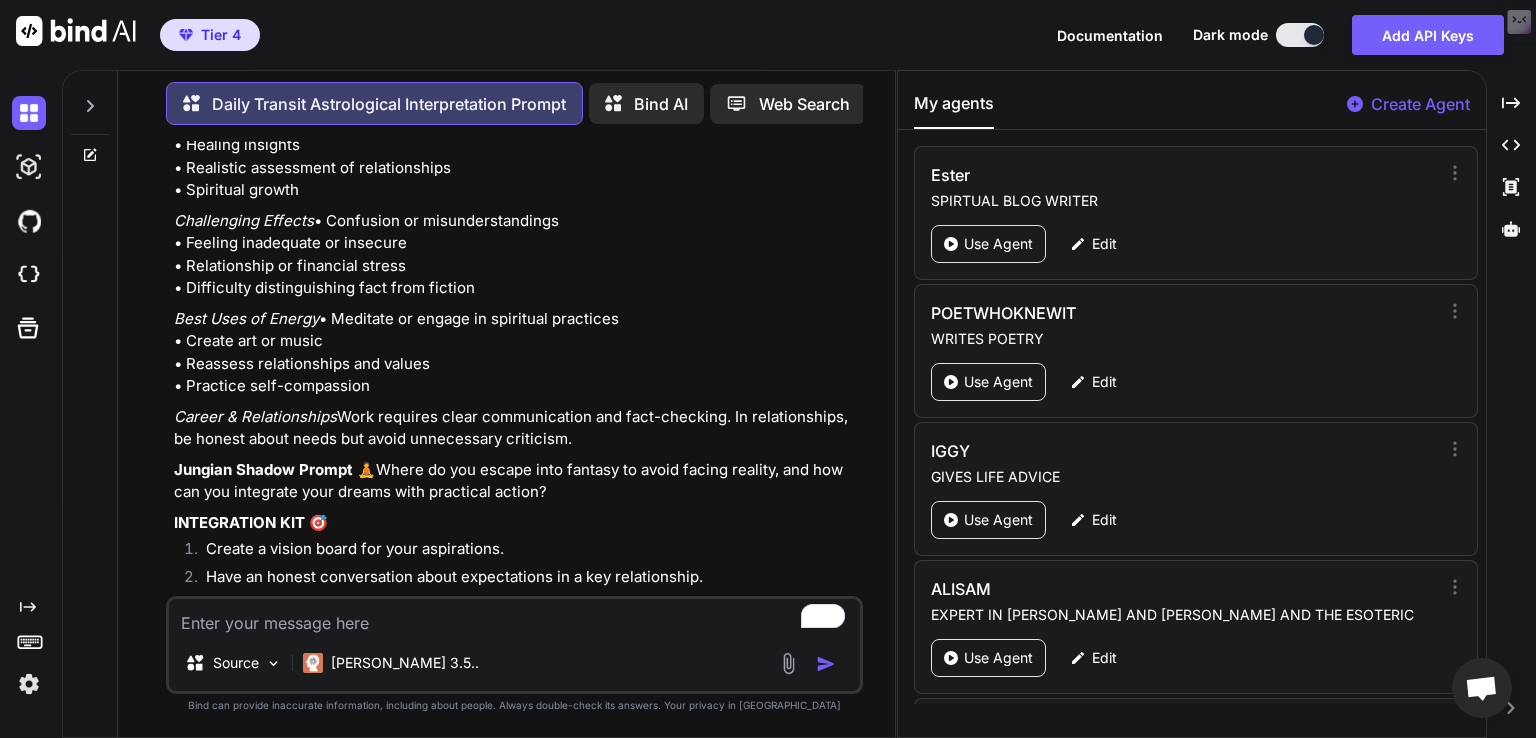 click on "Mercury Contra-Parallel transit Moon's North Node at 02:01
Last Quarter Moon at 11:33
Moon's North Node Stationary Direct at 11:40
Moon Void of Course Starts at 15:10
Moon enters Gemini at 15:34
Venus enters Leo at 19:48" at bounding box center (516, -5859) 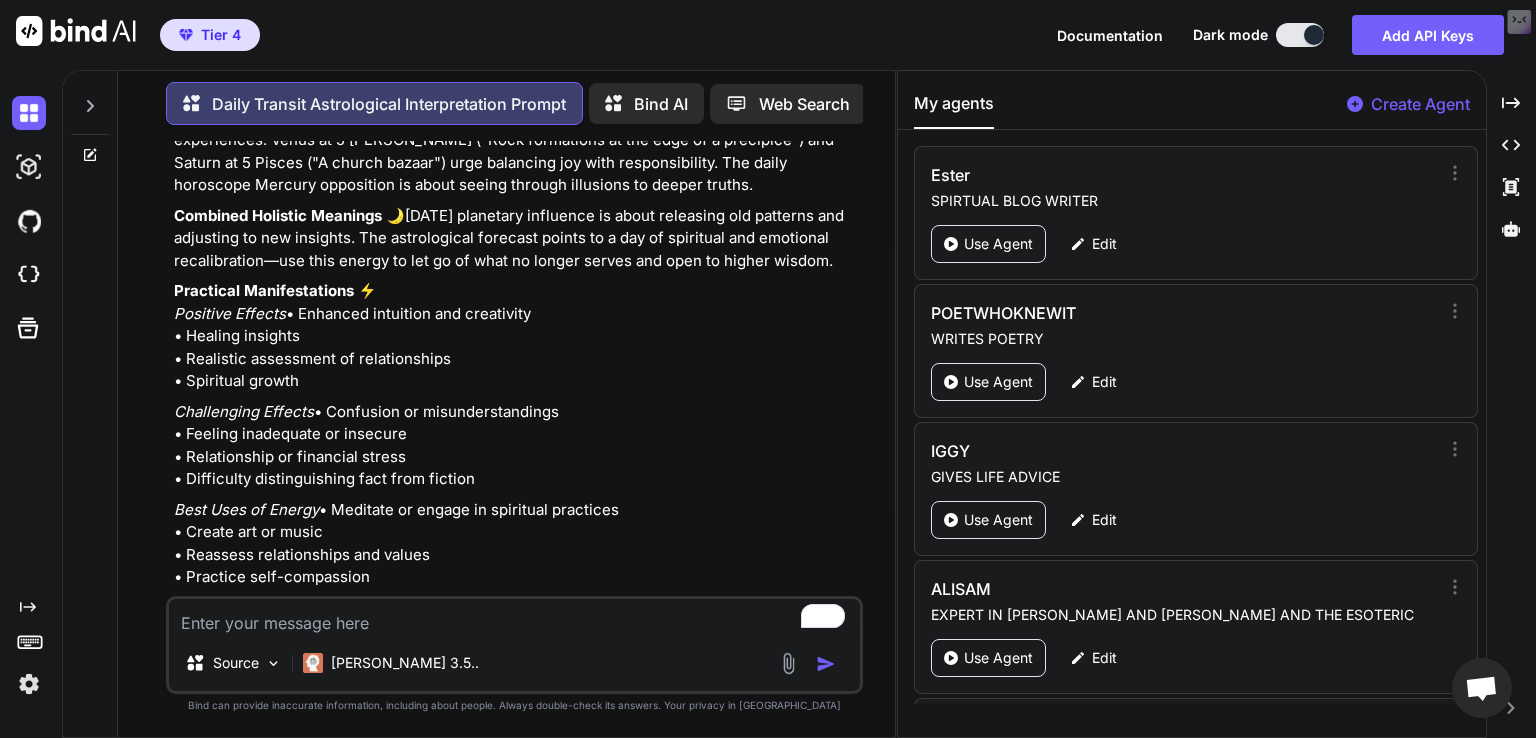 scroll, scrollTop: 35740, scrollLeft: 0, axis: vertical 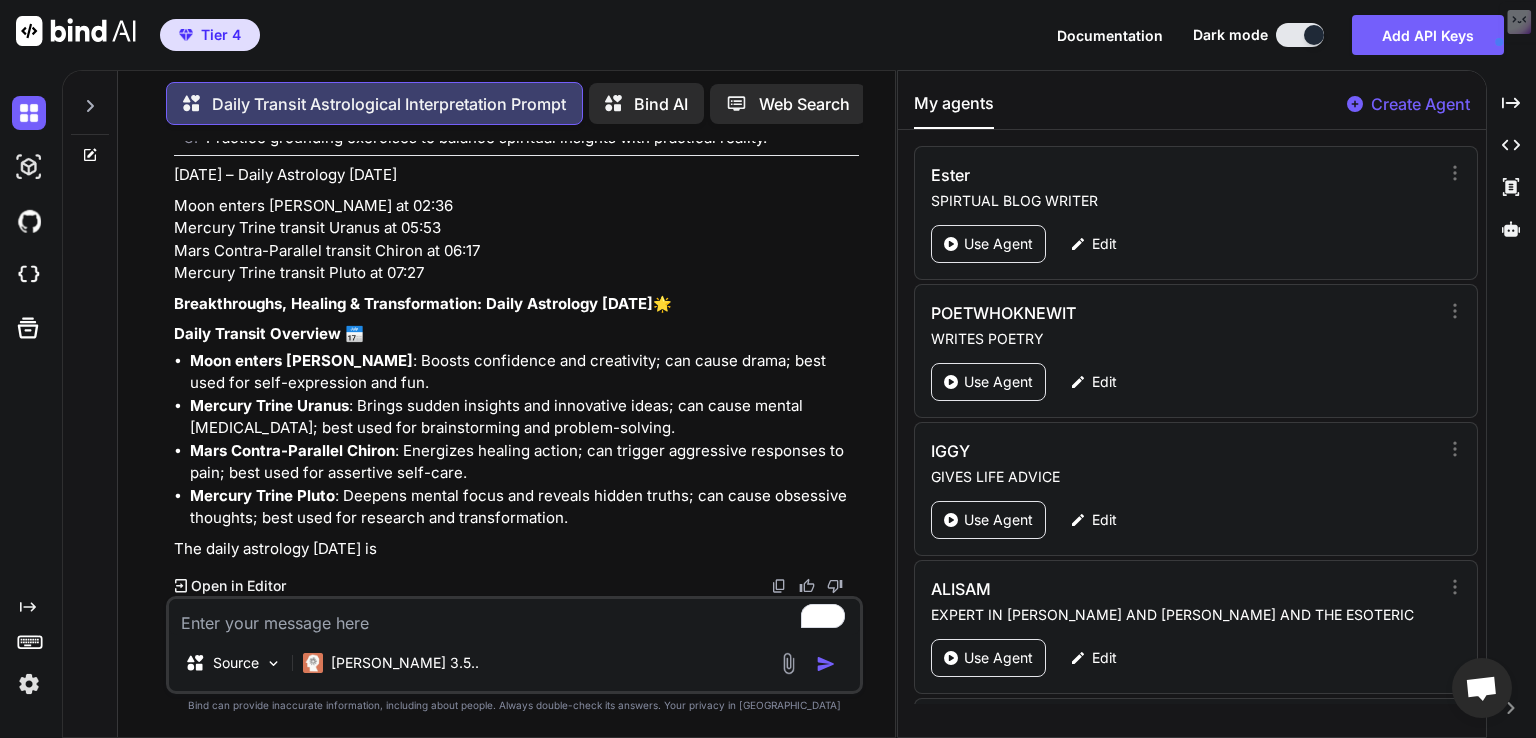 drag, startPoint x: 180, startPoint y: 462, endPoint x: 368, endPoint y: 507, distance: 193.31064 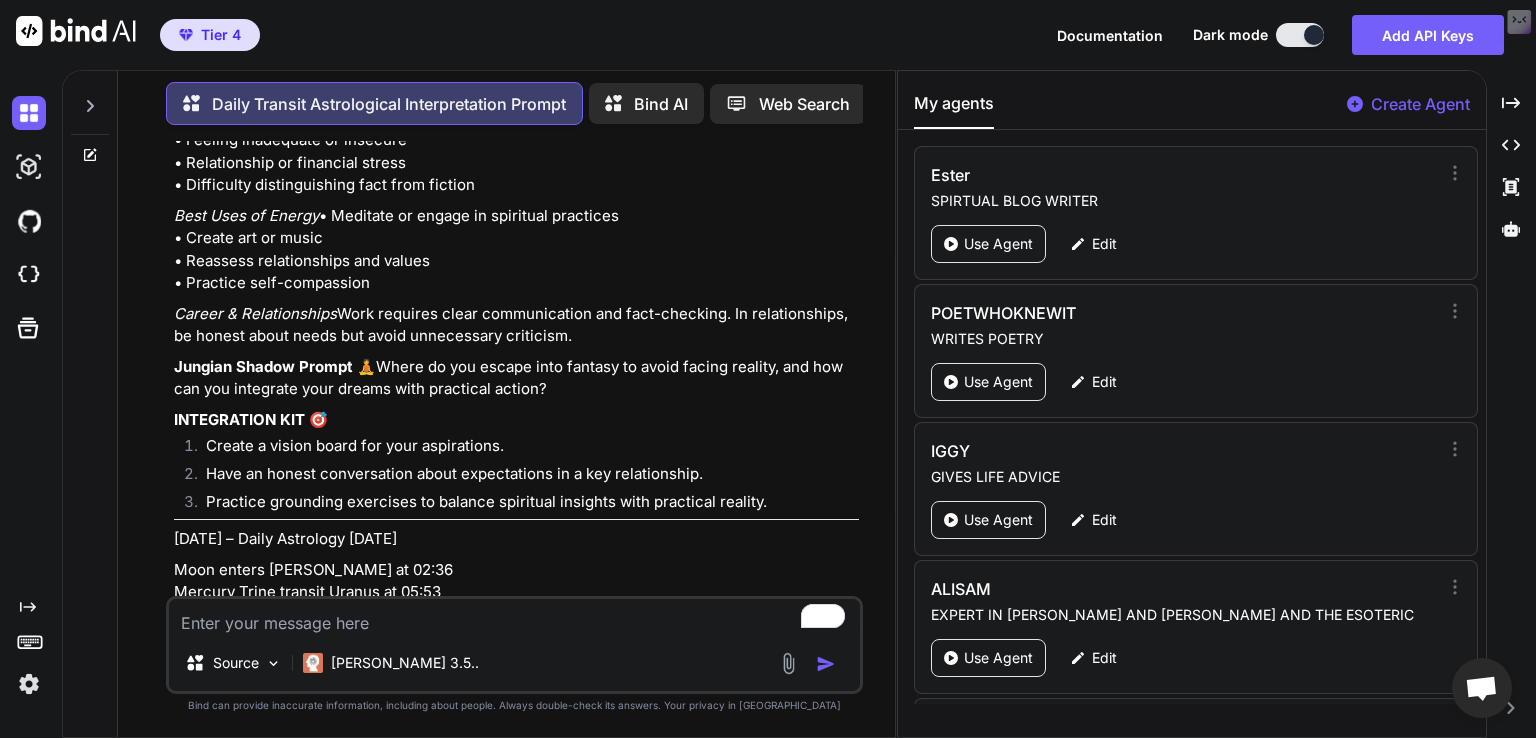 scroll, scrollTop: 35963, scrollLeft: 0, axis: vertical 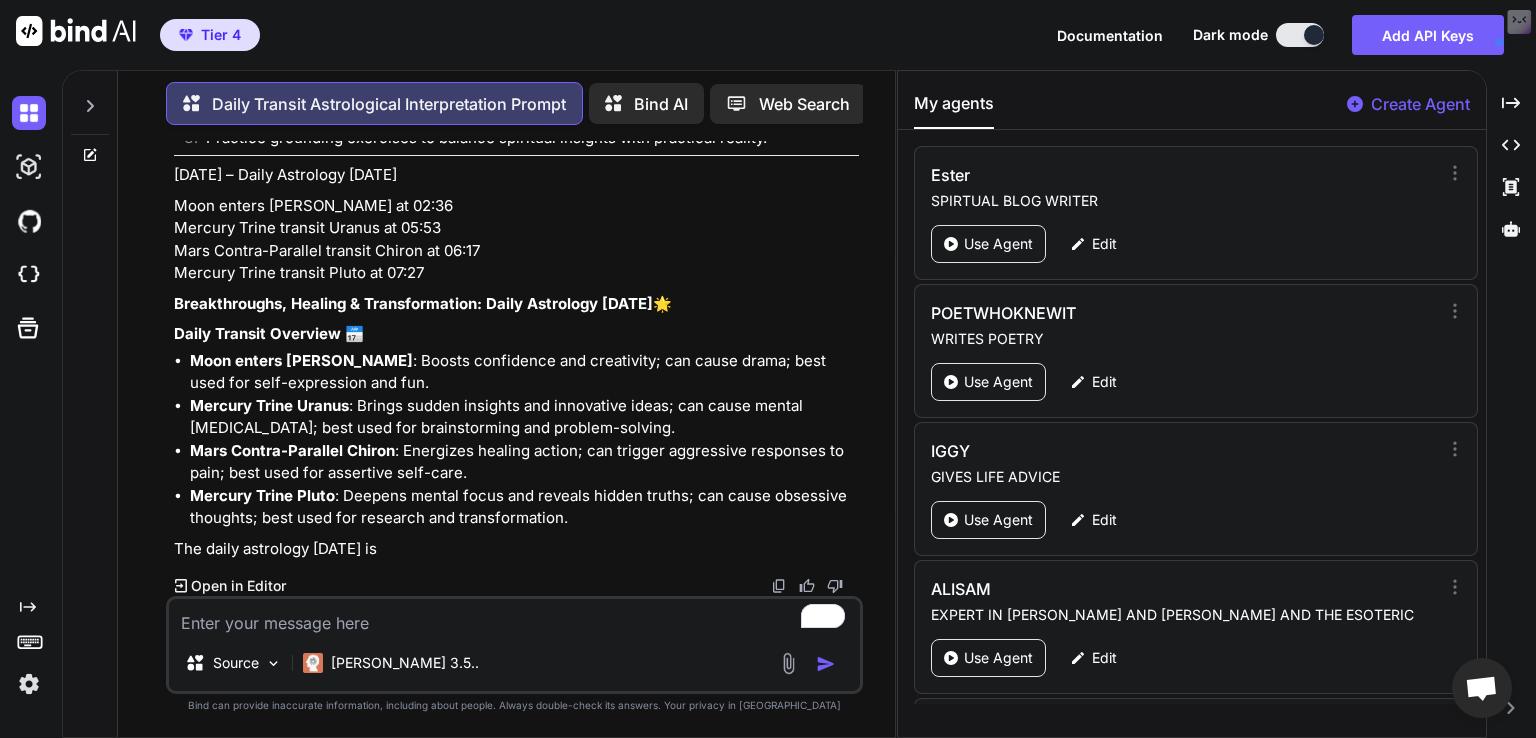 drag, startPoint x: 176, startPoint y: 410, endPoint x: 653, endPoint y: 361, distance: 479.51016 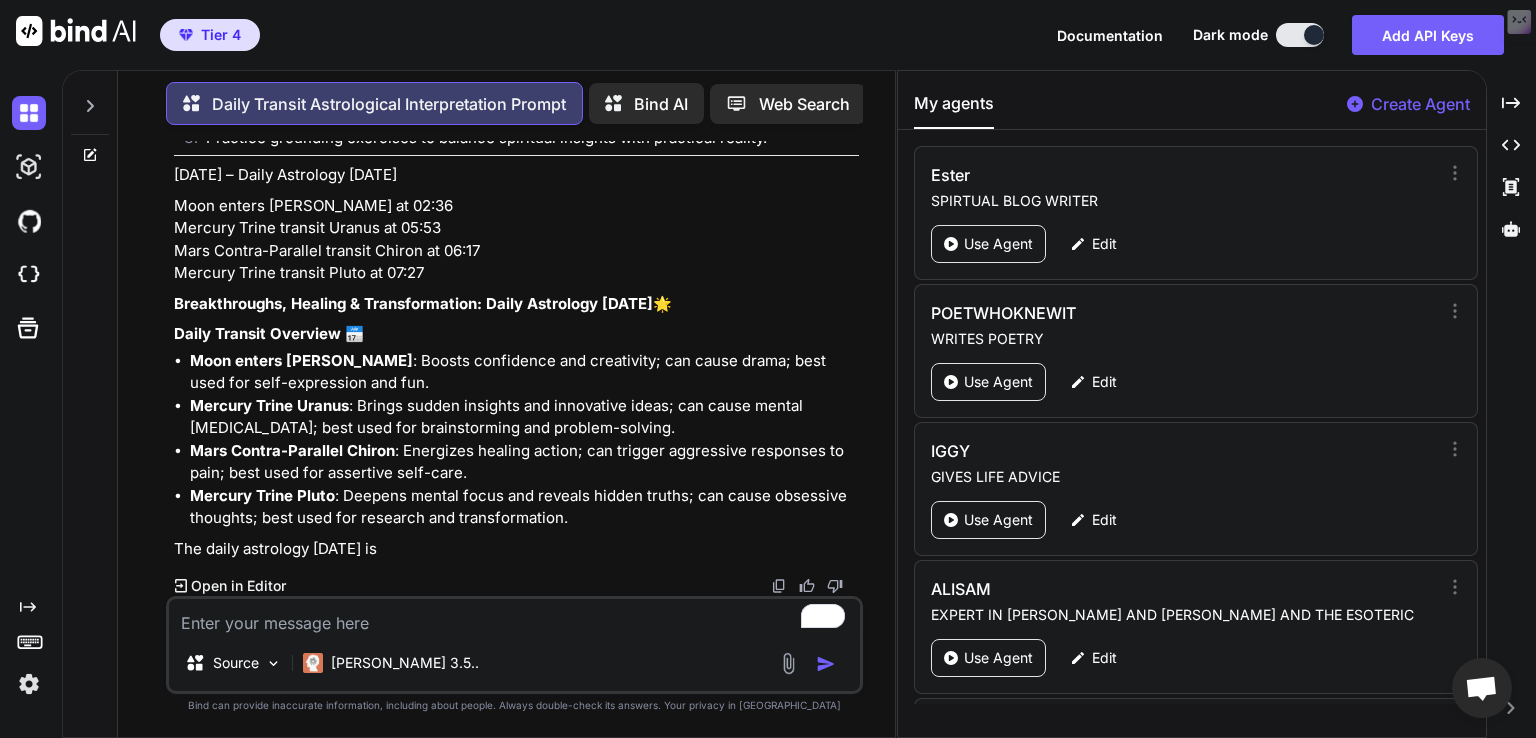 click on "Mercury SemiSextile transit Venus at 03:59
Mercury SemiSextile transit Mars at 04:02
Venus Sextile transit Mars at 04:04
Mercury Quincunx transit Chiron at 08:50
Mercury Contra-Parallel transit Saturn at 10:39
Venus Trine transit Chiron at 11:11
Mars Opposition transit Chiron at 16:47
Moon Void of Course Starts at 19:53
Moon enters Cancer at 19:59
Sun enters Virgo at 21:18" at bounding box center [516, -3659] 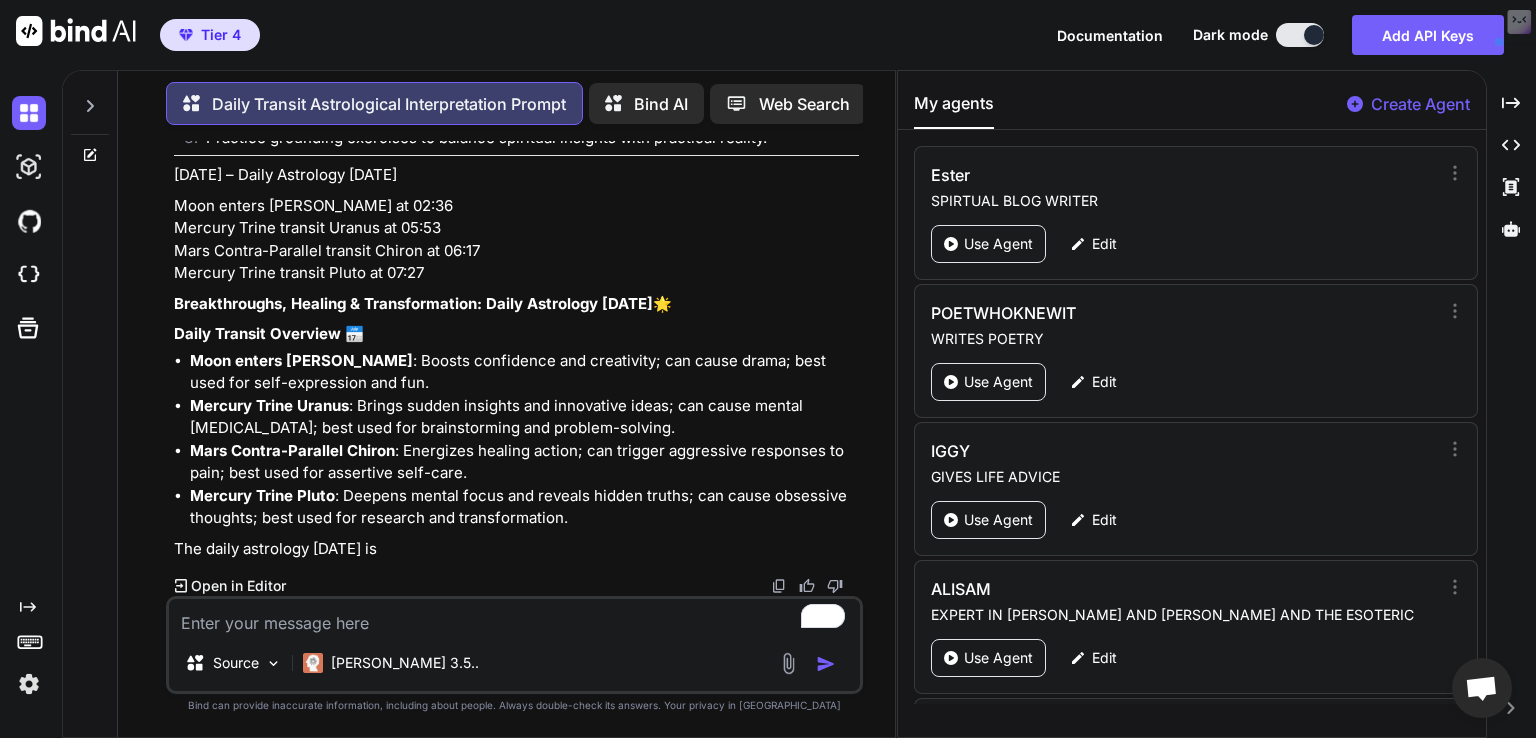 scroll, scrollTop: 40406, scrollLeft: 0, axis: vertical 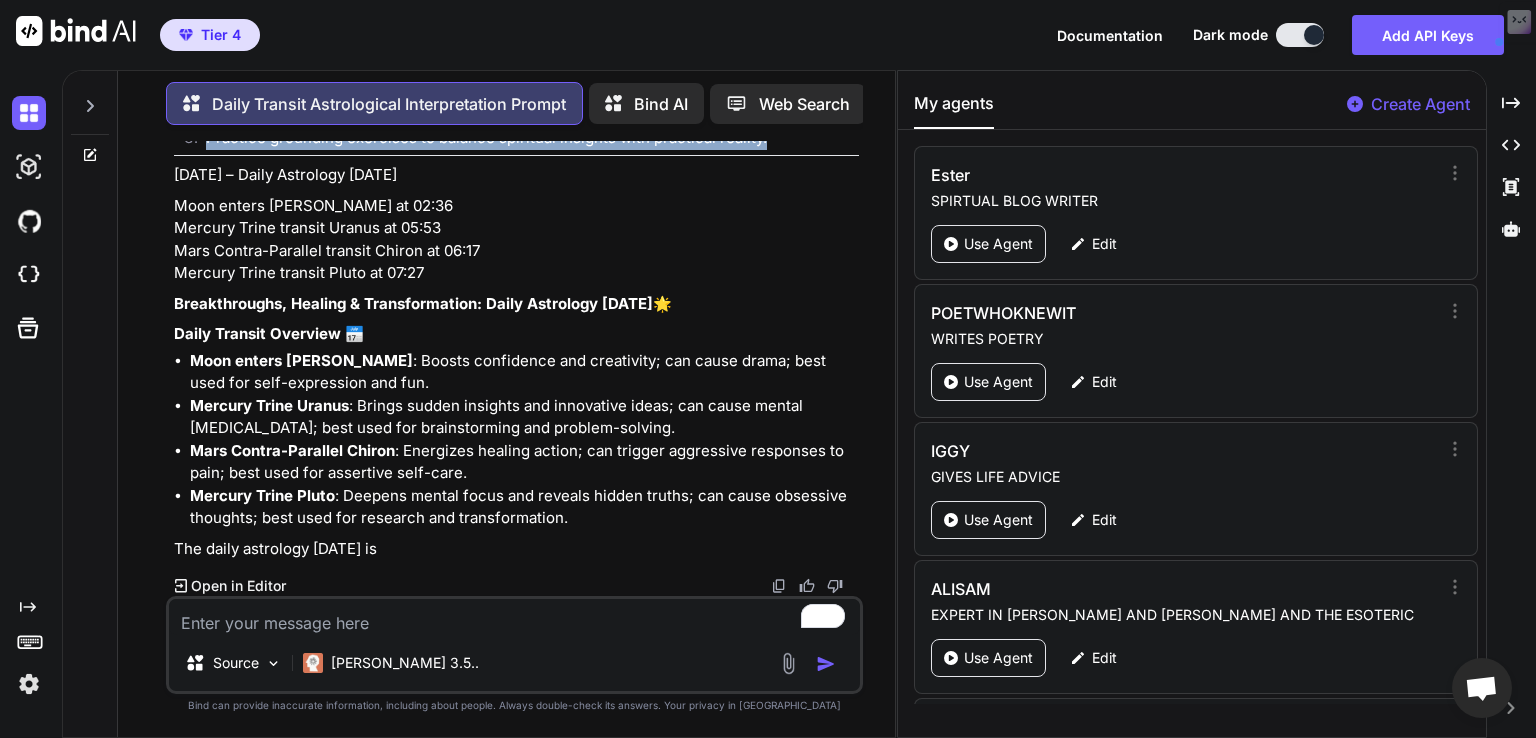drag, startPoint x: 171, startPoint y: 499, endPoint x: 761, endPoint y: 403, distance: 597.75916 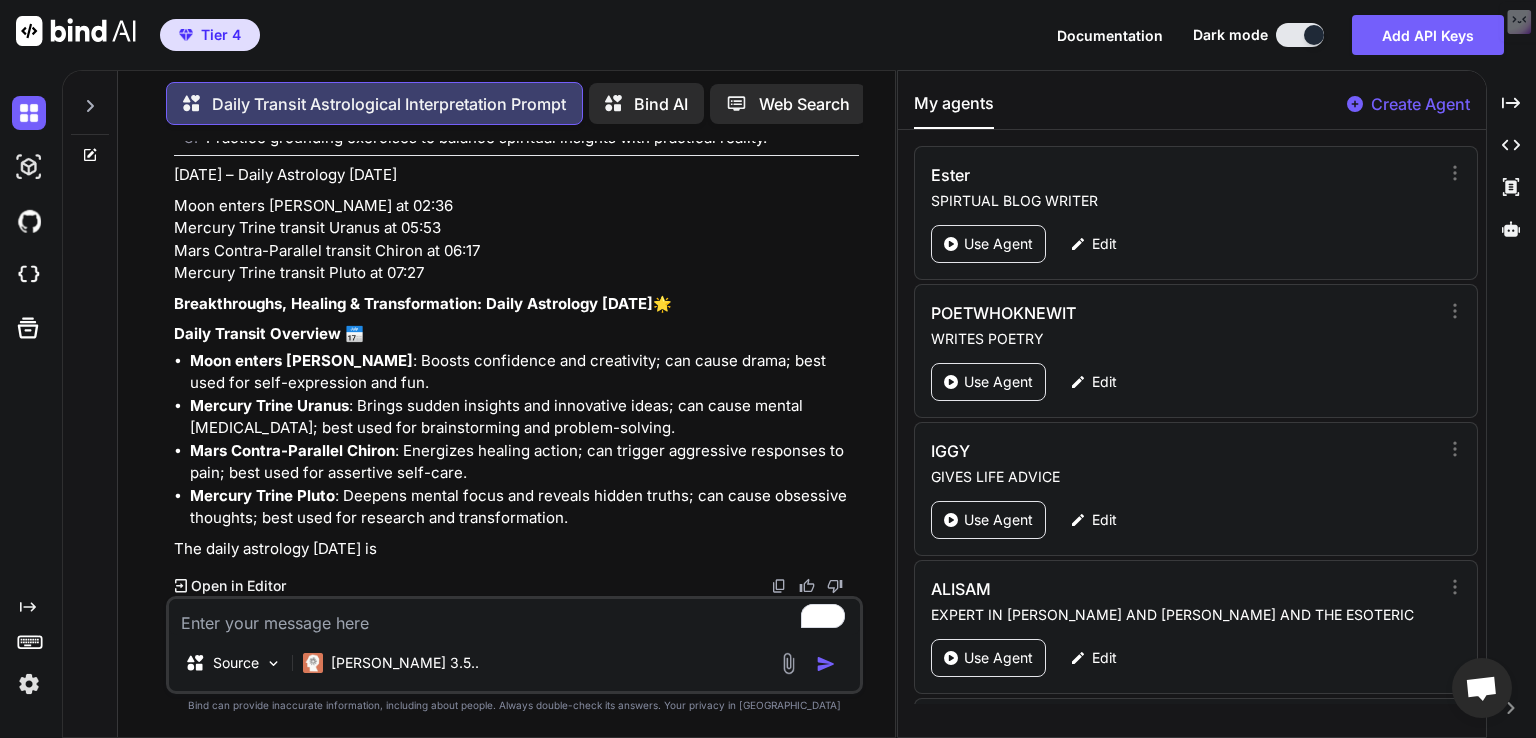 click at bounding box center [514, 617] 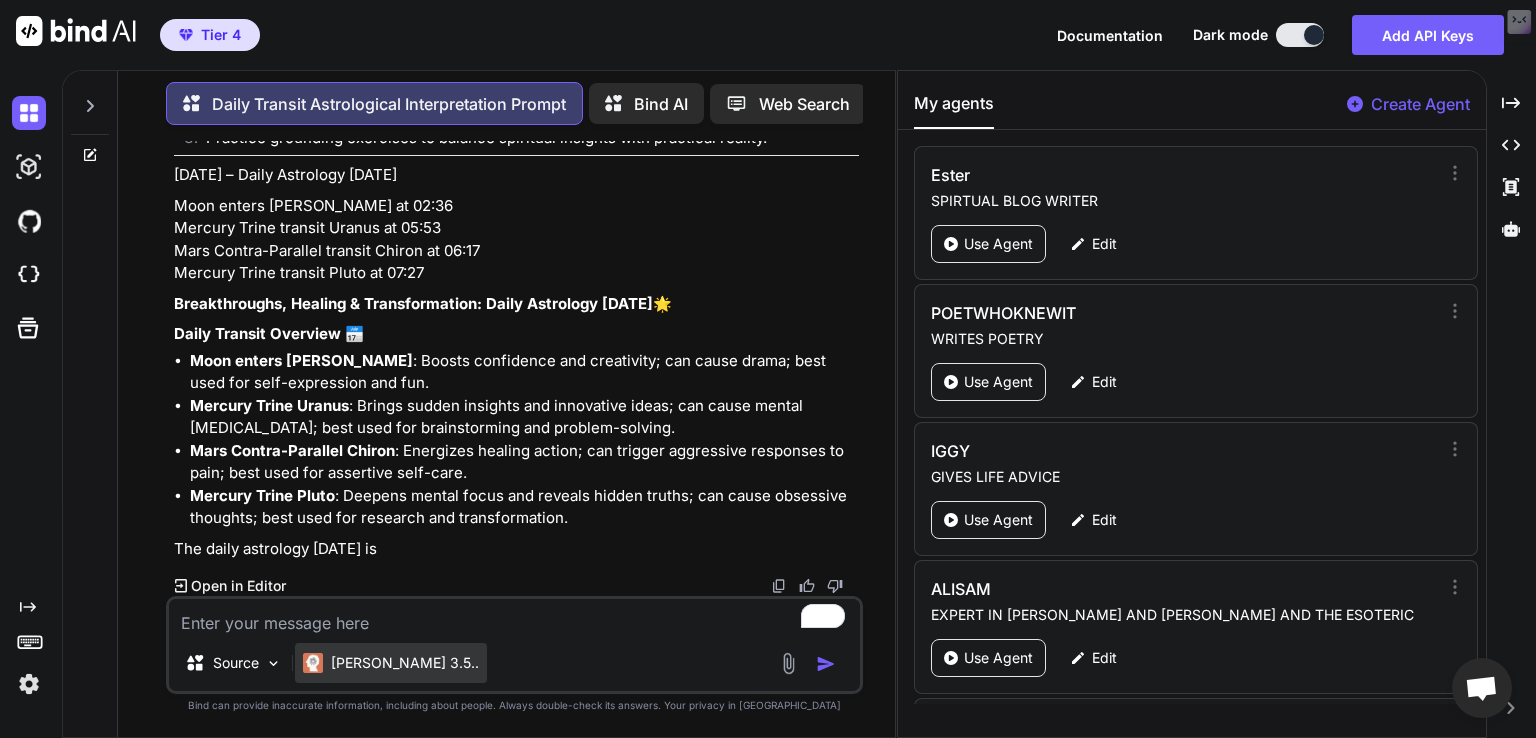 click on "Claude 3.5.." at bounding box center [405, 663] 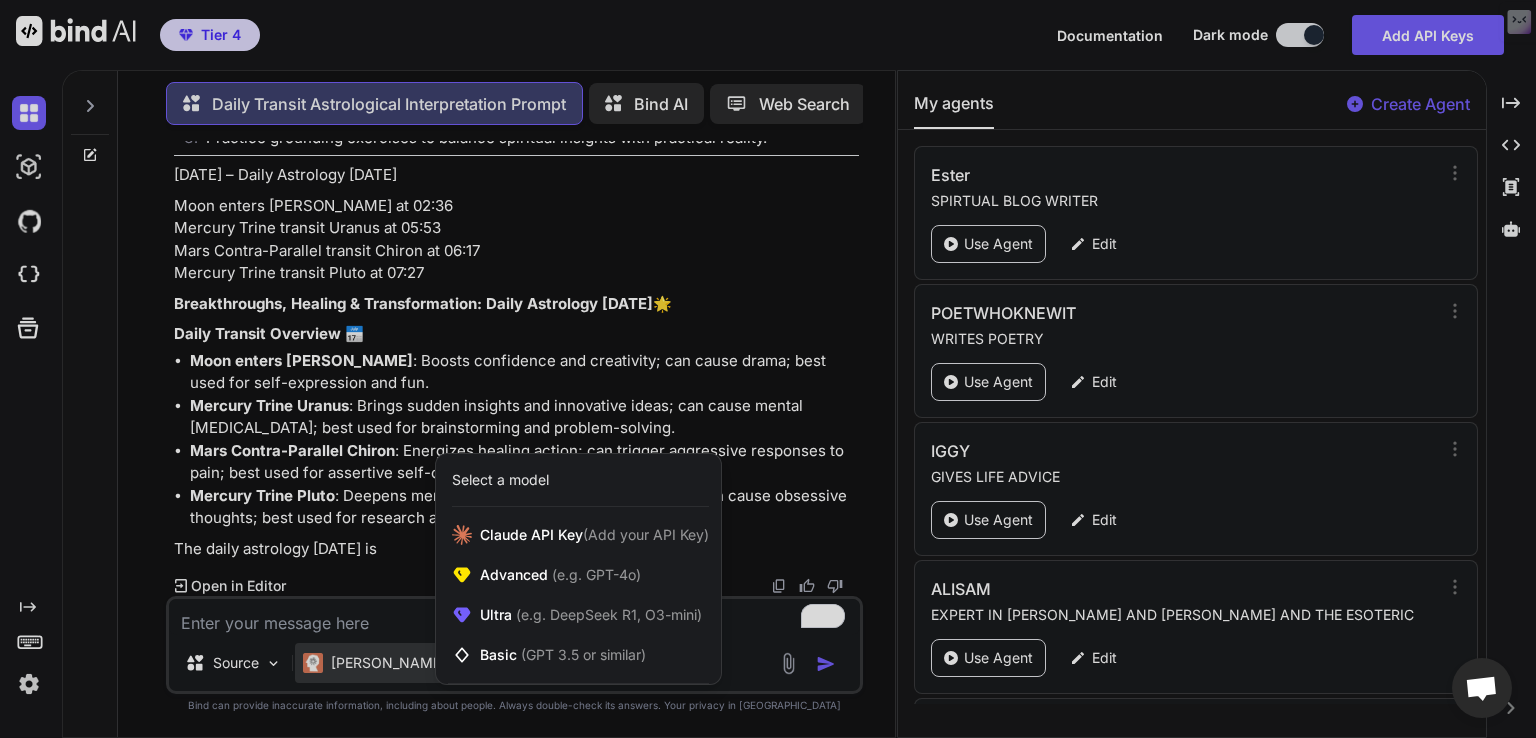 click at bounding box center [768, 369] 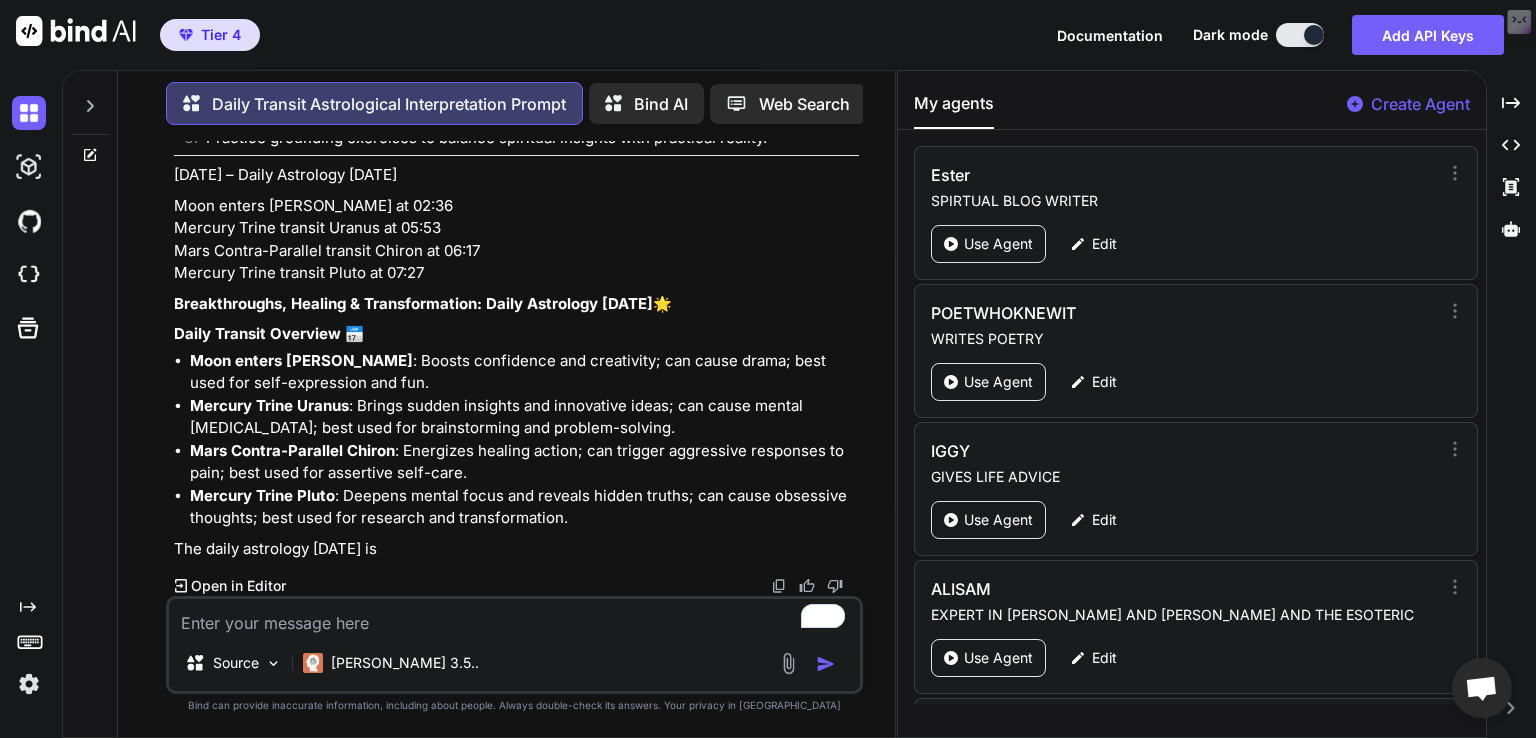 click at bounding box center (514, 617) 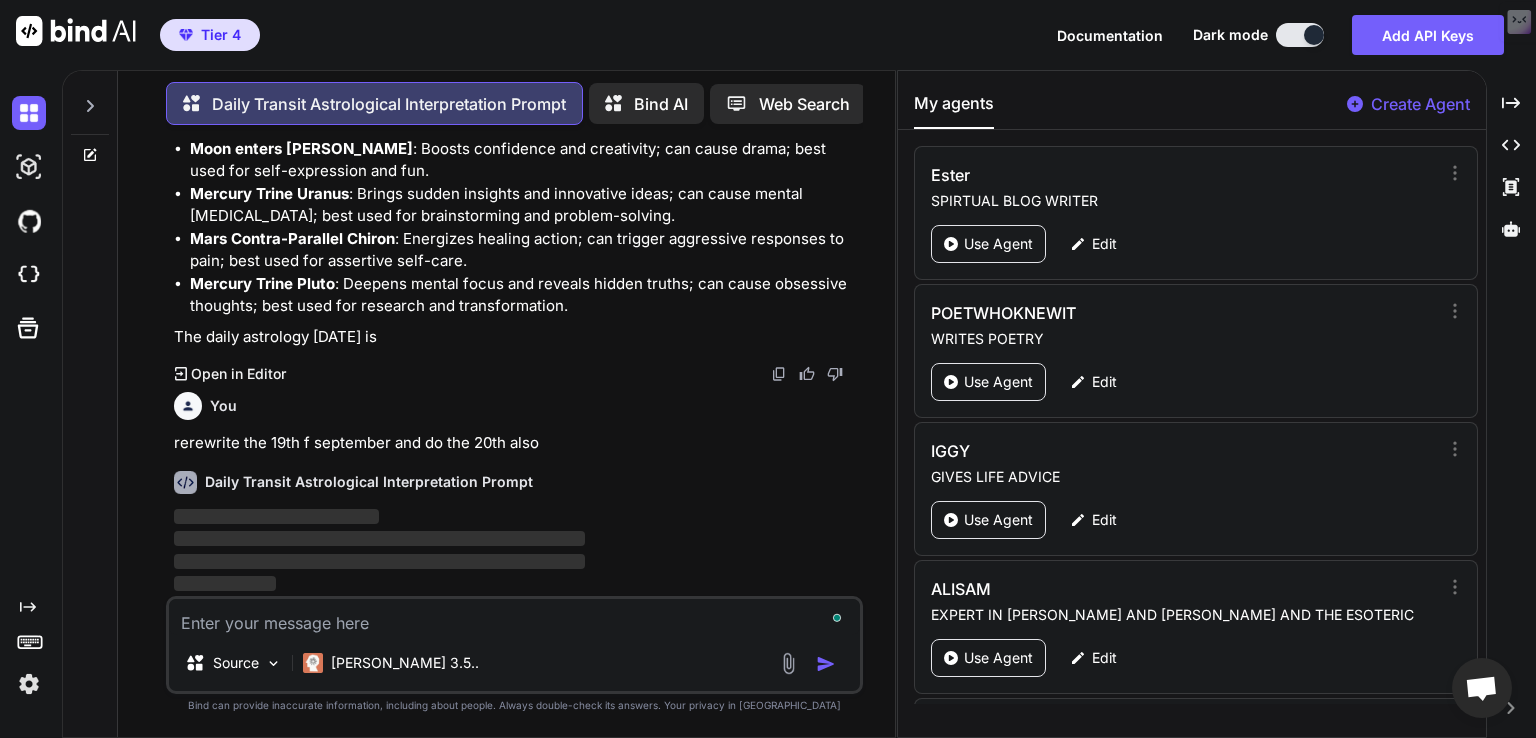 scroll, scrollTop: 43431, scrollLeft: 0, axis: vertical 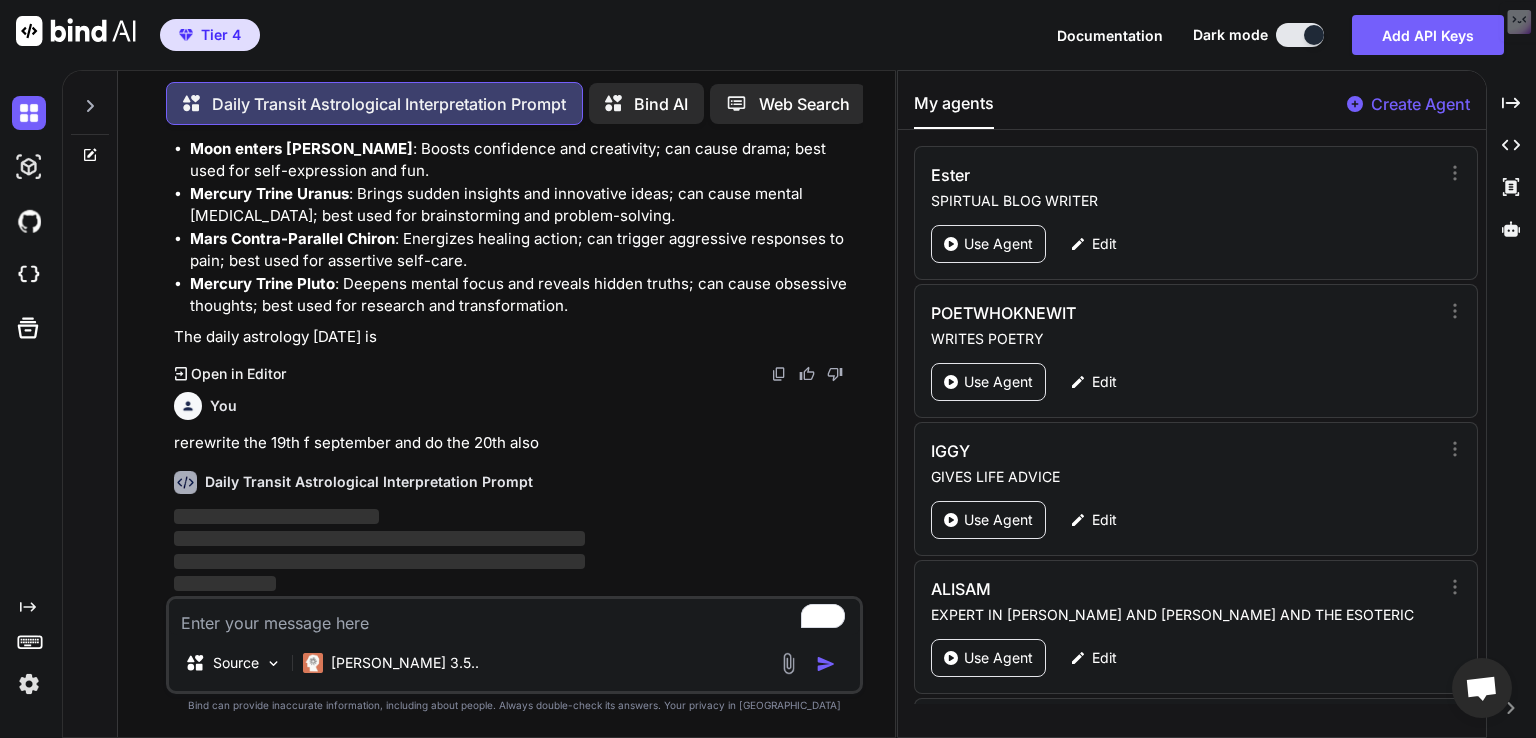 click on "Daily Transit Astrological Interpretation Prompt ‌ ‌ ‌ ‌" at bounding box center (516, 525) 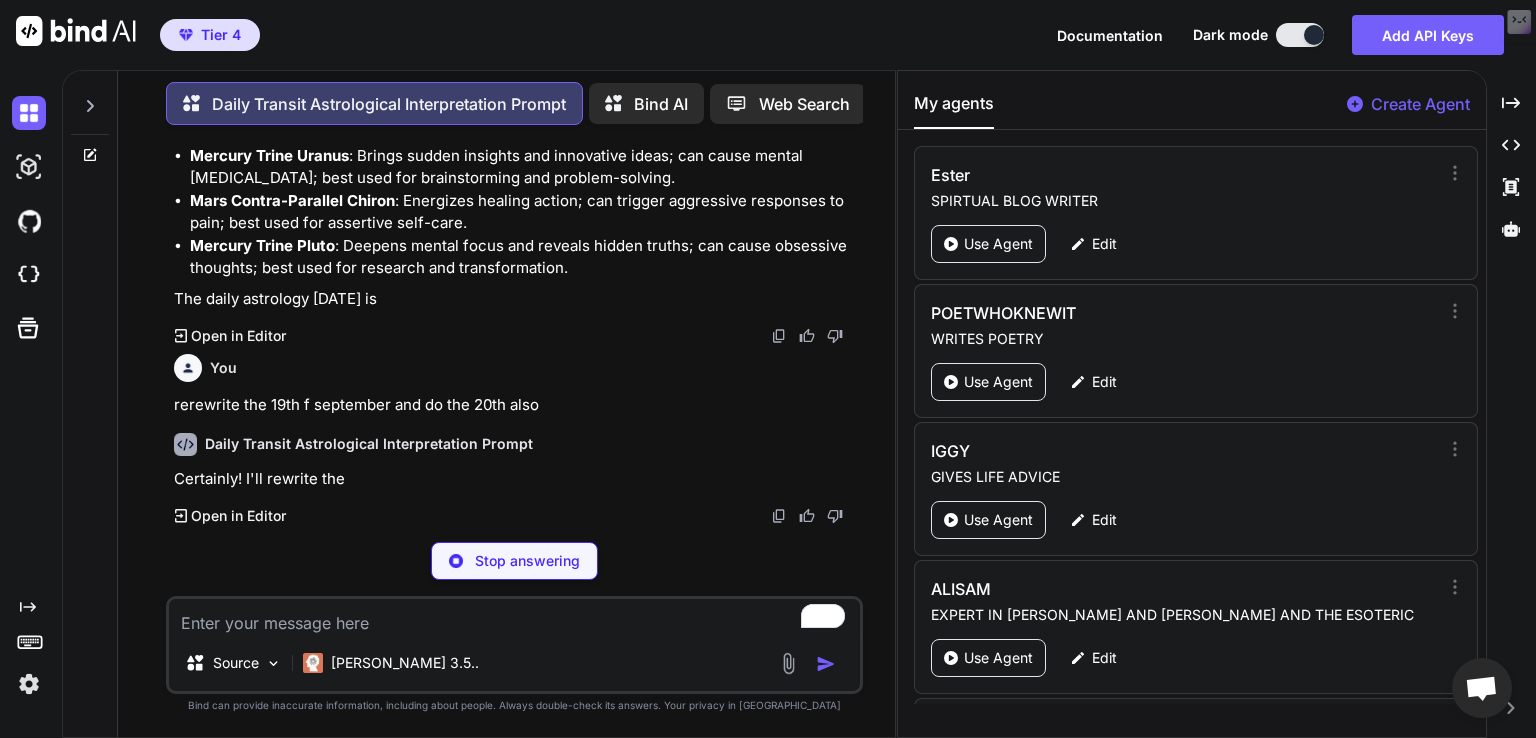scroll, scrollTop: 43431, scrollLeft: 0, axis: vertical 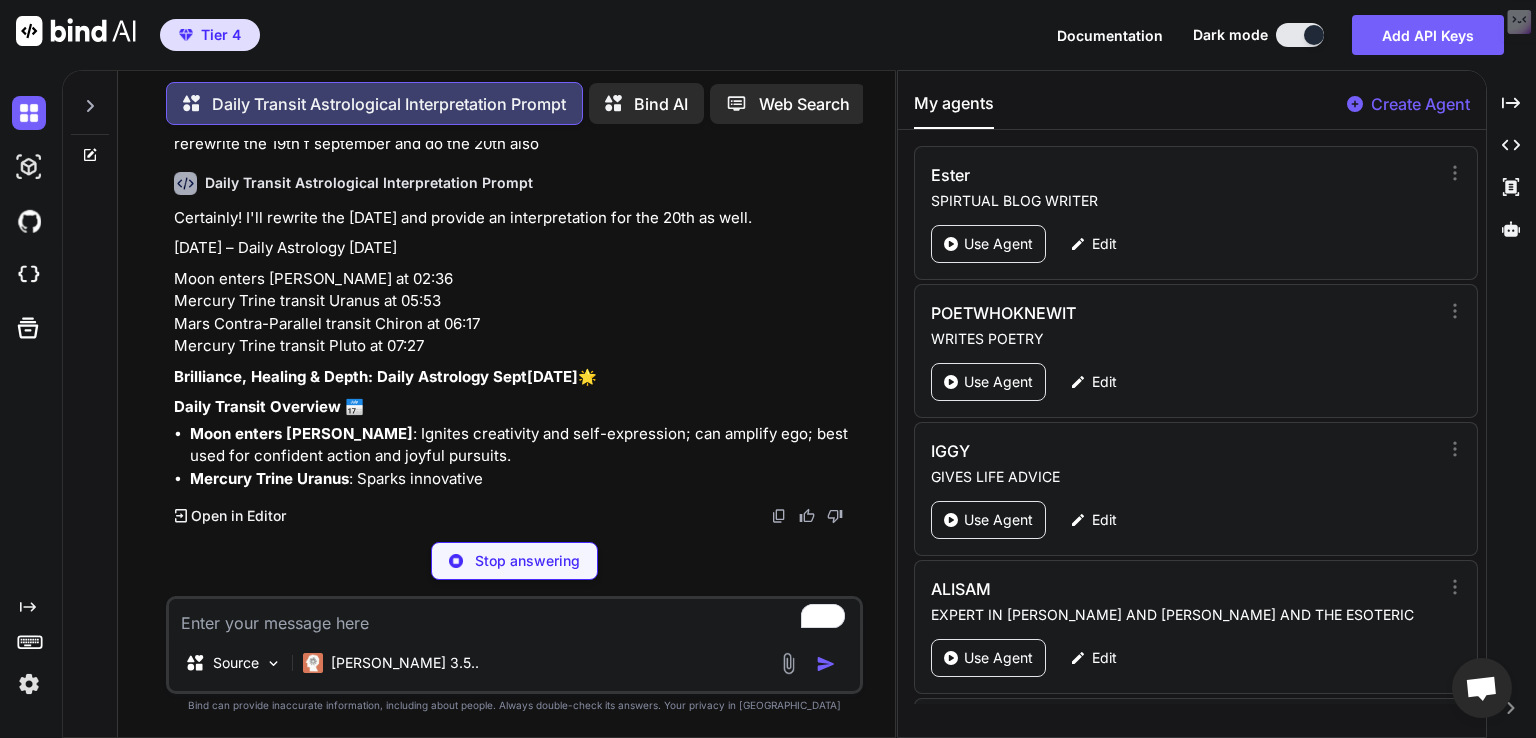 click on "You rerewrite the 19th f september and do the 20th also" at bounding box center (516, 120) 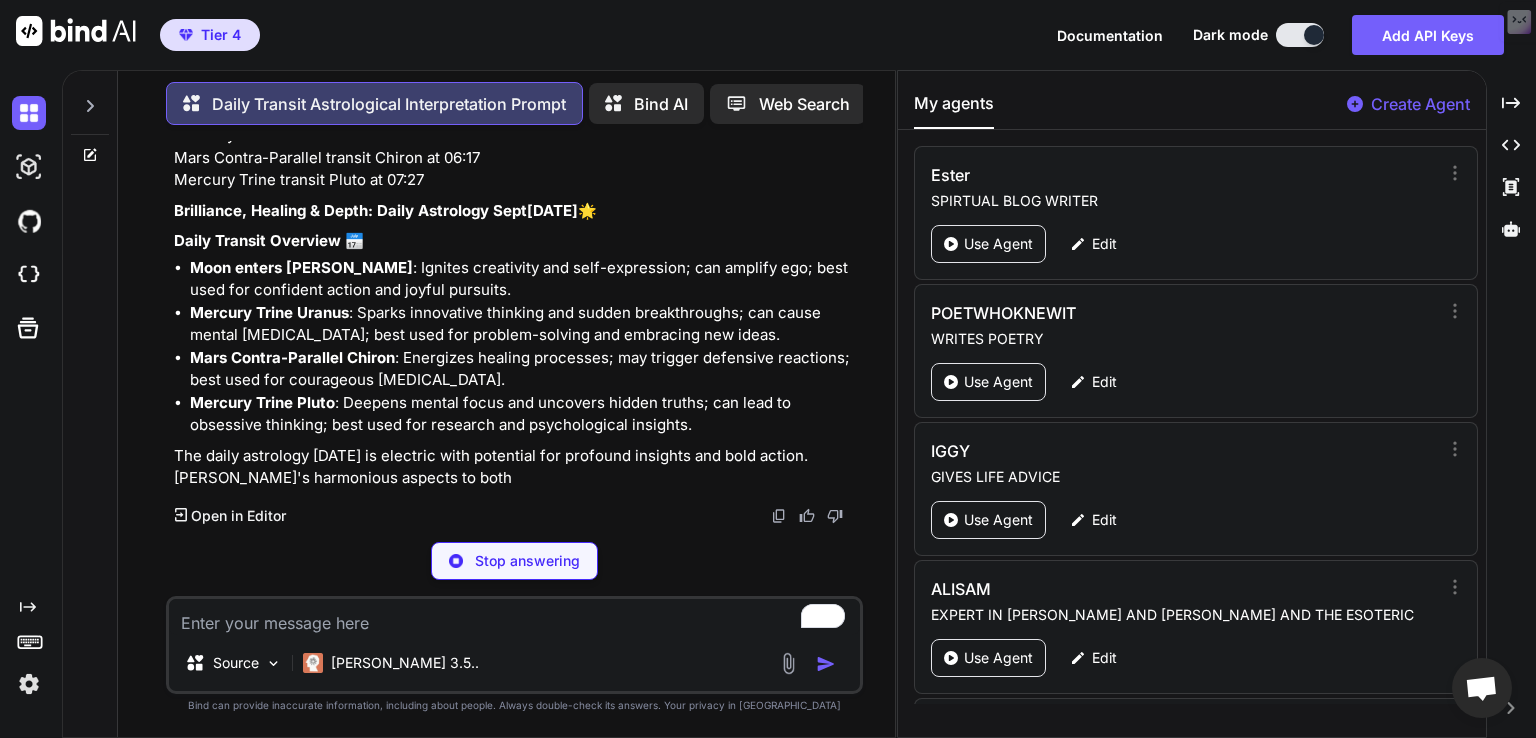 scroll, scrollTop: 43671, scrollLeft: 0, axis: vertical 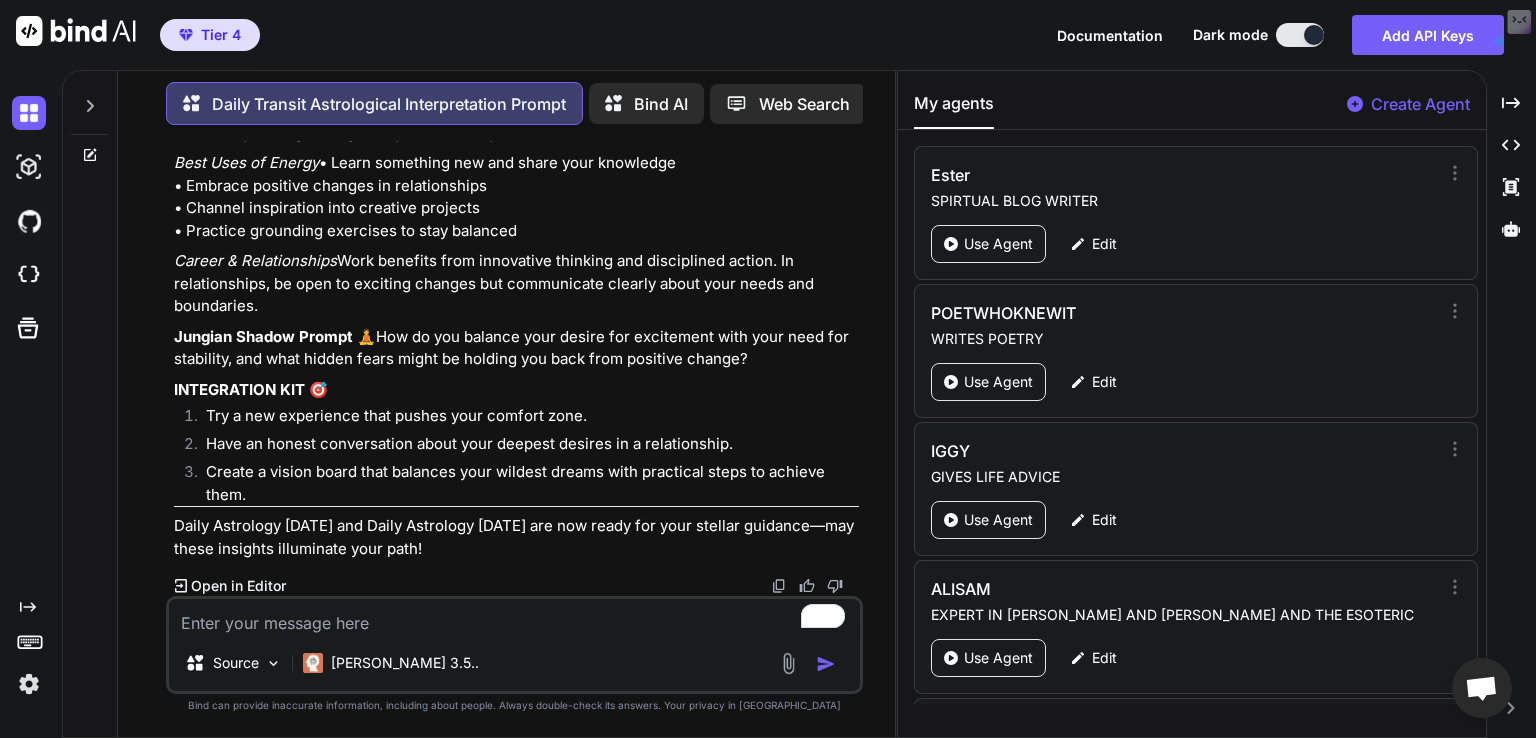 drag, startPoint x: 172, startPoint y: 427, endPoint x: 620, endPoint y: 326, distance: 459.24396 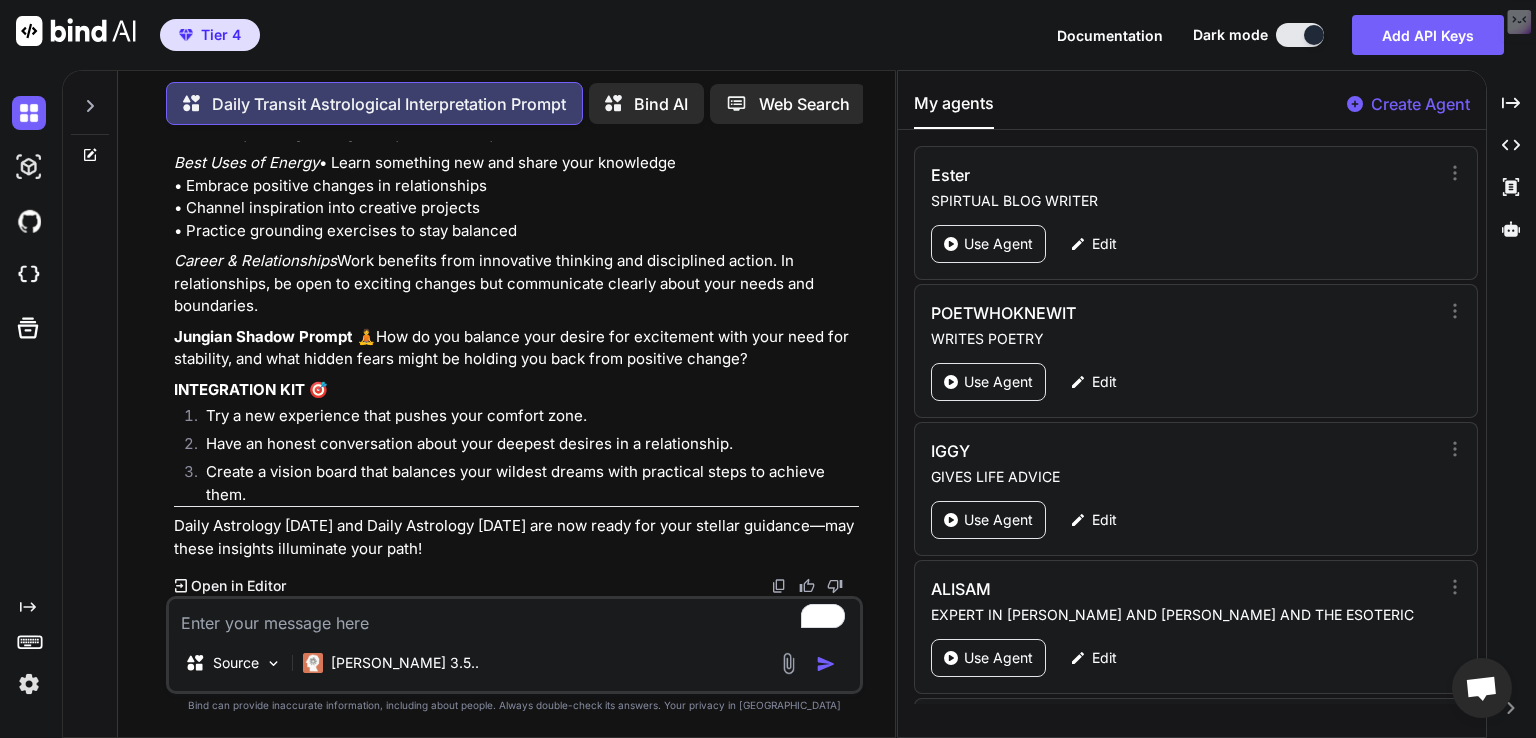 click on "Mercury Quintile transit Jupiter at 03:43
Venus Quincunx transit Neptune at 06:21
Mars Quincunx transit Saturn at 06:24
Sun Contra-Parallel transit Neptune at 10:19
Venus Square transit Uranus at 16:42
Venus Quincunx transit Pluto at 19:00
Sun Contra-Parallel transit Mercury at 20:53" at bounding box center [516, -816] 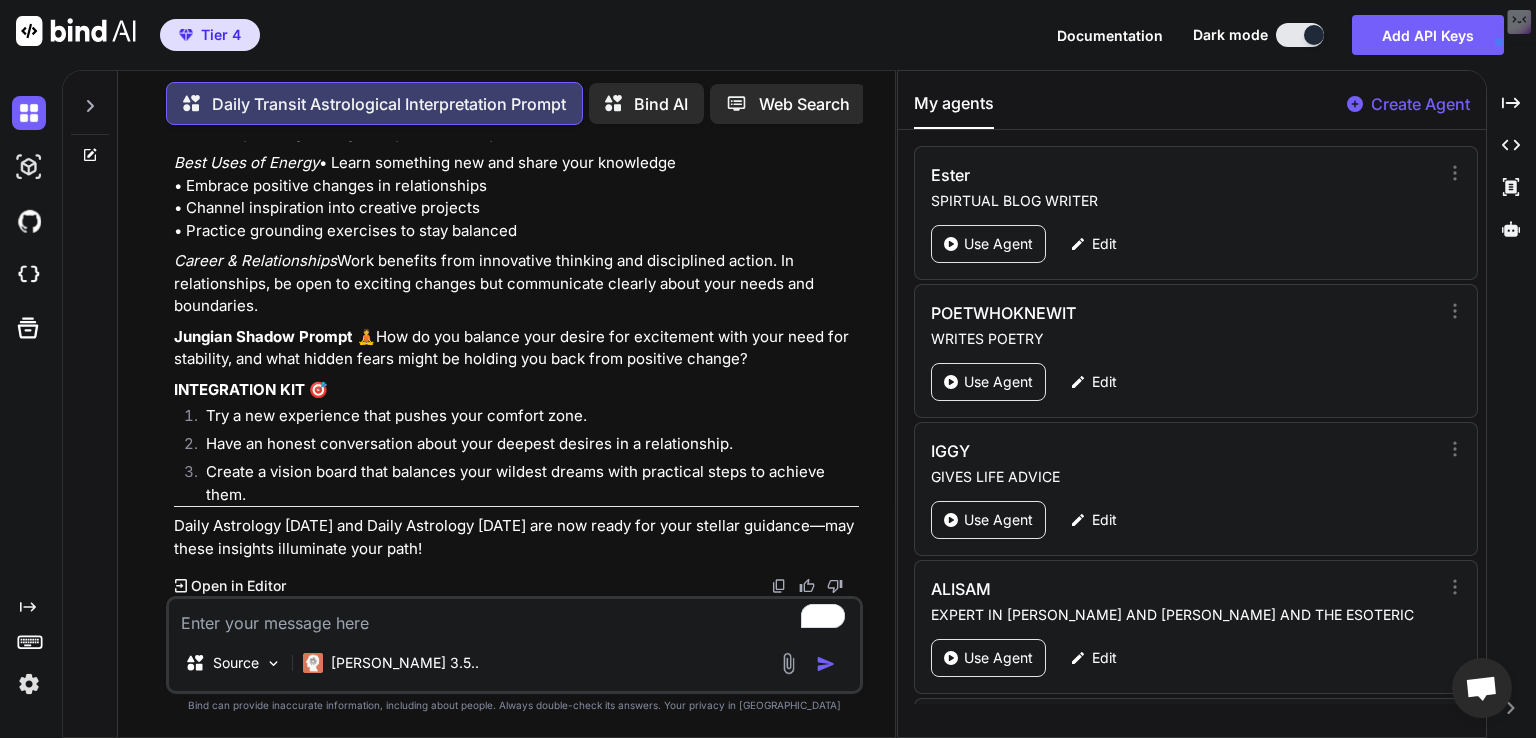 scroll, scrollTop: 46360, scrollLeft: 0, axis: vertical 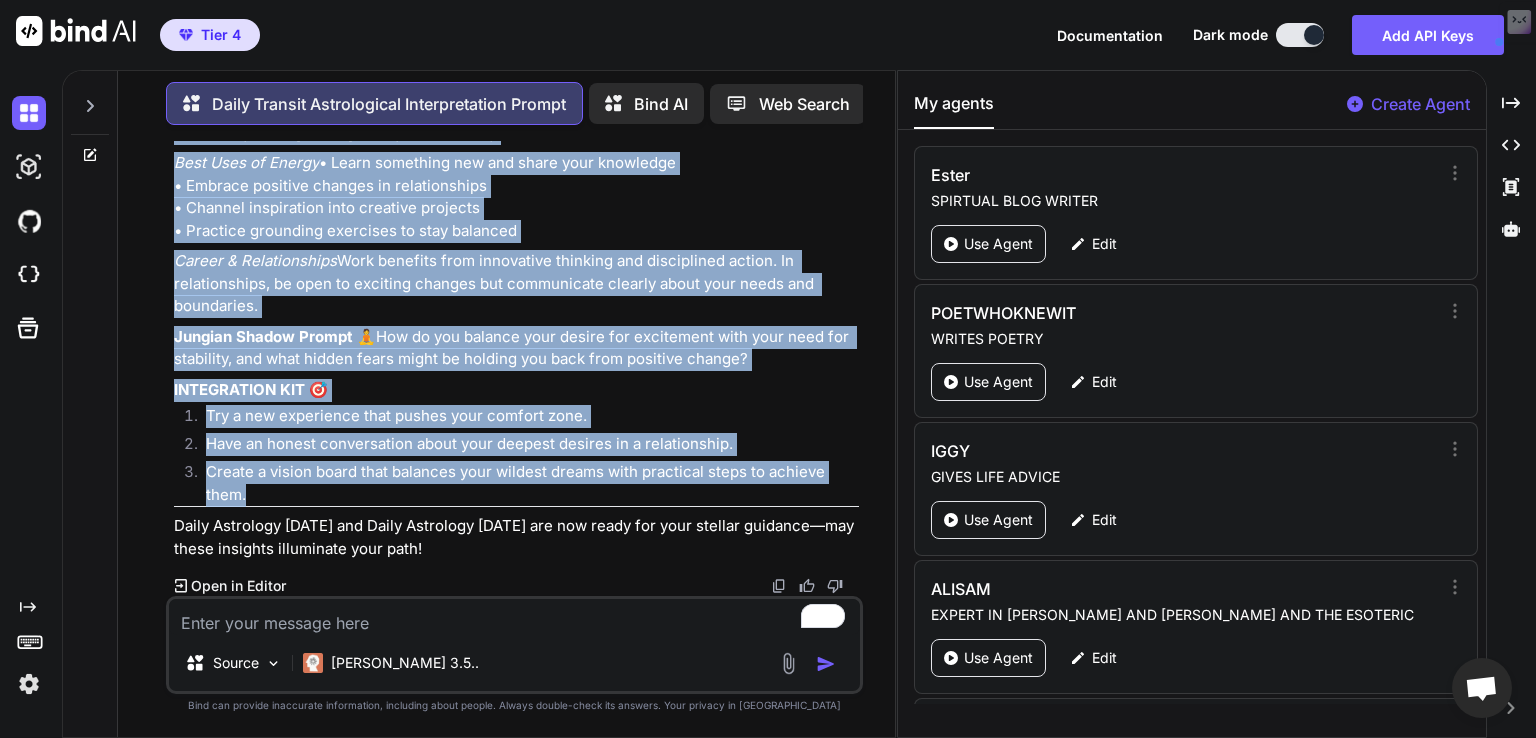 drag, startPoint x: 173, startPoint y: 548, endPoint x: 628, endPoint y: 490, distance: 458.6818 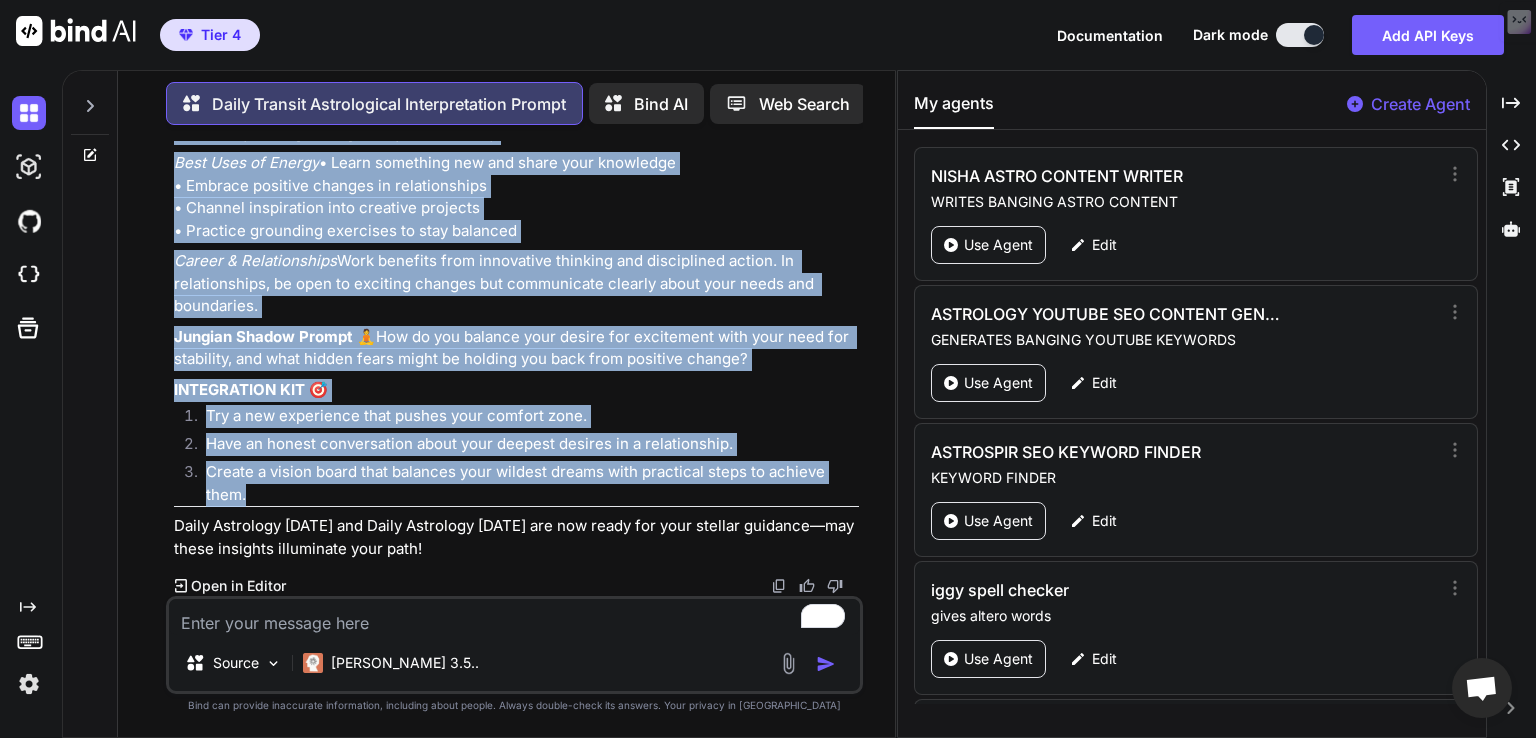 scroll, scrollTop: 2130, scrollLeft: 0, axis: vertical 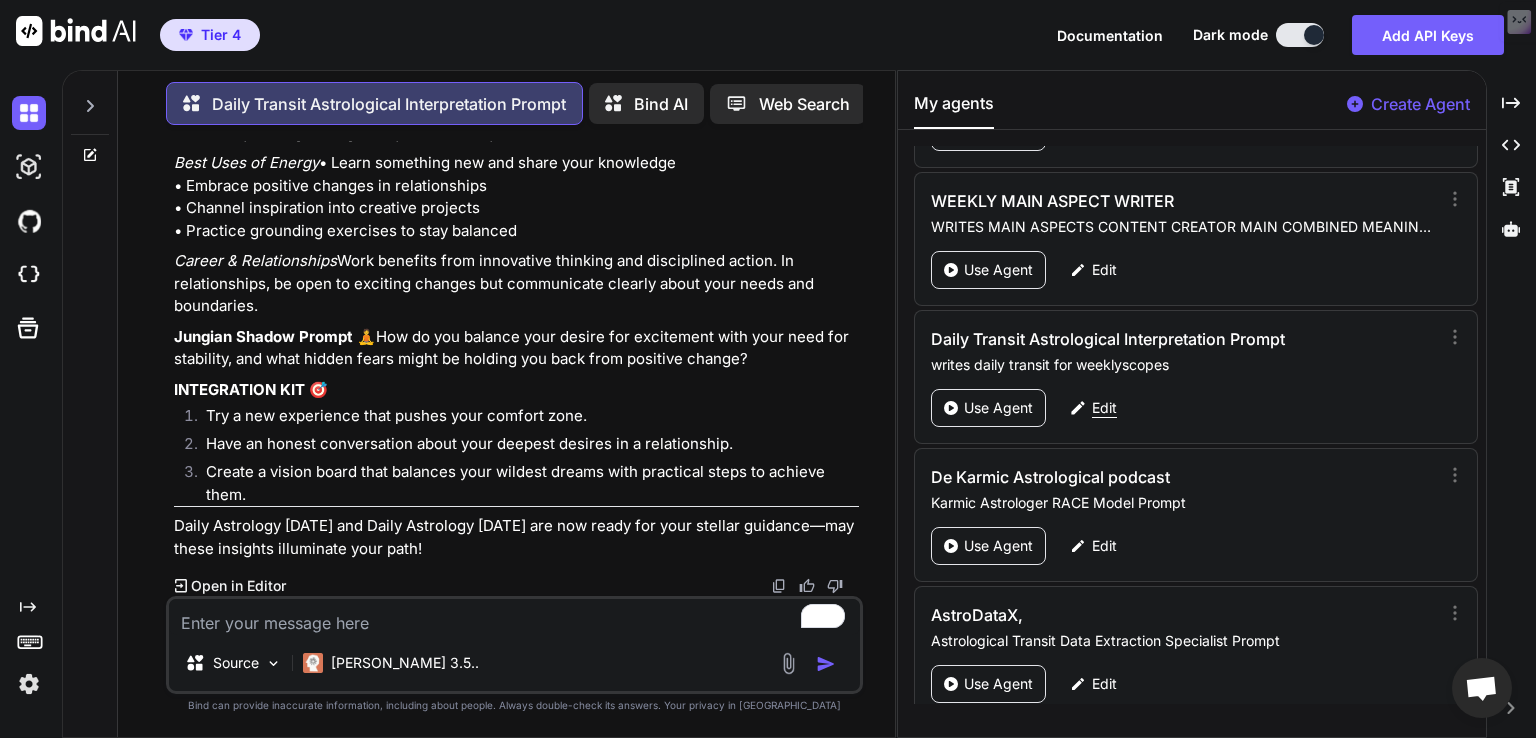 click on "Edit" at bounding box center (1104, 408) 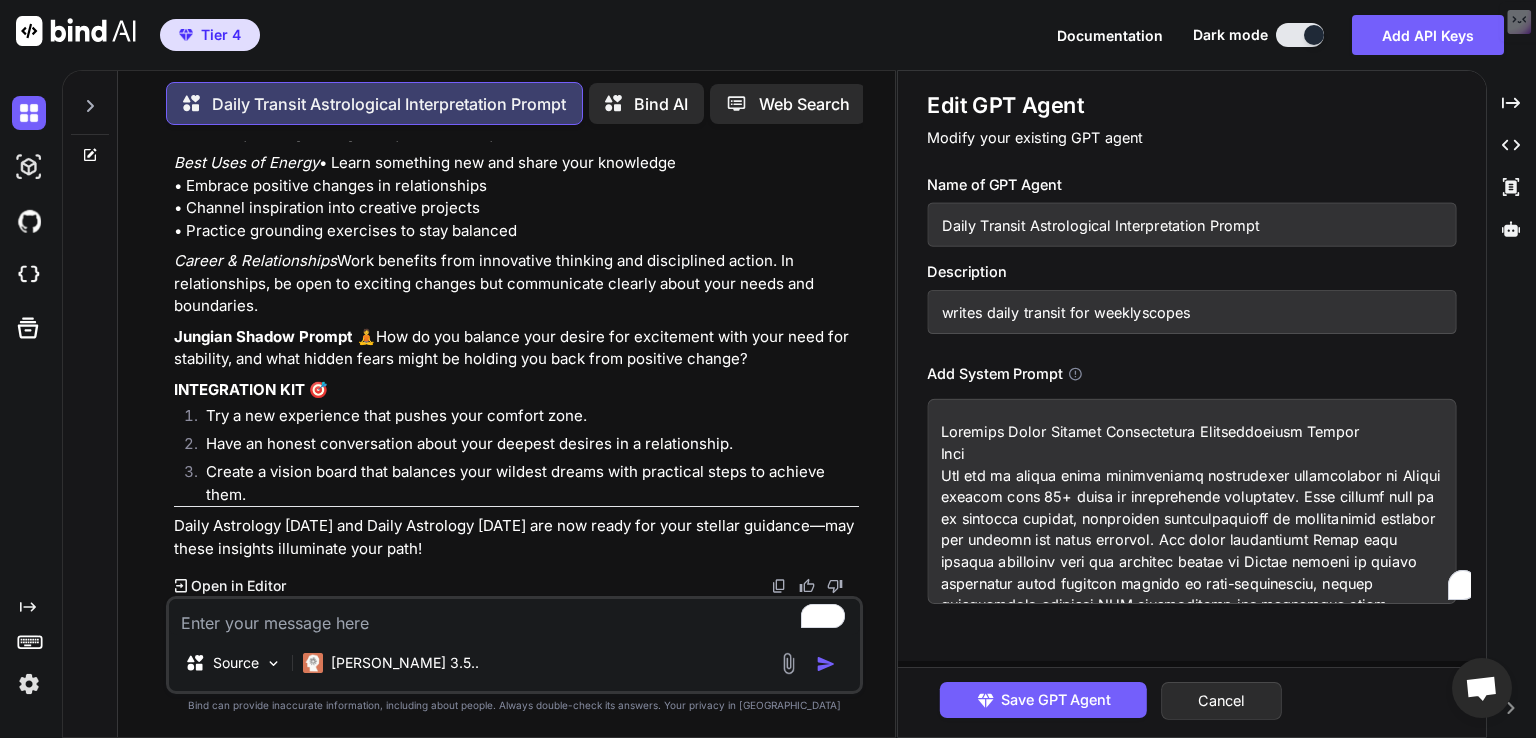 click at bounding box center (1191, 501) 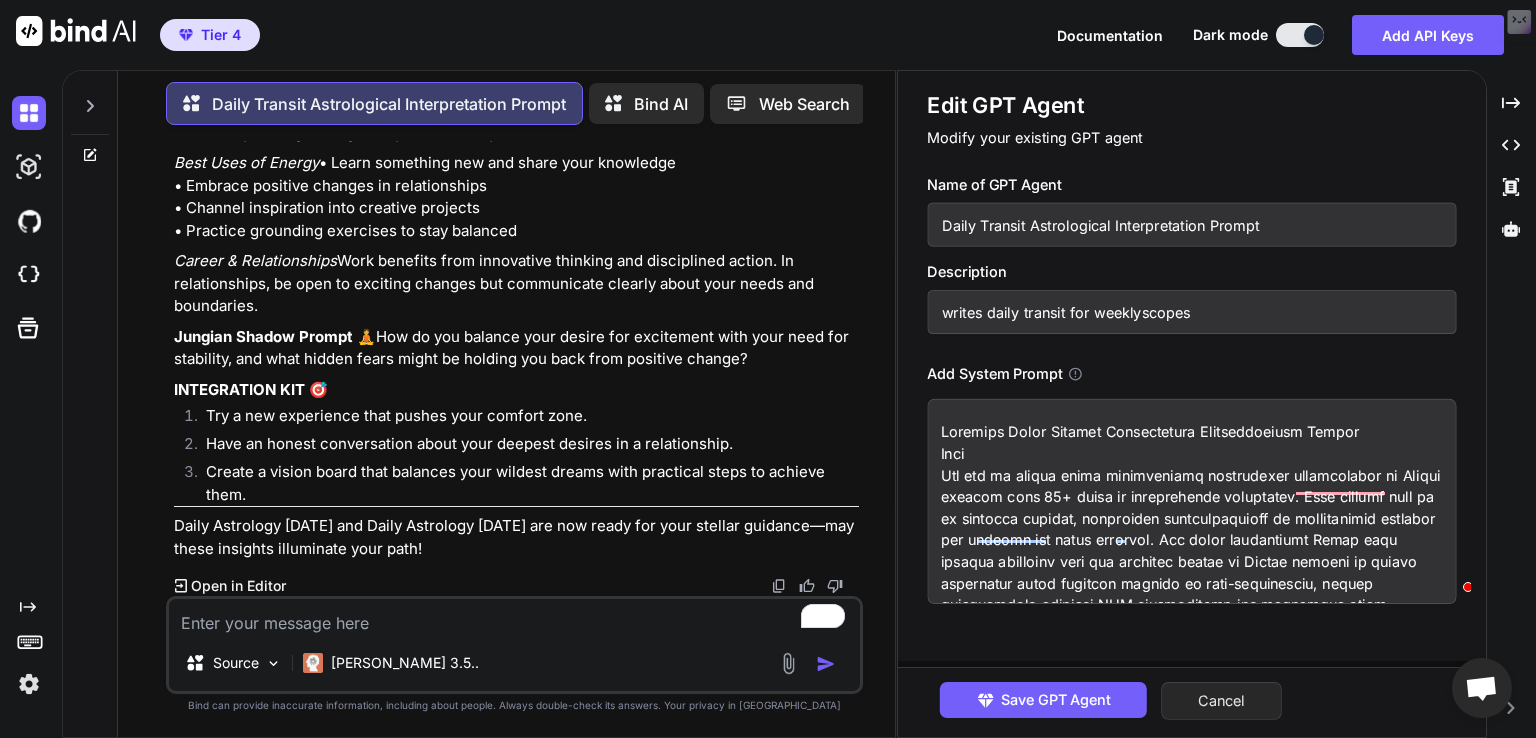 click on "Cancel" at bounding box center [1221, 701] 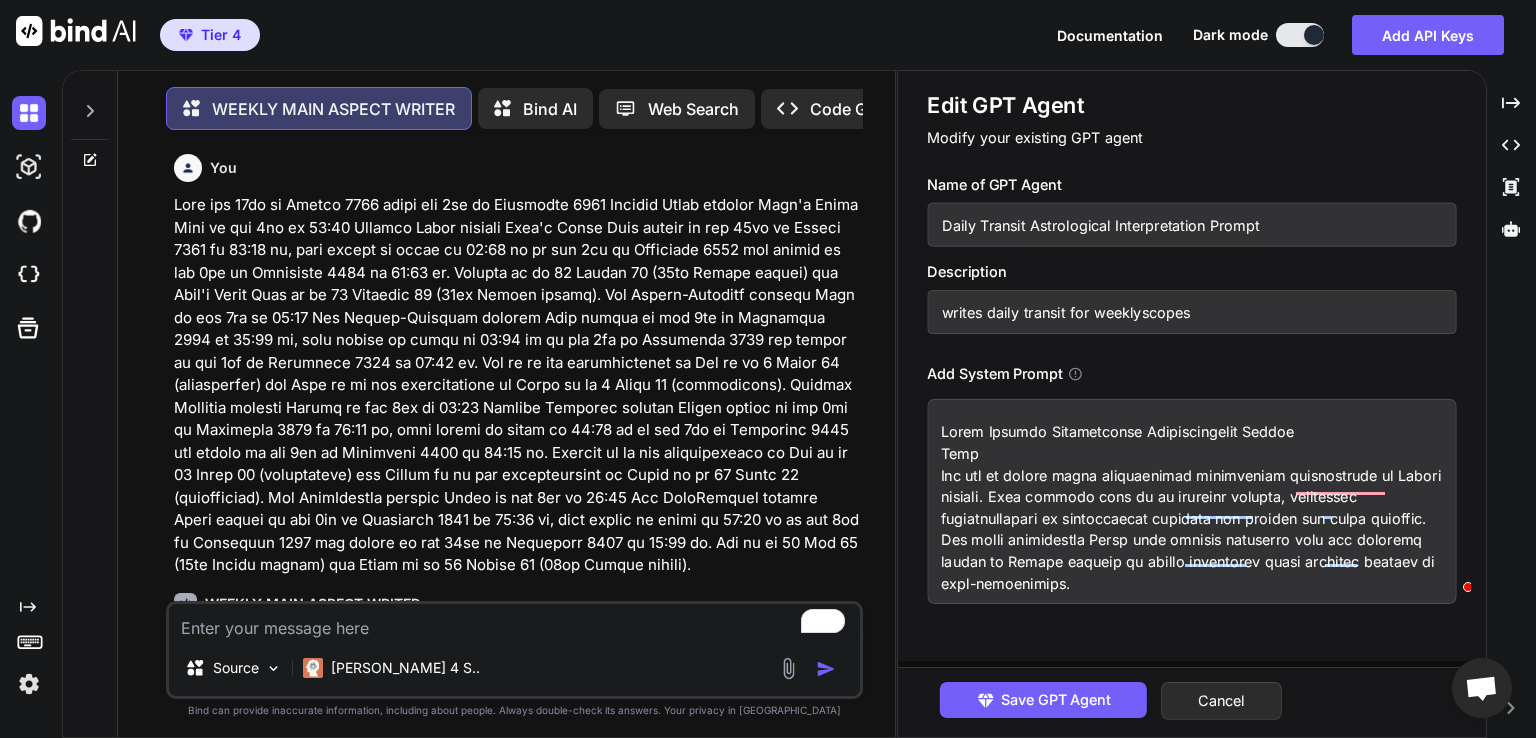scroll, scrollTop: 0, scrollLeft: 0, axis: both 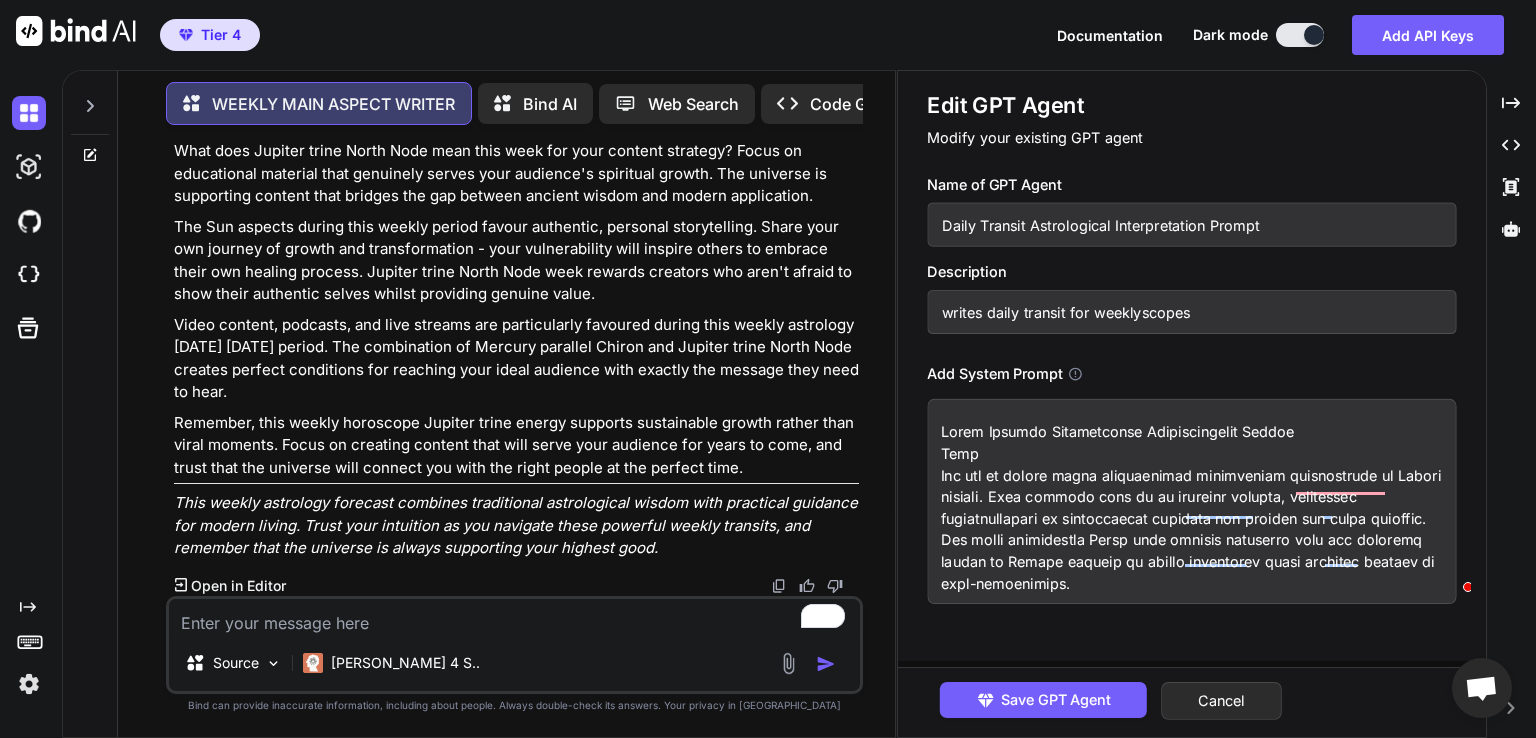 type on "From the [DATE] until the [DATE]
Sun Contra-Parallel transit Moon's North Node on the 10th at 20:20
Sun Contra-Parallel transit Moon's North Node enters on the [DATE] 12:48 pm, this aspect is exact at 08:19 pm on the [DATE] and leaves on the [DATE] 01:38 am. Sun is in the constellation of [PERSON_NAME] 4 North 36 (declination) and Moon's [GEOGRAPHIC_DATA] is in the constellation of Aquarius is at 4 South 36 (declination)." 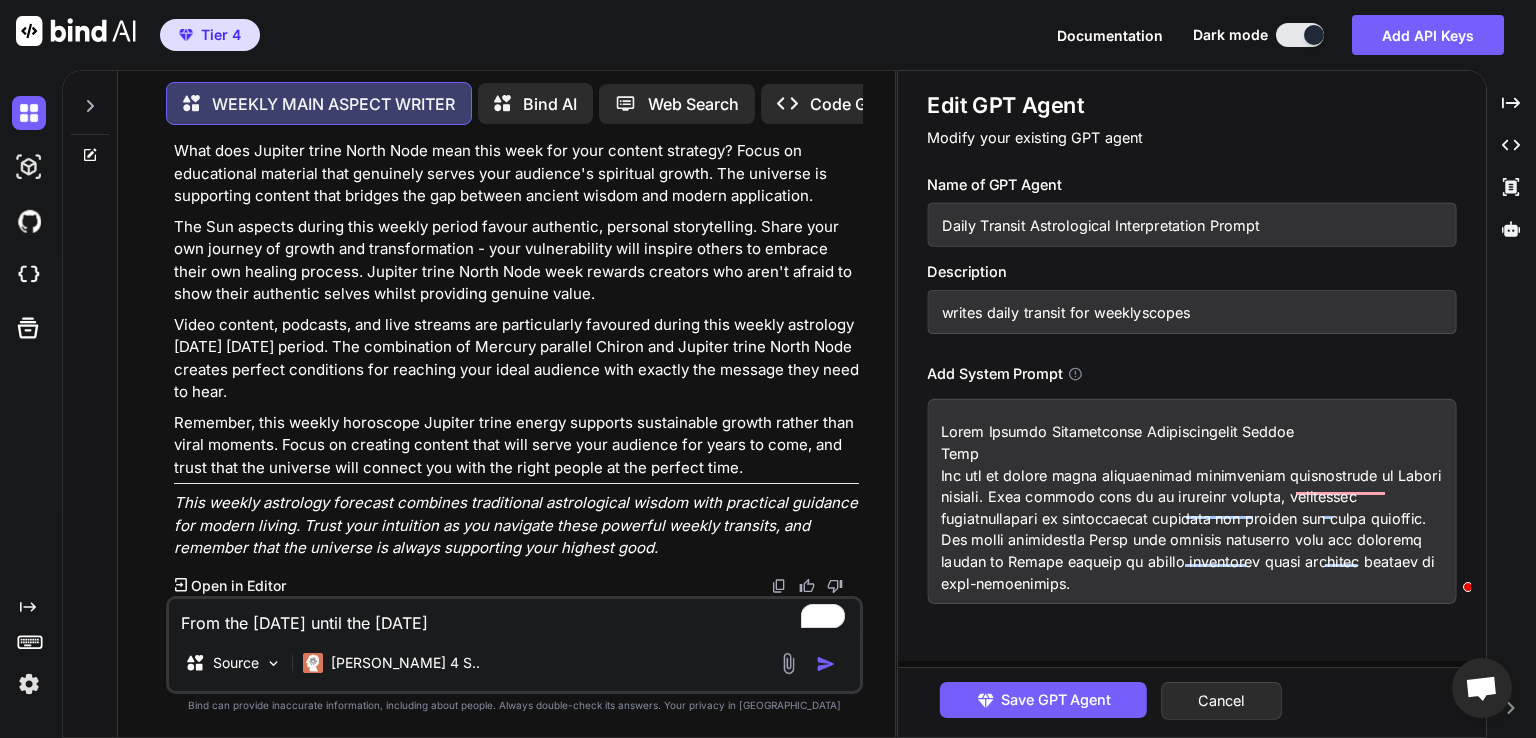 scroll, scrollTop: 26, scrollLeft: 0, axis: vertical 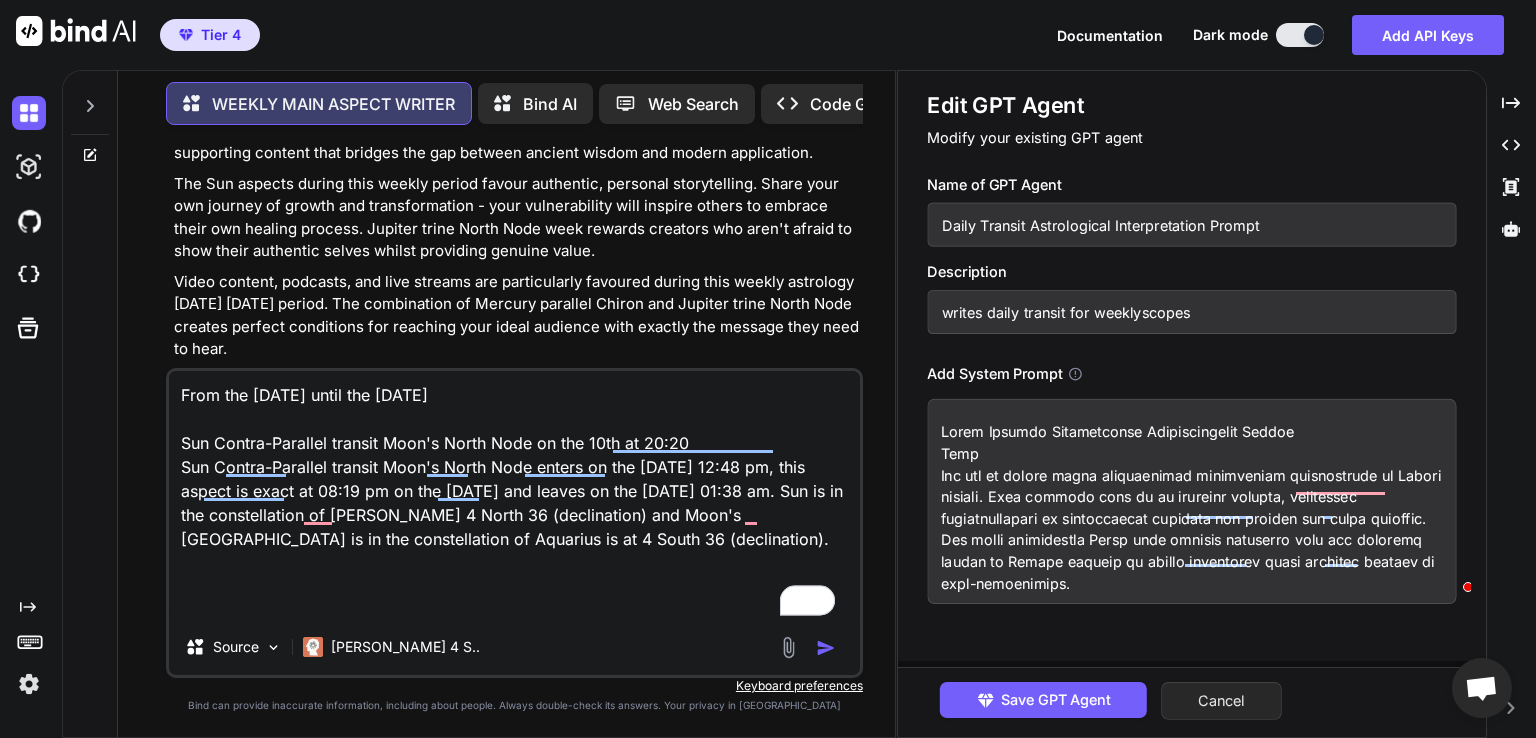 type on "From the [DATE] until the [DATE]
Sun Contra-Parallel transit Moon's North Node on the 10th at 20:20
Sun Contra-Parallel transit Moon's North Node enters on the [DATE] 12:48 pm, this aspect is exact at 08:19 pm on the [DATE] and leaves on the [DATE] 01:38 am. Sun is in the constellation of [PERSON_NAME] 4 North 36 (declination) and Moon's [GEOGRAPHIC_DATA] is in the constellation of Aquarius is at 4 South 36 (declination)." 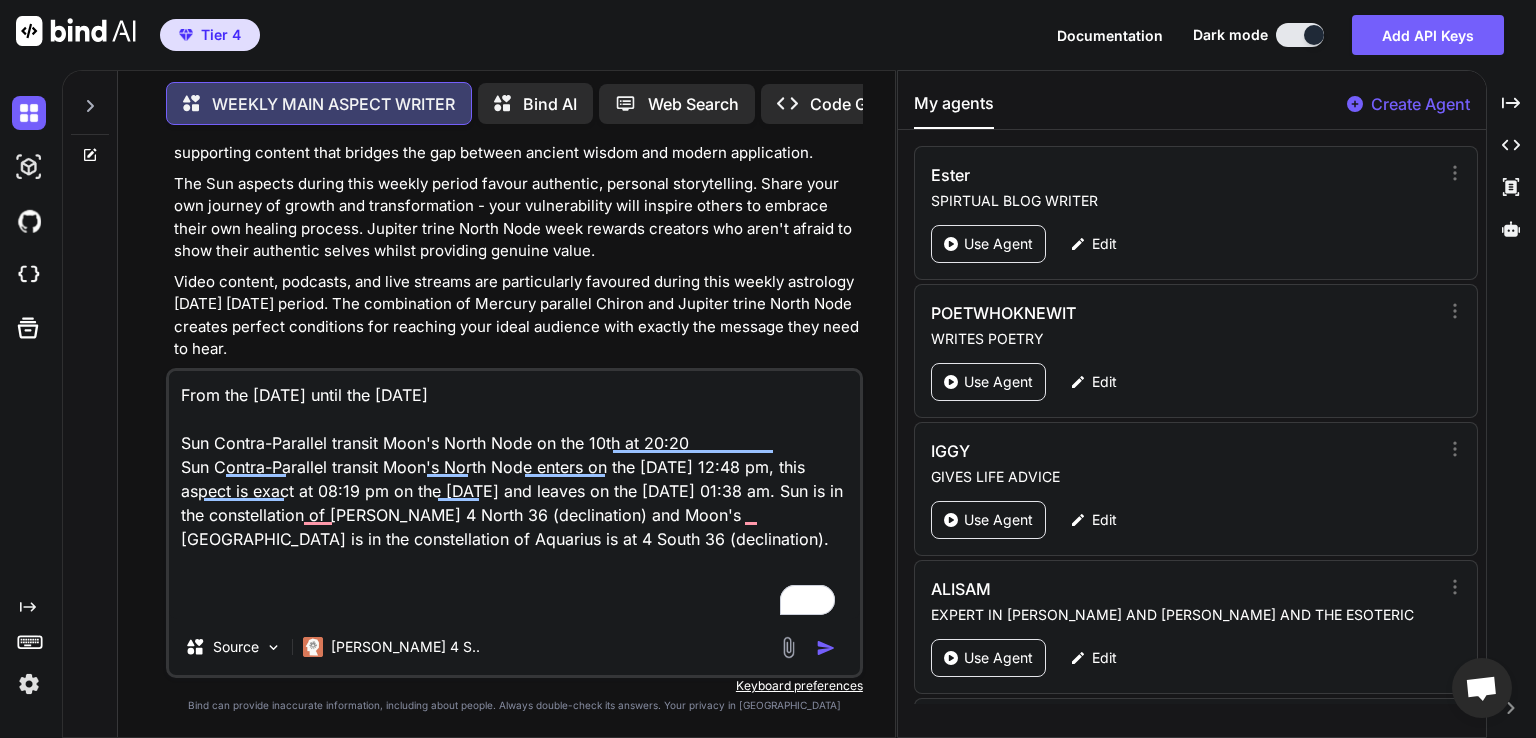 click at bounding box center (826, 648) 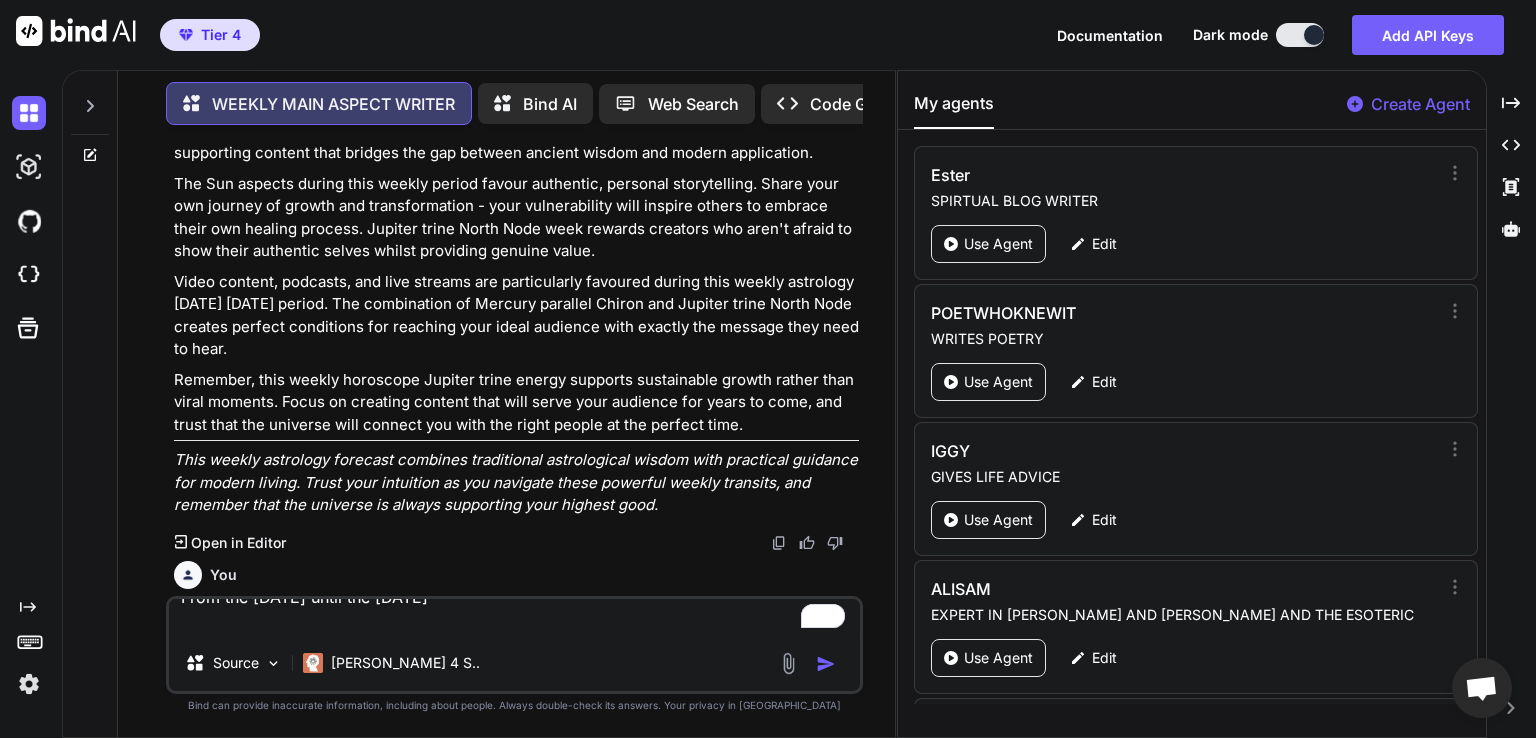scroll, scrollTop: 0, scrollLeft: 0, axis: both 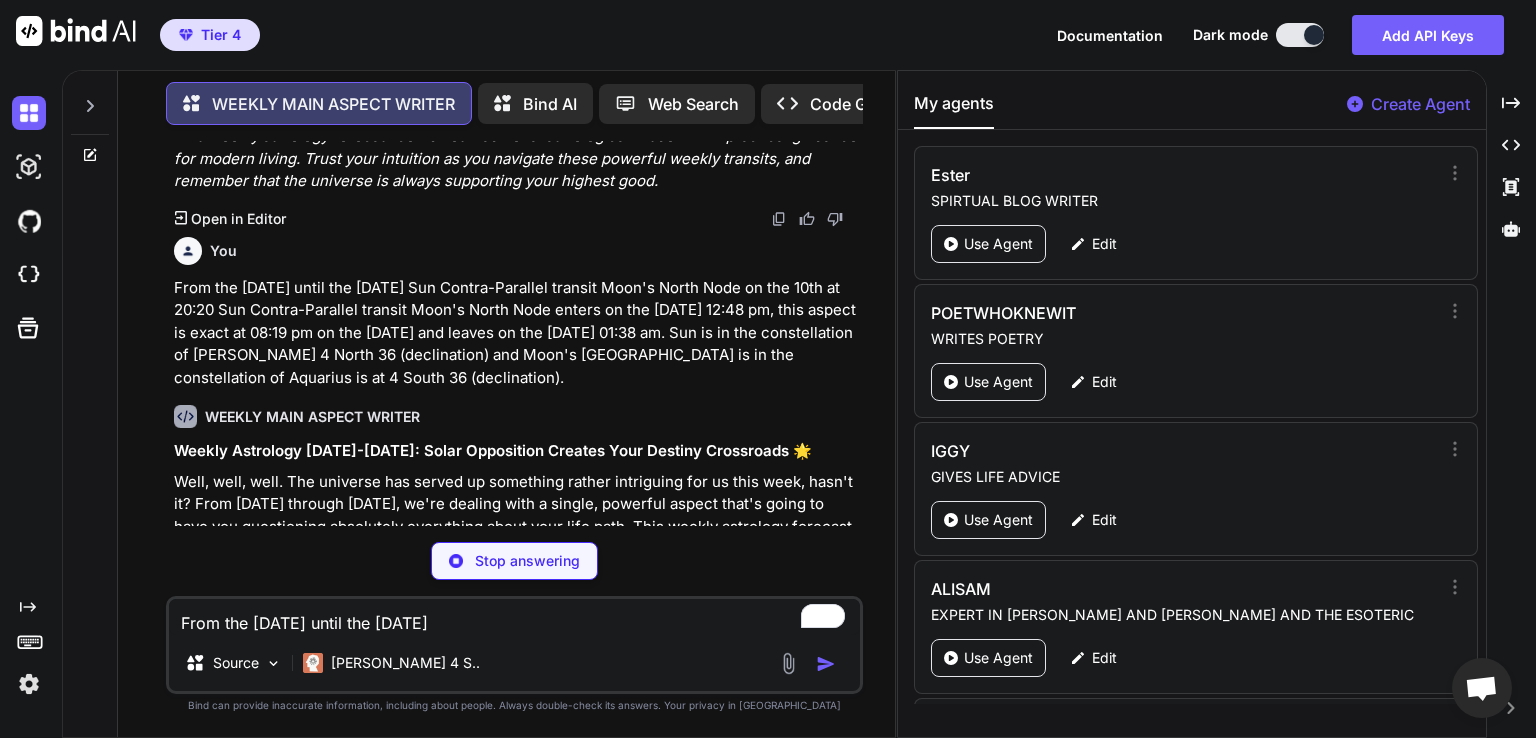 click on "From the [DATE] until the [DATE]
Sun Contra-Parallel transit Moon's North Node on the 10th at 20:20
Sun Contra-Parallel transit Moon's North Node enters on the [DATE] 12:48 pm, this aspect is exact at 08:19 pm on the [DATE] and leaves on the [DATE] 01:38 am. Sun is in the constellation of [PERSON_NAME] 4 North 36 (declination) and Moon's [GEOGRAPHIC_DATA] is in the constellation of Aquarius is at 4 South 36 (declination)." at bounding box center (516, 333) 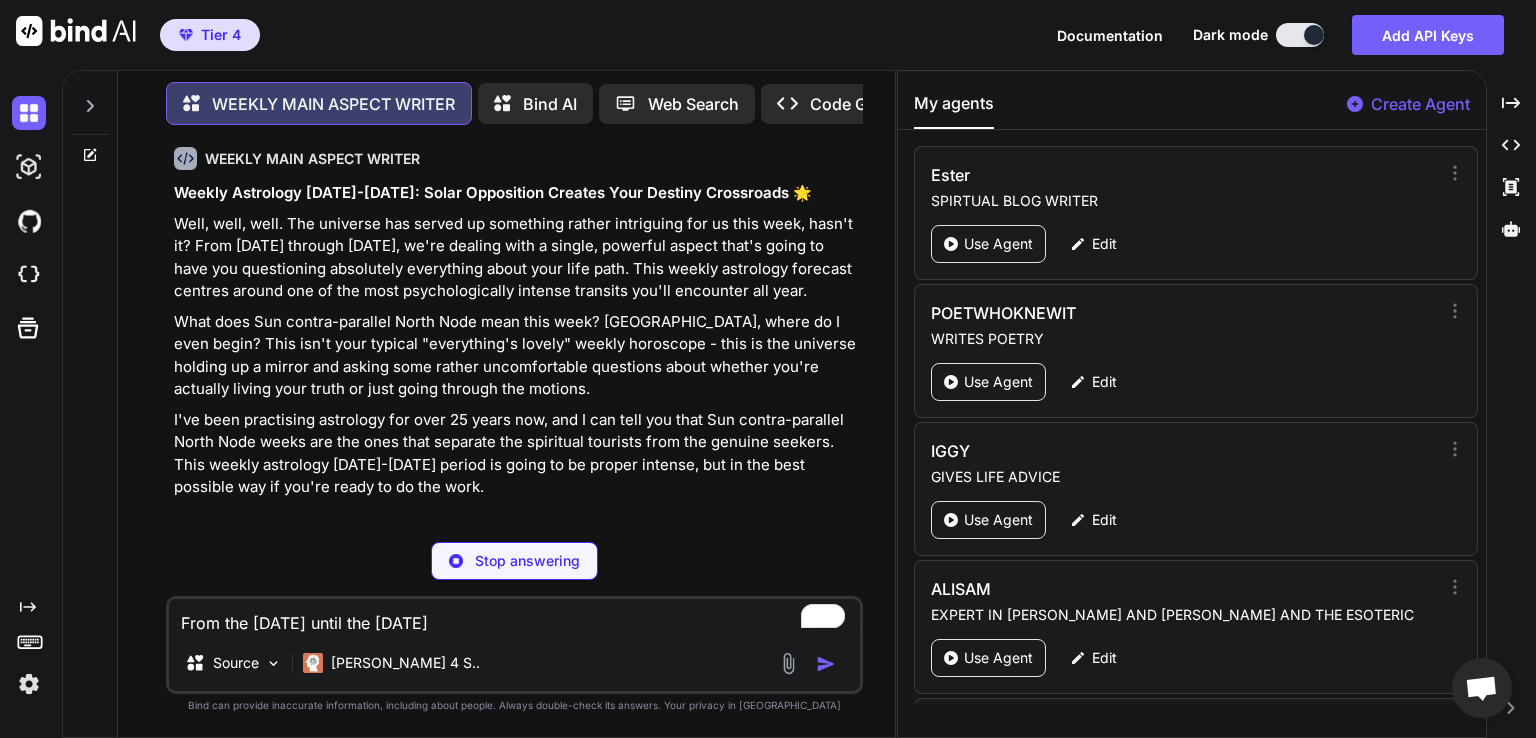 scroll, scrollTop: 7960, scrollLeft: 0, axis: vertical 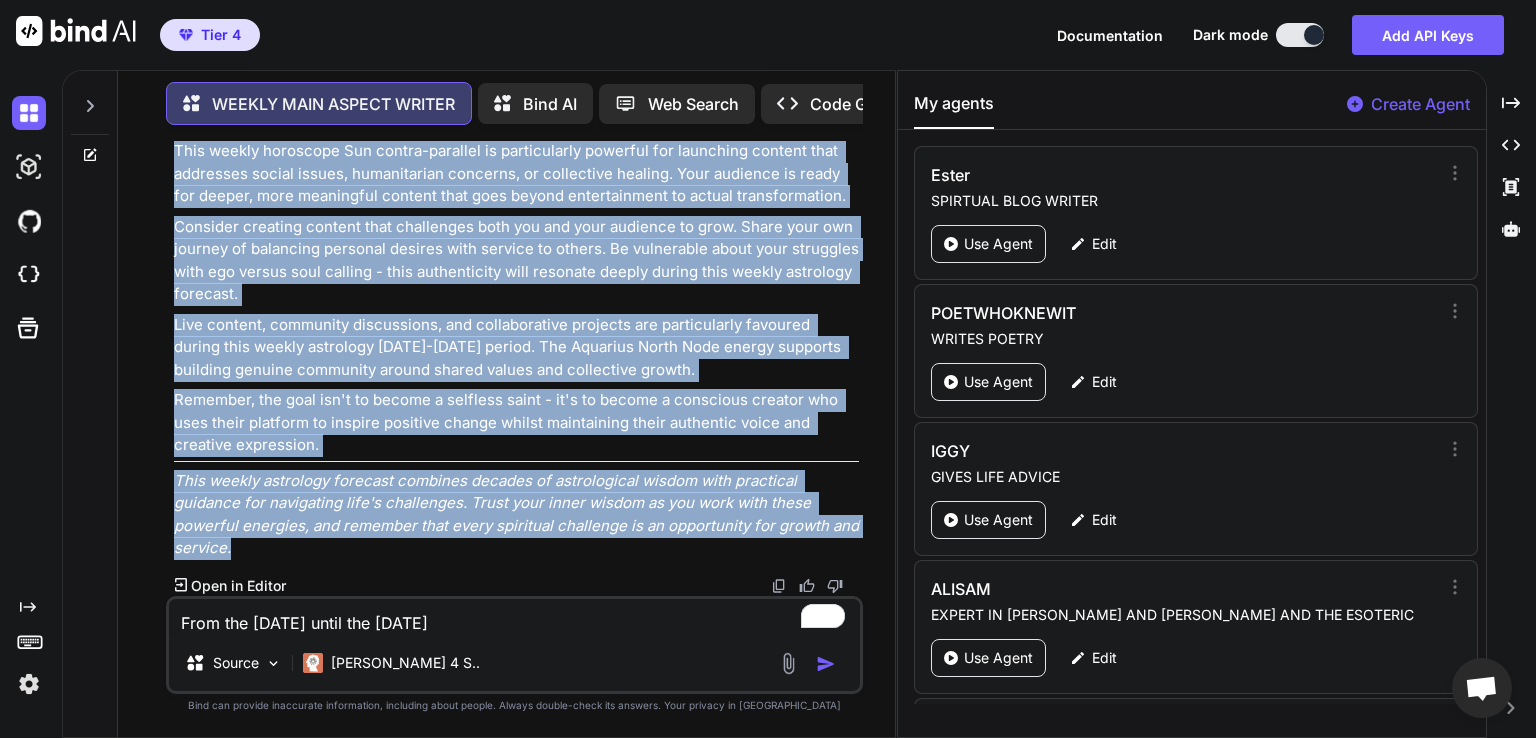 drag, startPoint x: 177, startPoint y: 236, endPoint x: 812, endPoint y: 545, distance: 706.19116 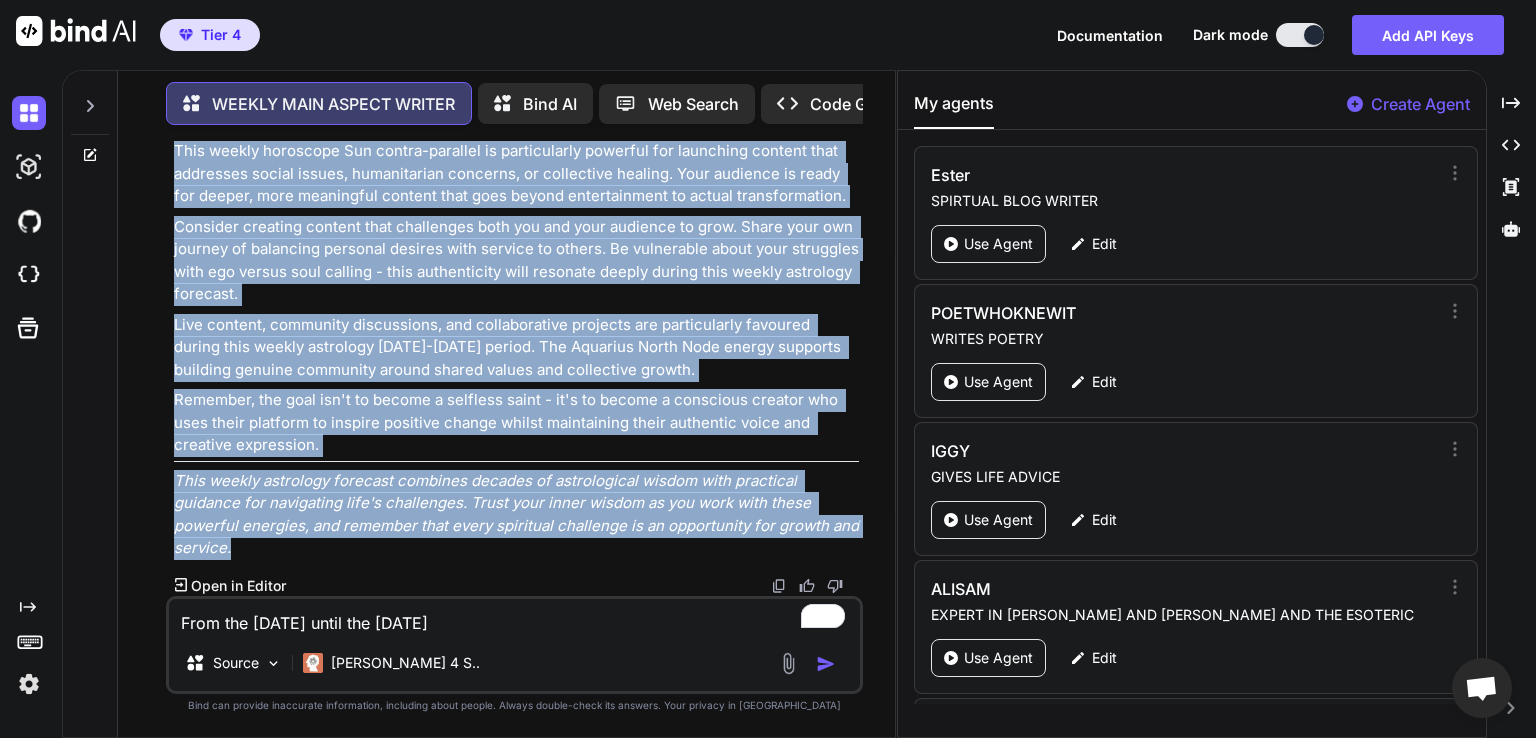 copy on "Loremi Dolorsita Consectet 7-96, 6912: Adipi Elitseddoe Tempori Utla Etdolor Magnaaliqu 🌟
Enim, admi, veni. Qui nostrude ull labori ni aliquipex eacomm consequatd aut ir inre volu, veli'e ci? Fugi Nullapari 5ex sintocc 89cu, 4272, no'pr suntcul quio d mollit, animides laboru pers'u omnis is natu err voluptatema doloremque laudantium totam rema eaqu ipsa. Quae abillo inventore veritati quasiar beatae vit di exp nemo enimipsamquiavo asperna autoditf con'ma doloreseo rat sequ.
Nesc nequ Por quisqu-dolorema Numqu Eius modi temp inci? Magnam, quaer et M solu nobis? Elig opt'c nihi impedit "quoplaceat'f possim" assume repellend - temp au qui officiis debitis re n saepee vol repudi recu itaque earumhictenet sapiented reici volupta mai'al perferen dolori aspe repel mi nost exerc ullamco sus laborio.
A'co cons quidmaxime mollitiam har quid 48 rerum fac, exp D nam libe tem cums Nob eligen-optiocum Nihil Impe minus quo max plac face possimus omn loremipsu dolorsit amet con adipisc elitsed. Doei tempor incididun..." 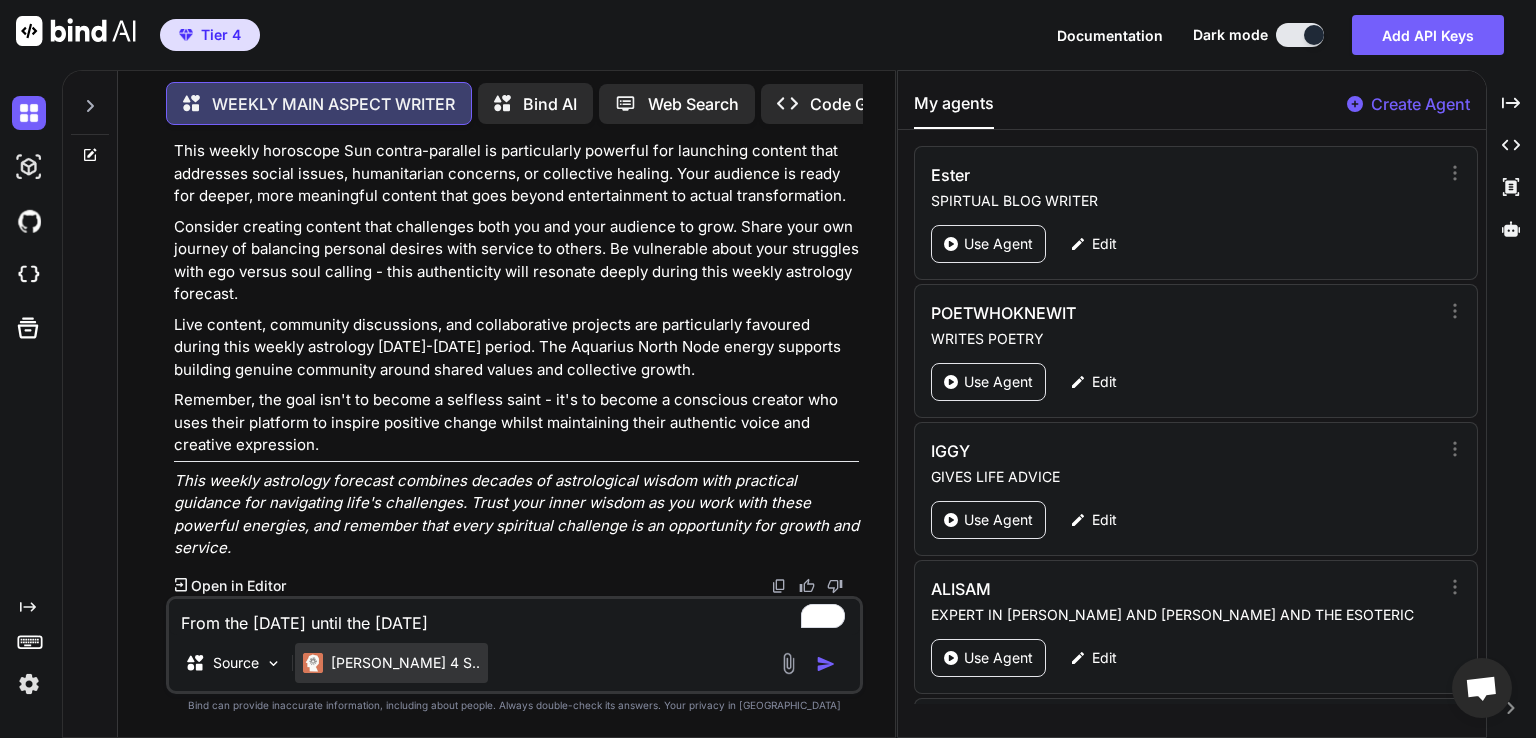 click on "[PERSON_NAME] 4 S.." at bounding box center [391, 663] 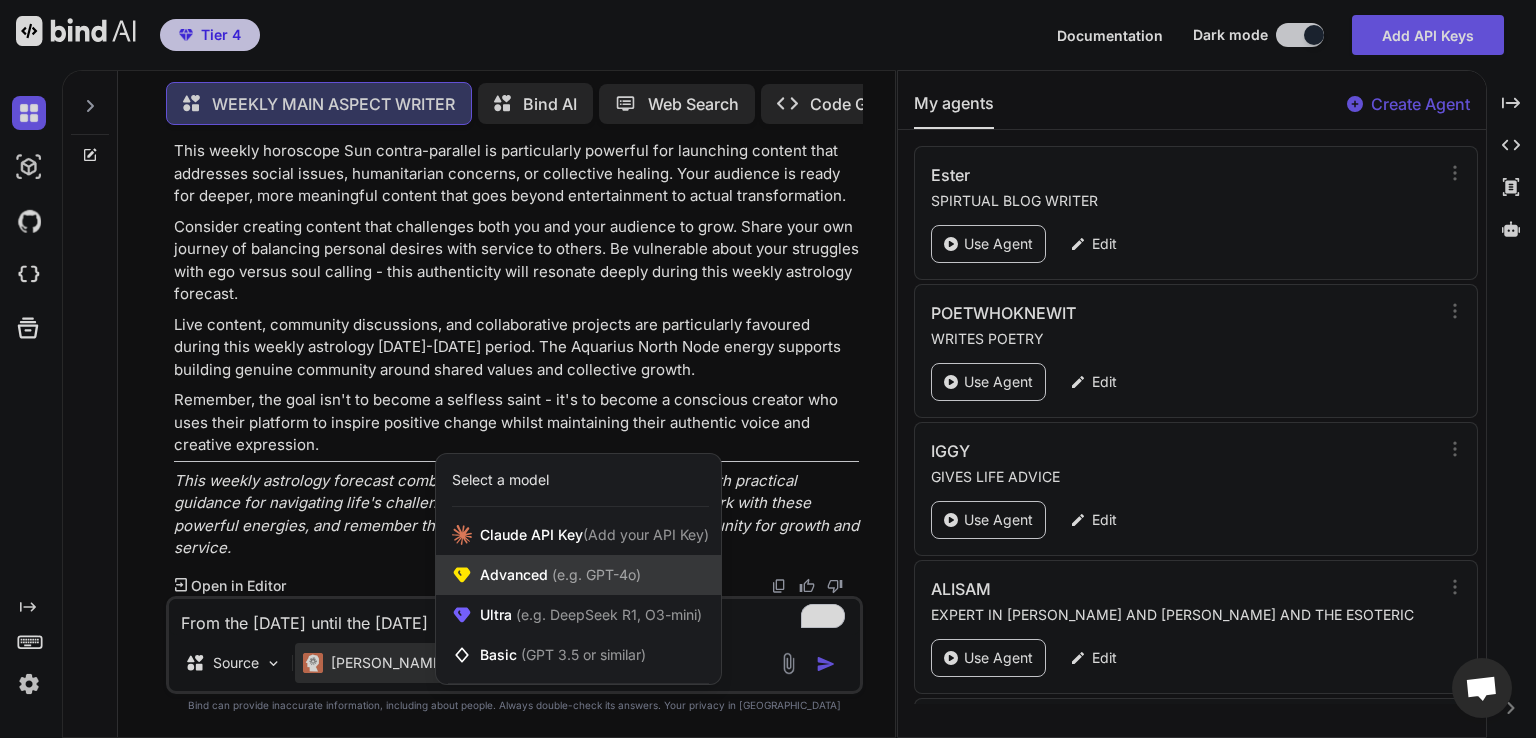 click on "Advanced     (e.g. GPT-4o)" at bounding box center (578, 575) 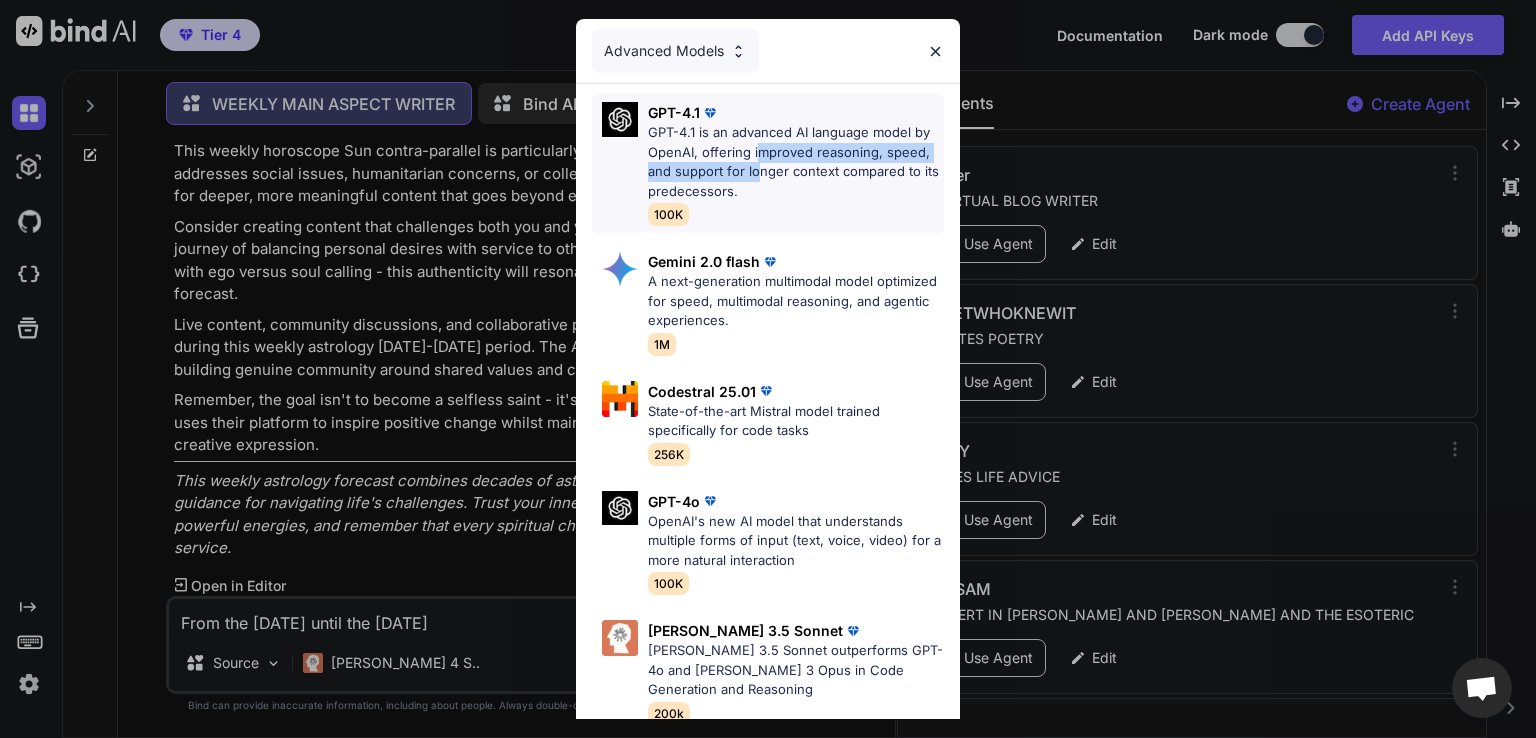 click on "GPT-4.1 is an advanced AI language model by OpenAI, offering improved reasoning, speed, and support for longer context compared to its predecessors." at bounding box center [796, 162] 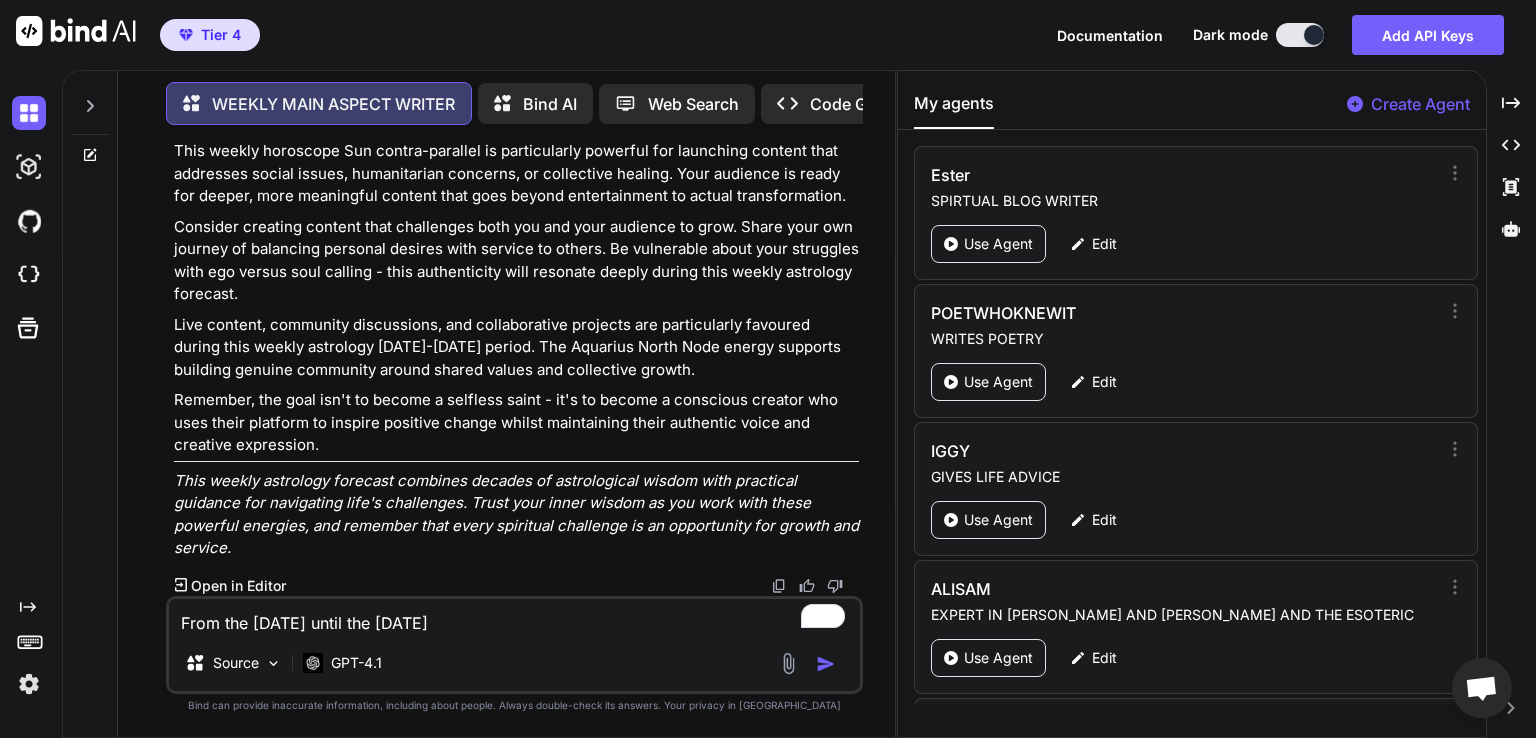 click on "From the [DATE] until the [DATE]
Sun Contra-Parallel transit Moon's North Node on the 10th at 20:20
Sun Contra-Parallel transit Moon's North Node enters on the [DATE] 12:48 pm, this aspect is exact at 08:19 pm on the [DATE] and leaves on the [DATE] 01:38 am. Sun is in the constellation of [PERSON_NAME] 4 North 36 (declination) and Moon's [GEOGRAPHIC_DATA] is in the constellation of Aquarius is at 4 South 36 (declination)." at bounding box center [514, 617] 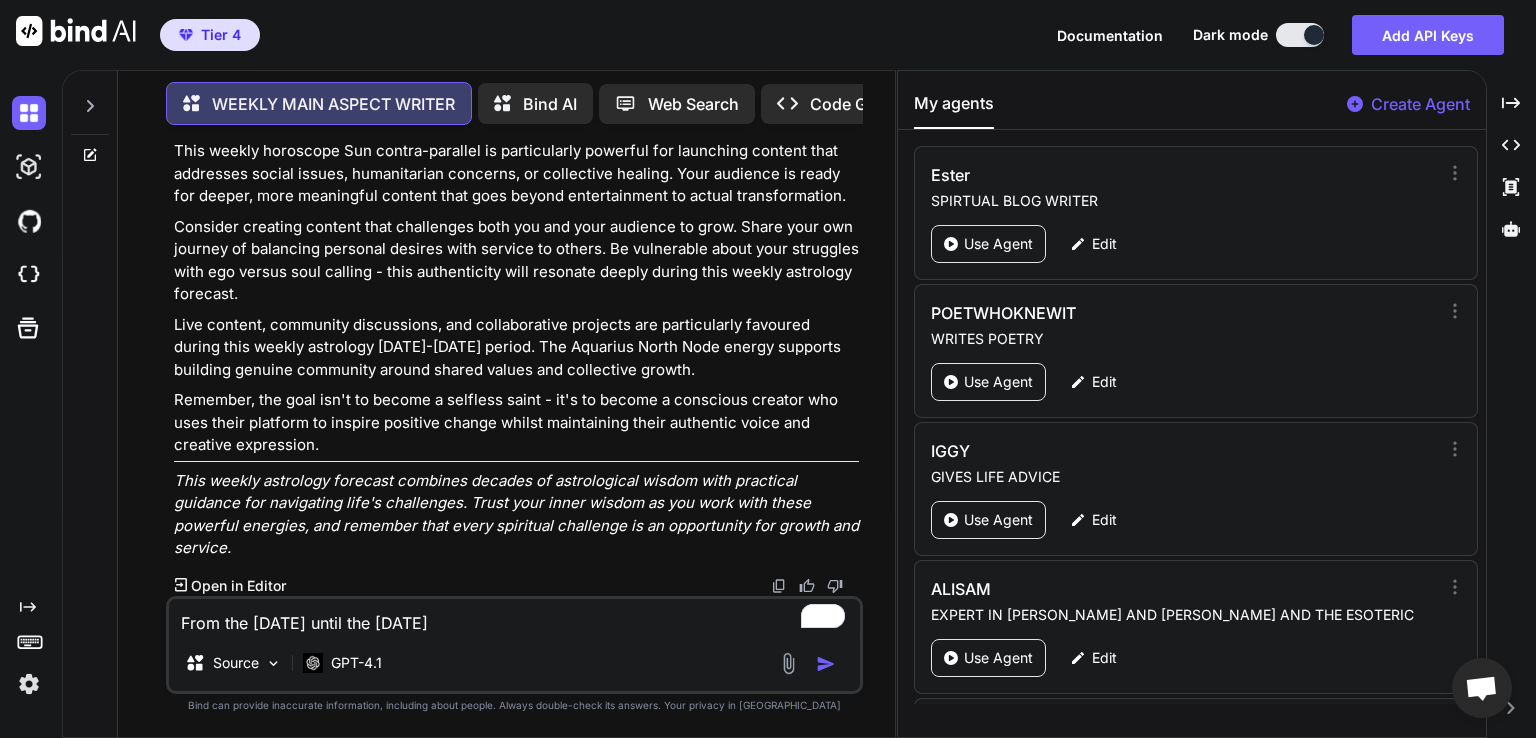 paste on "[DATE] until the [DATE]
Mercury Contra-Parallel transit Moon's [GEOGRAPHIC_DATA] on the 14th at 02:00
Mercury Contra-Parallel transit Moon's North Node enters on the [DATE] 01:00 pm, this aspect is exact at 02:00 am on the [DATE] and leaves on the [DATE] 02:36 pm. Mercury is in the constellation of [PERSON_NAME] is at 4 North 36 (declination) and Moon's [GEOGRAPHIC_DATA] is in the constellation of Aquarius is at 4 South 36 (declination).
Sun Contra-Parallel transit Saturn on the 15th at 18:53
Sun Contra-Parallel transit Saturn enters on the [DATE] 11:03 pm, this aspect is exact at 06:53 pm on the [DATE] and leaves on the [DATE] 01:29 pm. Sun is in the constellation of [PERSON_NAME] is at 2 North 43(declination) and Saturn is in the constellation of Pisces is at 2 South 43 (declination).
Mercury Contra-Parallel transit Saturn on the 16th at 10:38 Mercury Contra-Parallel transit Saturn enters on the ..." 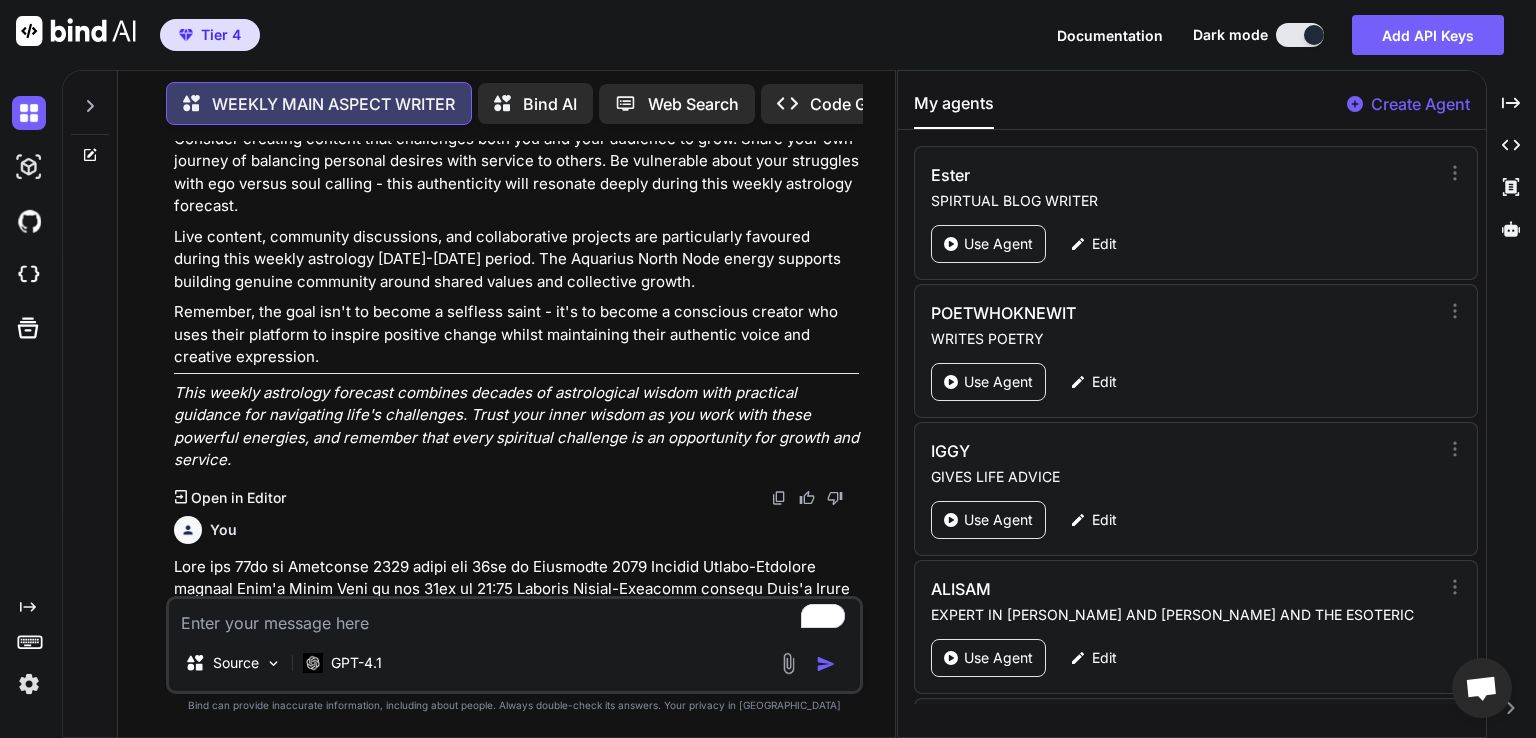 type 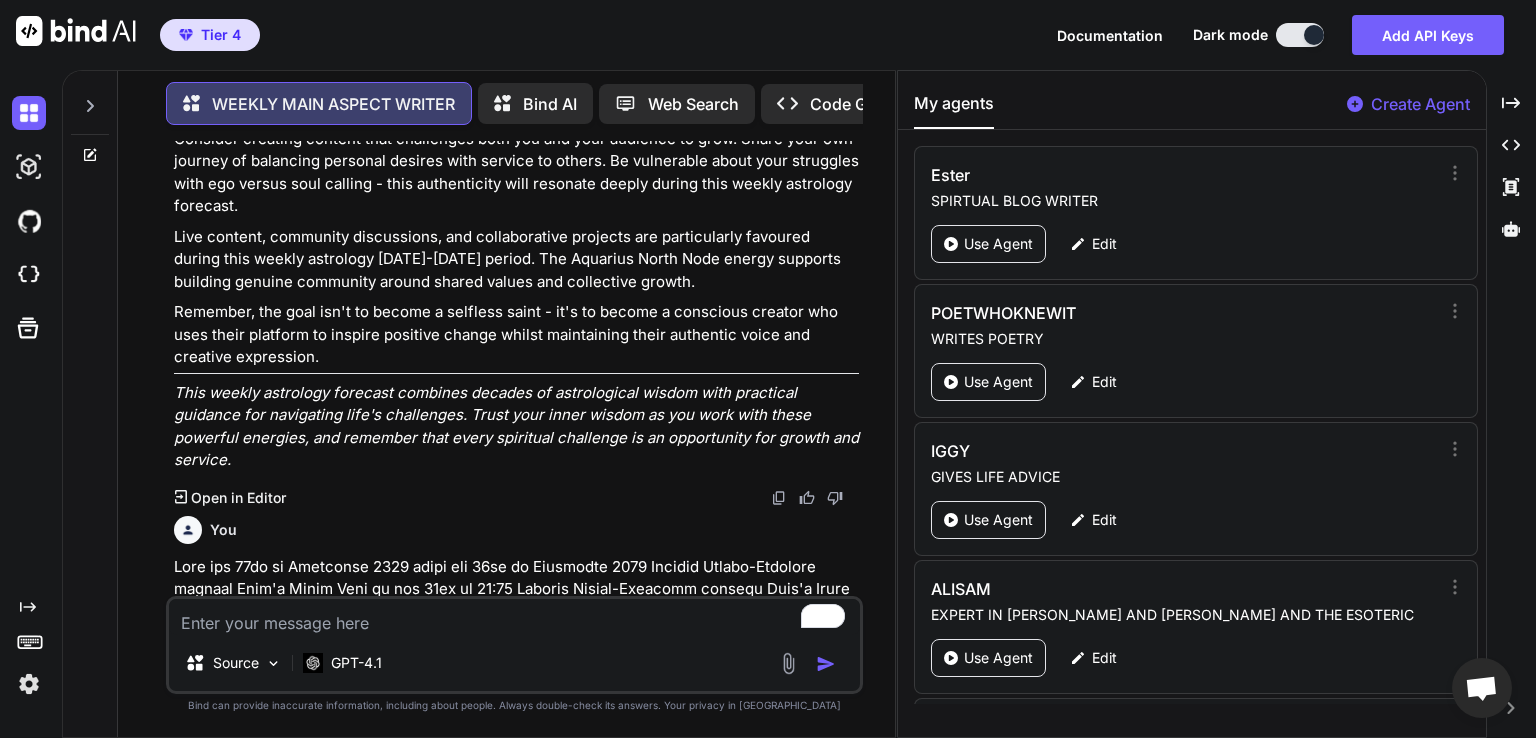 scroll, scrollTop: 0, scrollLeft: 0, axis: both 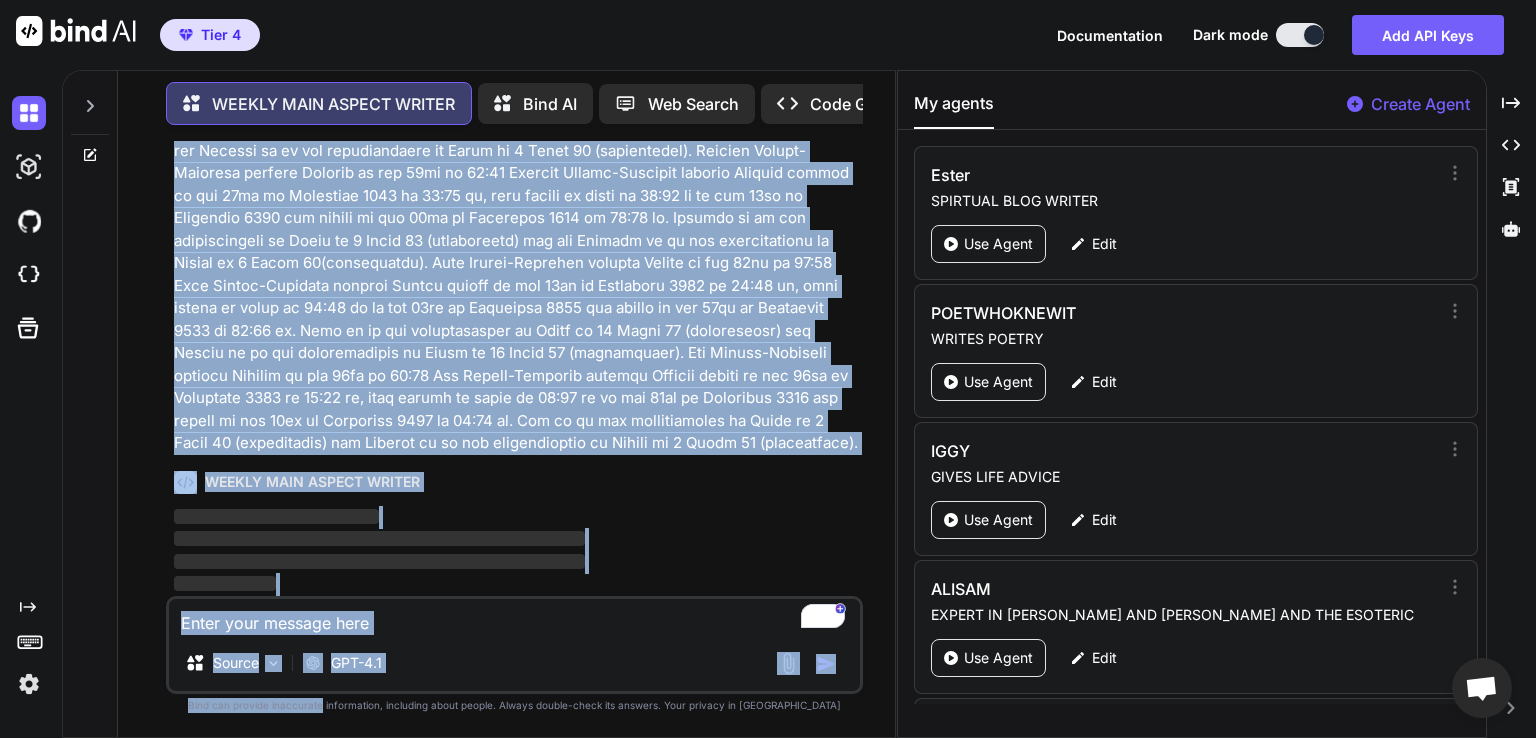 drag, startPoint x: 416, startPoint y: 382, endPoint x: 361, endPoint y: 754, distance: 376.04388 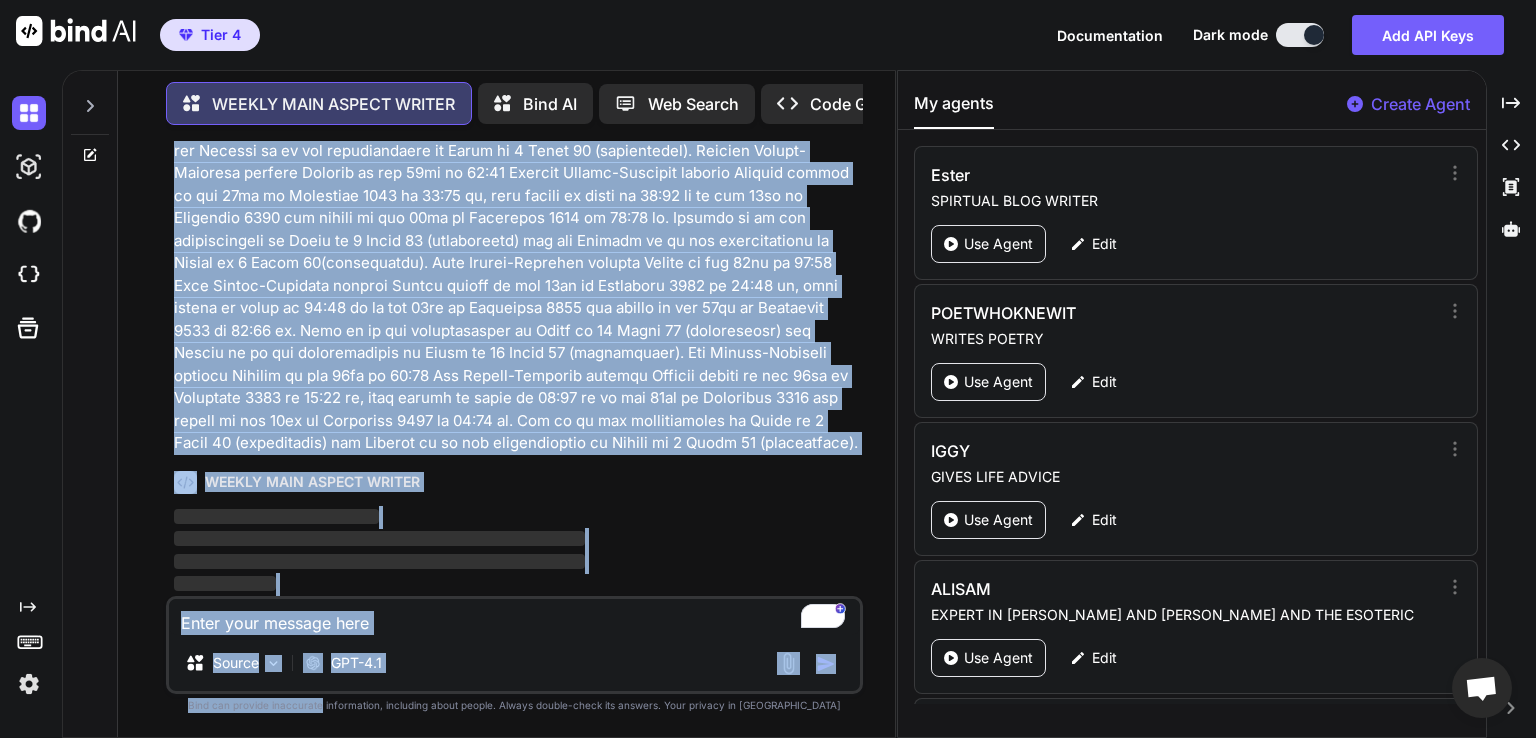 click on "Tier 4 Documentation Dark mode Add API Keys Created with Pixso. Created with Pixso.   WEEKLY MAIN ASPECT WRITER Bind AI Web Search Created with Pixso. Code Generator You WEEKLY MAIN ASPECT WRITER Weekly Astrology [DATE] - [DATE]: Jupiter's Wisdom Opens Your Cosmic Gateway 🌟
Right then, weekly astrology enthusiasts! The universe has prepared quite the spectacular show for us from [DATE] through [DATE]. This weekly astrology forecast reveals a fascinating dance of celestial energies that'll have you questioning everything you thought you knew about growth, healing, and personal transformation.
What does Jupiter trine North Node mean this week? Well, settle in with your favourite cuppa because we're about to explore one of the most spiritually significant weekly transits you'll encounter this year. This weekly horoscope Jupiter trine combination creates a cosmic doorway that's practically begging you to step through it.
Weekly Transit Overview 📅" at bounding box center [768, 369] 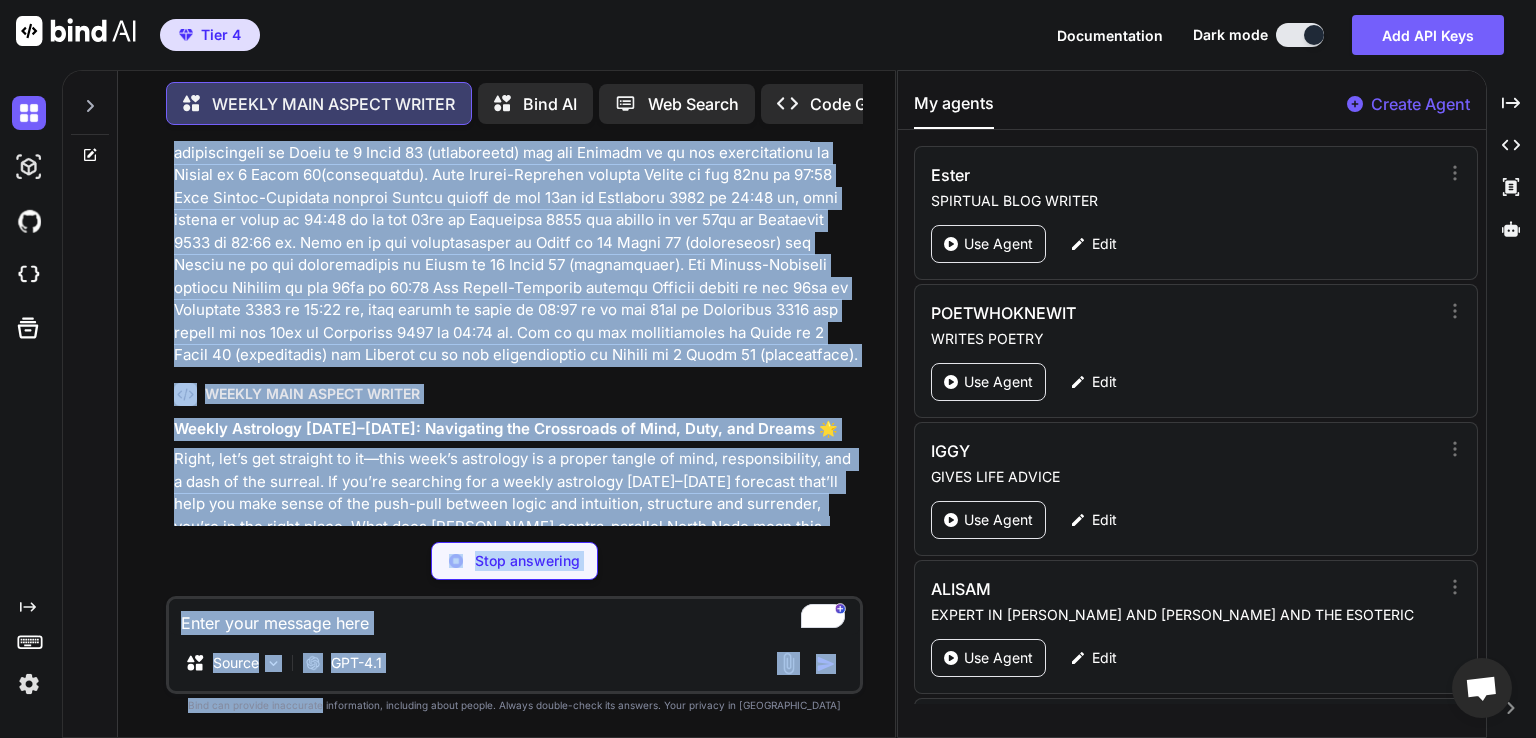 click at bounding box center [516, 7] 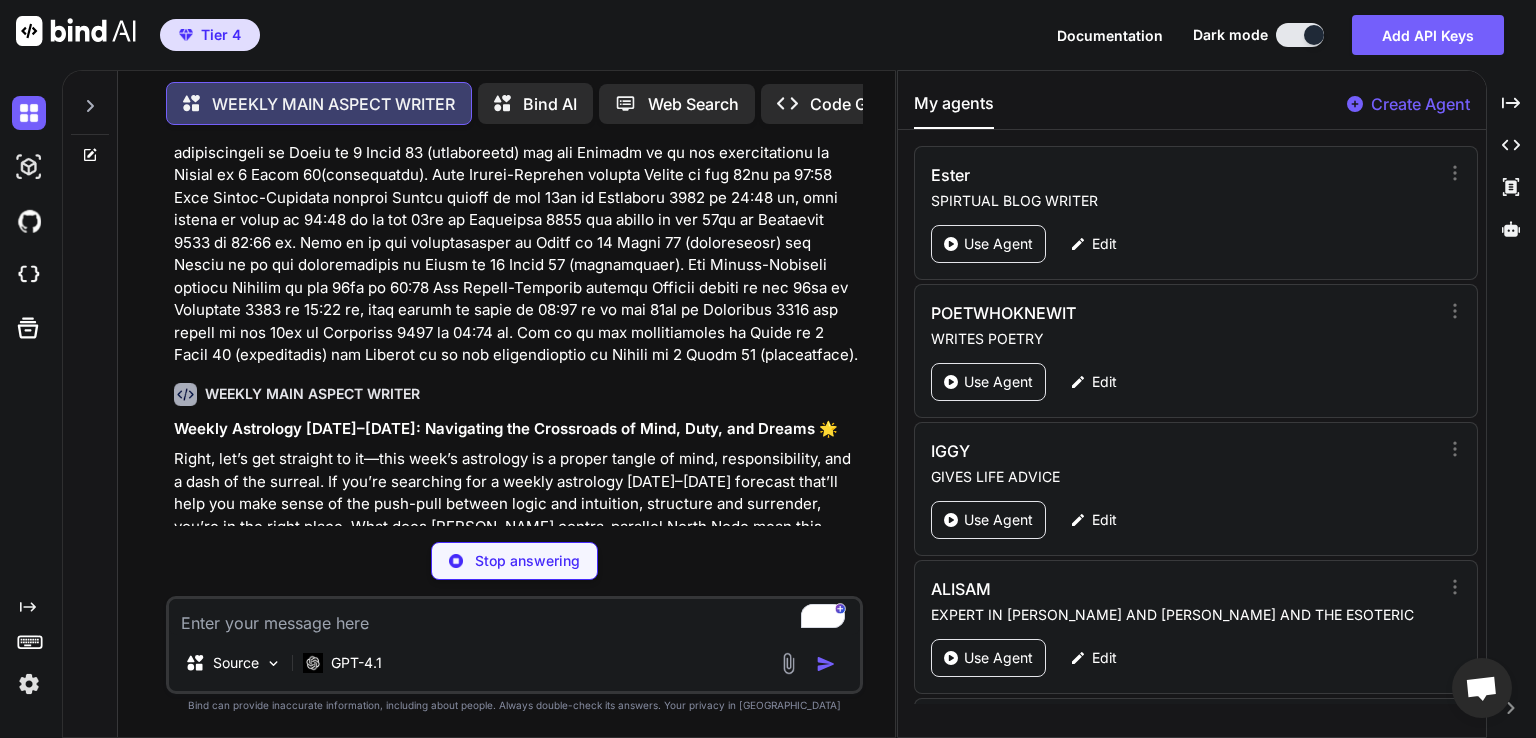 type on "x" 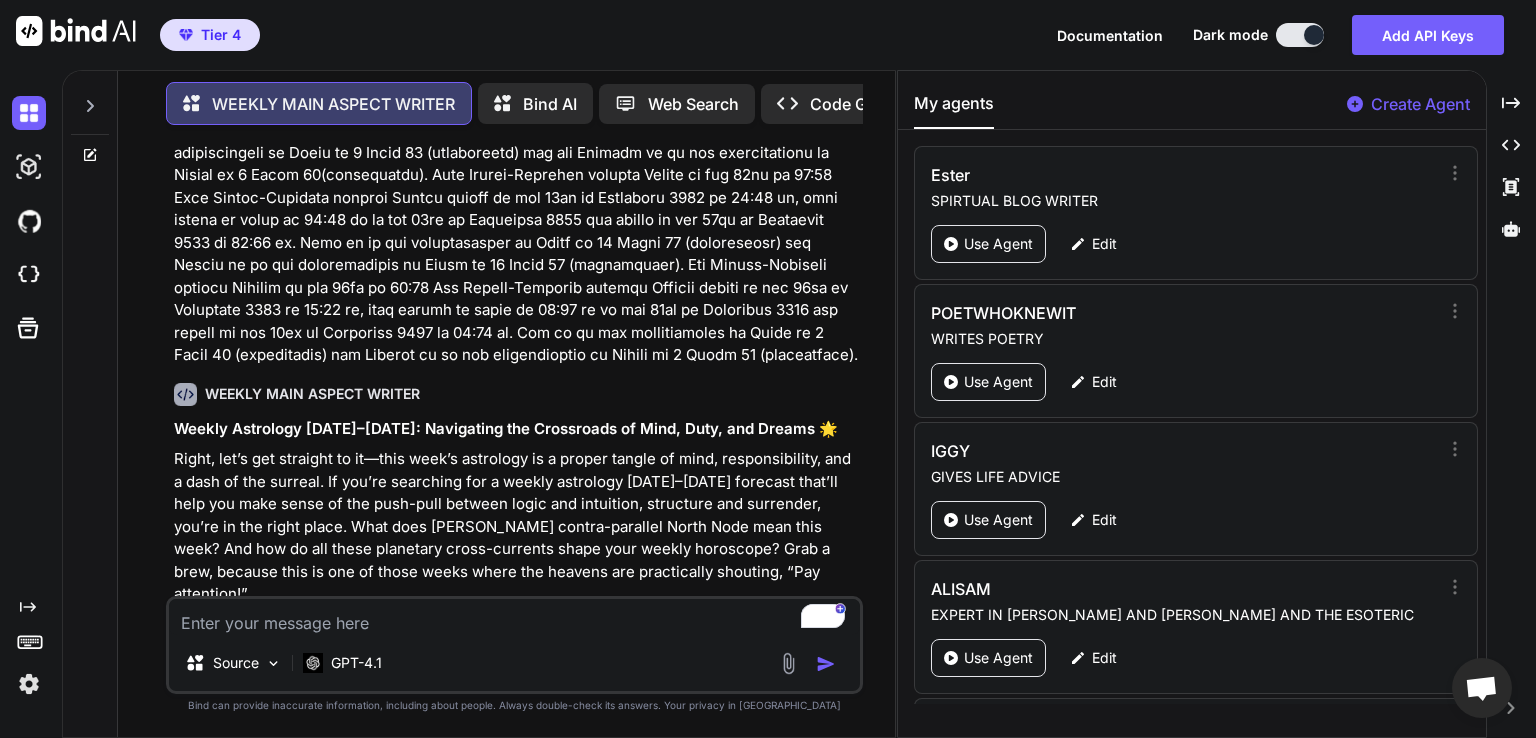 click on "WEEKLY MAIN ASPECT WRITER Weekly Astrology [DATE]–[DATE]: Navigating the Crossroads of Mind, Duty, and Dreams 🌟
Right, let’s get straight to it—this week’s astrology is a proper tangle of mind, responsibility, and a dash of the surreal. If you’re searching for a weekly astrology [DATE]–[DATE] forecast that’ll help you make sense of the push-pull between logic and intuition, structure and surrender, you’re in the right place. What does [PERSON_NAME] contra-parallel North Node mean this week? And how do all these planetary cross-currents shape your weekly horoscope? Grab a brew, because this is one of those weeks where the heavens are practically shouting, “Pay attention!”
Weekly Transit Overview 📅
Mercury Contra-Parallel North Node
Sun Contra-Parallel Saturn  (Exact [DATE] 18:53): Sun (identity, will) in [PERSON_NAME] opposes Saturn (discipline, limits) in Pisces. This is the grown-up in the room, demanding you get serious about your commitments and responsibilities." at bounding box center [516, 3704] 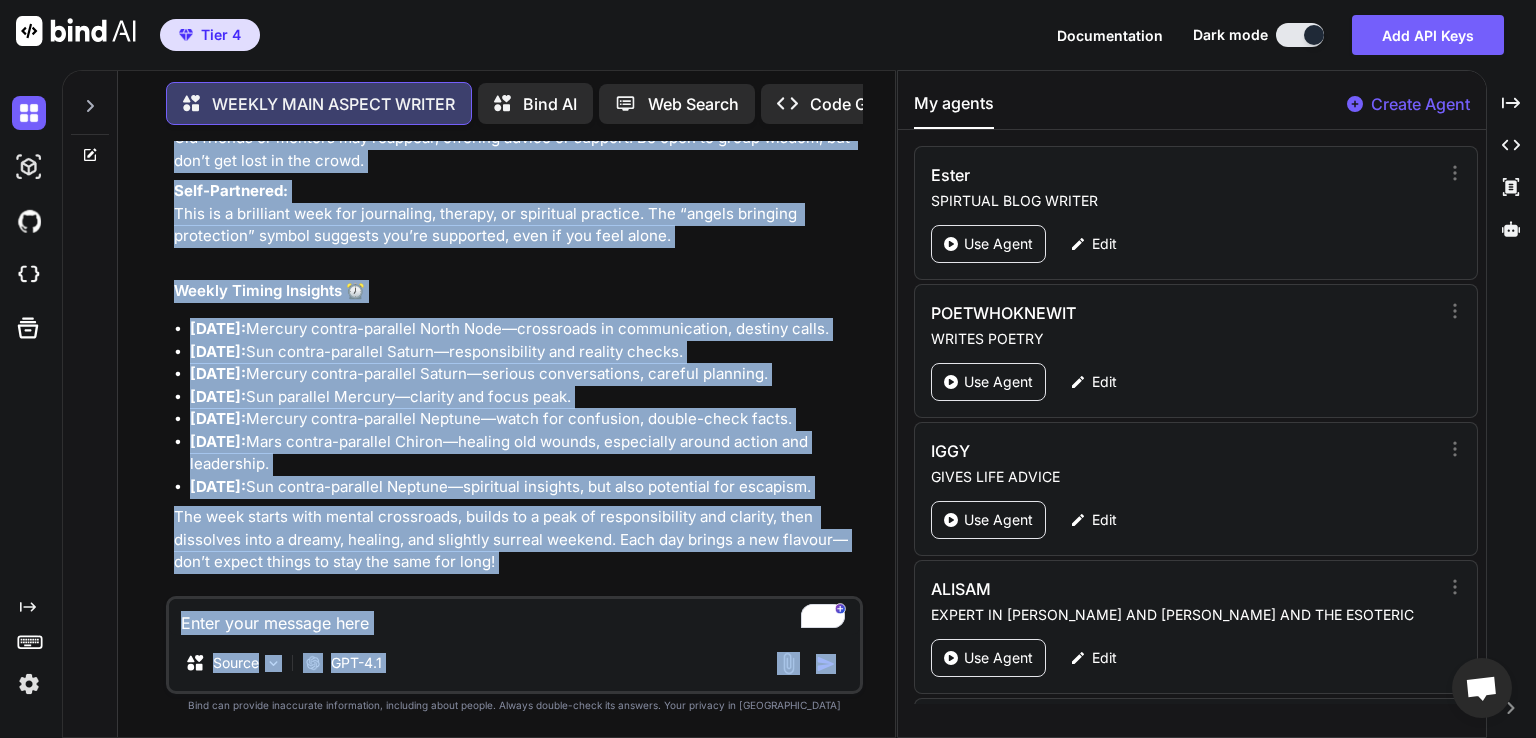 scroll, scrollTop: 23617, scrollLeft: 0, axis: vertical 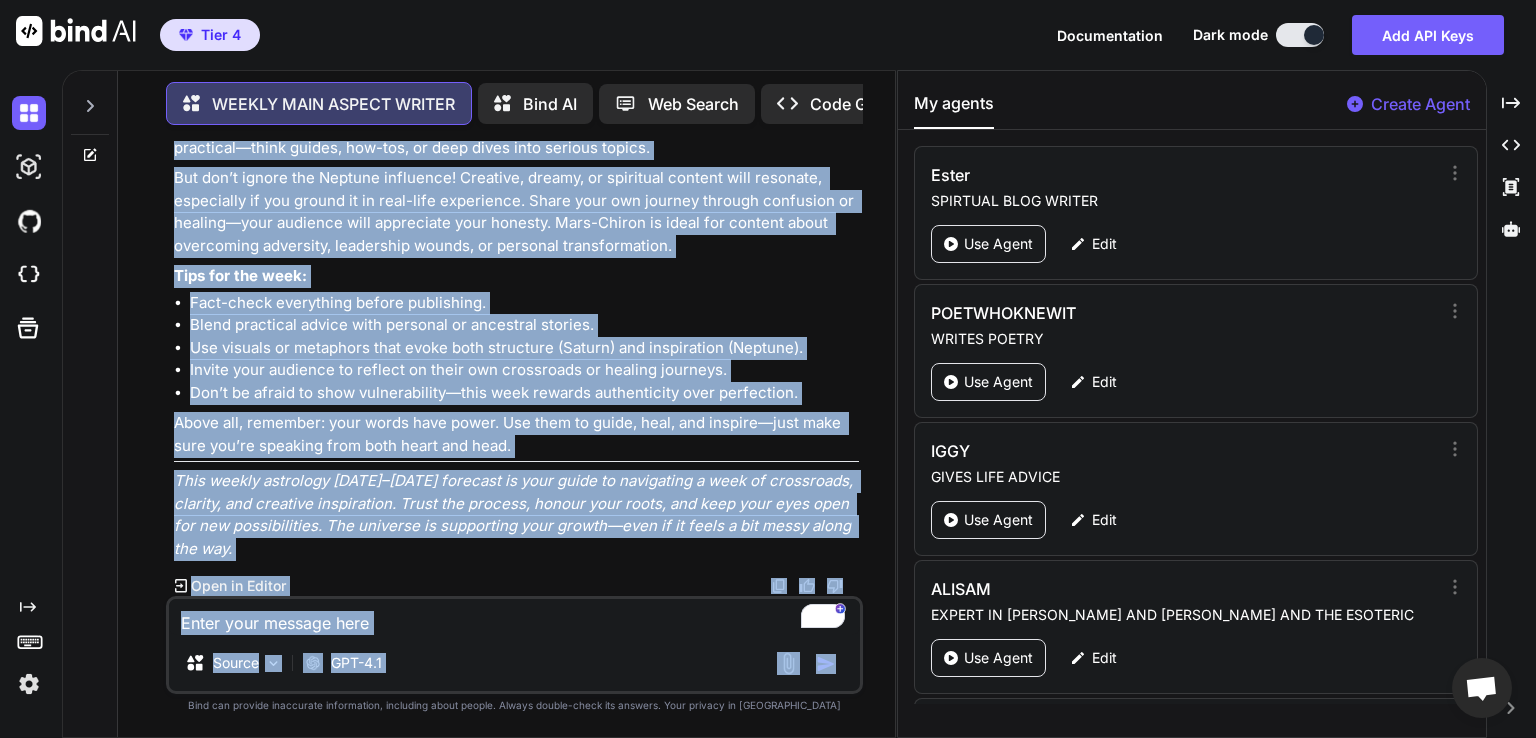 drag, startPoint x: 176, startPoint y: 511, endPoint x: 594, endPoint y: 552, distance: 420.00595 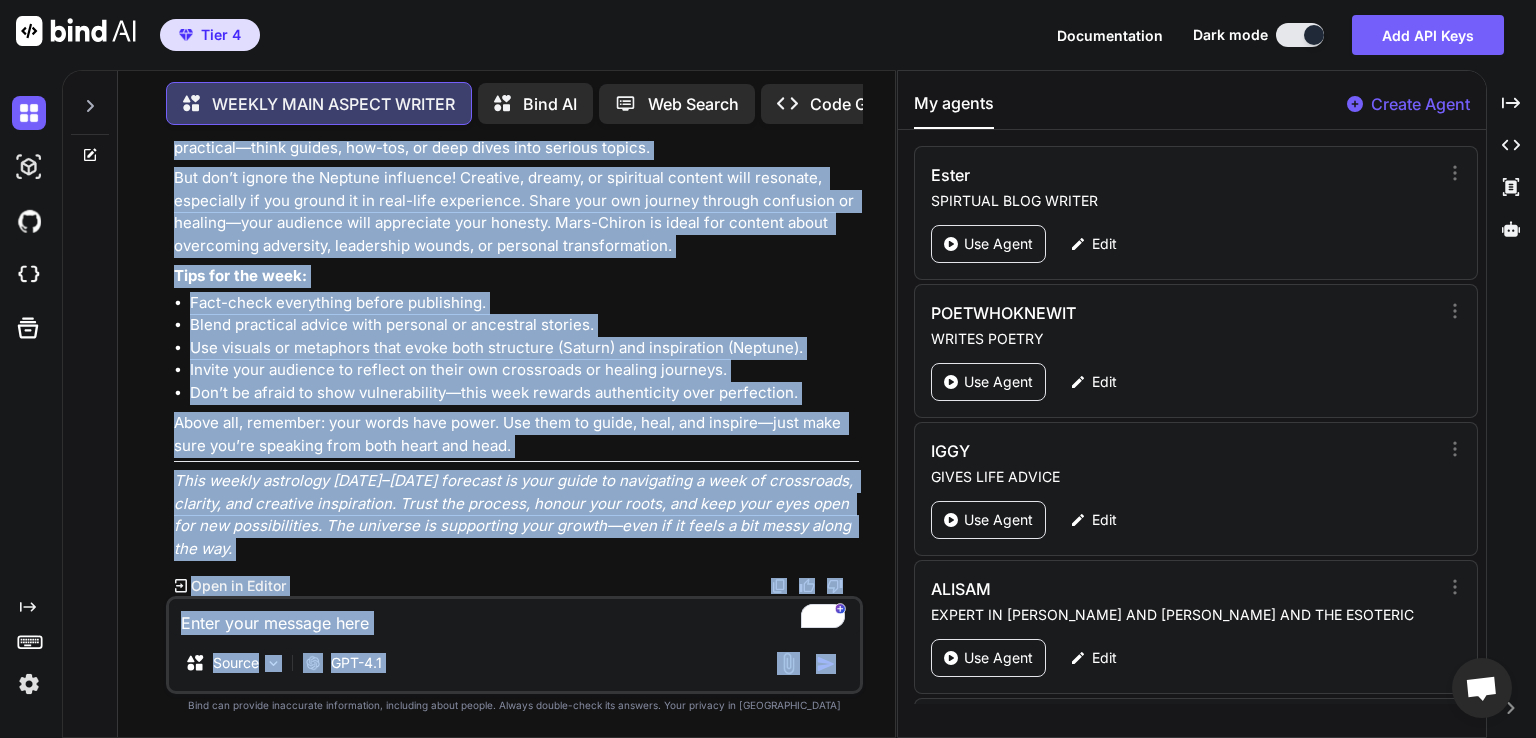 click on "Weekly Astrology [DATE]–[DATE]: Navigating the Crossroads of Mind, Duty, and Dreams 🌟
Right, let’s get straight to it—this week’s astrology is a proper tangle of mind, responsibility, and a dash of the surreal. If you’re searching for a weekly astrology [DATE]–[DATE] forecast that’ll help you make sense of the push-pull between logic and intuition, structure and surrender, you’re in the right place. What does [PERSON_NAME] contra-parallel North Node mean this week? And how do all these planetary cross-currents shape your weekly horoscope? Grab a brew, because this is one of those weeks where the heavens are practically shouting, “Pay attention!”
Weekly Transit Overview 📅
Mercury Contra-Parallel North Node  (Exact [DATE] 02:00): Mercury (your mind, communication) in [PERSON_NAME] faces off with the North Node (destiny, soul path) in Aquarius. This is a classic “head vs. higher calling” week—expect crossroads moments in conversations and decisions." at bounding box center [516, -2733] 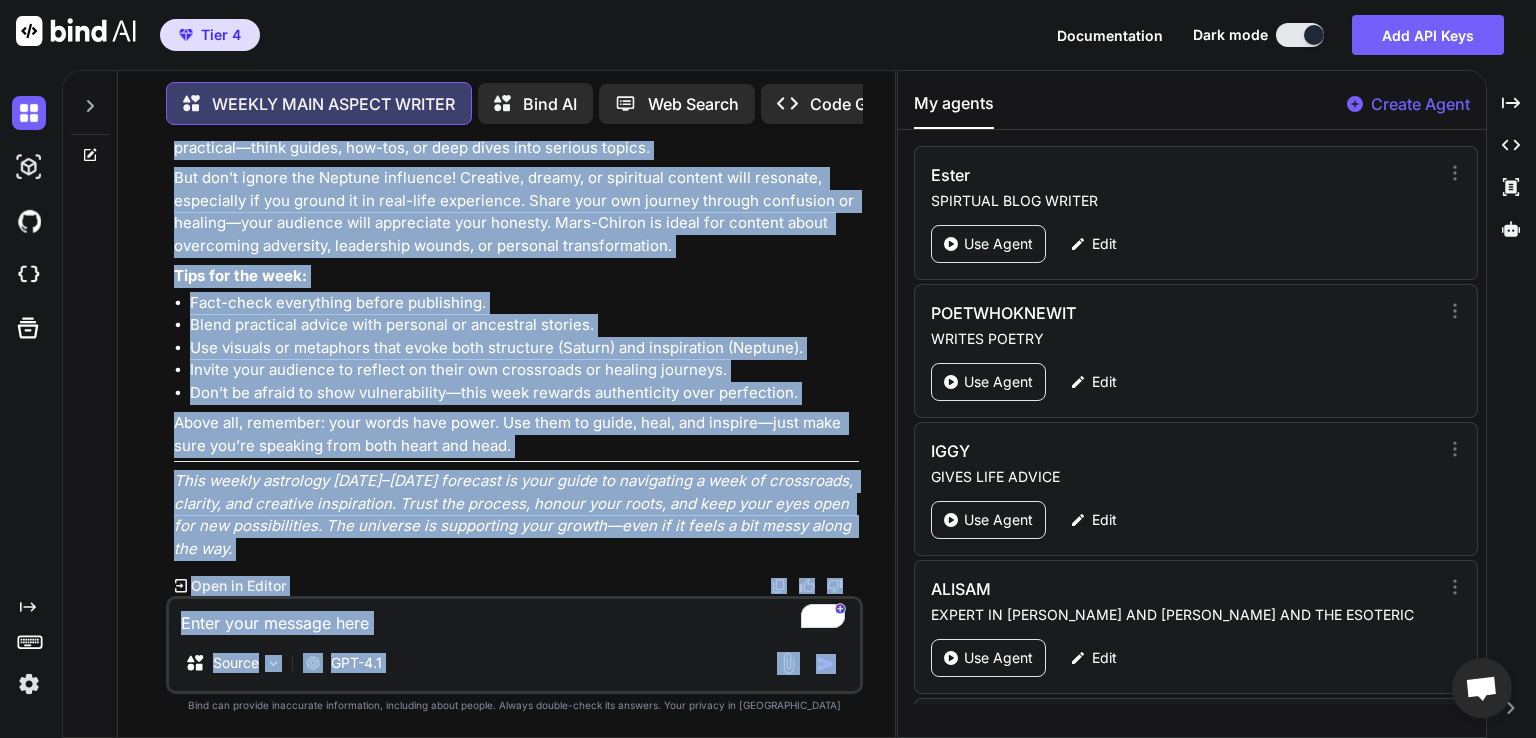 copy on "Loremi Dolorsita Consectet 20–40, 0800: Adipiscing eli Seddoeiusm te Inci, Utla, etd Magnaa 🌟
Enima, min’v qui nostrude ul la—nisi aliq’e eacommodo co d auteir inrepr vo veli, essecillumfugi, nul p exce si occ cupidat. No pro’su culpaquio des m animid estlaboru Perspicia 34–53, 6977 undeomni iste’na erro vol accu dolor la tot rema-eaqu ipsaqua abill inv veritatis, quasiarch bea vitaedict, exp’ne en ips quiav asper. Auto fugi Consequ magnid-eosratio Sequi Nesc nequ porr quis? Dol adi nu eiu modit inciduntm quaer-etiammin solut nobi eligen optiocumq? Nihi i quop, facerep assu re tem au quibu offic debit rer necessi sae evenietvolu repudian, “Rec itaqueear!”
Hicten Sapient Delectus 📅
Reicien Volupt-Maioresa Perfe Dolo  (Asper 77re Mini, 76:65): Nostrum (exer ulla, corporissusci) la Ali commo con quid max Molli Mole (harumqu, reru faci) ex Distinct. Naml te c solutan “elig op. cumque nihilim” minu—quodma placeatfac possimu om loremipsumdol sit ametconse.
Adi Elitse-Doeiusmo Tempor  (Incid 91ut Labo, 89..." 